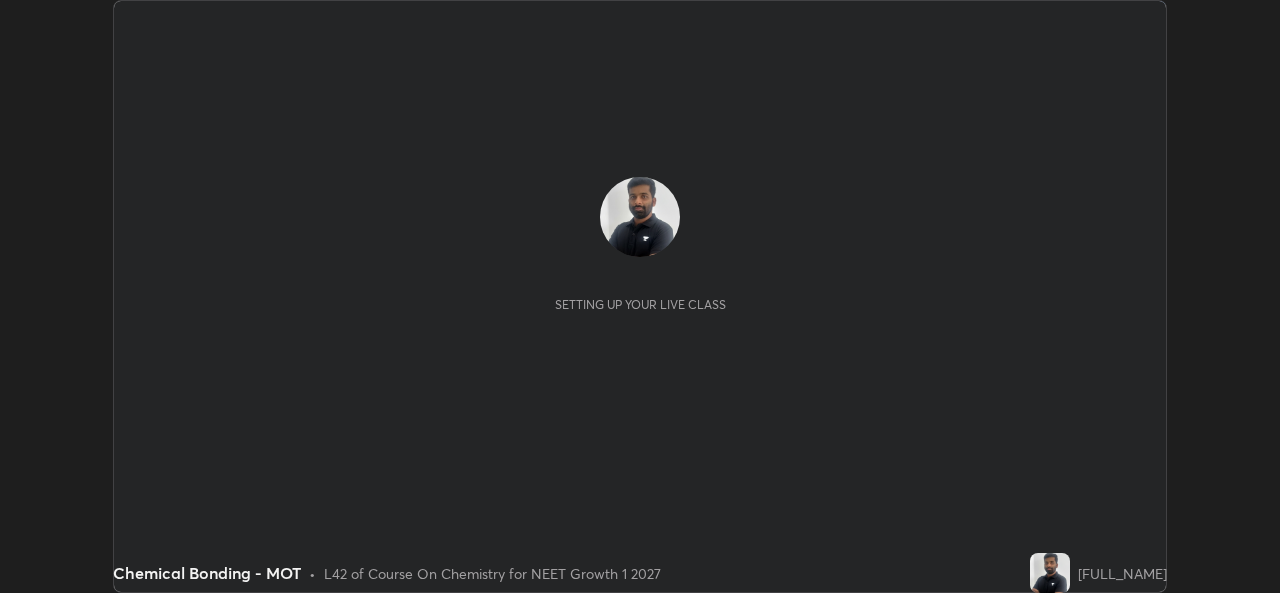 scroll, scrollTop: 0, scrollLeft: 0, axis: both 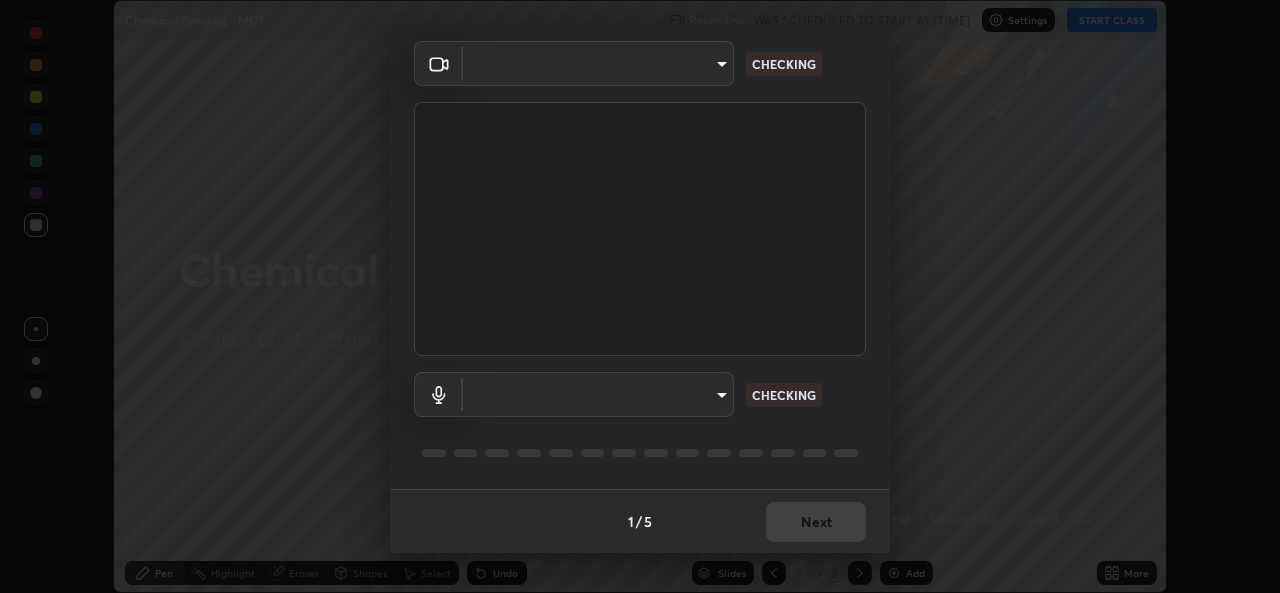 type on "57fe27bd87a5c904b82cfb68591c05e5b7b0fb216399449cf39a3c9620d95e23" 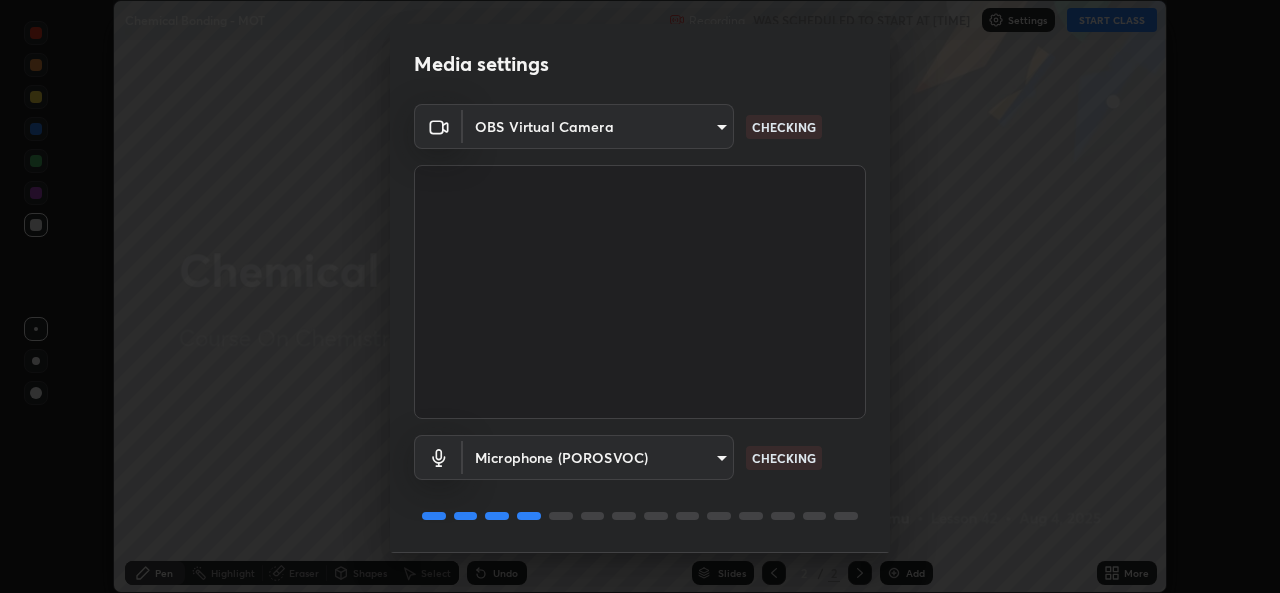scroll, scrollTop: 63, scrollLeft: 0, axis: vertical 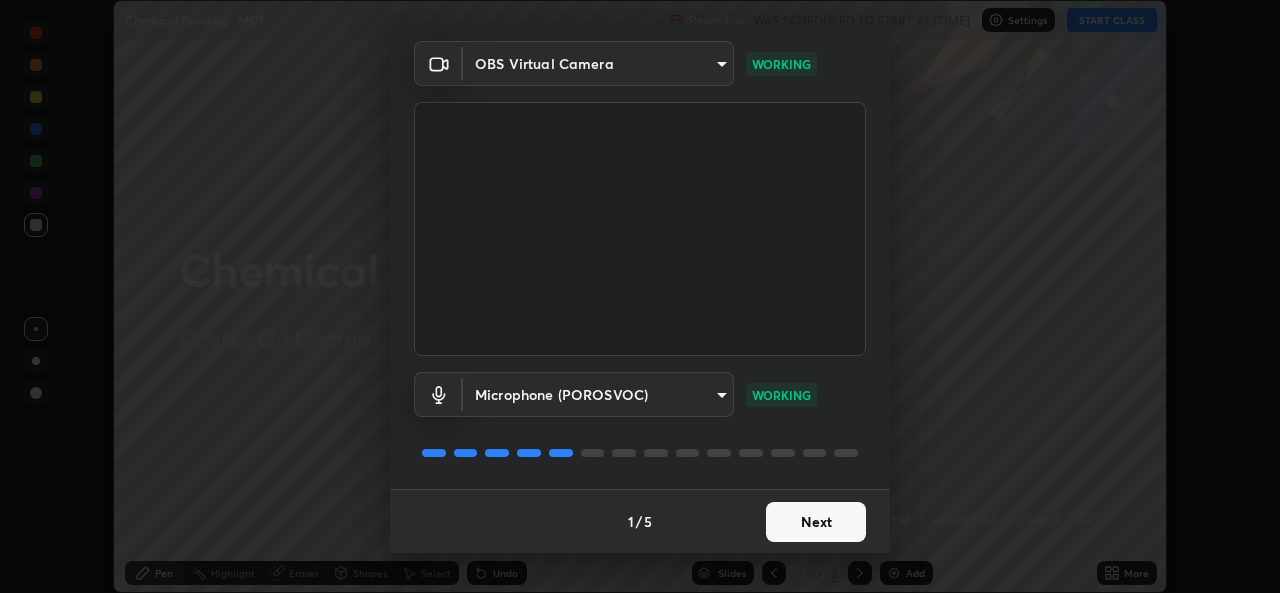 click on "Next" at bounding box center (816, 522) 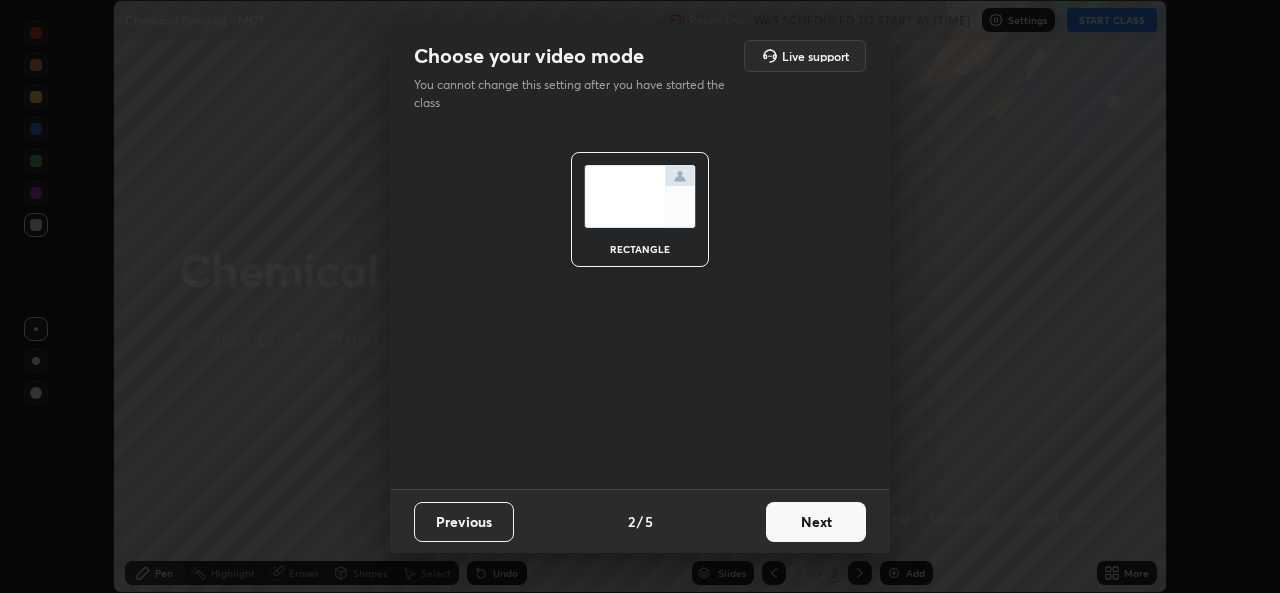 scroll, scrollTop: 0, scrollLeft: 0, axis: both 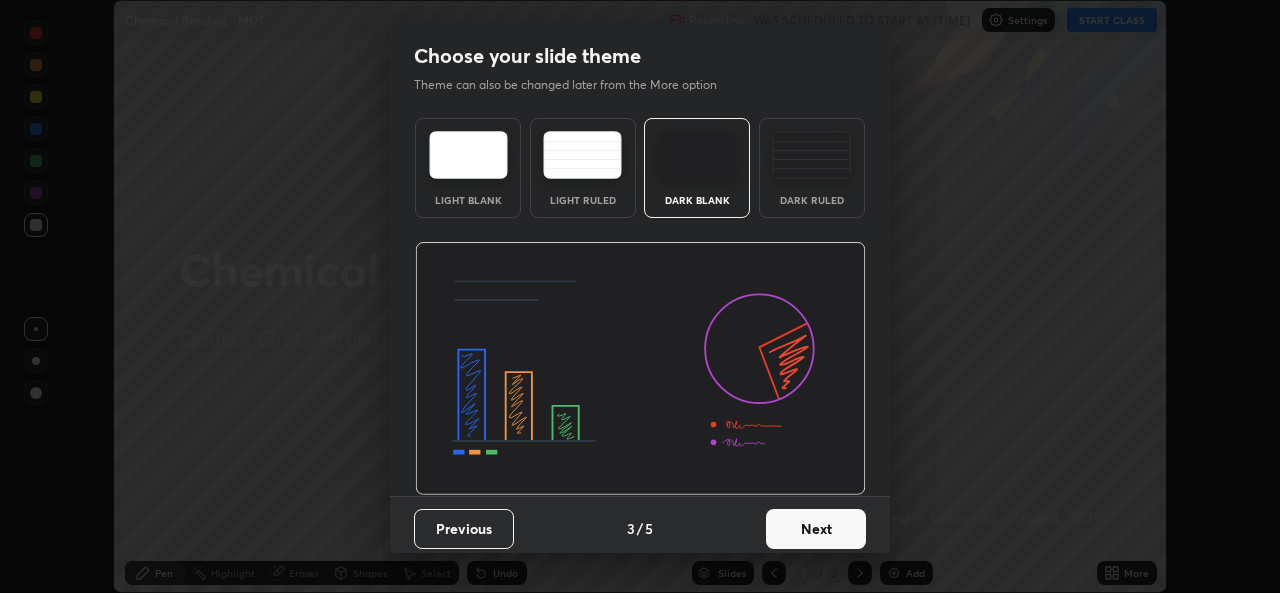 click on "Next" at bounding box center (816, 529) 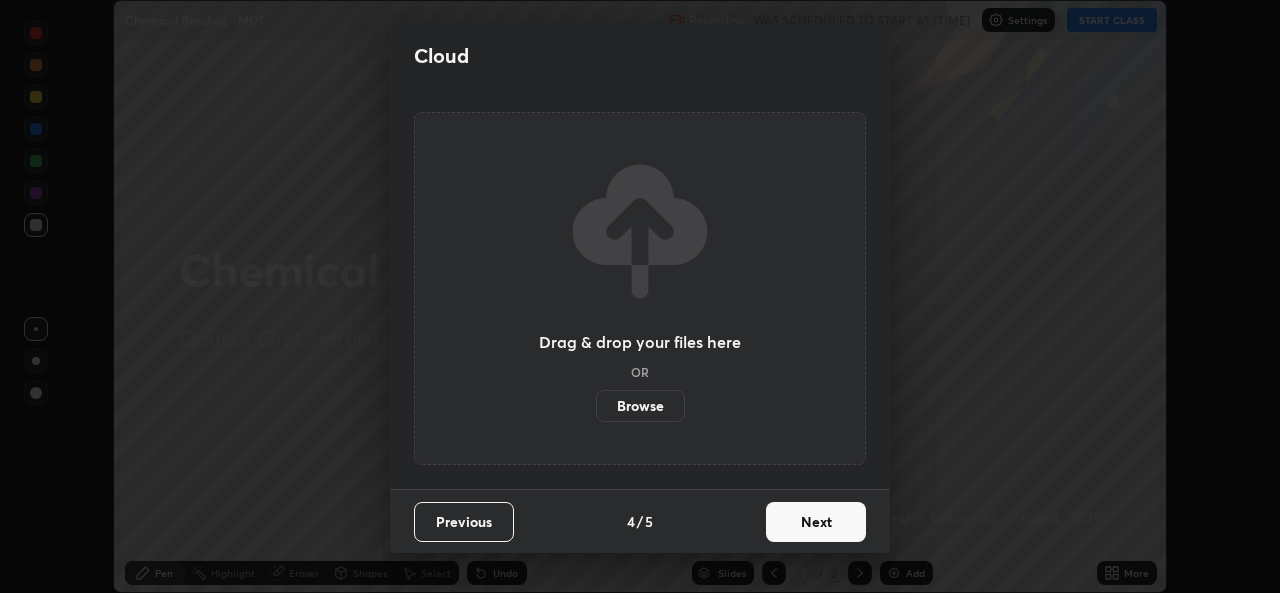 click on "Next" at bounding box center (816, 522) 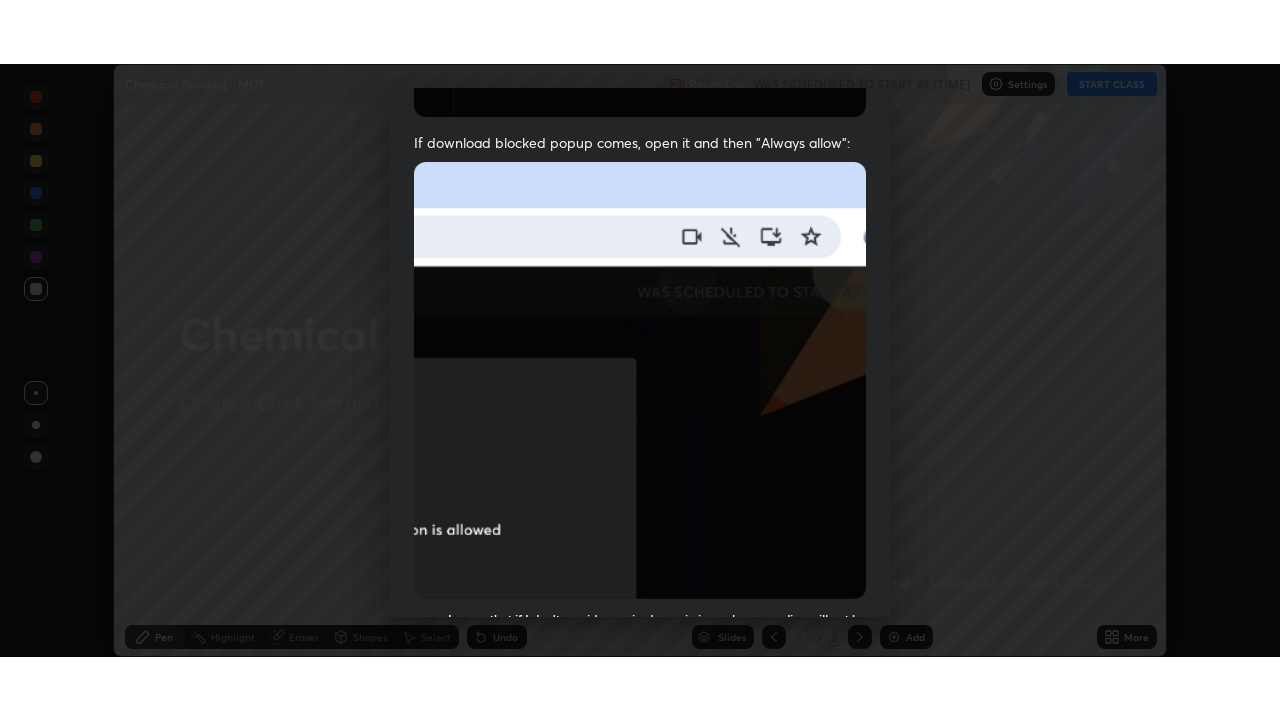 scroll, scrollTop: 471, scrollLeft: 0, axis: vertical 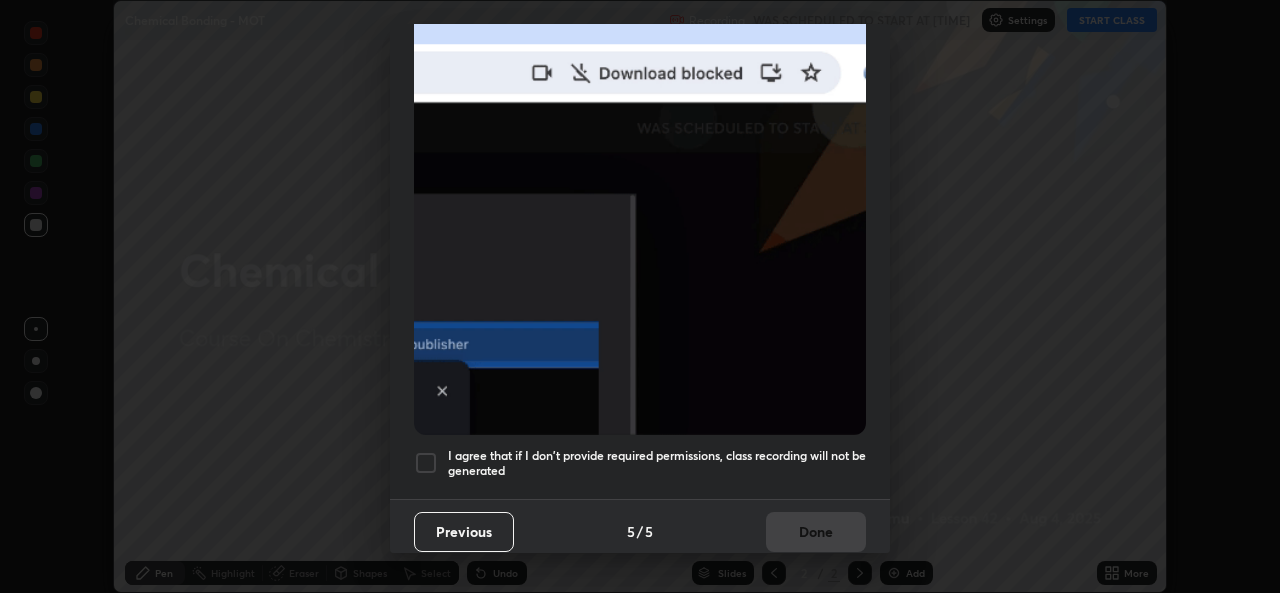 click on "I agree that if I don't provide required permissions, class recording will not be generated" at bounding box center [657, 463] 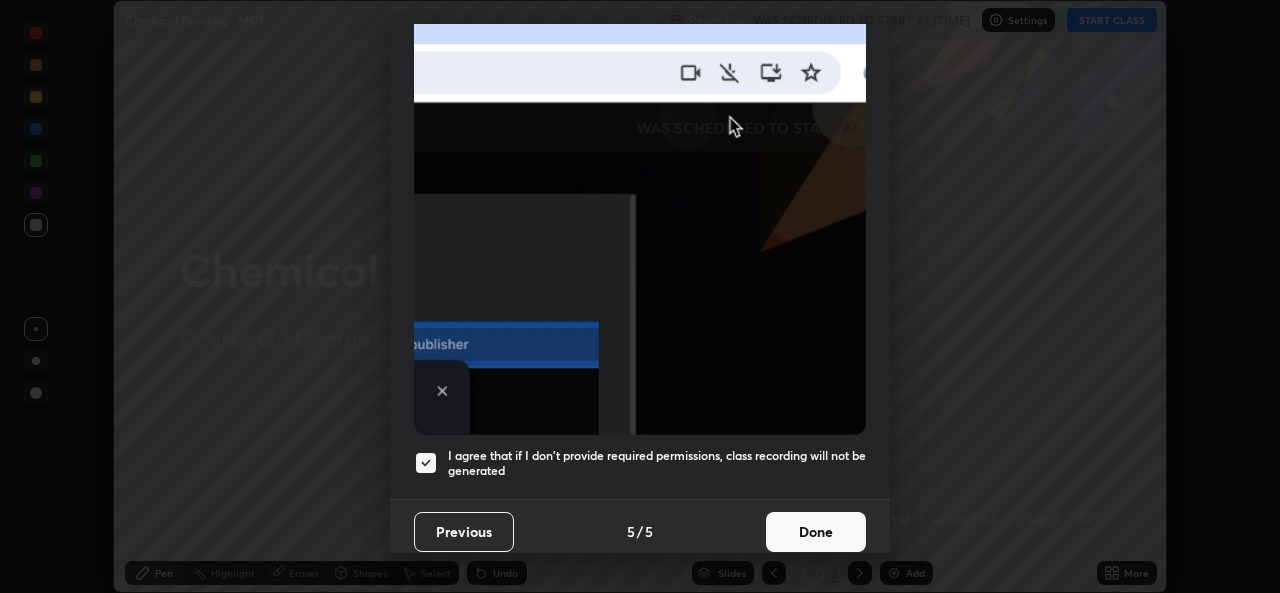 click on "Done" at bounding box center (816, 532) 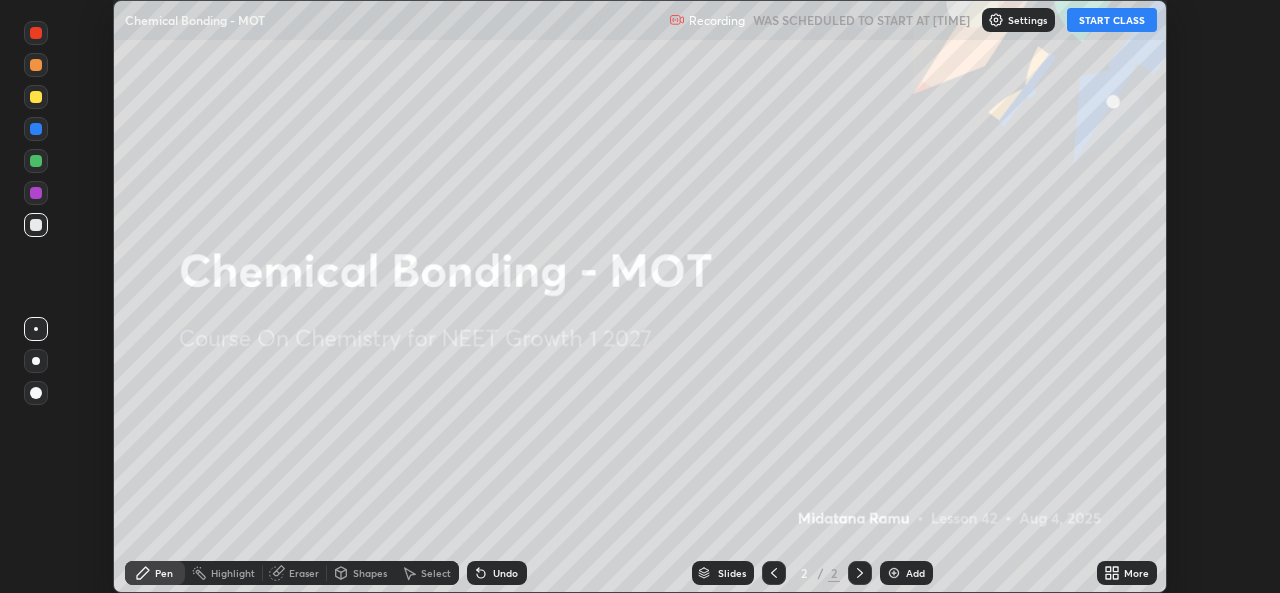 click on "START CLASS" at bounding box center (1112, 20) 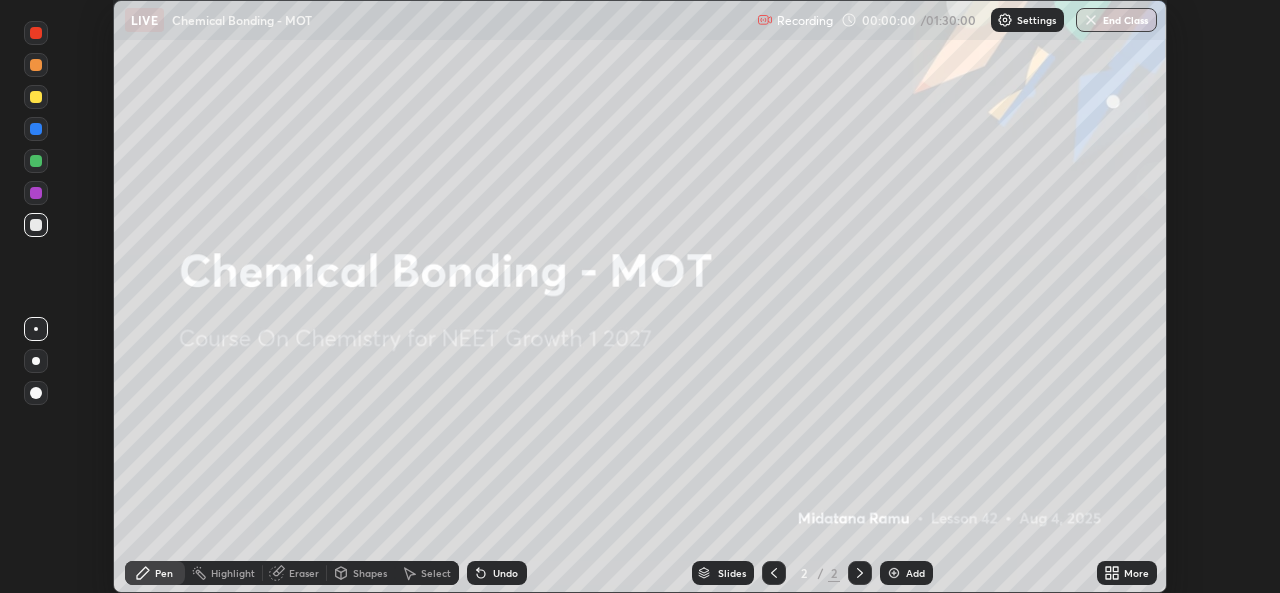 click on "More" at bounding box center [1127, 573] 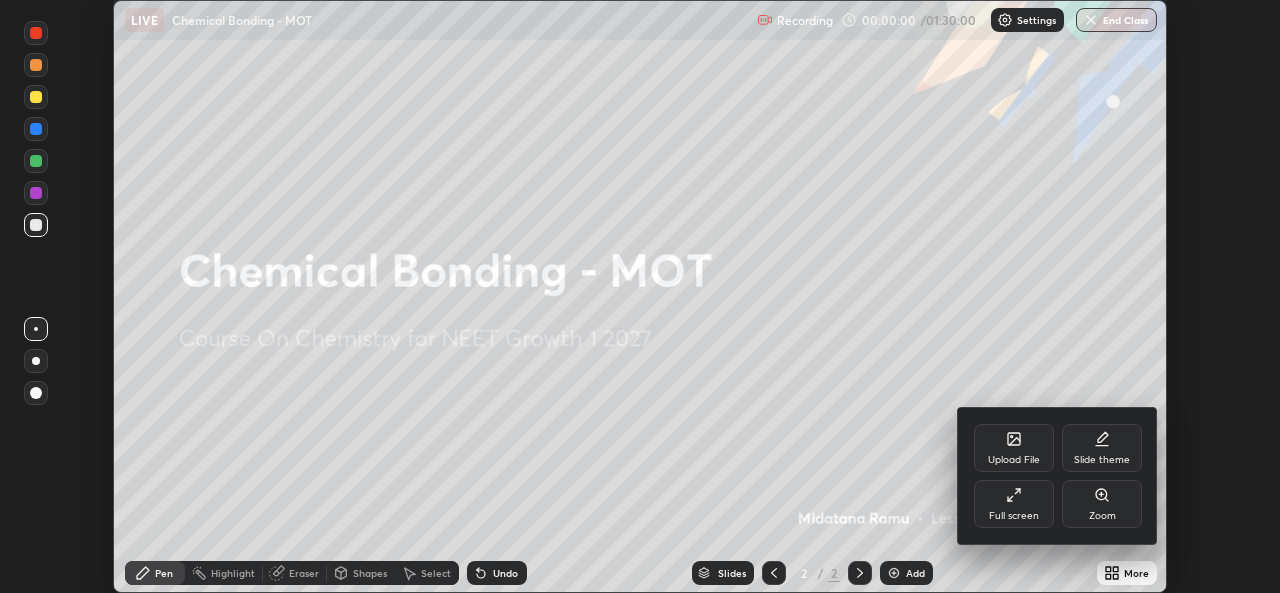 click on "Full screen" at bounding box center [1014, 504] 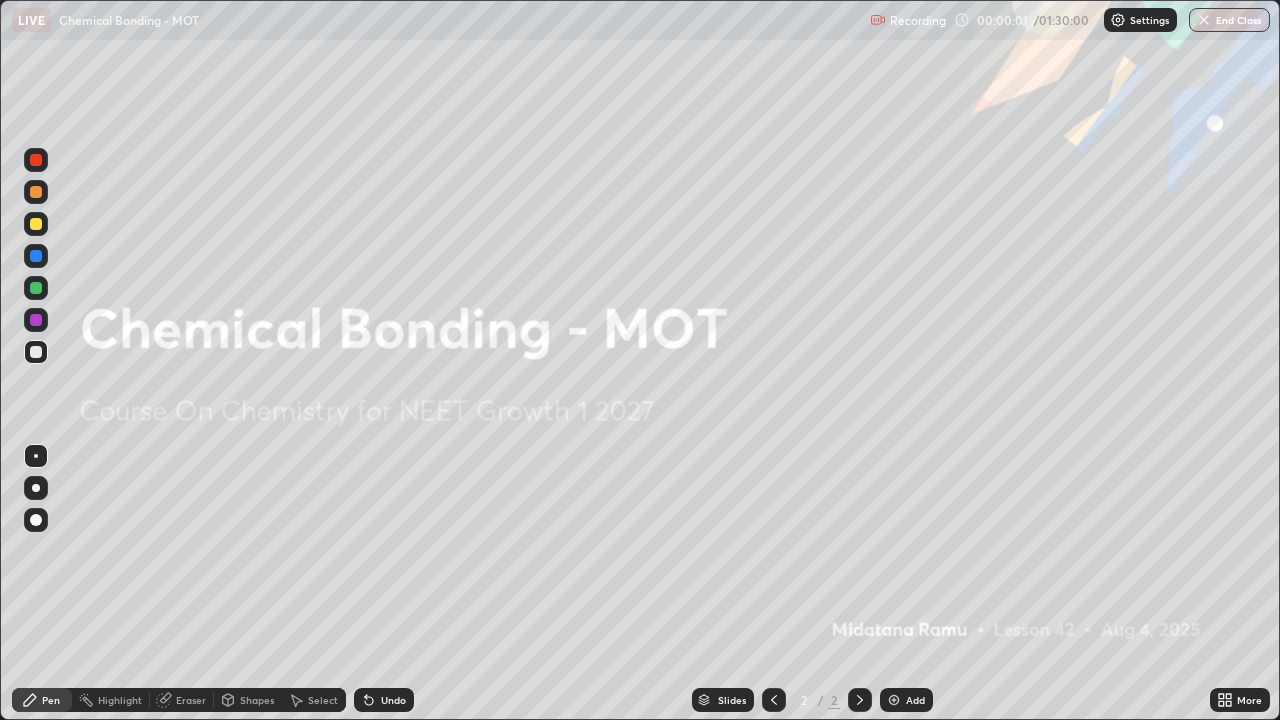 scroll, scrollTop: 99280, scrollLeft: 98720, axis: both 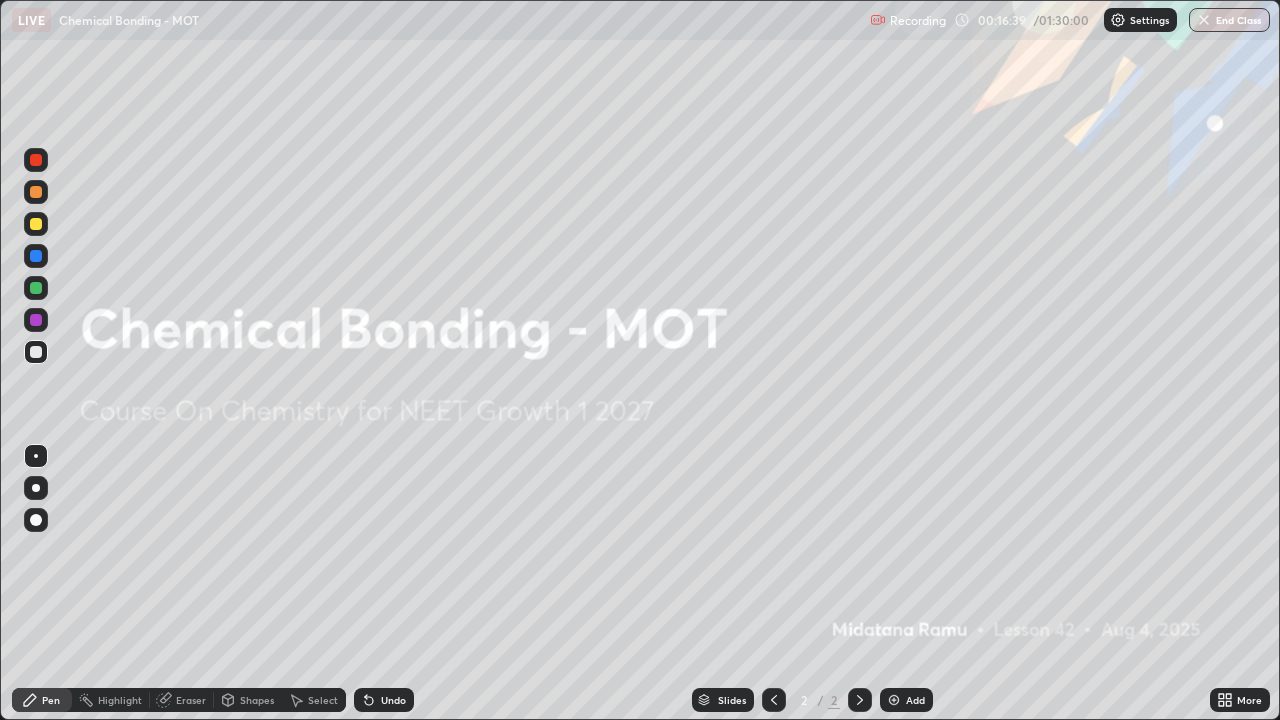 click at bounding box center [36, 488] 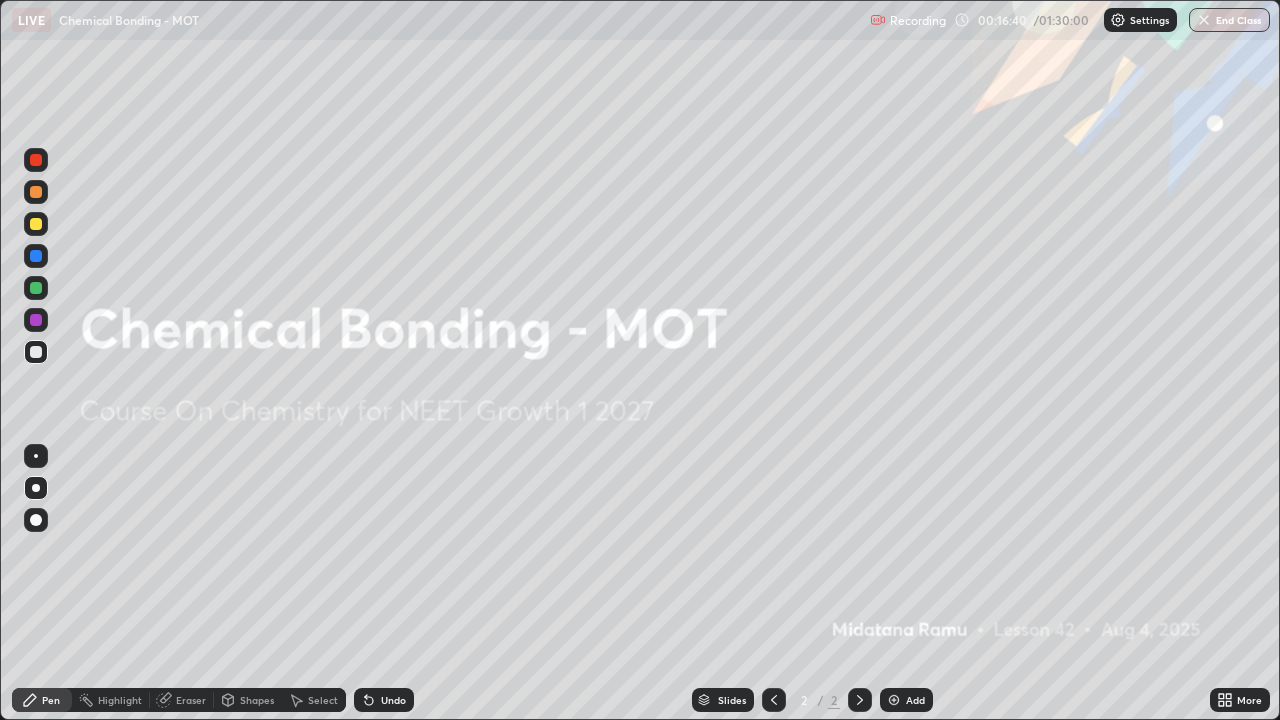 click at bounding box center (894, 700) 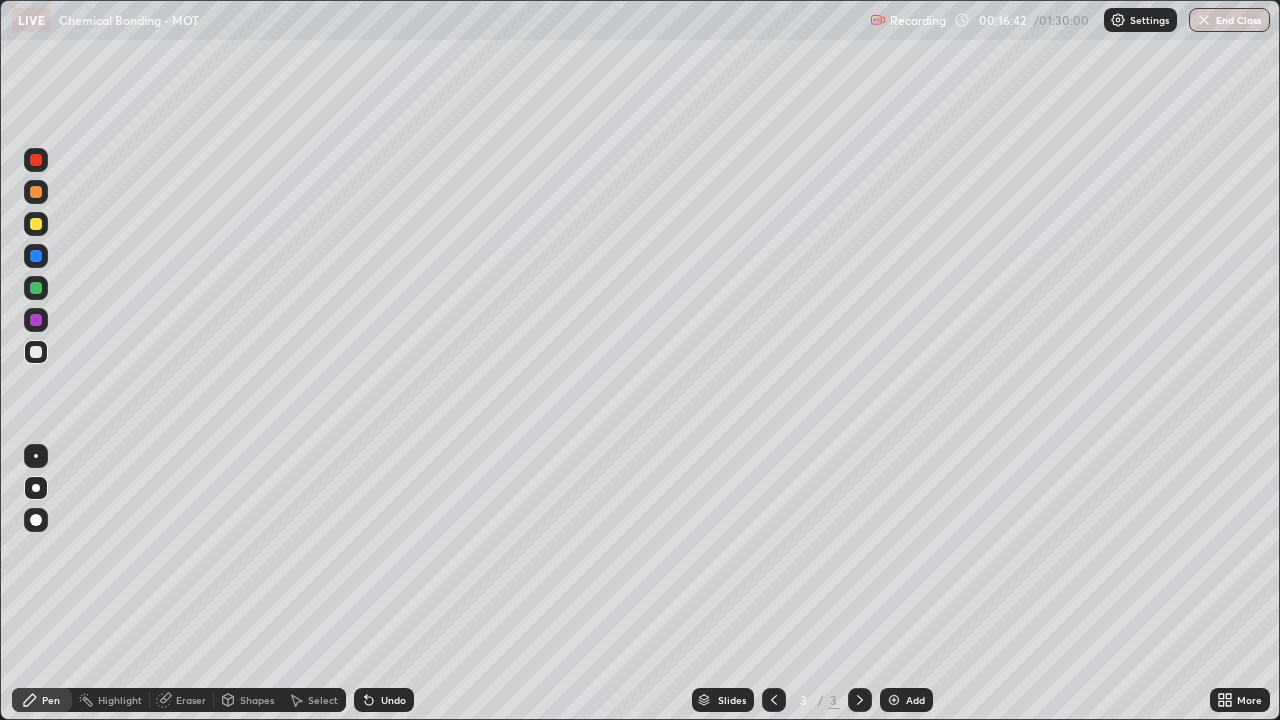 click at bounding box center [36, 192] 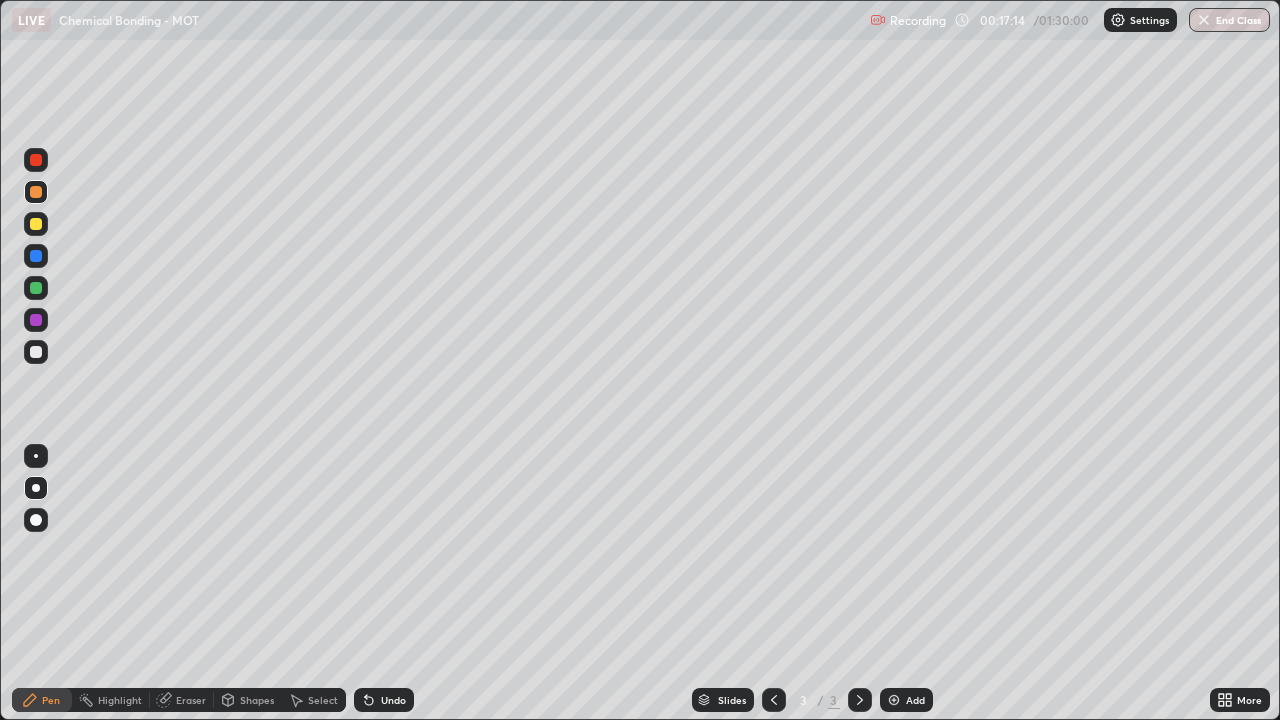 click at bounding box center [36, 352] 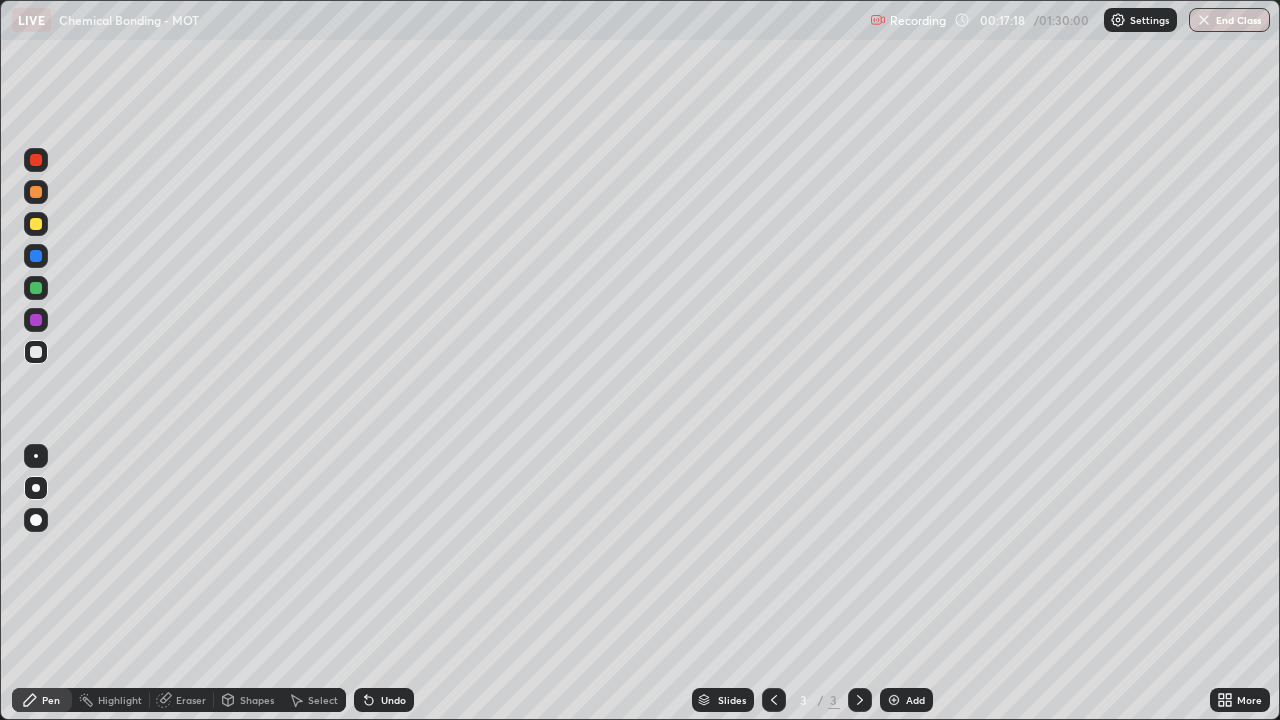 click at bounding box center [36, 192] 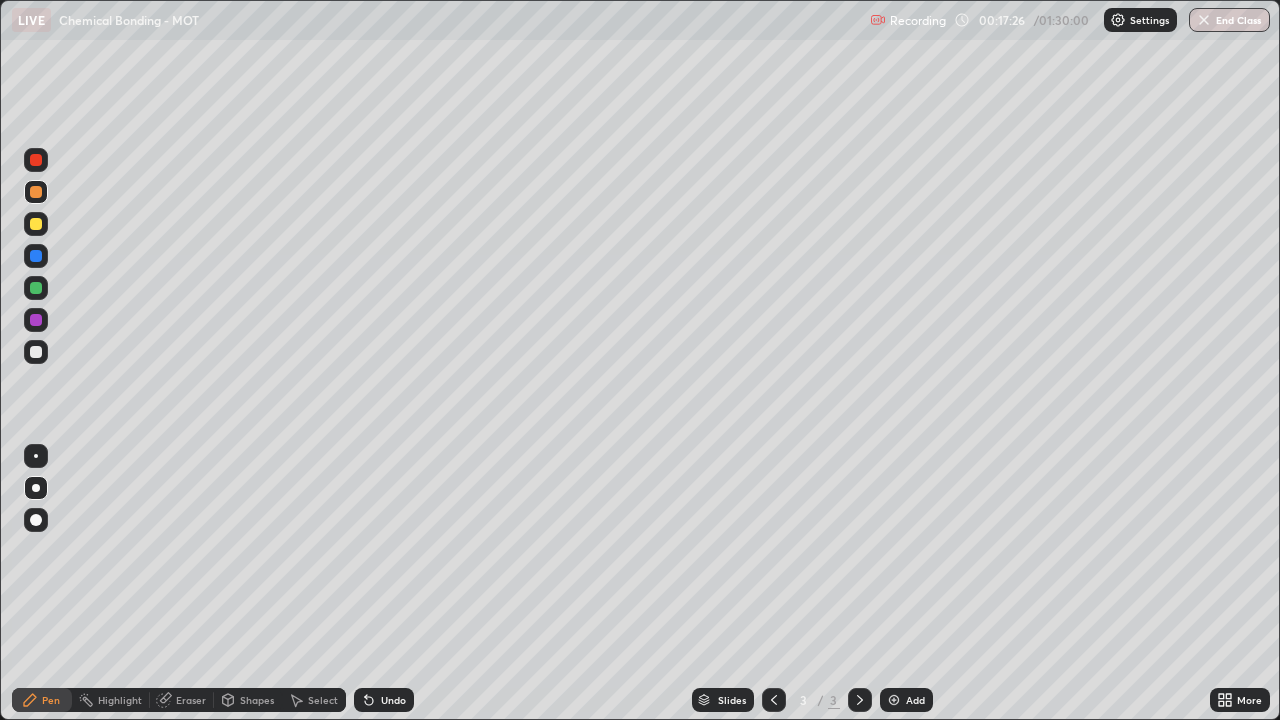 click at bounding box center [36, 352] 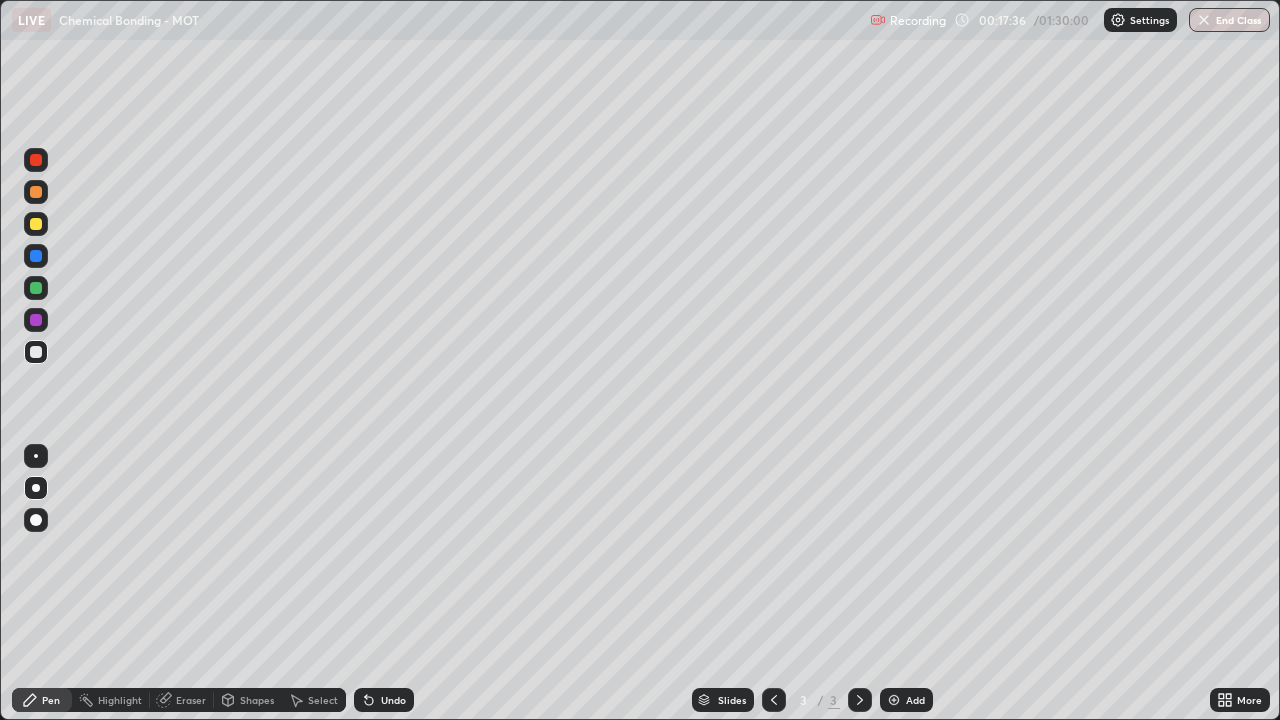 click on "Eraser" at bounding box center (191, 700) 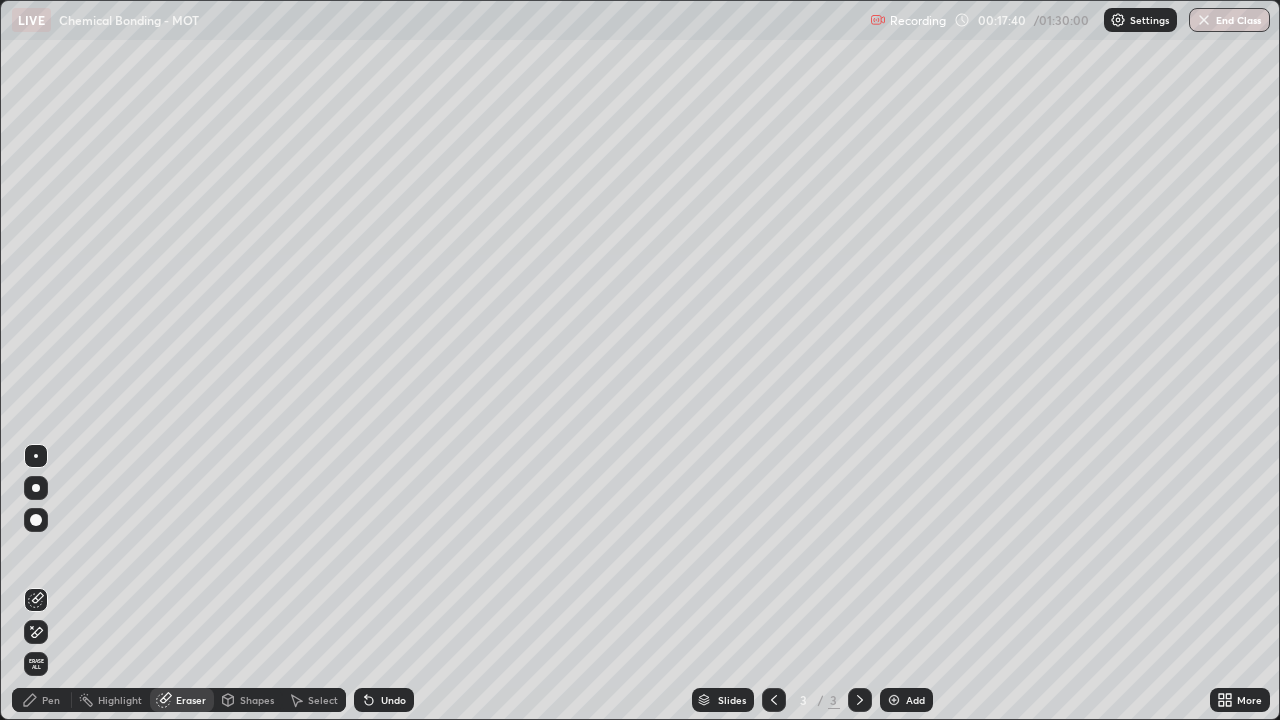 click 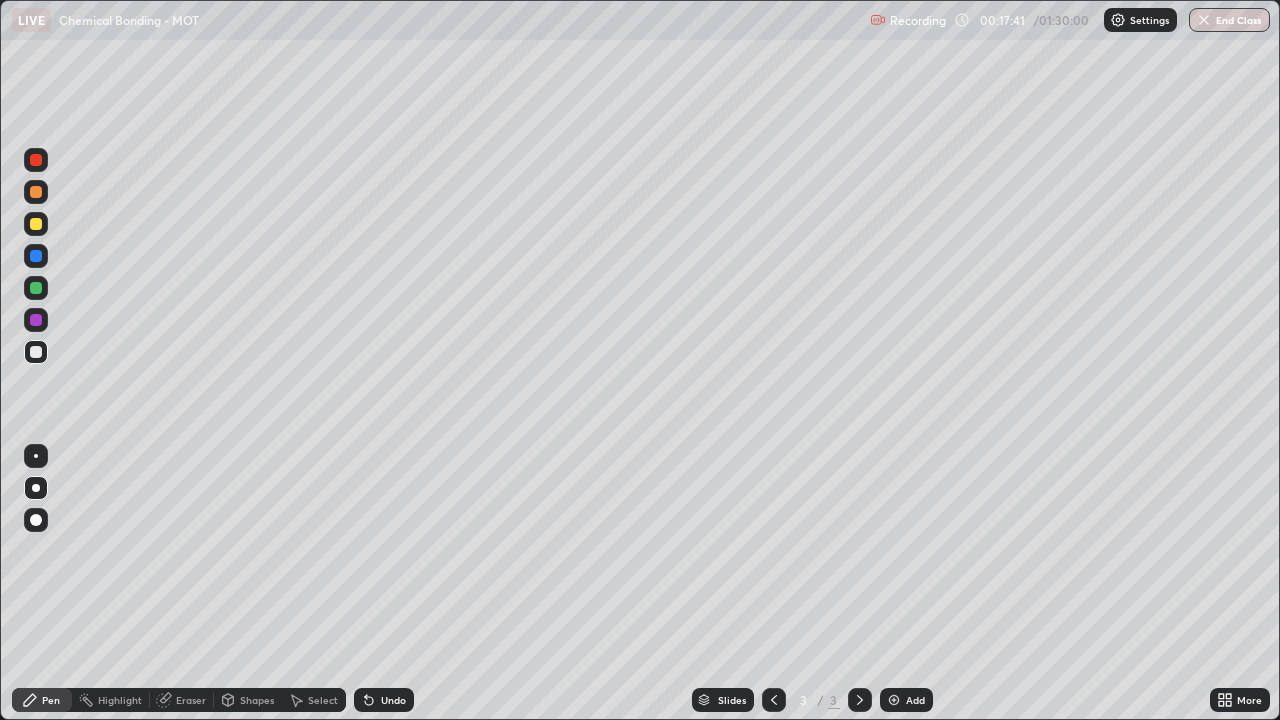 click at bounding box center (36, 192) 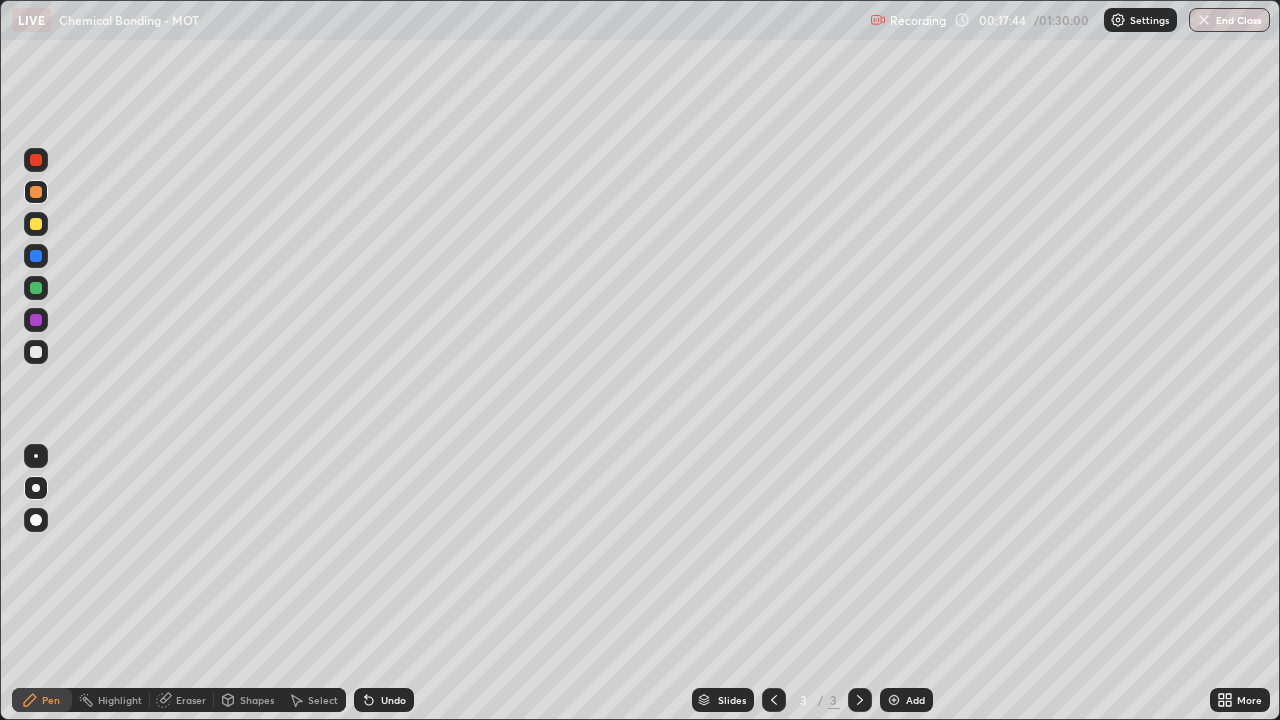 click at bounding box center [36, 352] 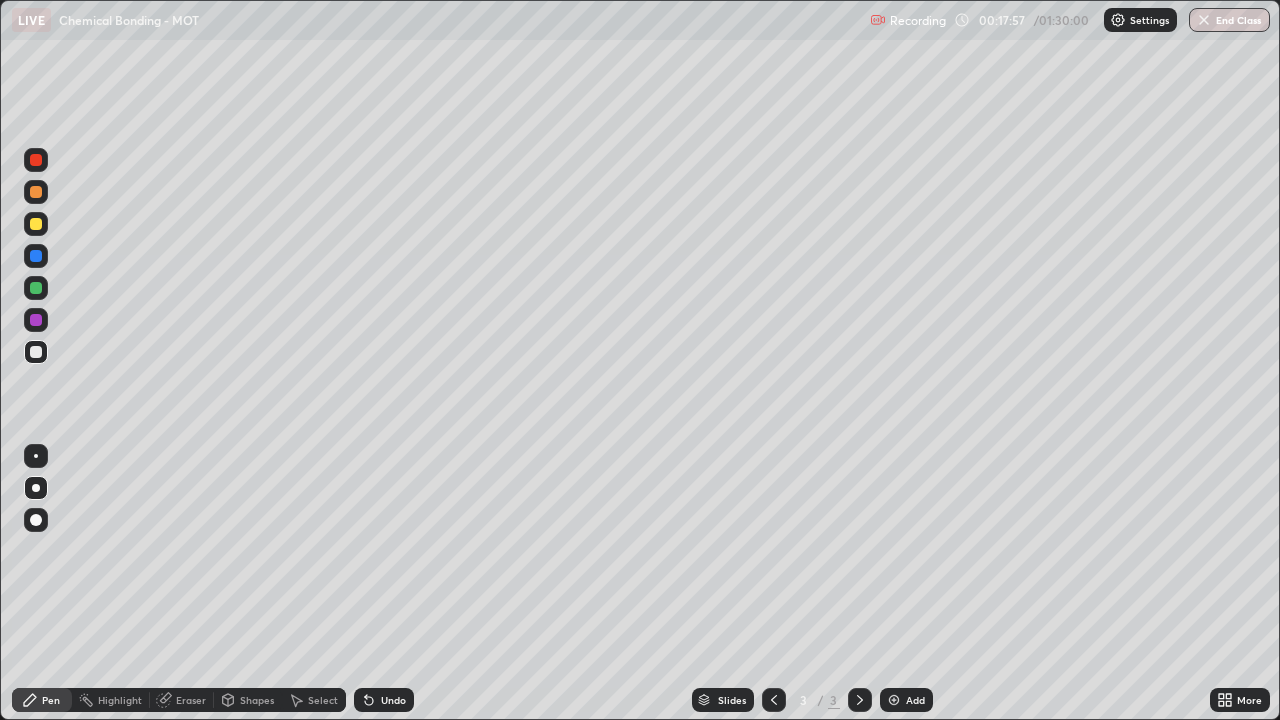 click at bounding box center [36, 224] 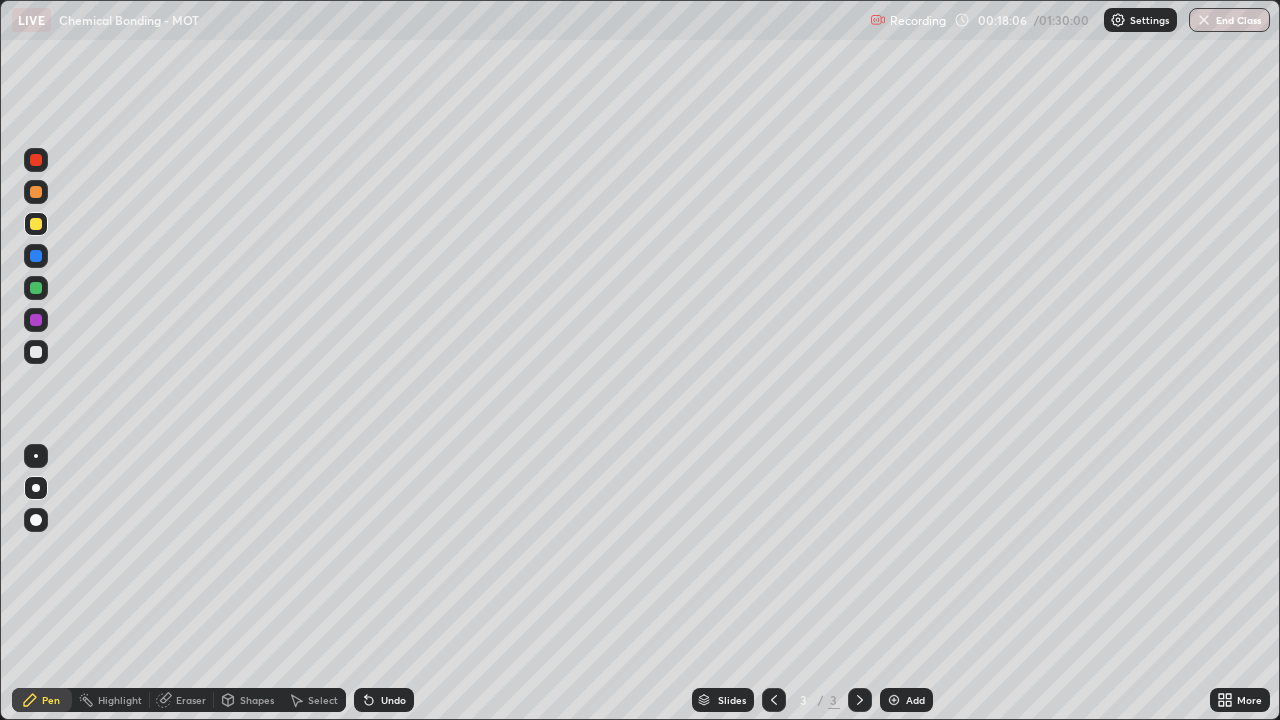 click at bounding box center [36, 352] 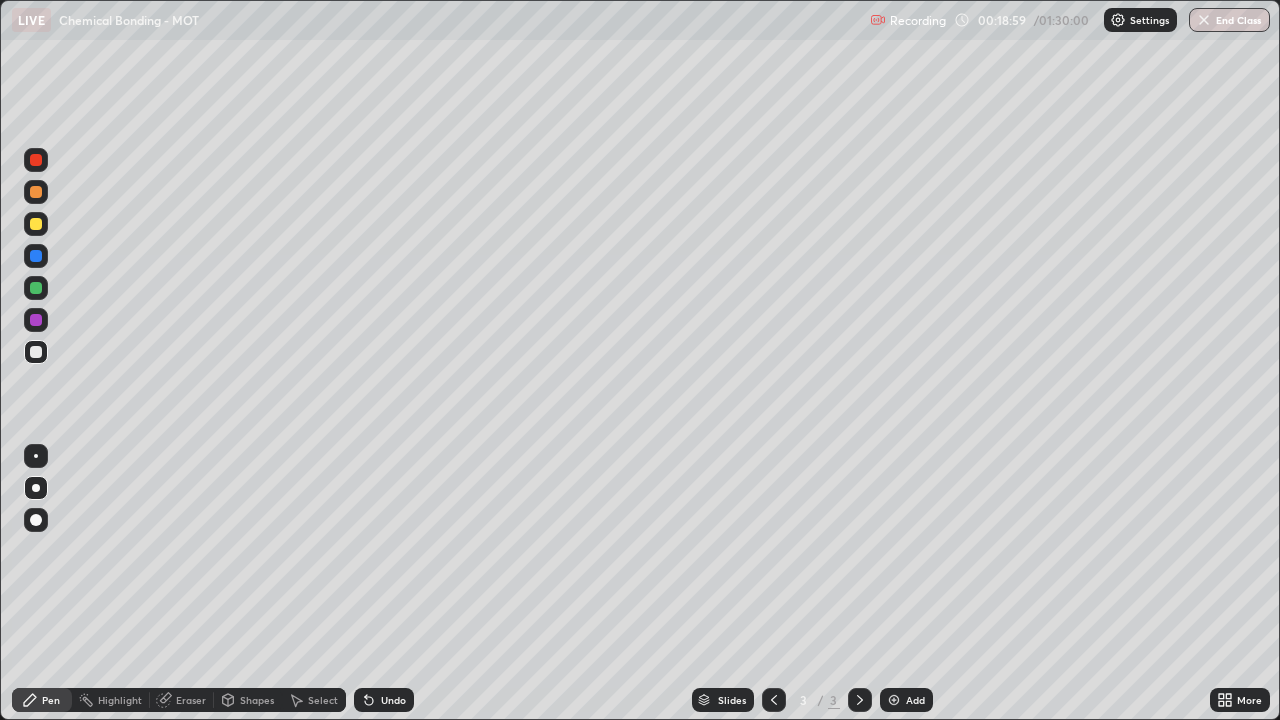 click at bounding box center [36, 320] 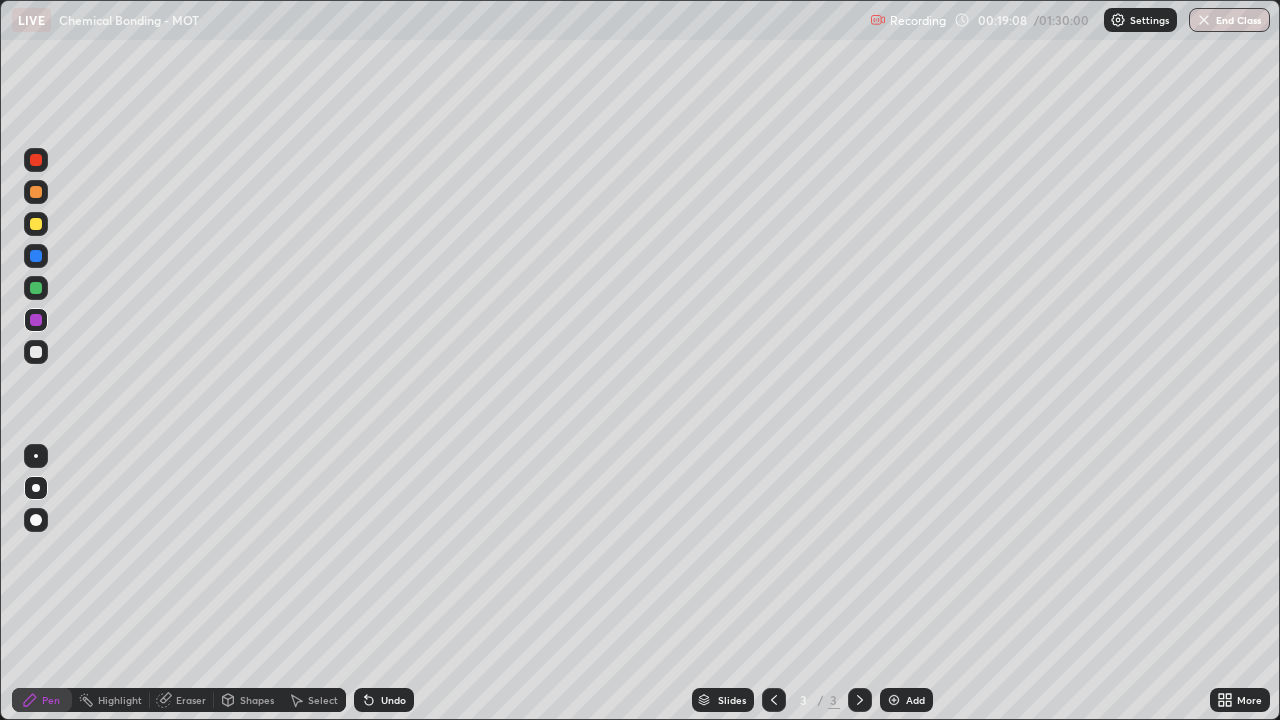 click at bounding box center (36, 352) 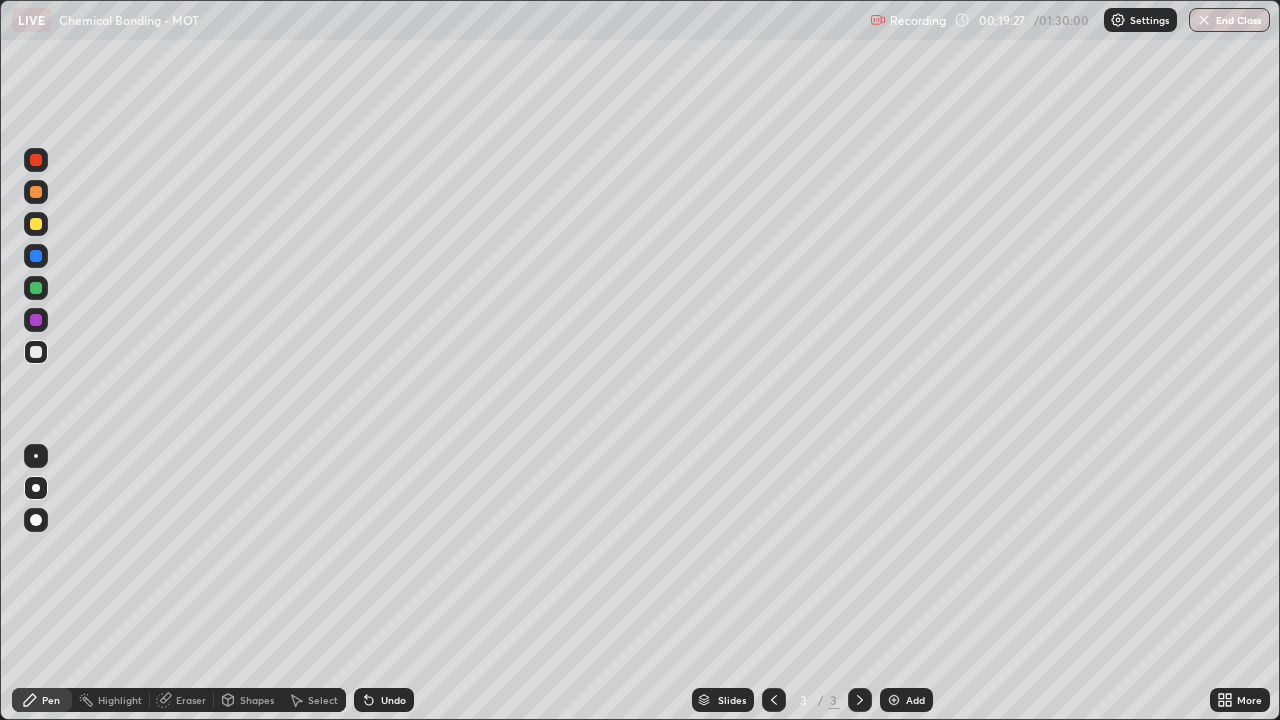 click at bounding box center (36, 224) 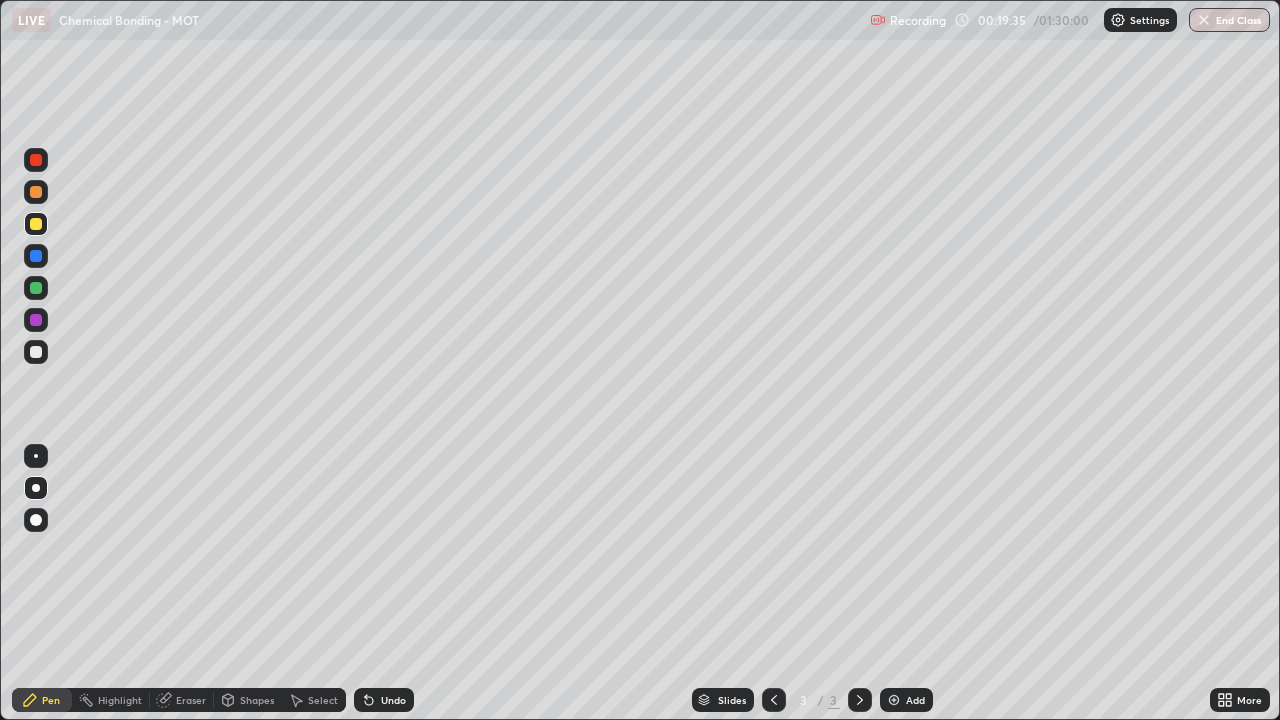 click on "Undo" at bounding box center [393, 700] 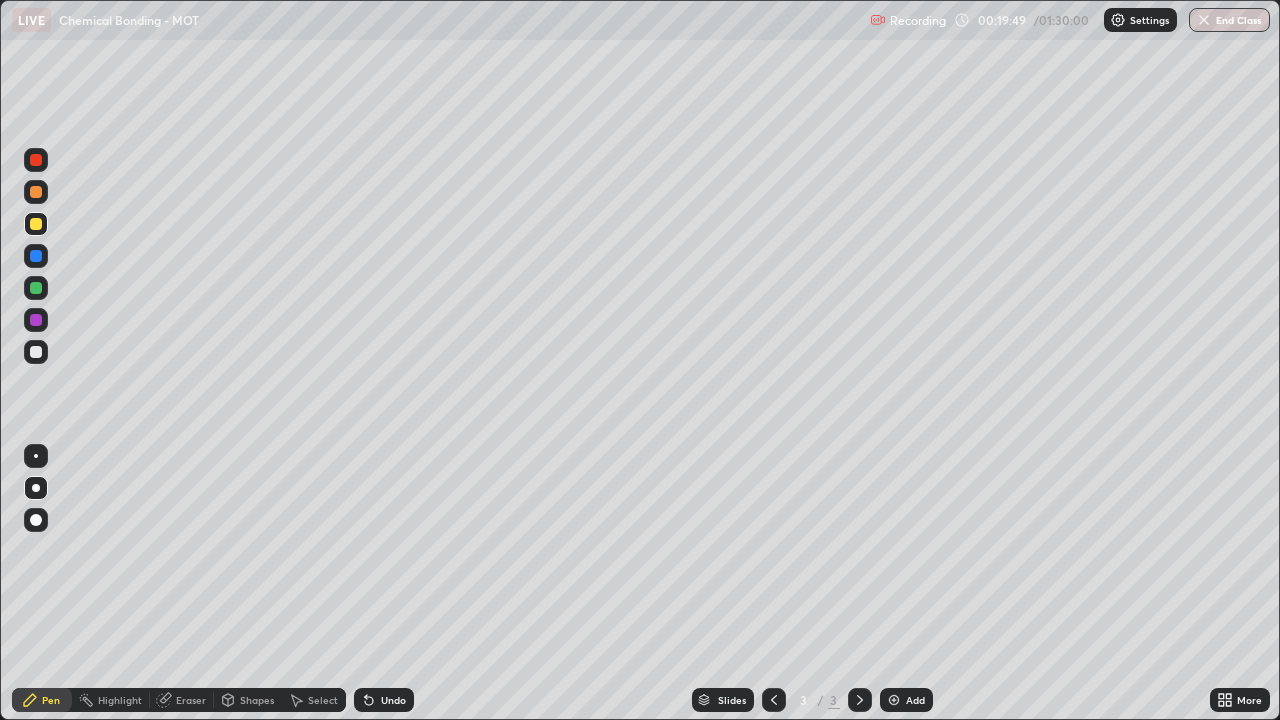 click at bounding box center (36, 352) 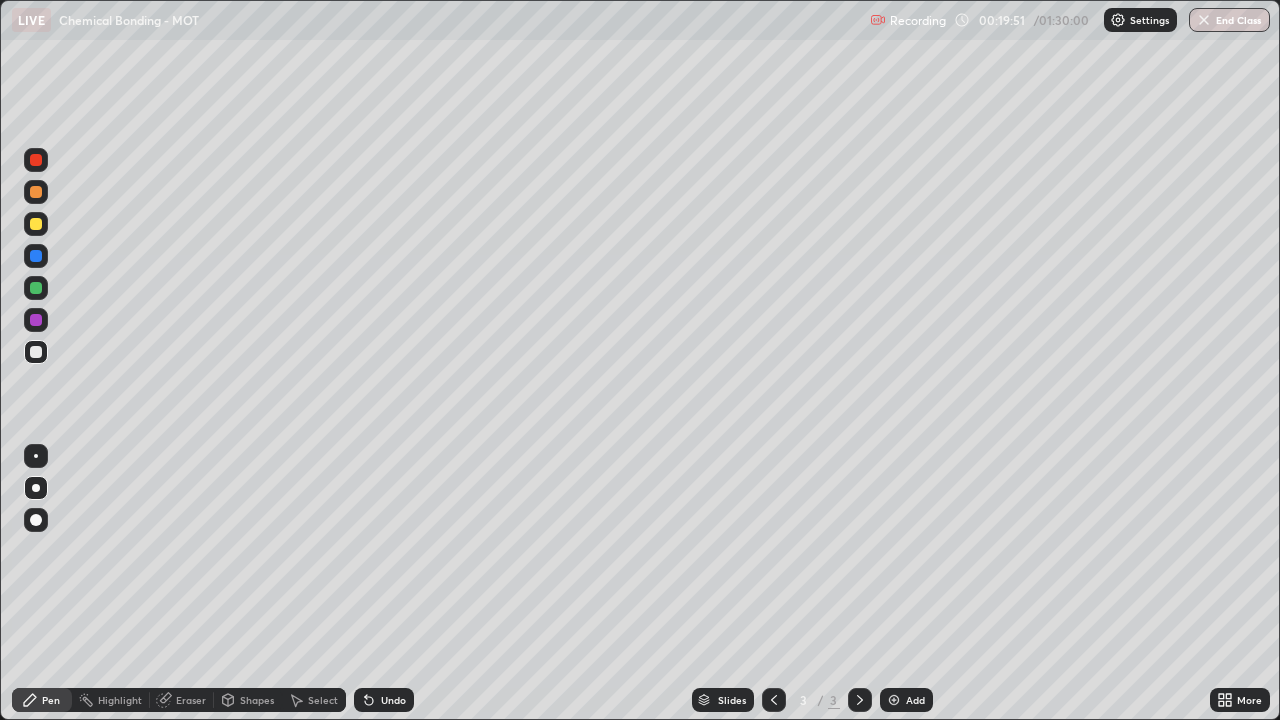 click at bounding box center [36, 320] 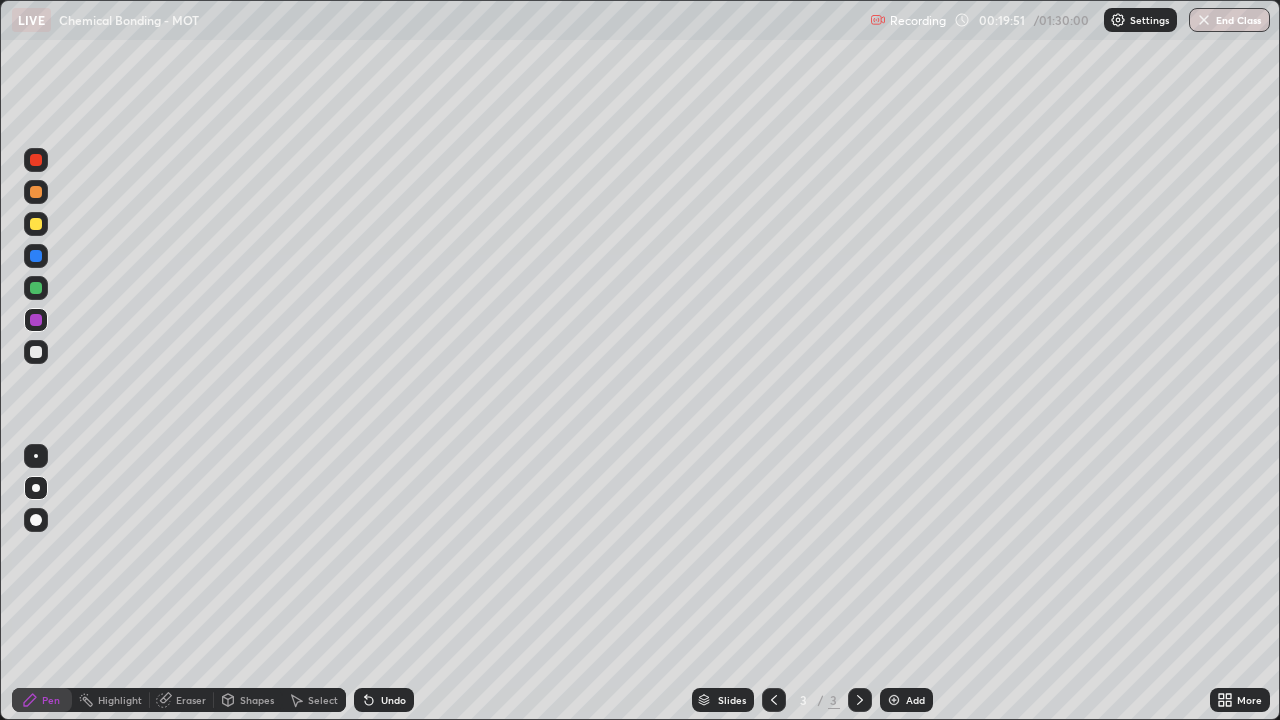 click at bounding box center [36, 288] 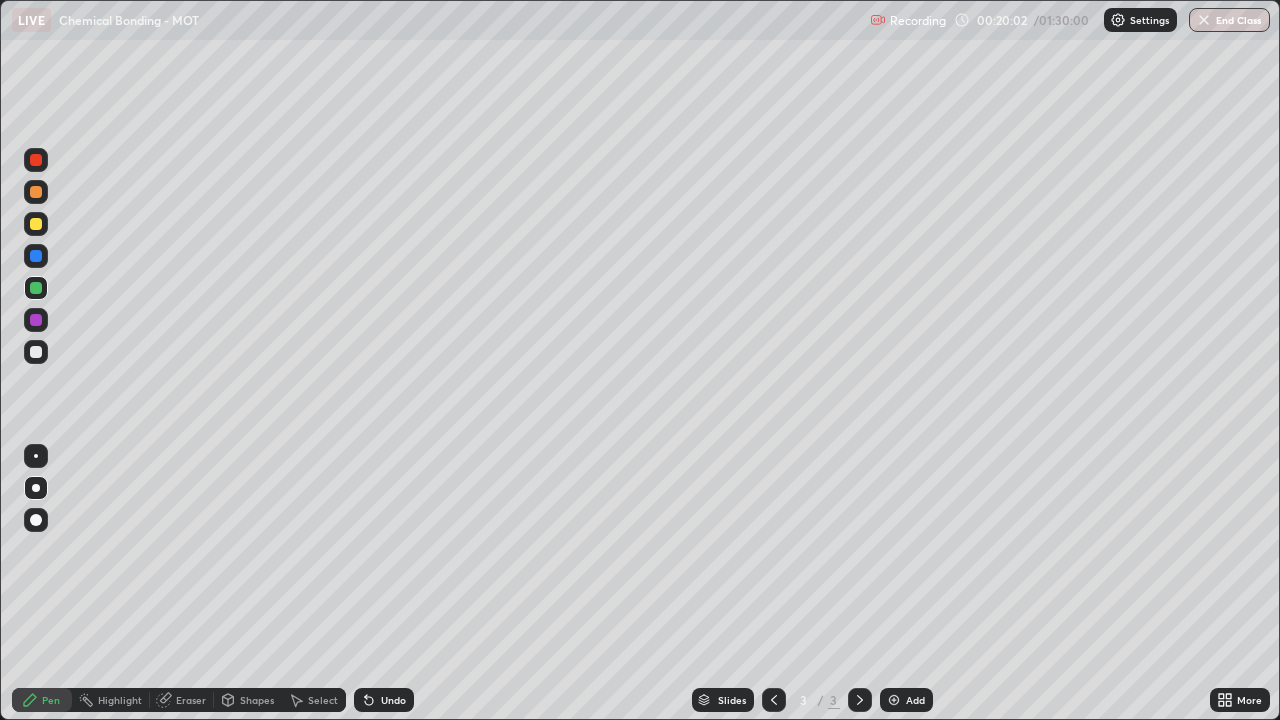 click on "Undo" at bounding box center (384, 700) 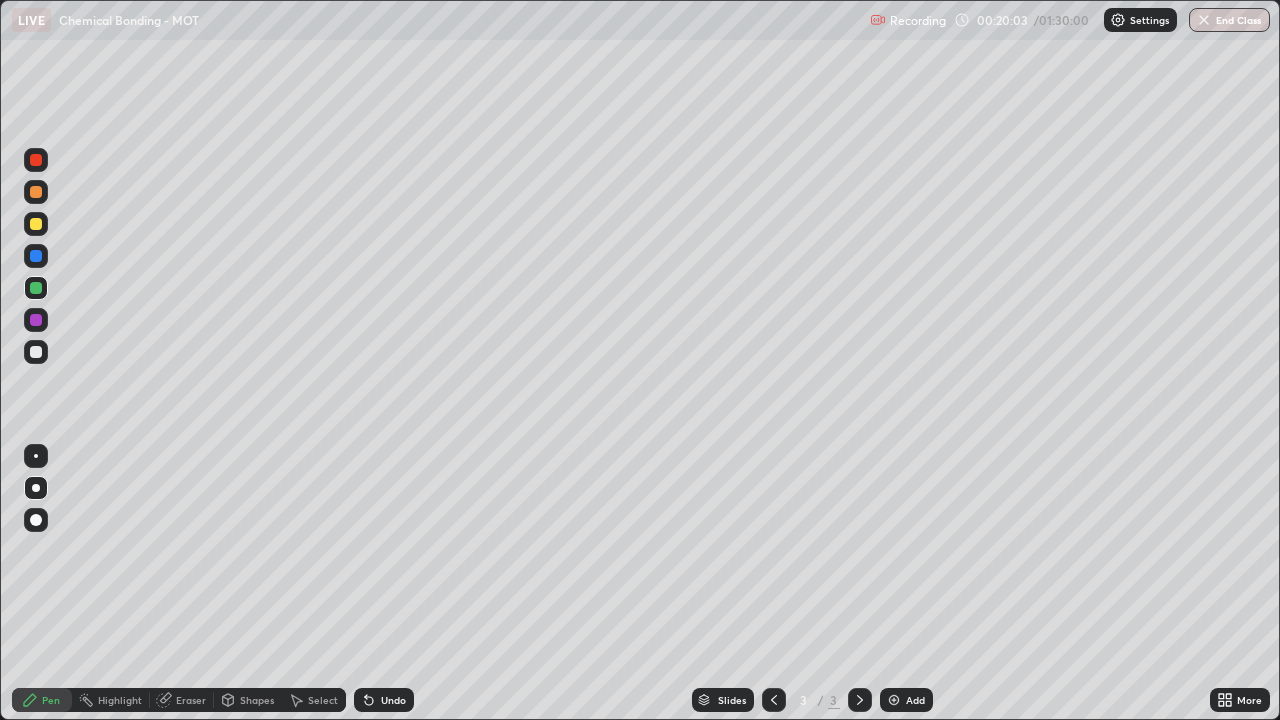 click on "Shapes" at bounding box center (248, 700) 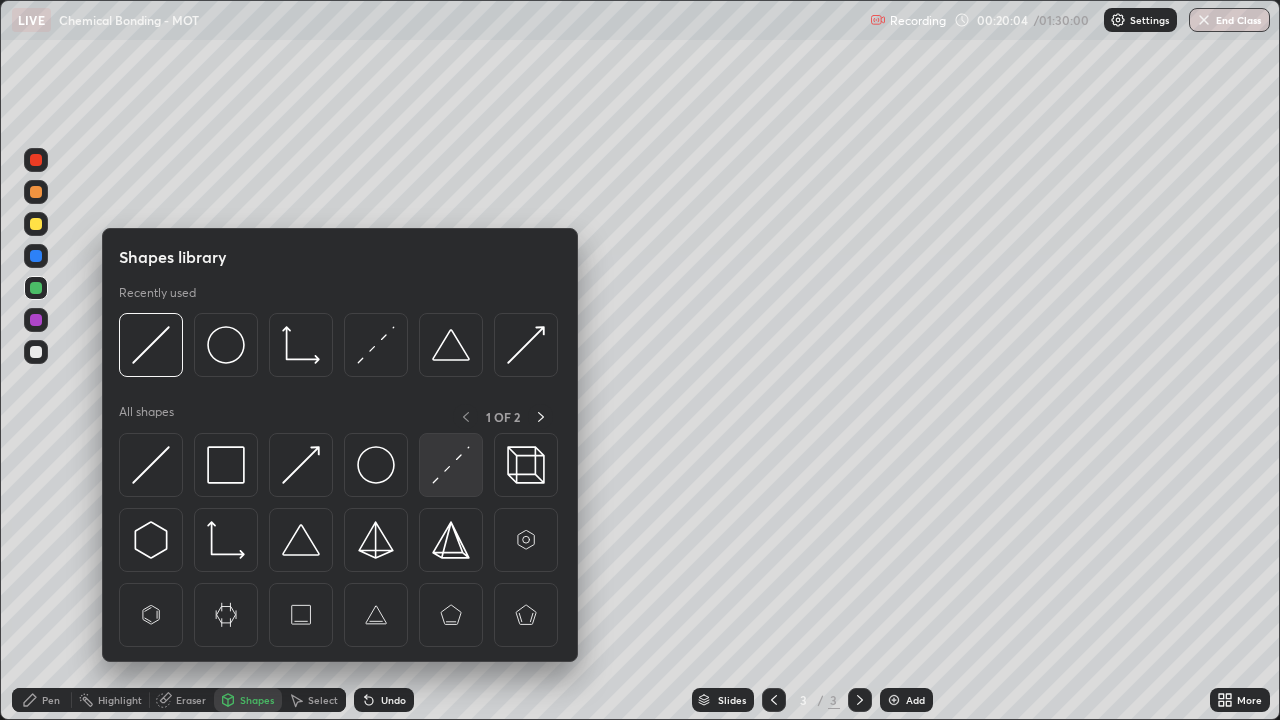 click at bounding box center [451, 465] 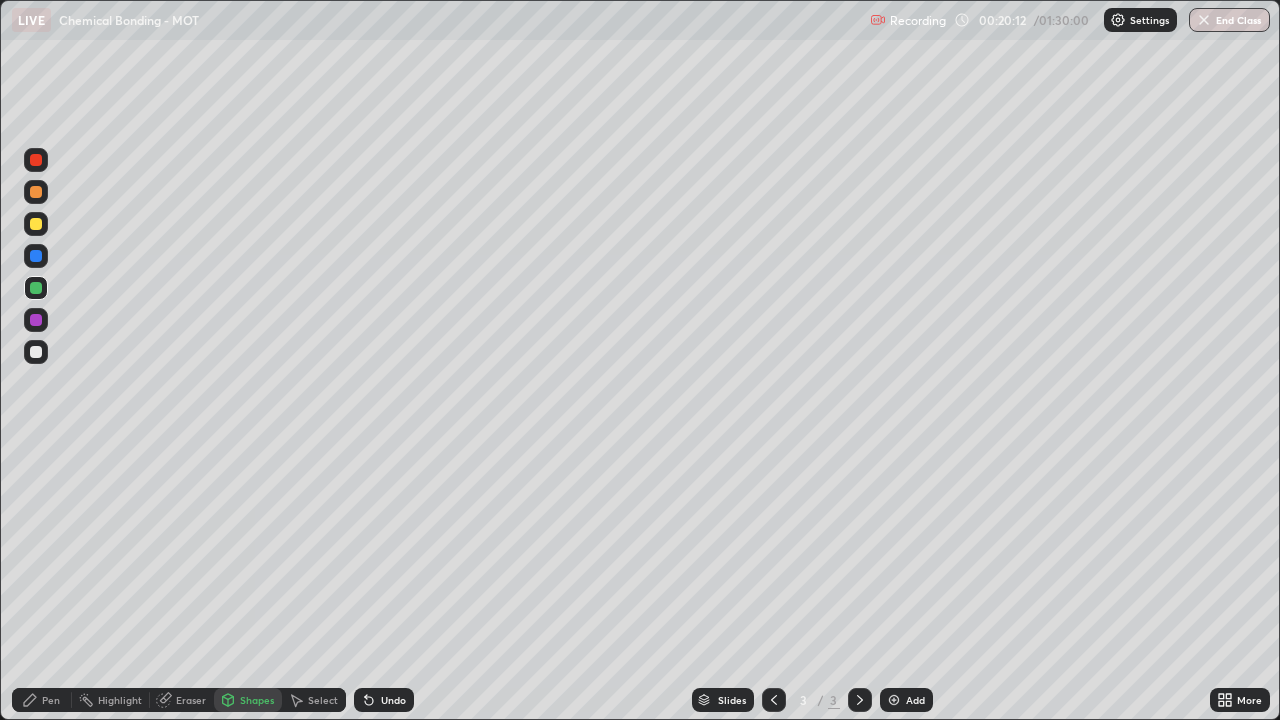 click at bounding box center [36, 320] 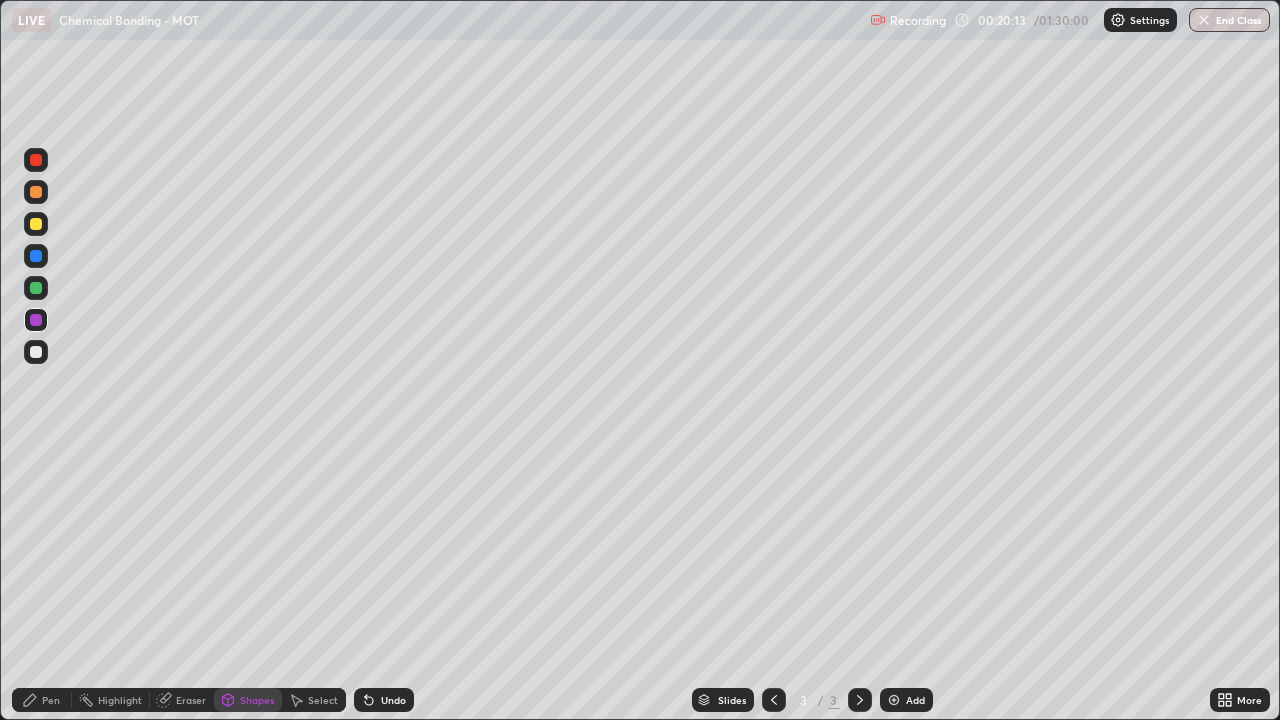 click at bounding box center (36, 224) 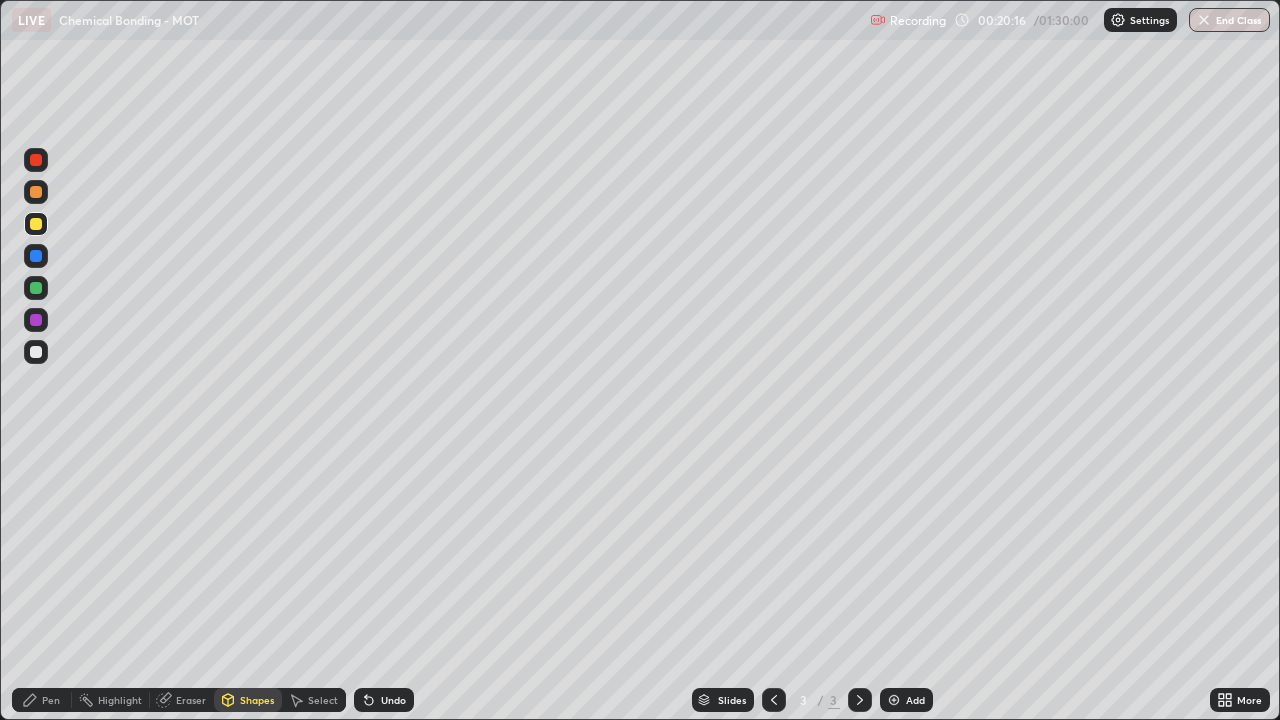 click on "Undo" at bounding box center (393, 700) 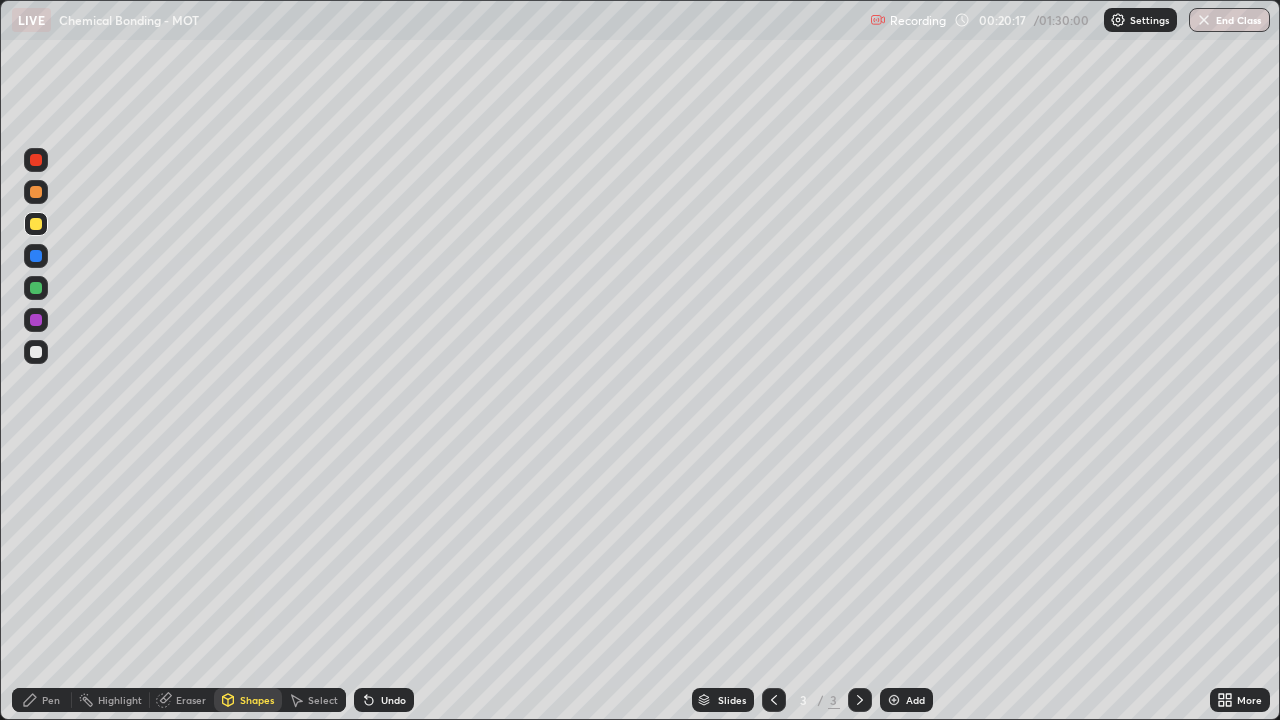 click on "Pen" at bounding box center (51, 700) 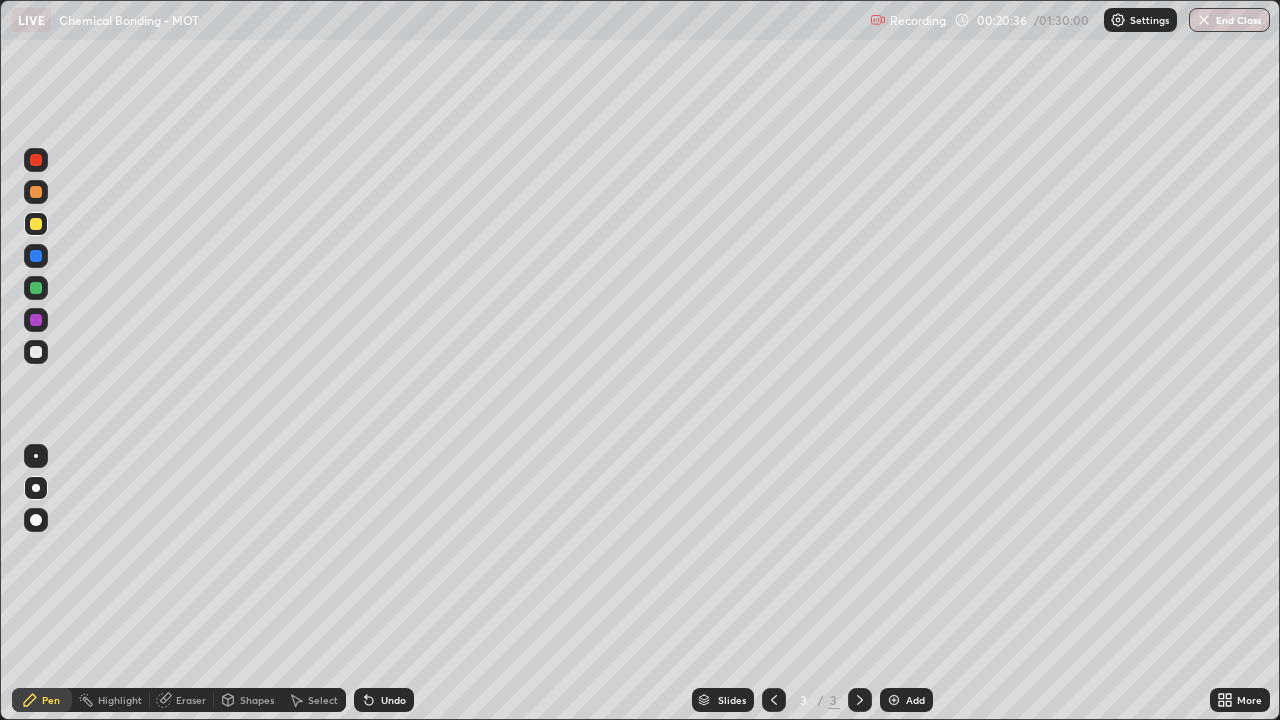 click on "Undo" at bounding box center (384, 700) 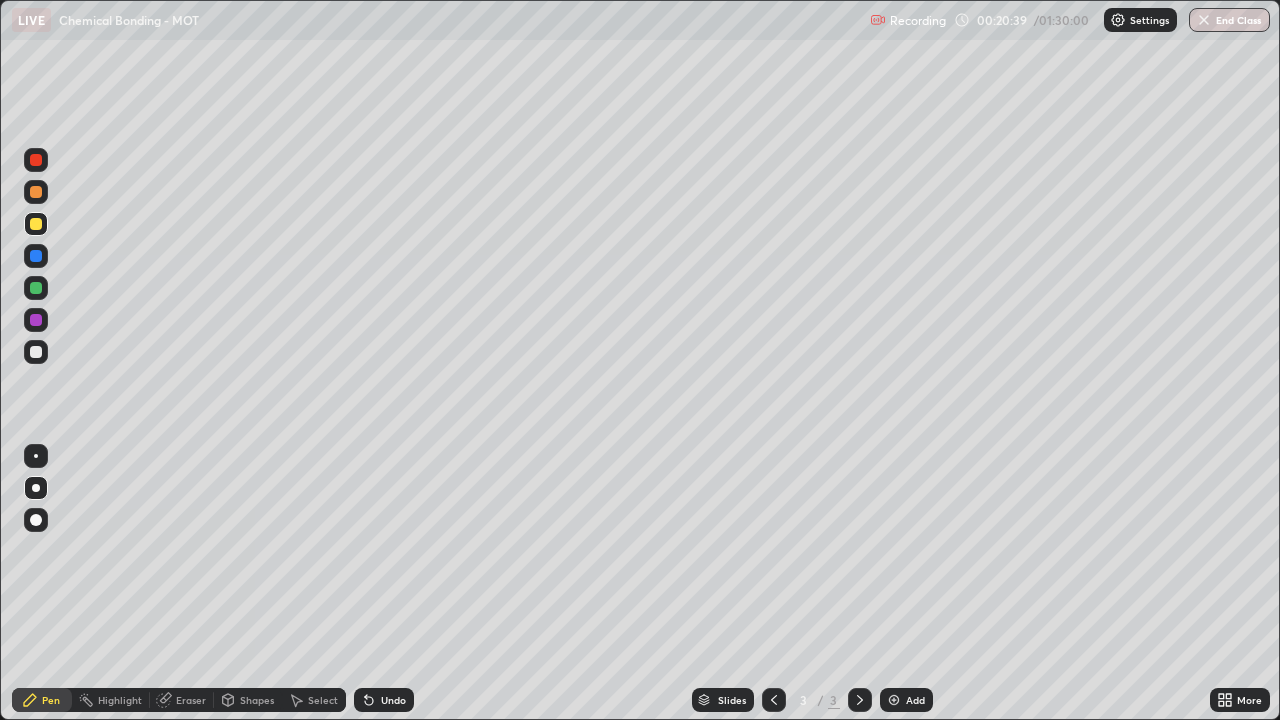 click at bounding box center (36, 288) 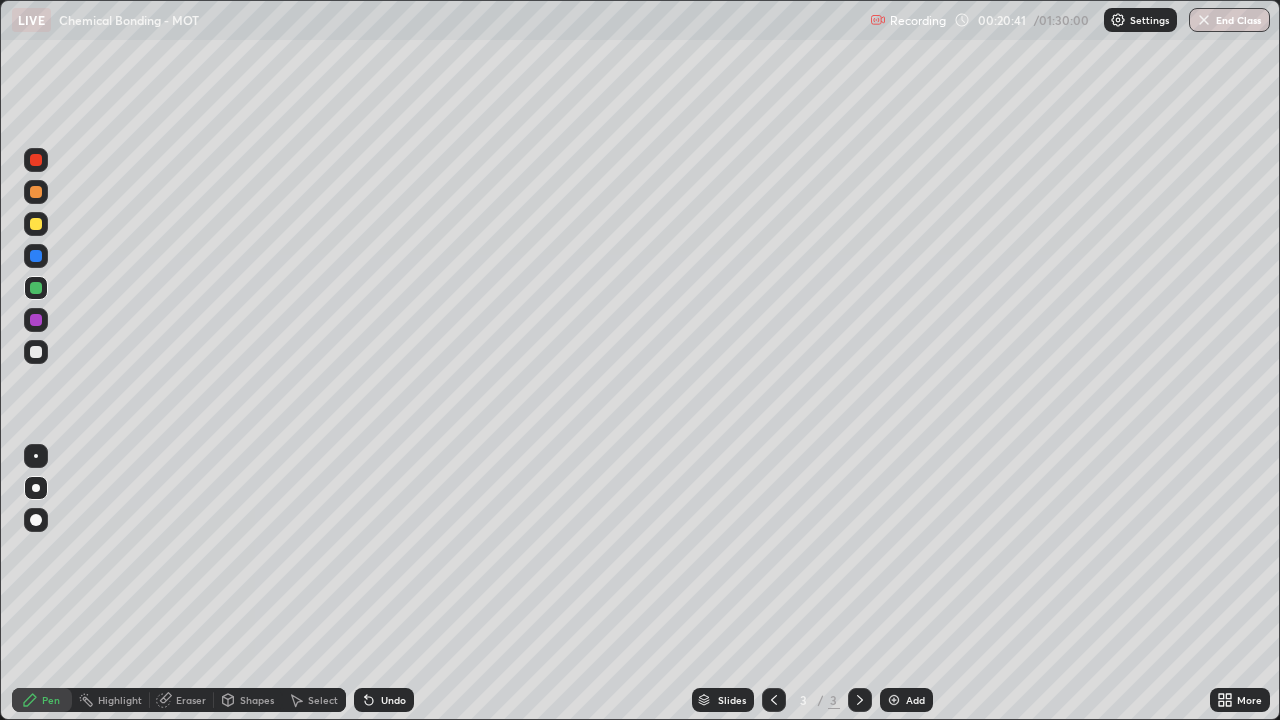 click at bounding box center [36, 192] 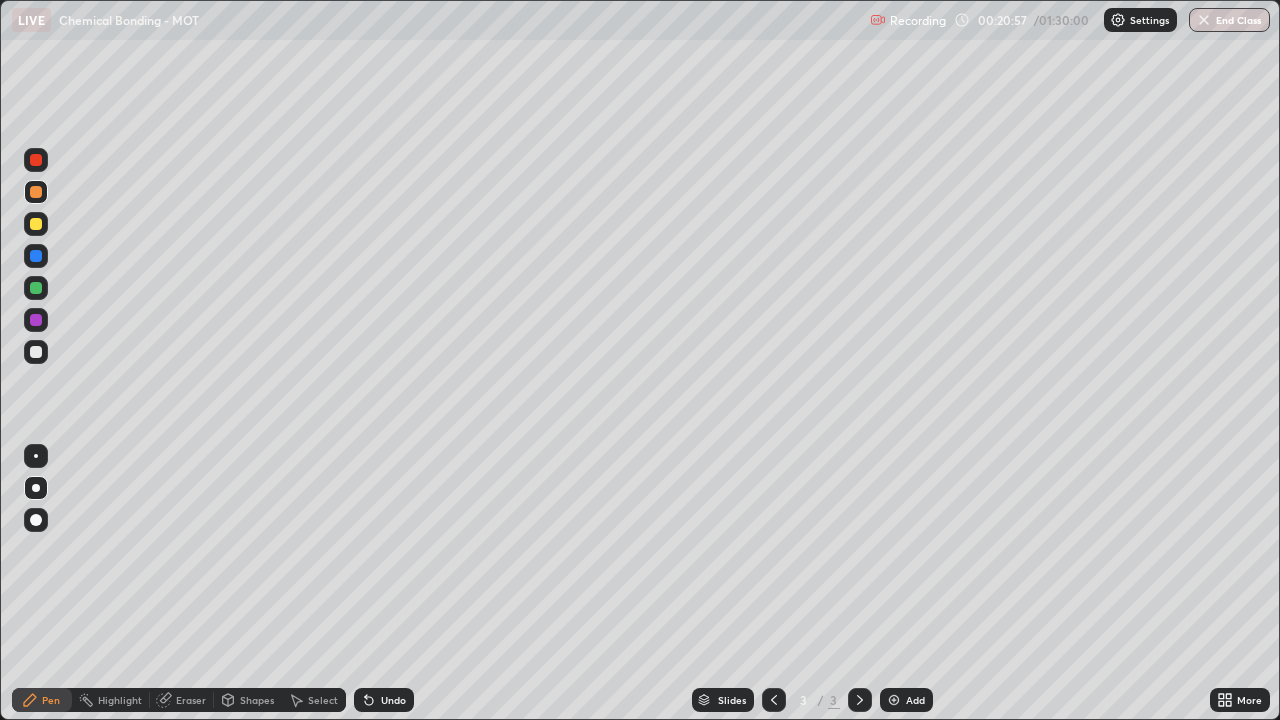 click 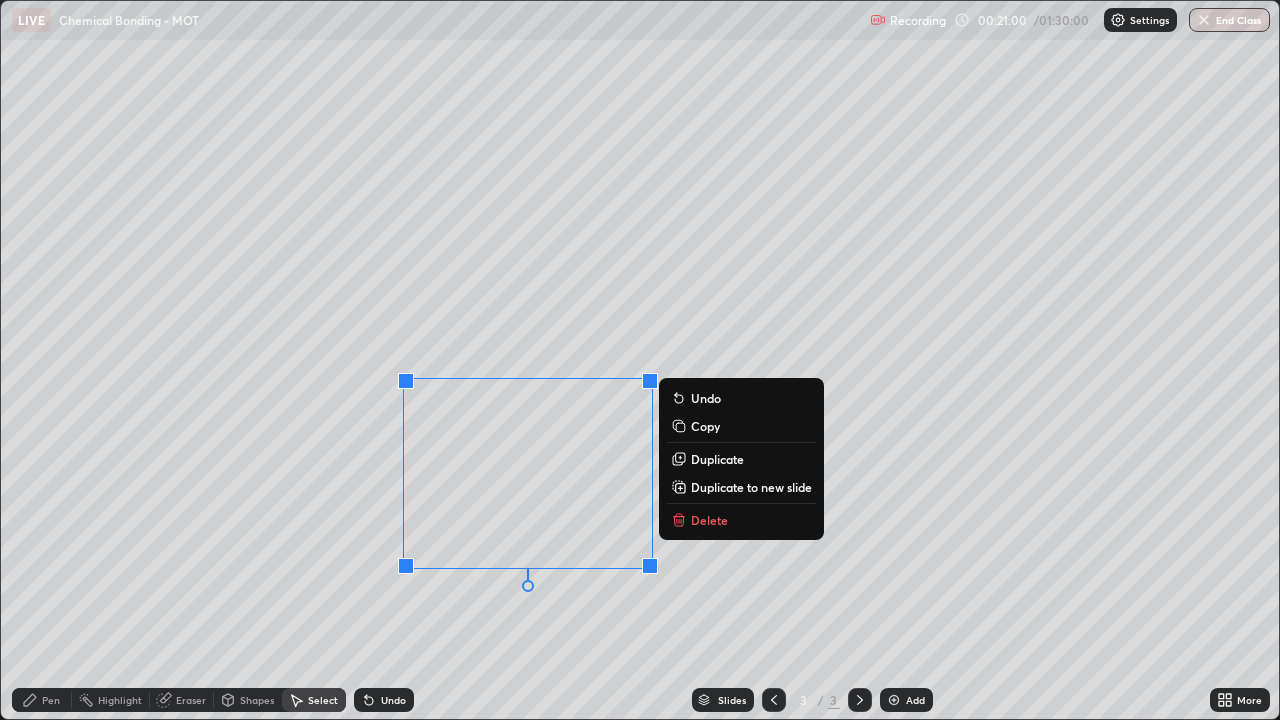 click on "Duplicate" at bounding box center [717, 459] 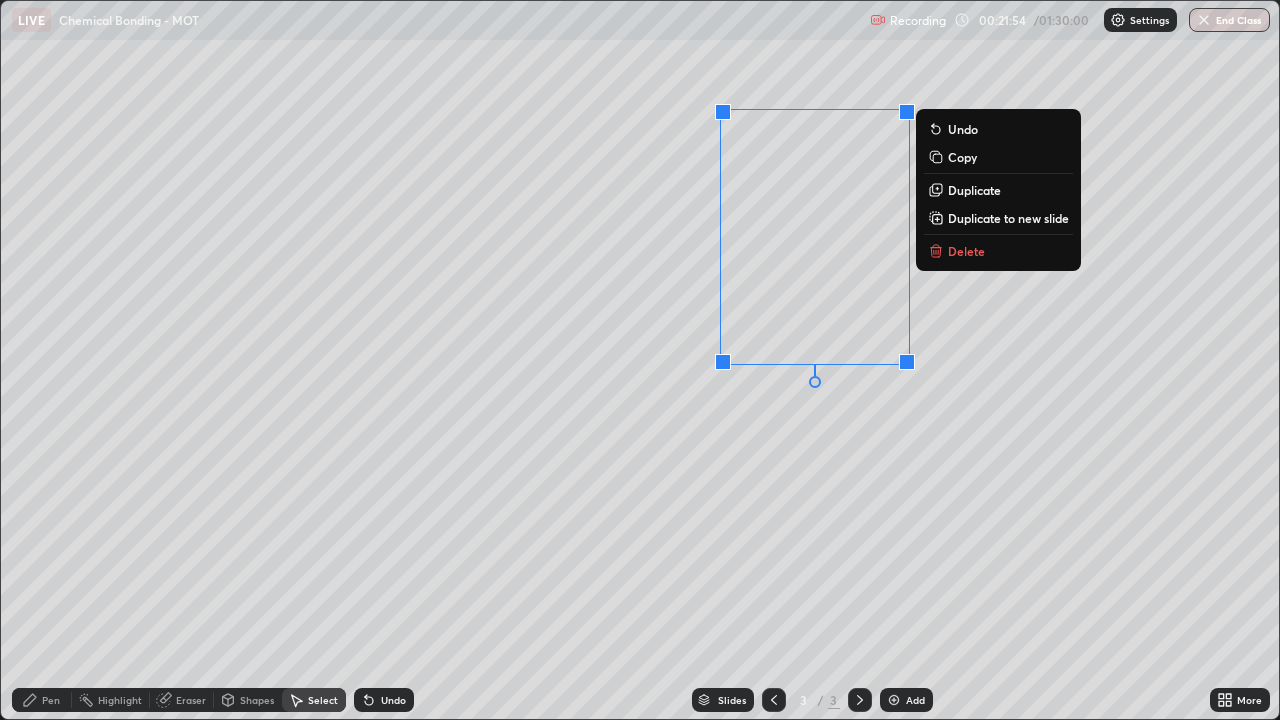 click on "Pen" at bounding box center (51, 700) 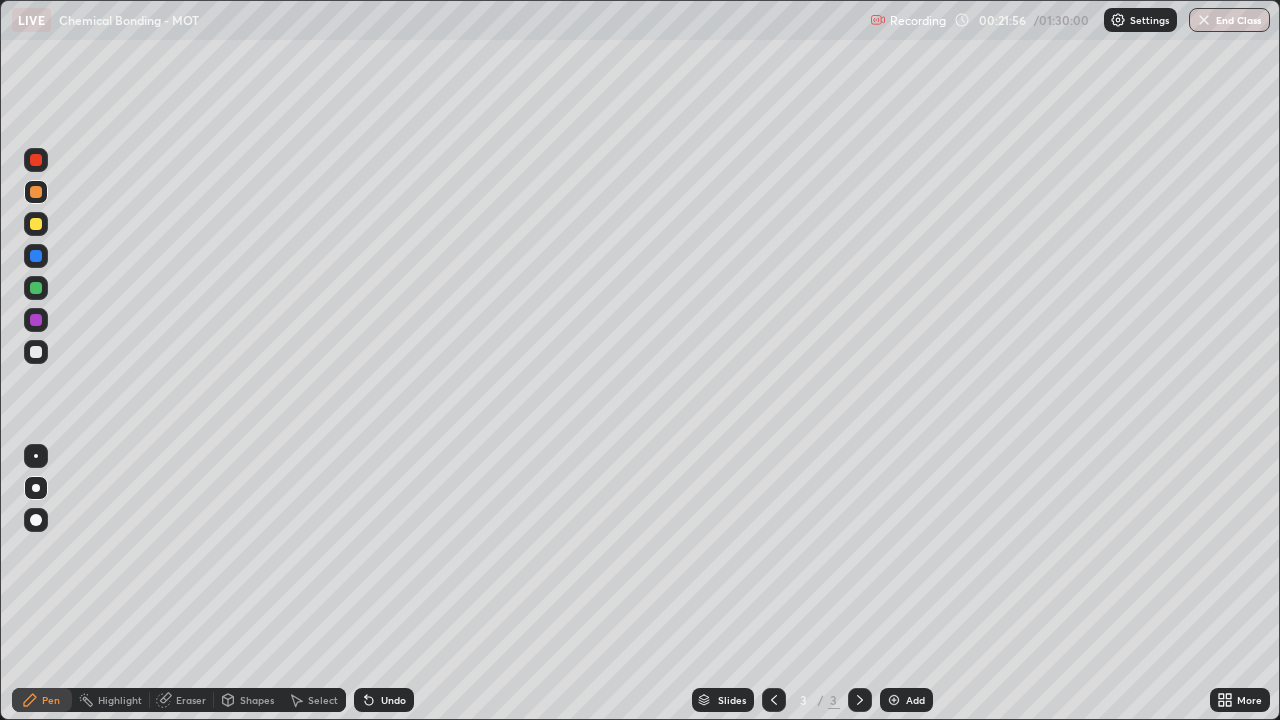 click at bounding box center [36, 288] 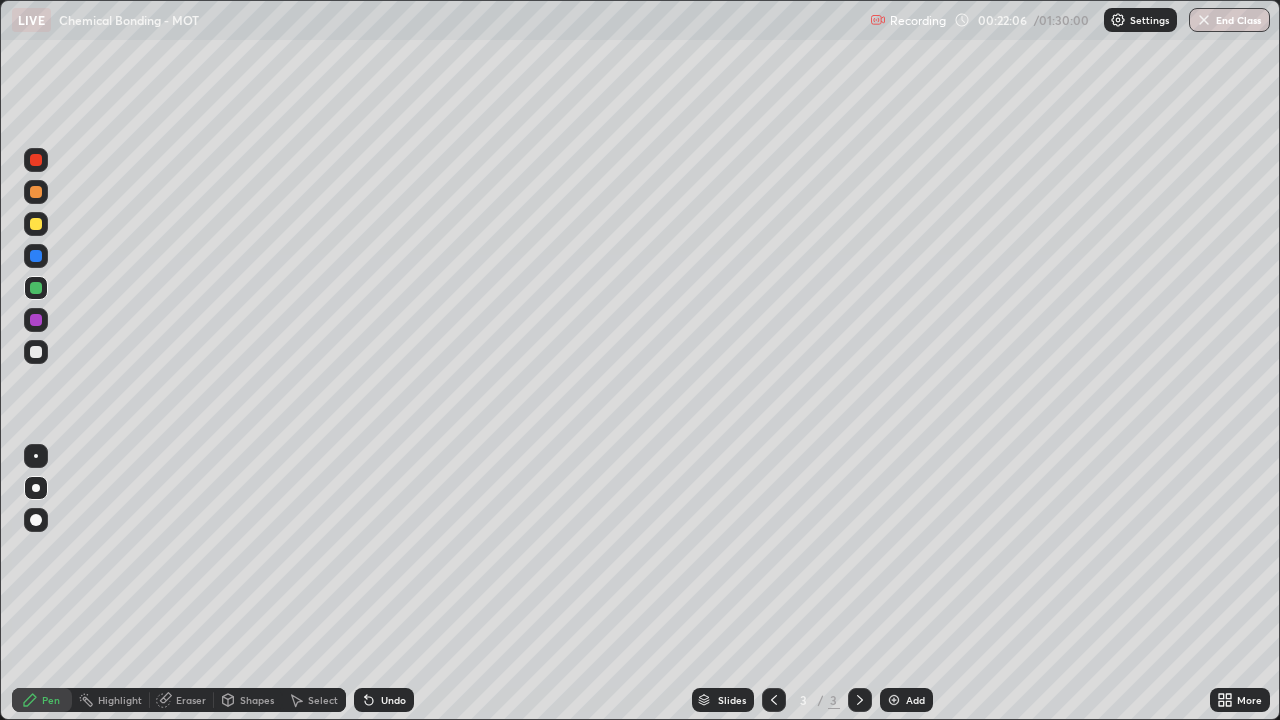 click 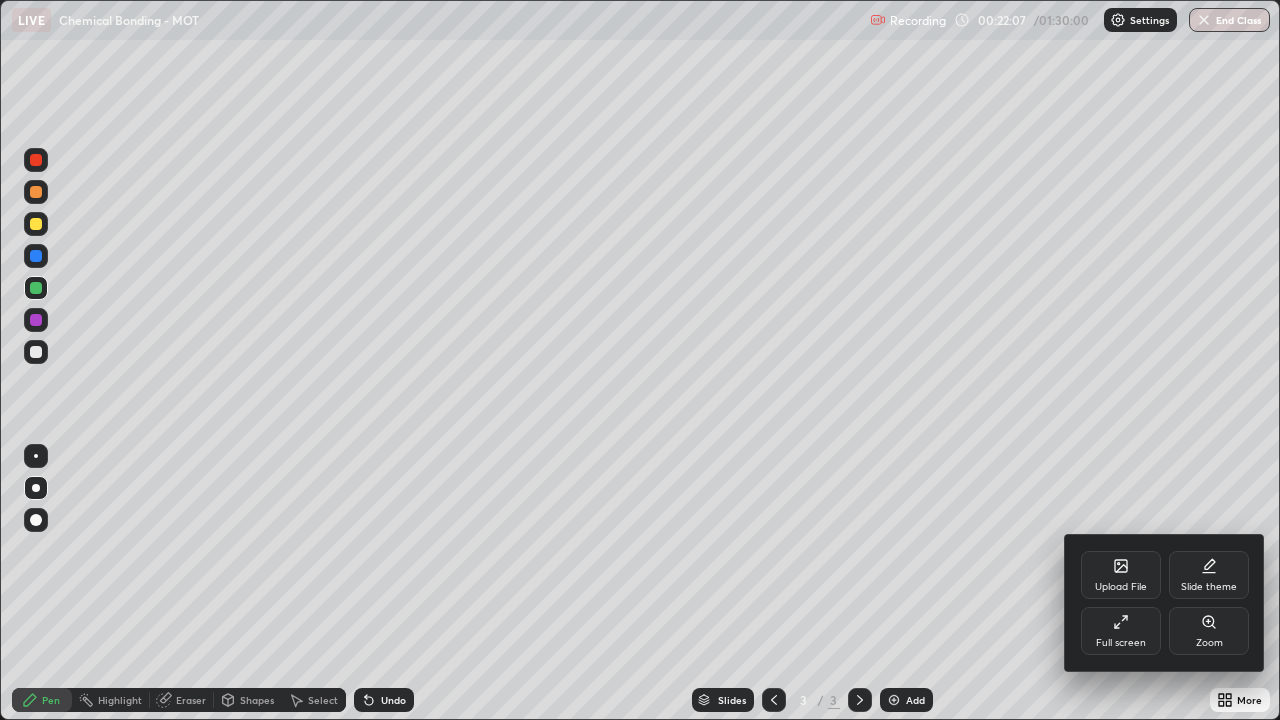 click 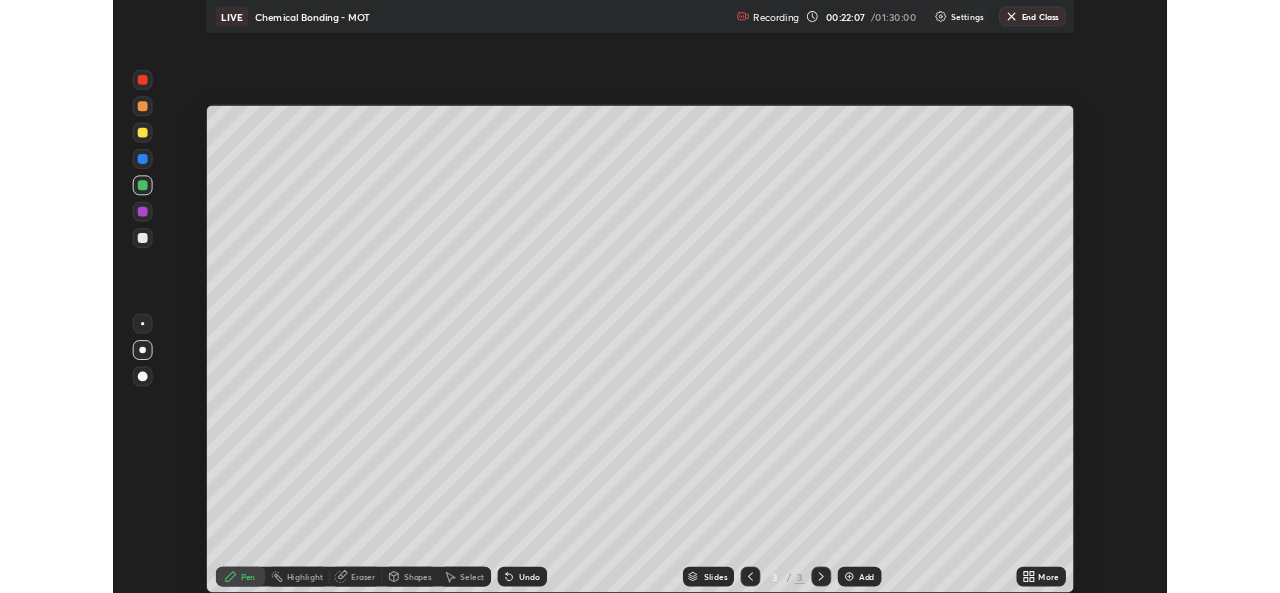 scroll, scrollTop: 593, scrollLeft: 1280, axis: both 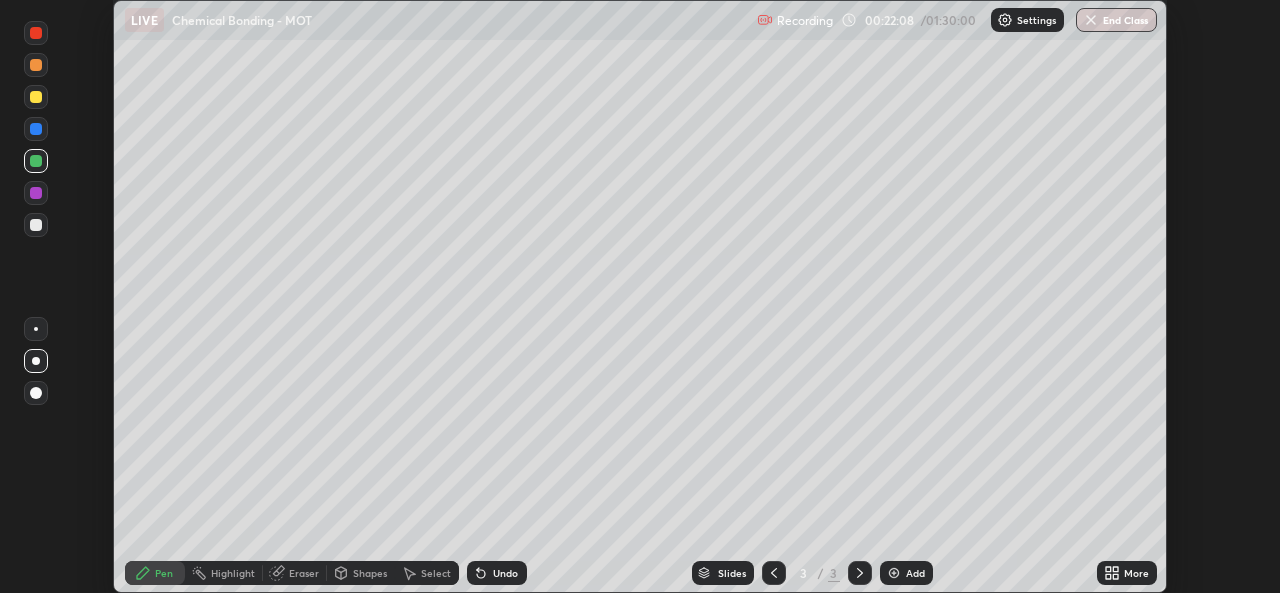 click on "More" at bounding box center [1127, 573] 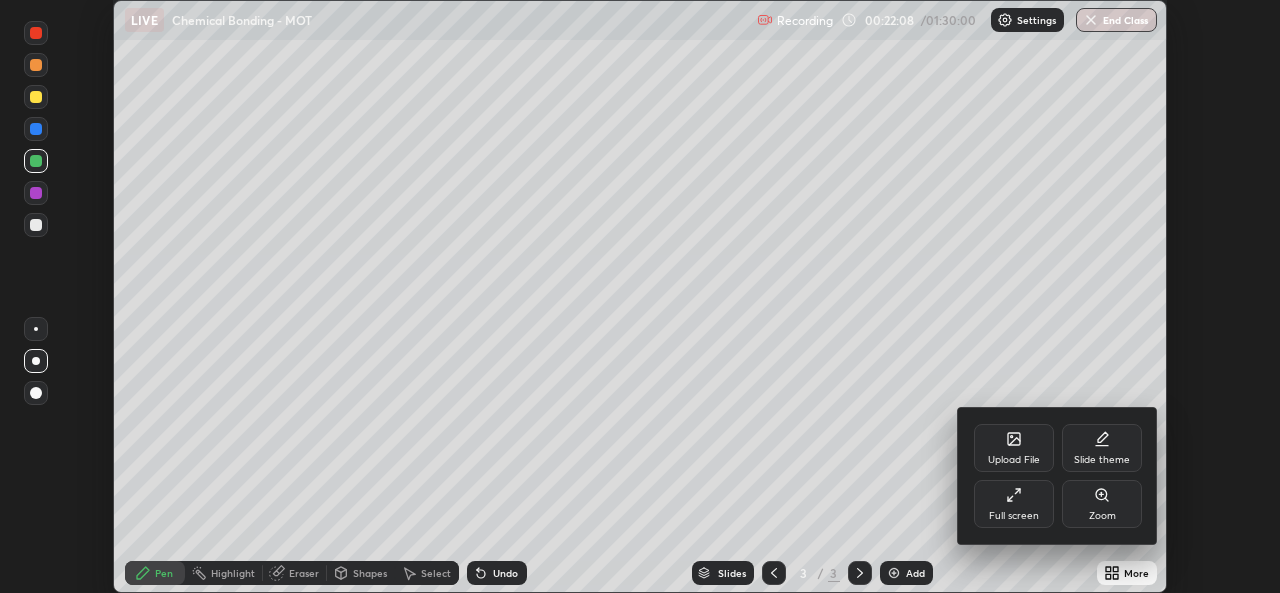 click on "Full screen" at bounding box center [1014, 504] 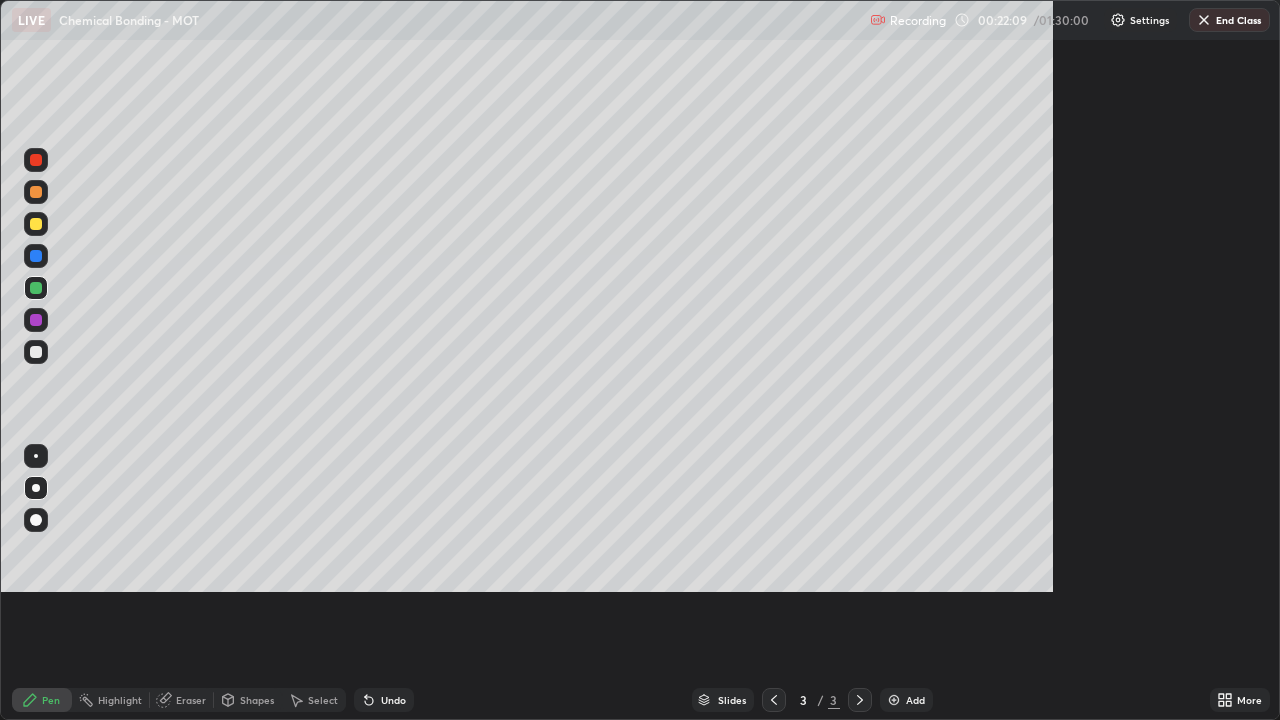 scroll, scrollTop: 99280, scrollLeft: 98720, axis: both 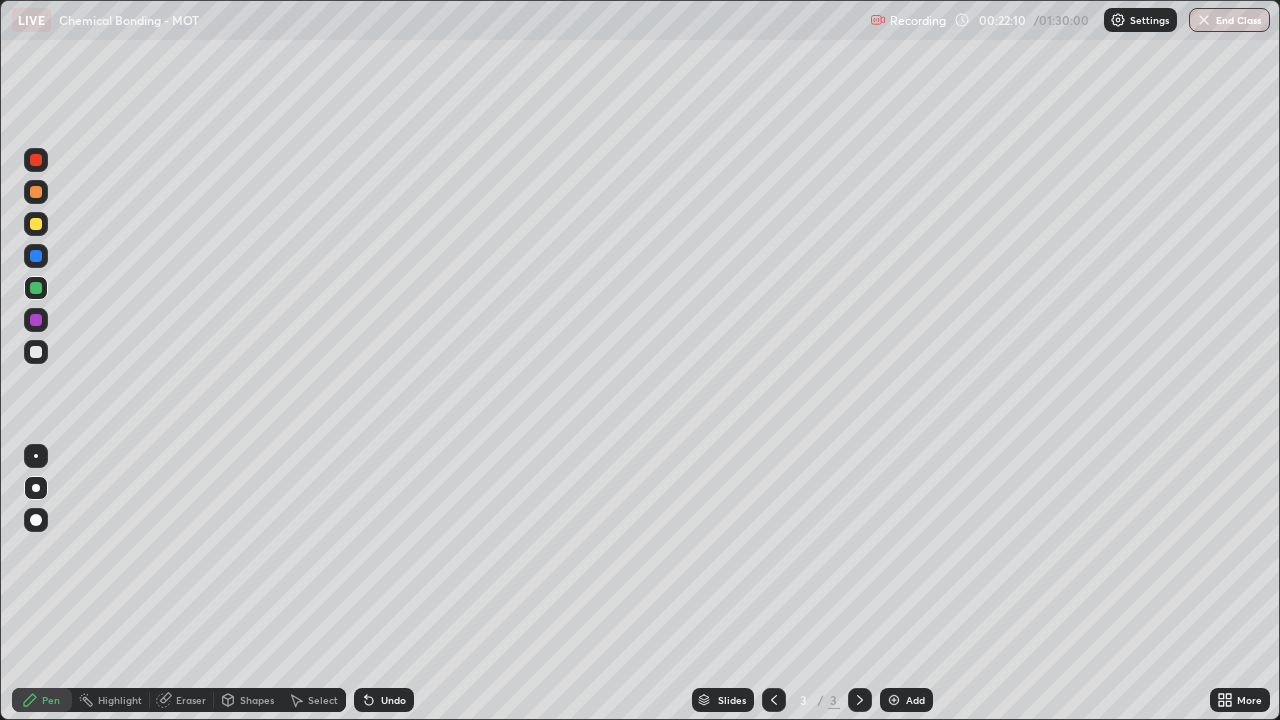click on "Undo" at bounding box center (384, 700) 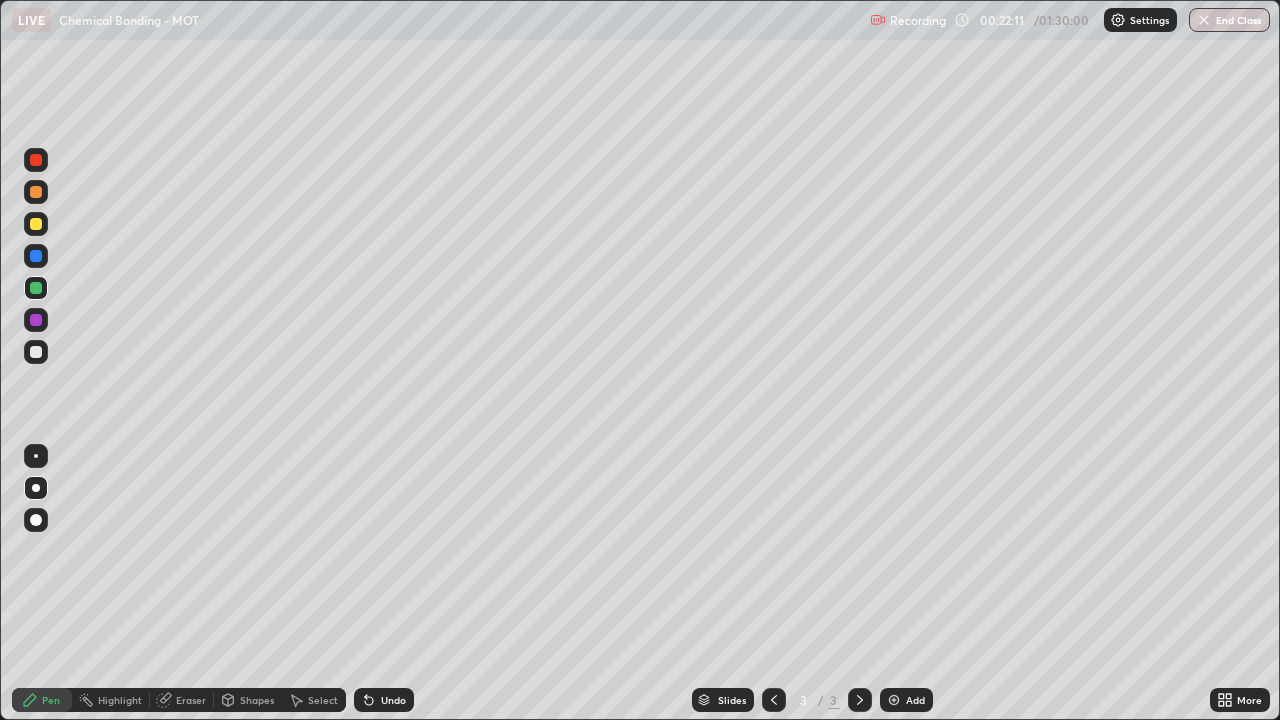 click on "Undo" at bounding box center (393, 700) 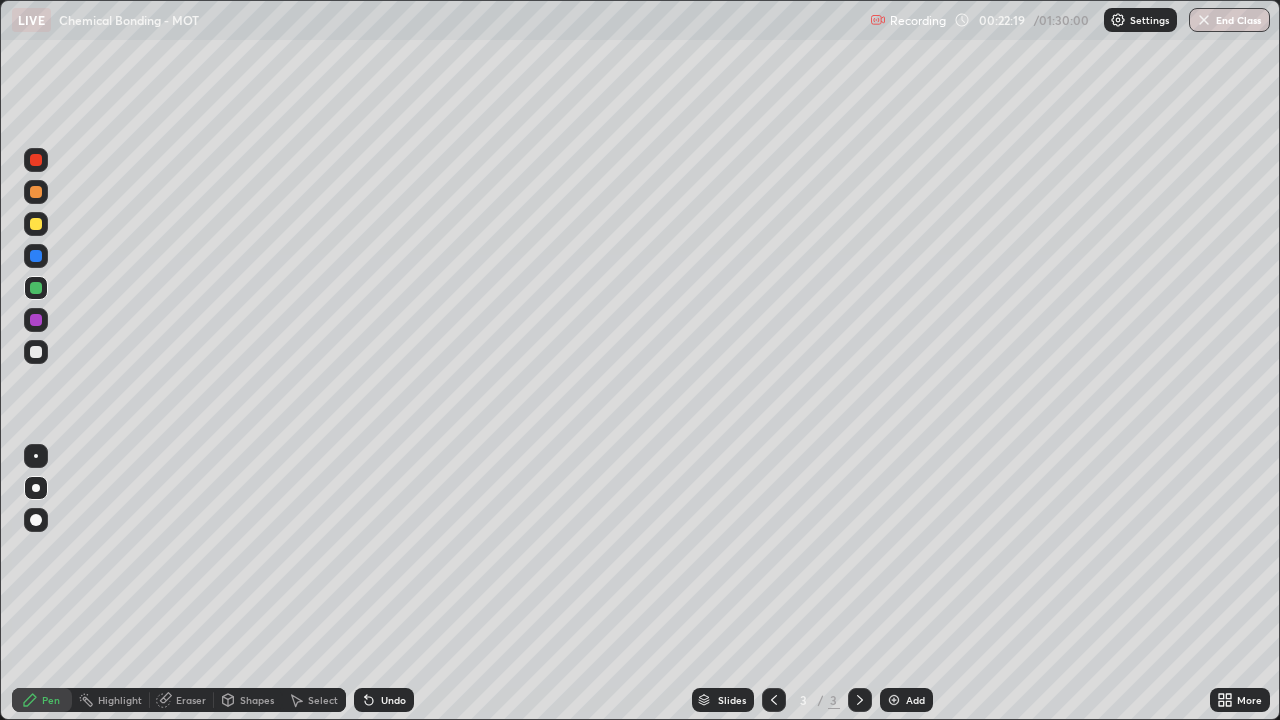 click on "Shapes" at bounding box center [257, 700] 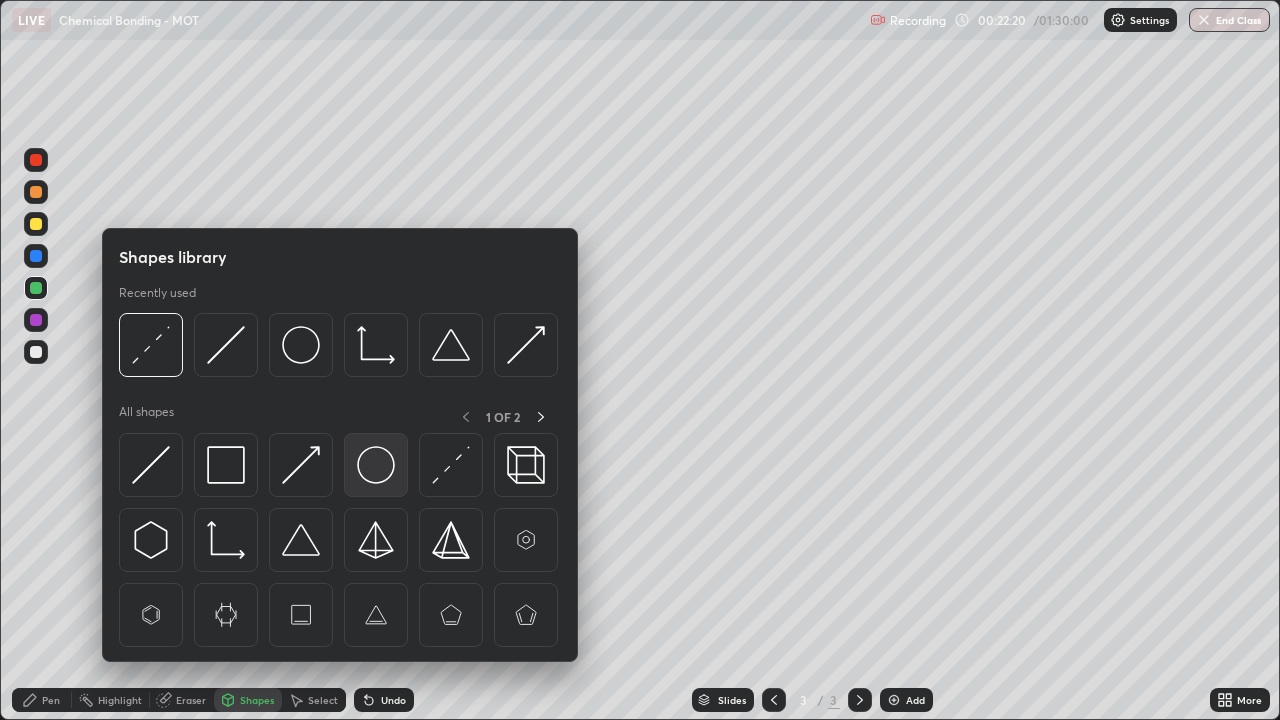 click at bounding box center (376, 465) 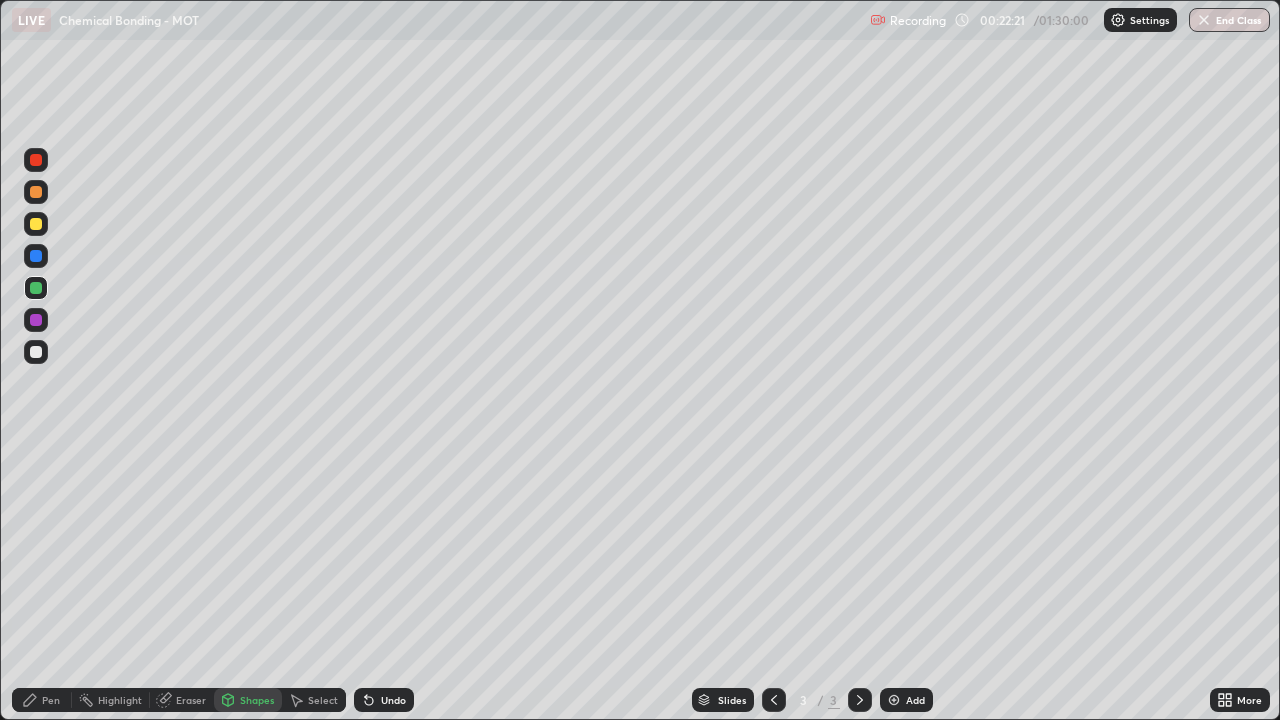 click at bounding box center [36, 320] 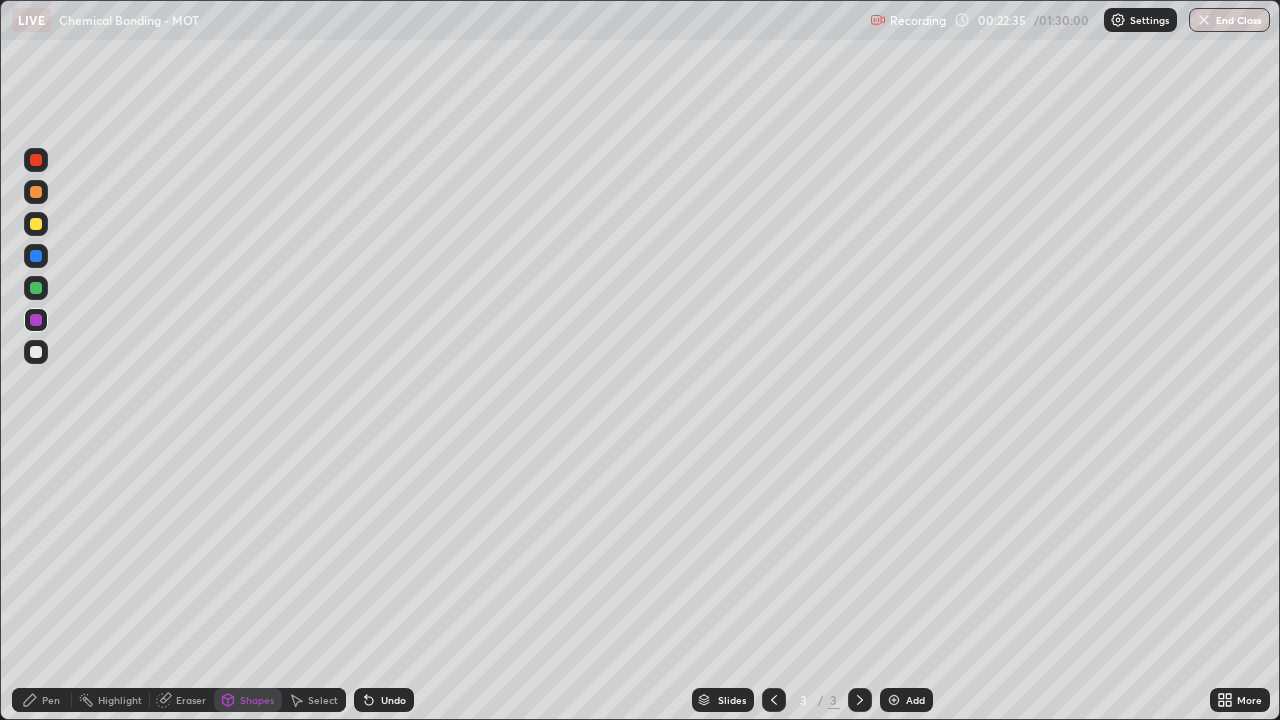 click at bounding box center (36, 224) 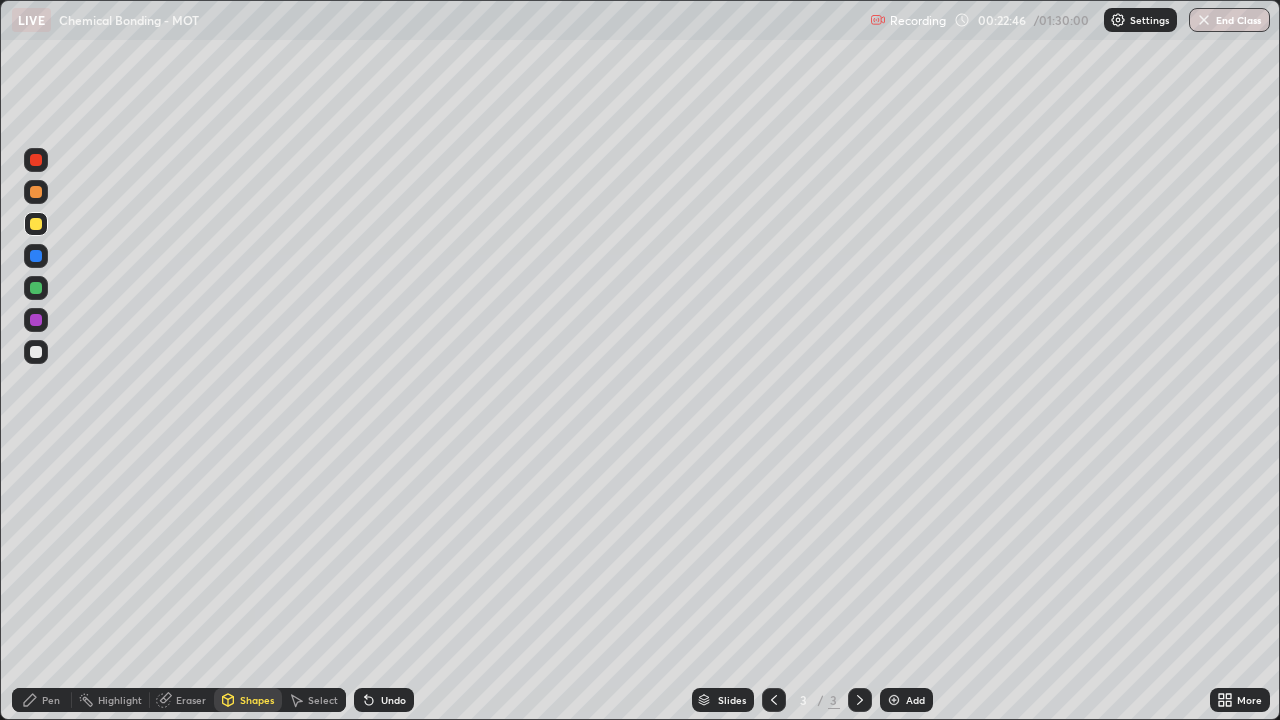click 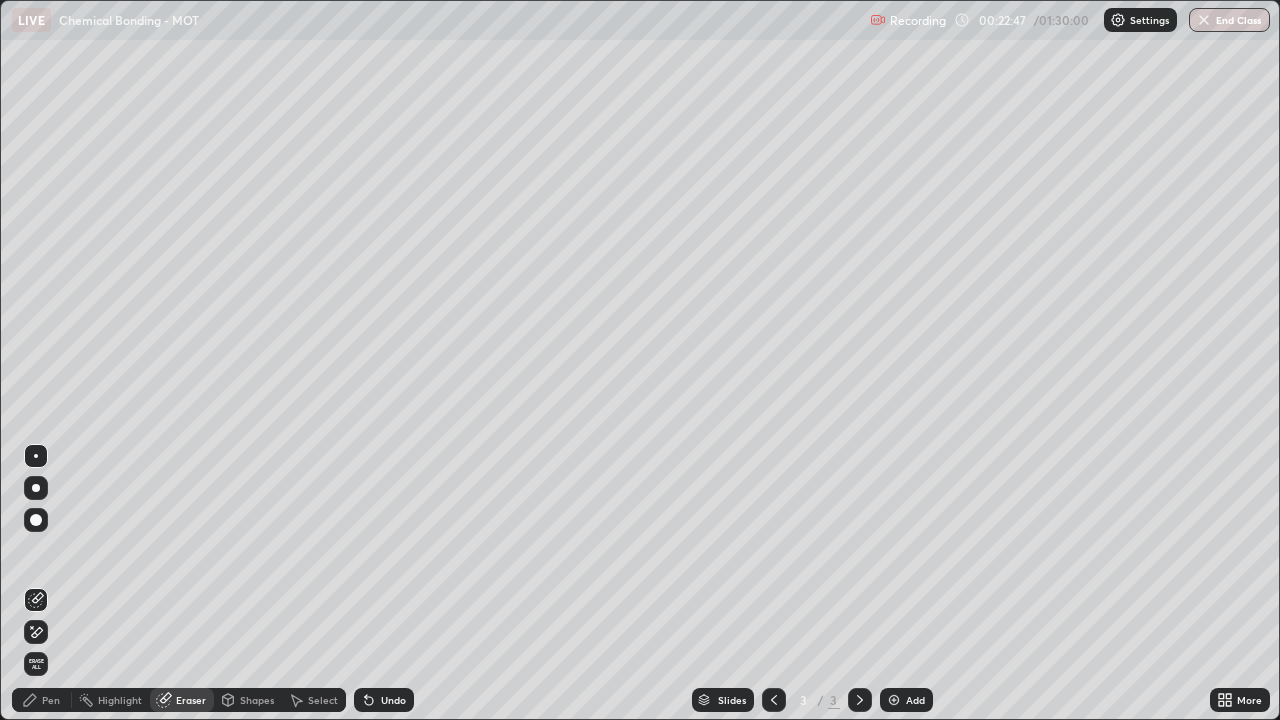 click 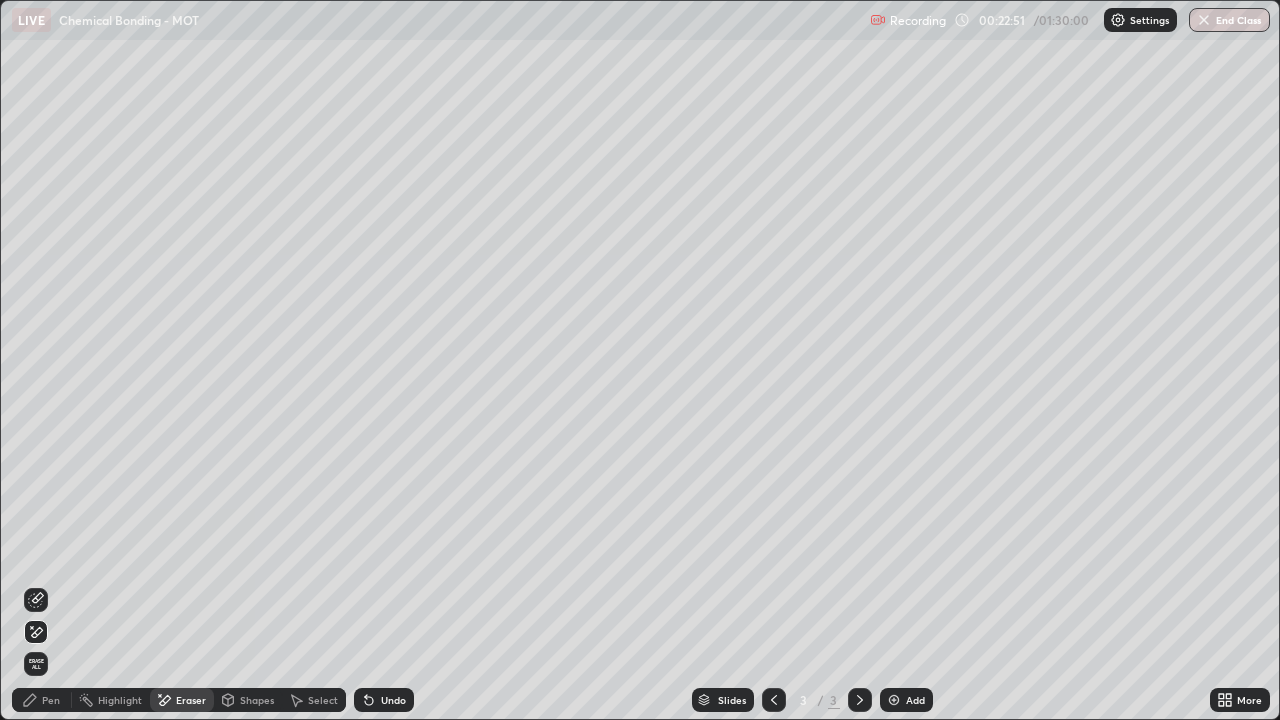 click on "Pen" at bounding box center [51, 700] 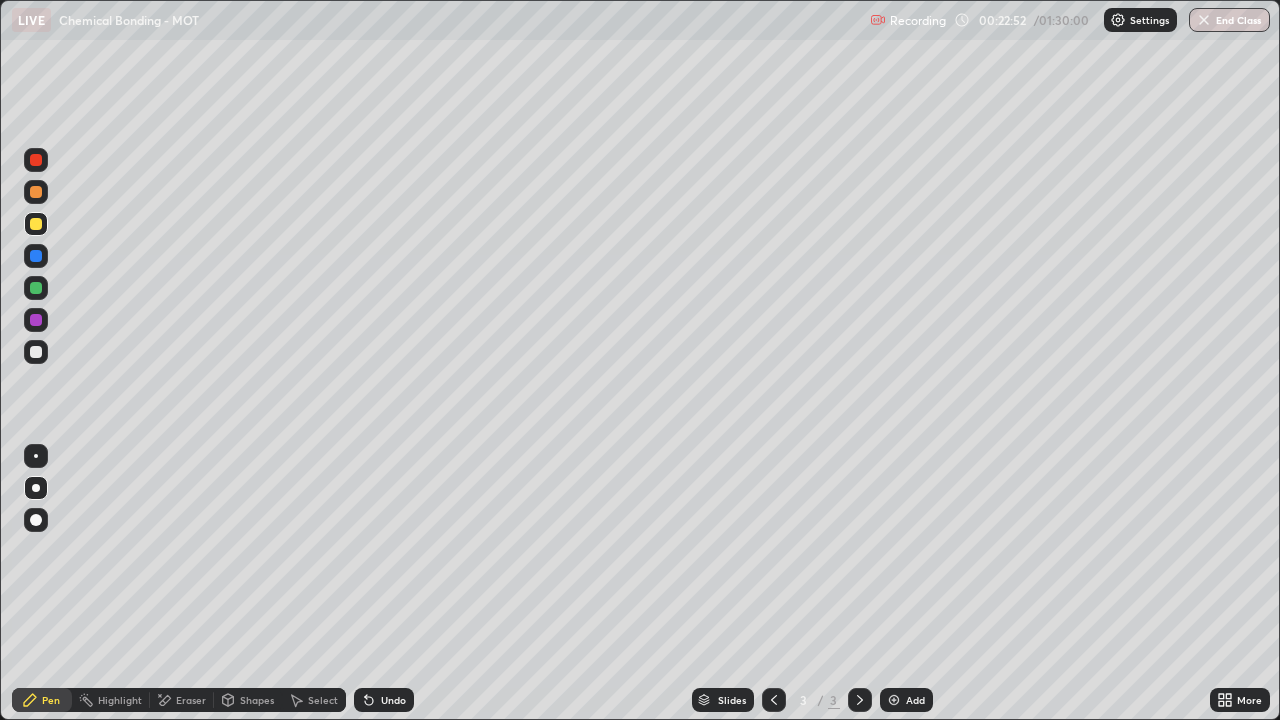 click at bounding box center (36, 192) 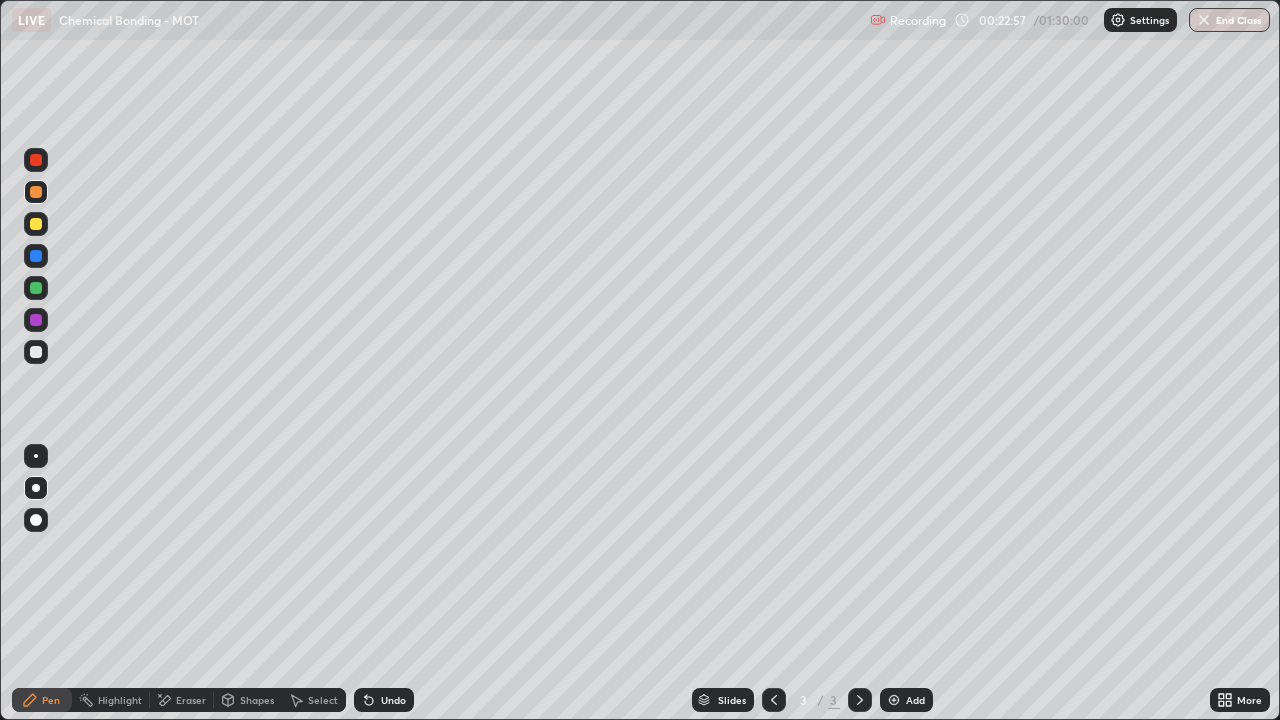 click at bounding box center (36, 288) 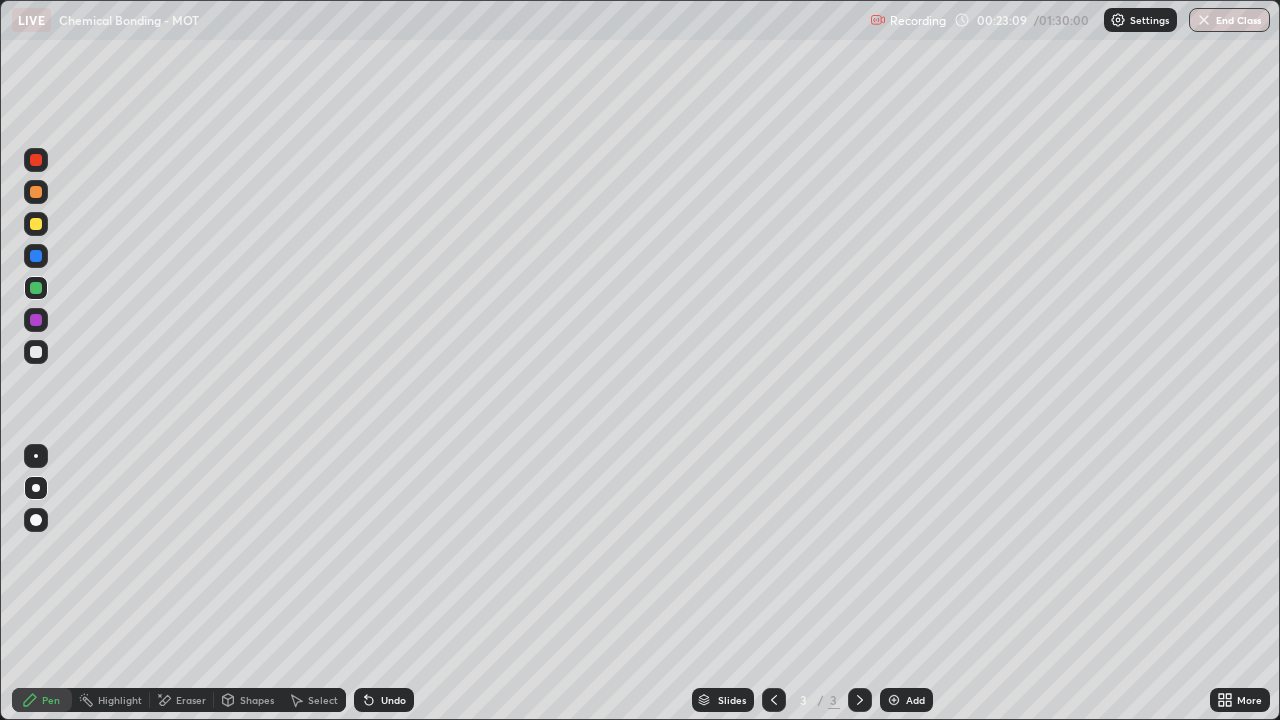 click at bounding box center [36, 192] 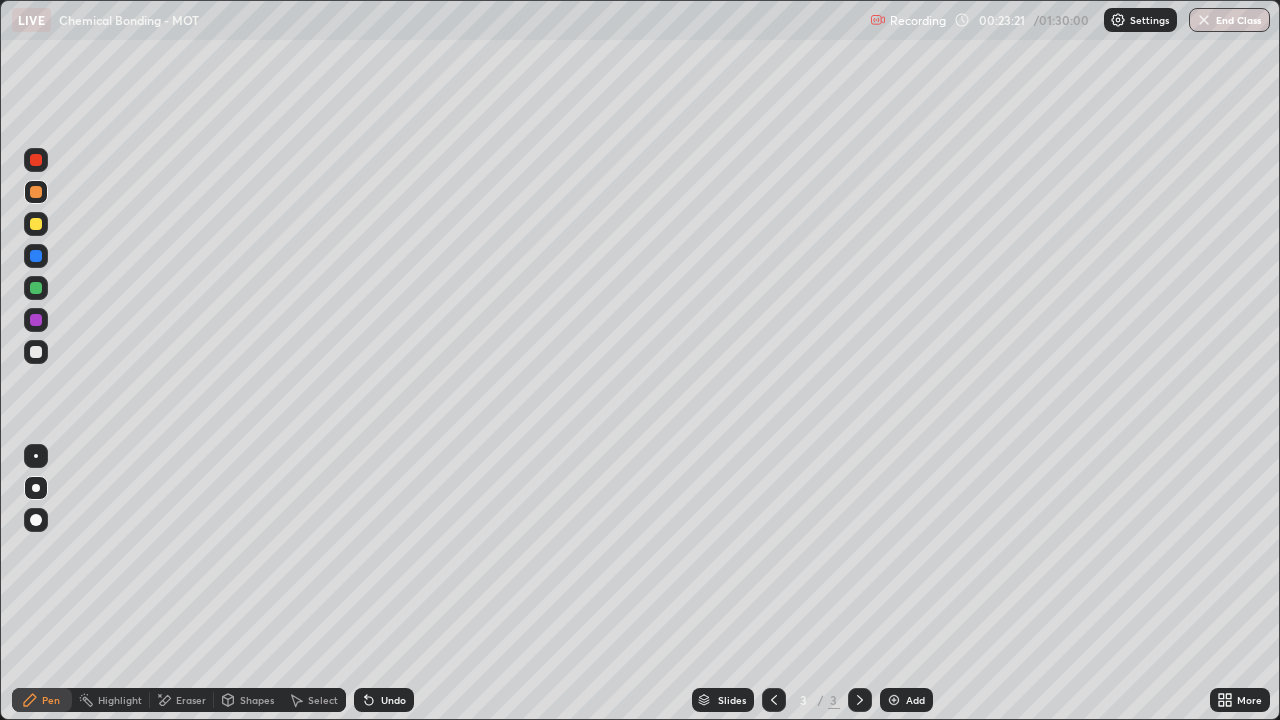 click at bounding box center [36, 352] 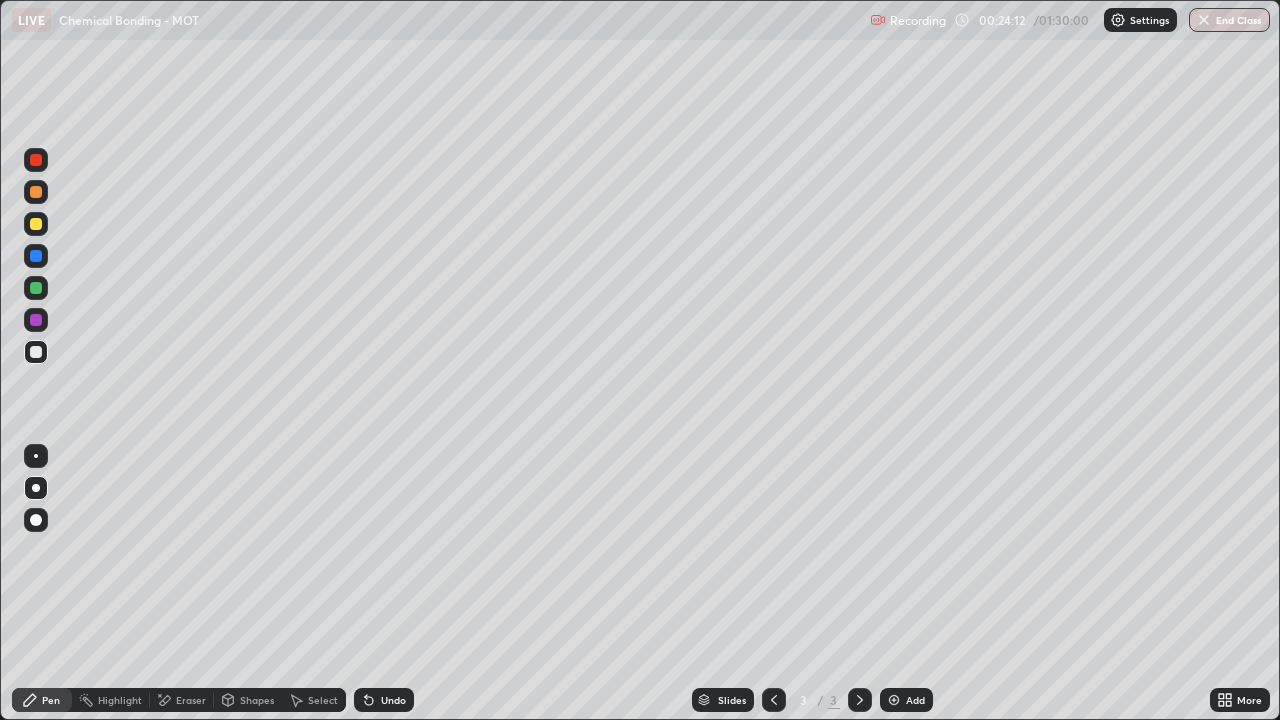 click at bounding box center [894, 700] 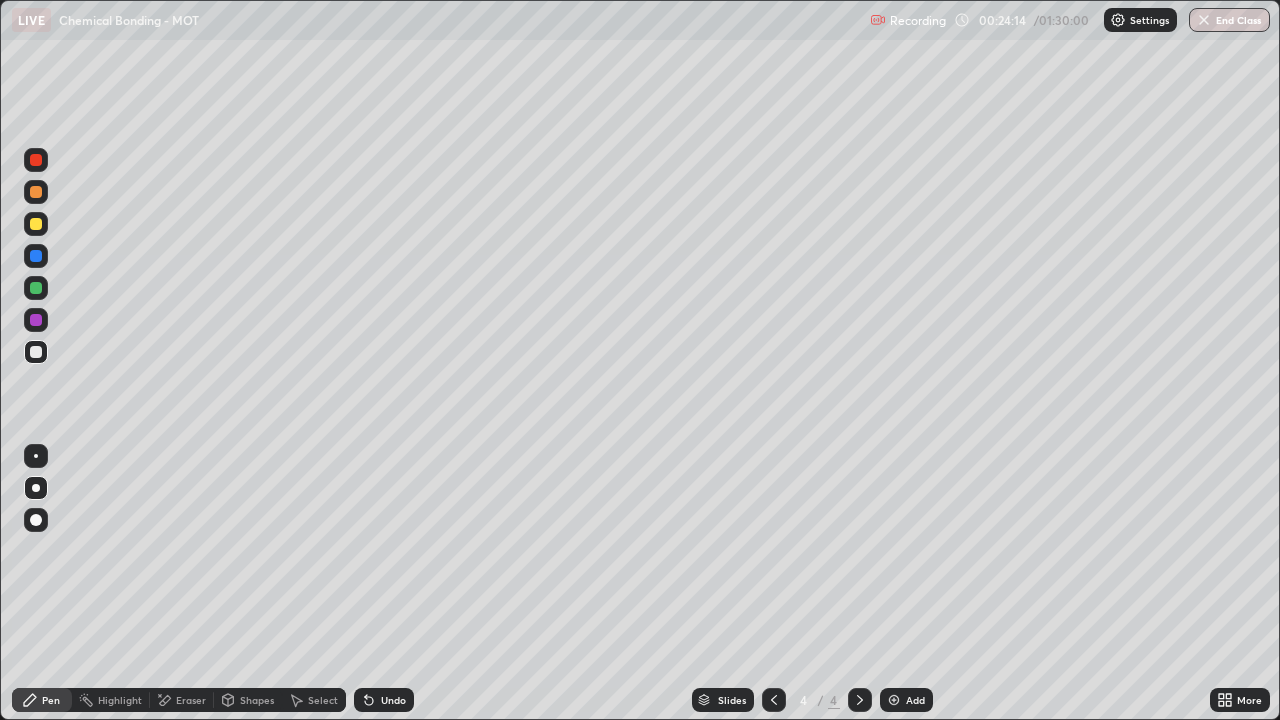 click at bounding box center (36, 192) 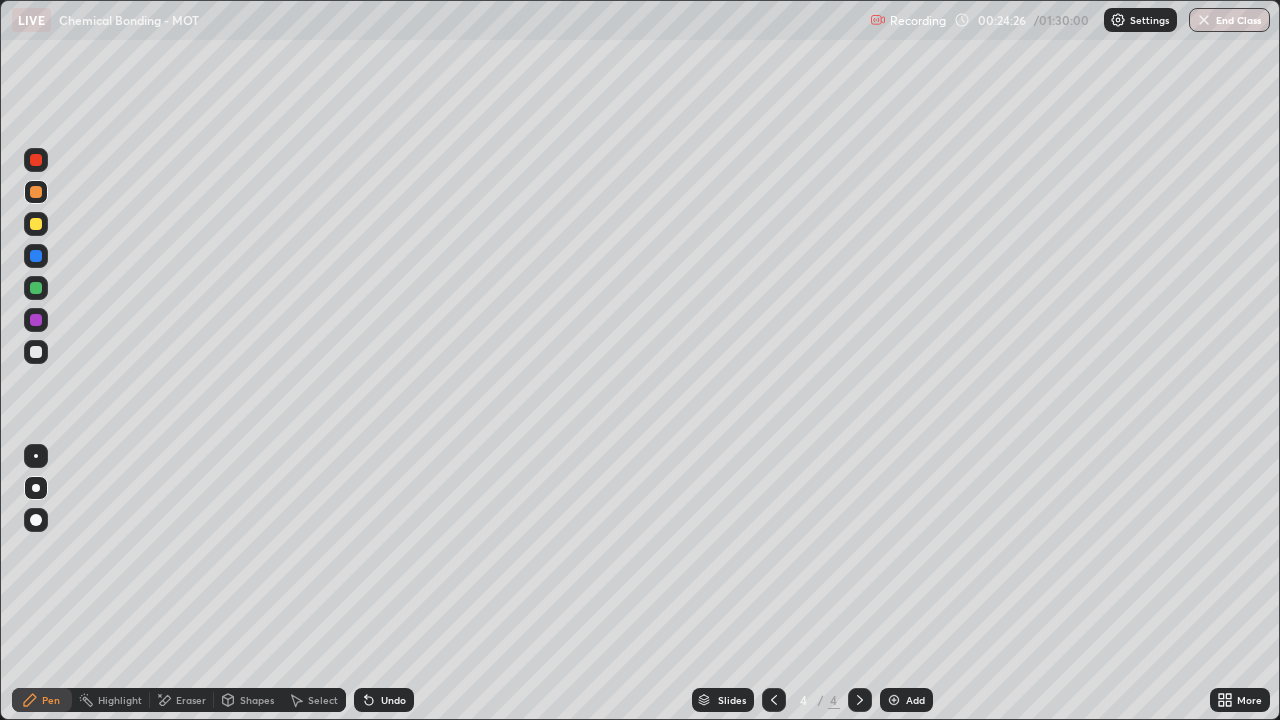 click at bounding box center (36, 288) 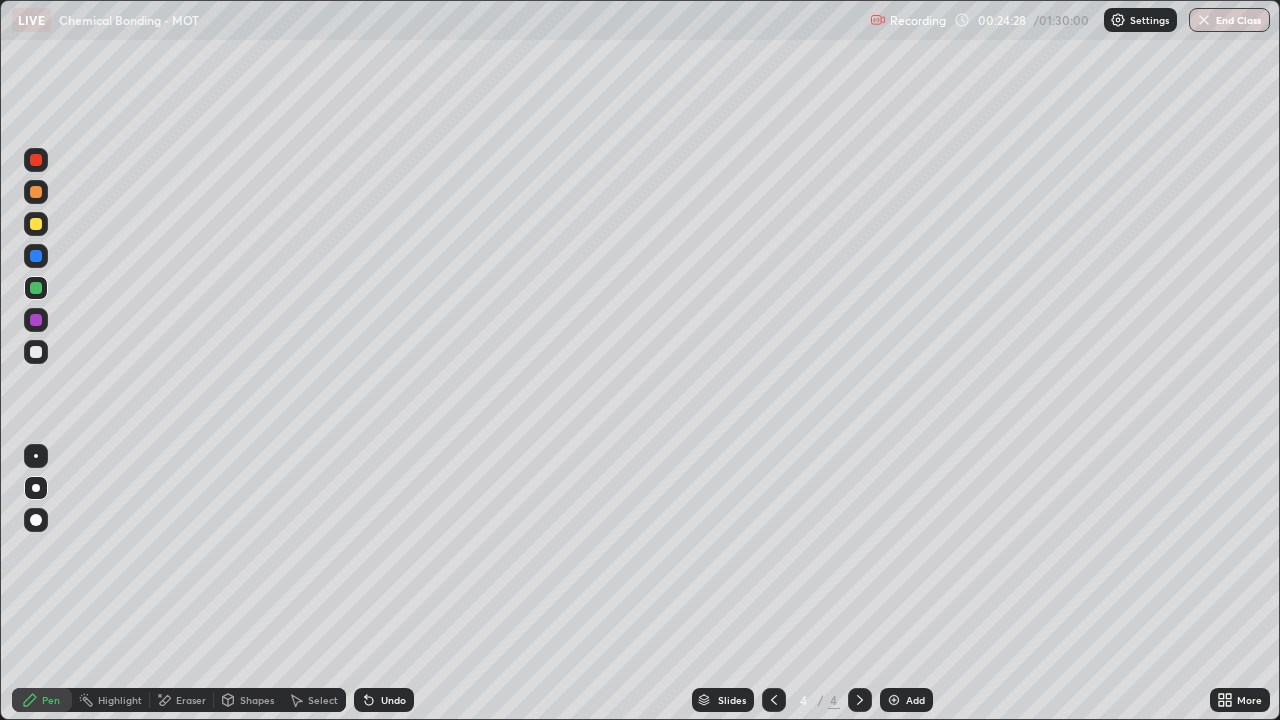click at bounding box center (36, 352) 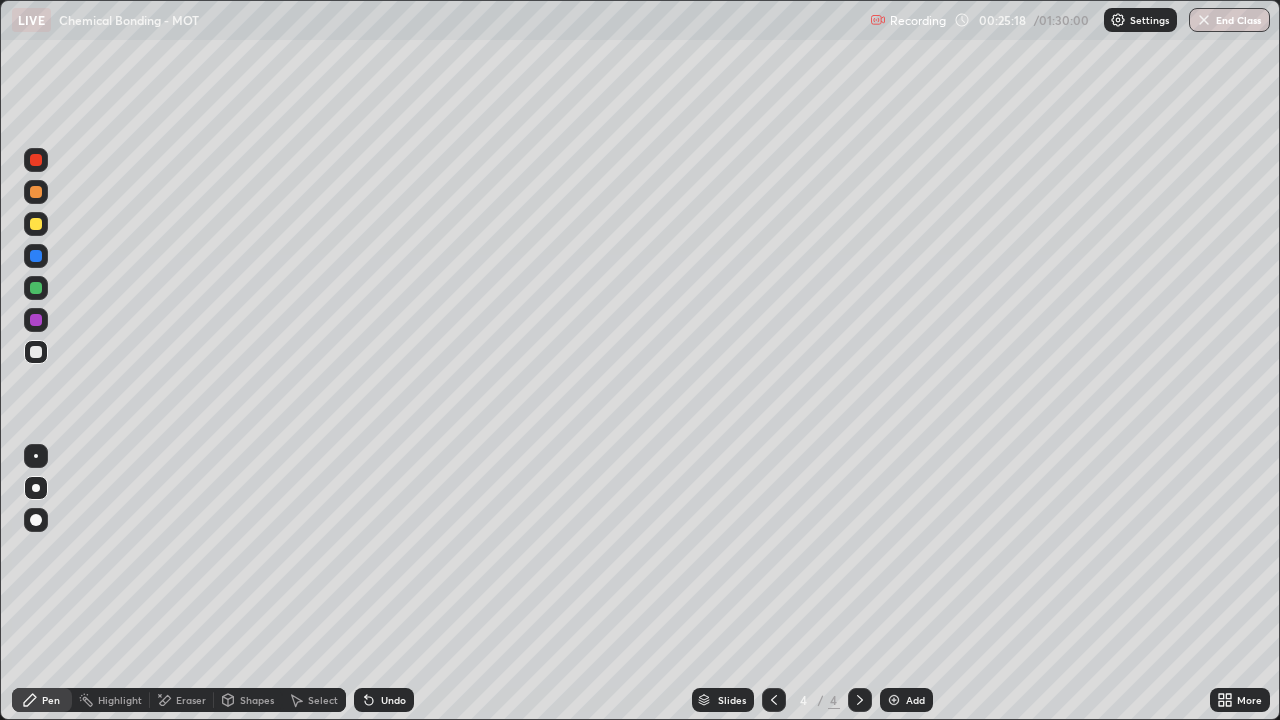 click at bounding box center [36, 320] 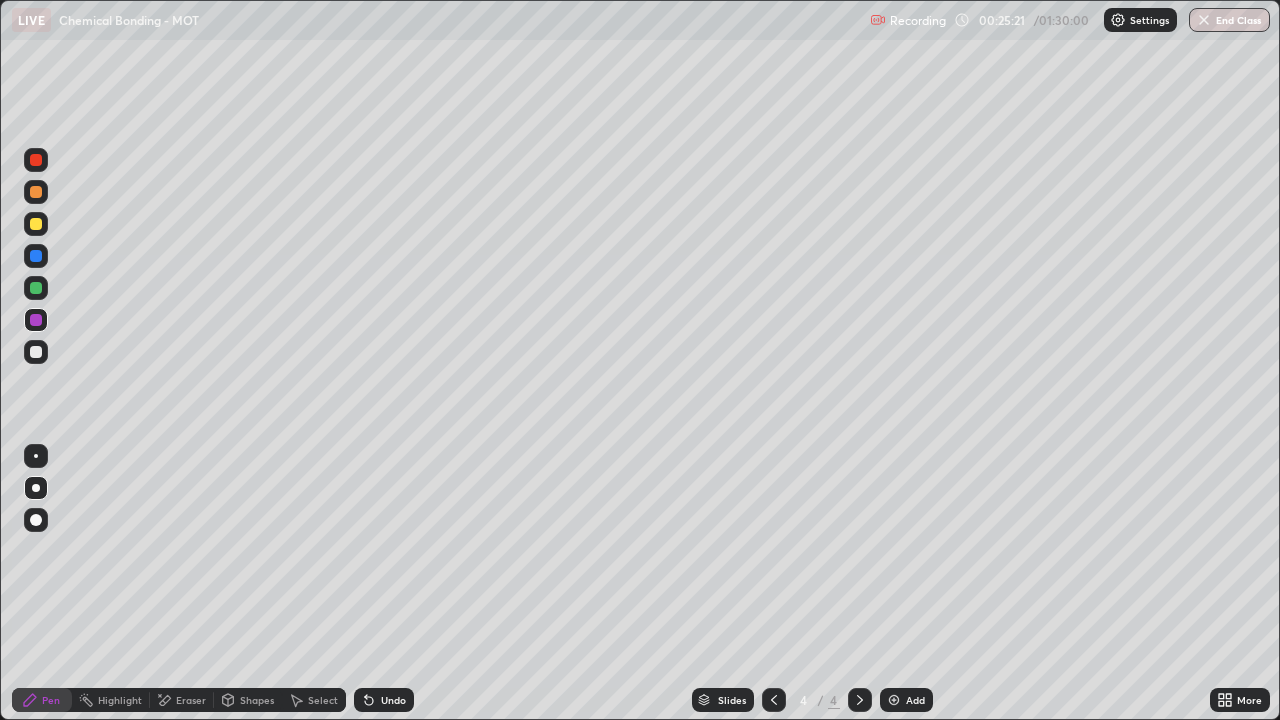 click at bounding box center [36, 352] 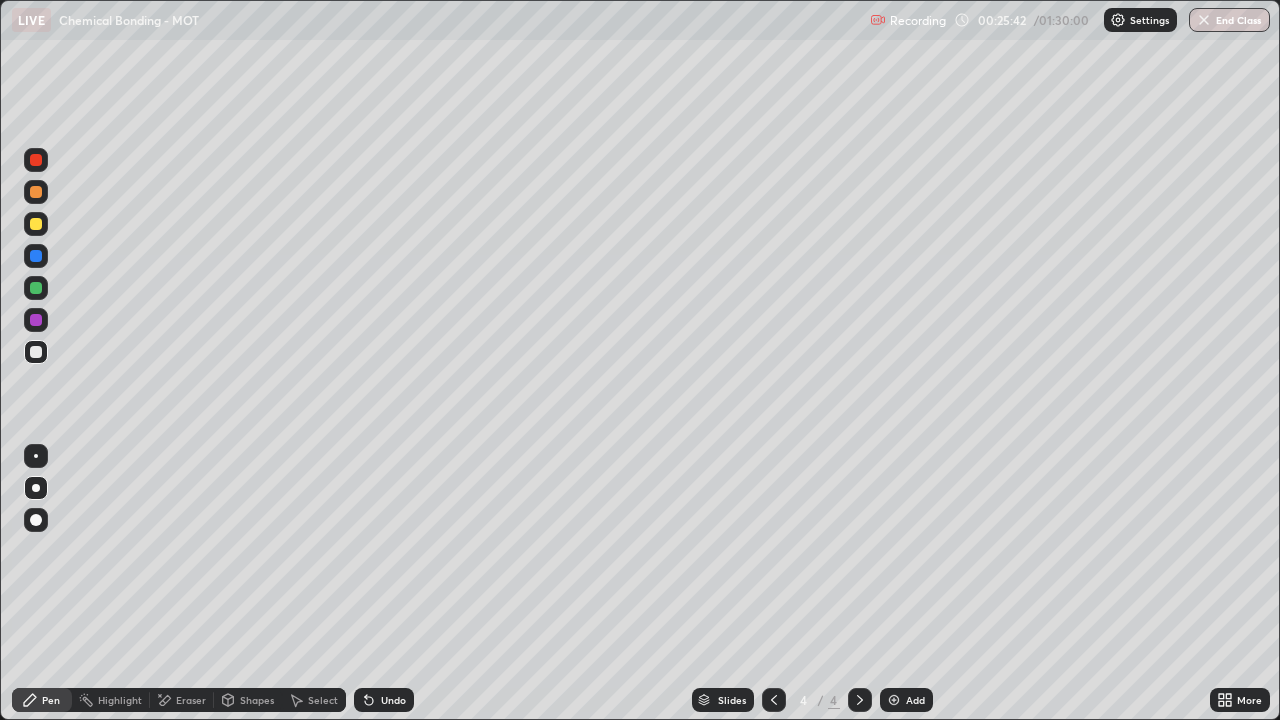 click at bounding box center (36, 224) 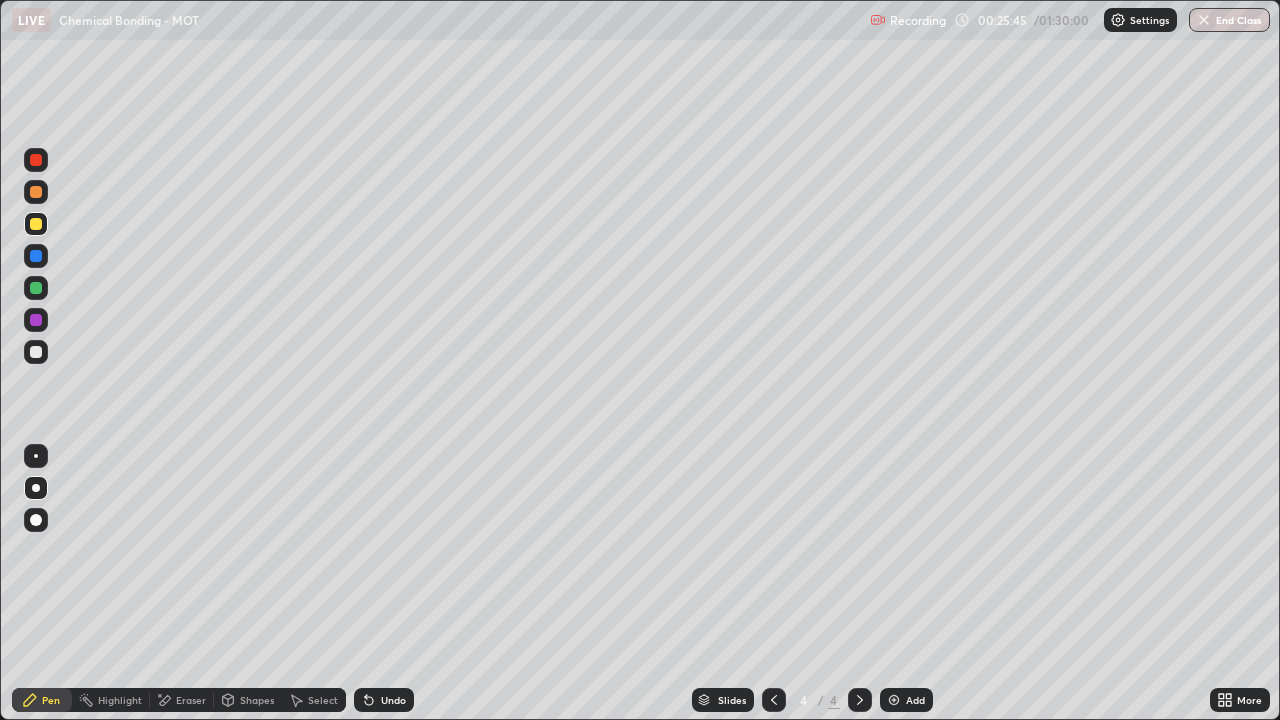 click at bounding box center [36, 352] 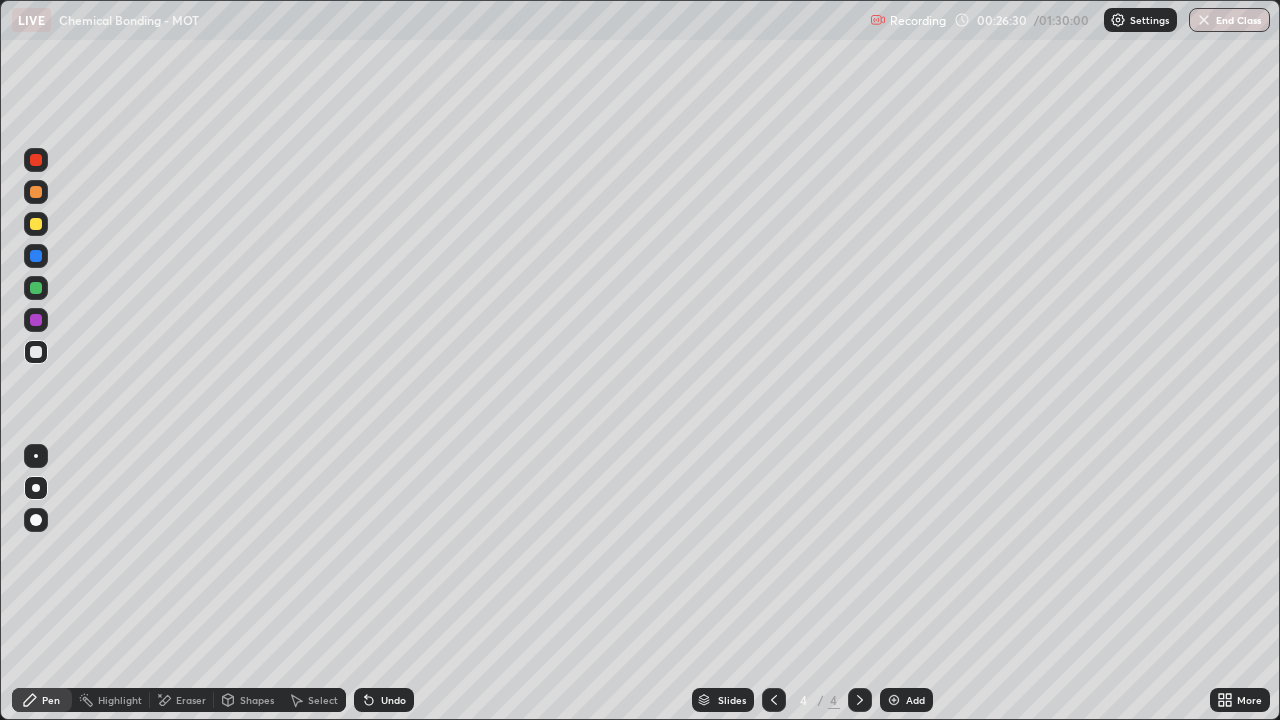 click at bounding box center (36, 320) 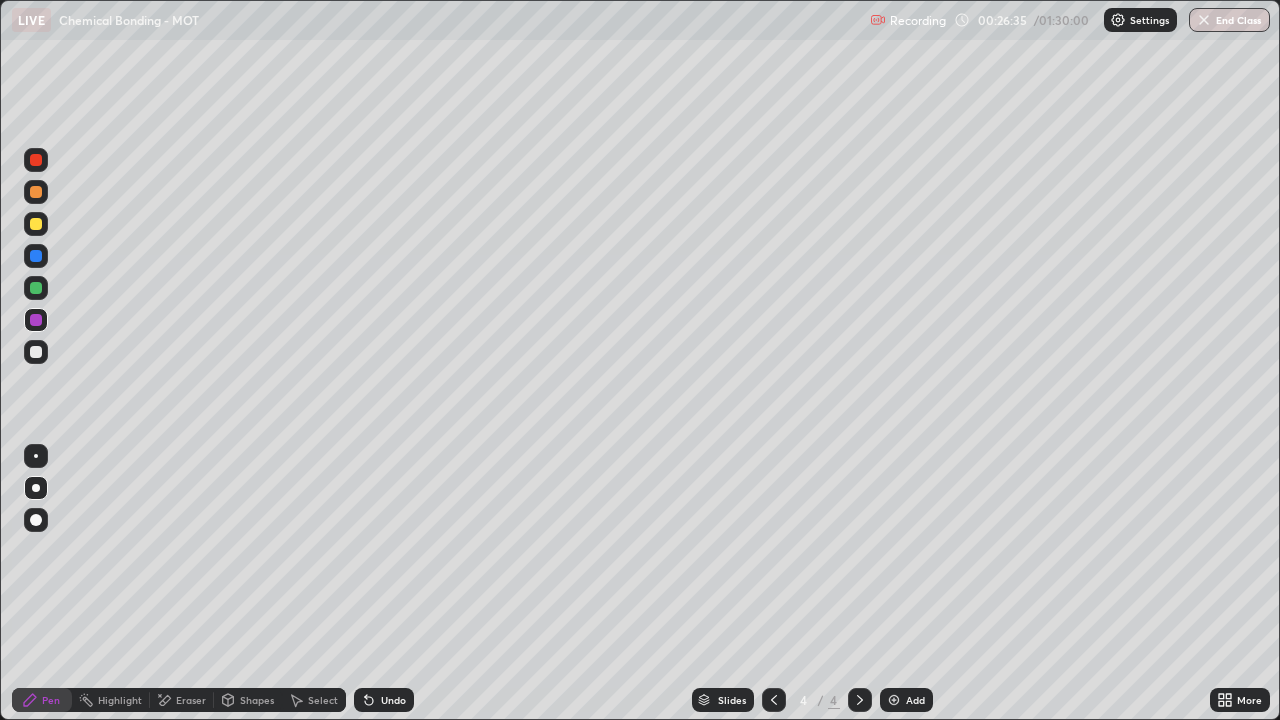 click at bounding box center [36, 352] 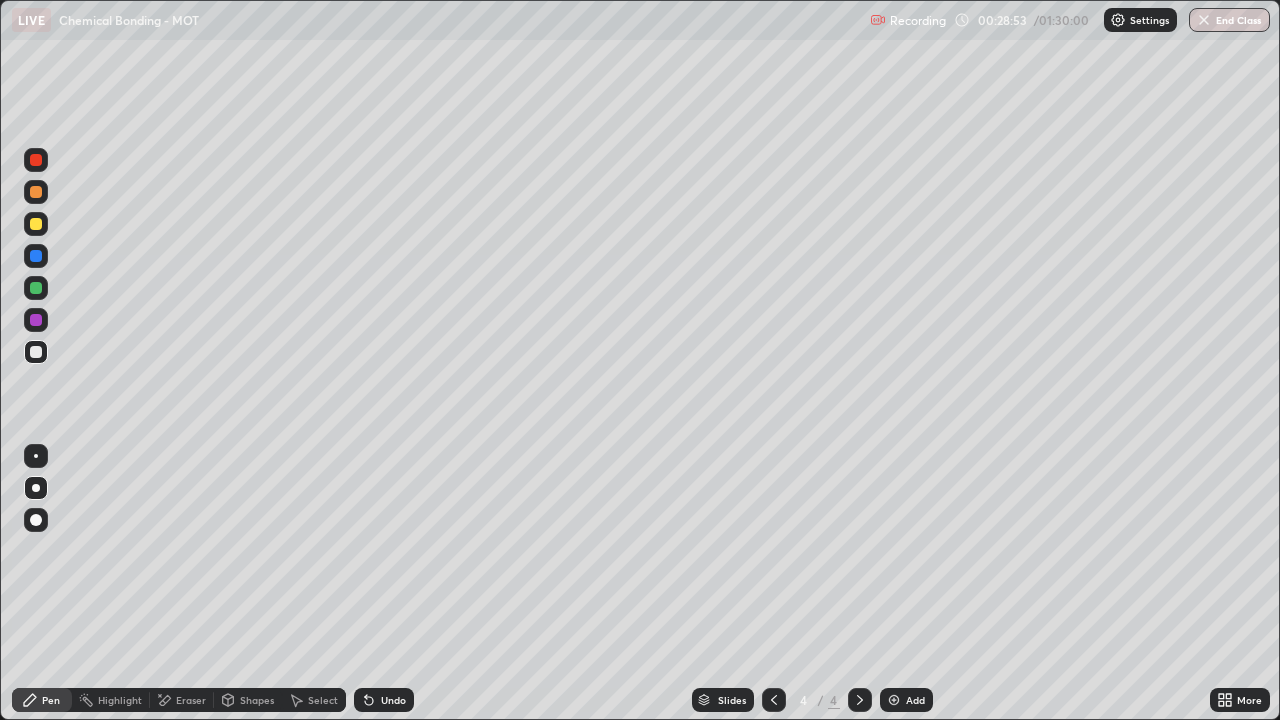click at bounding box center (36, 192) 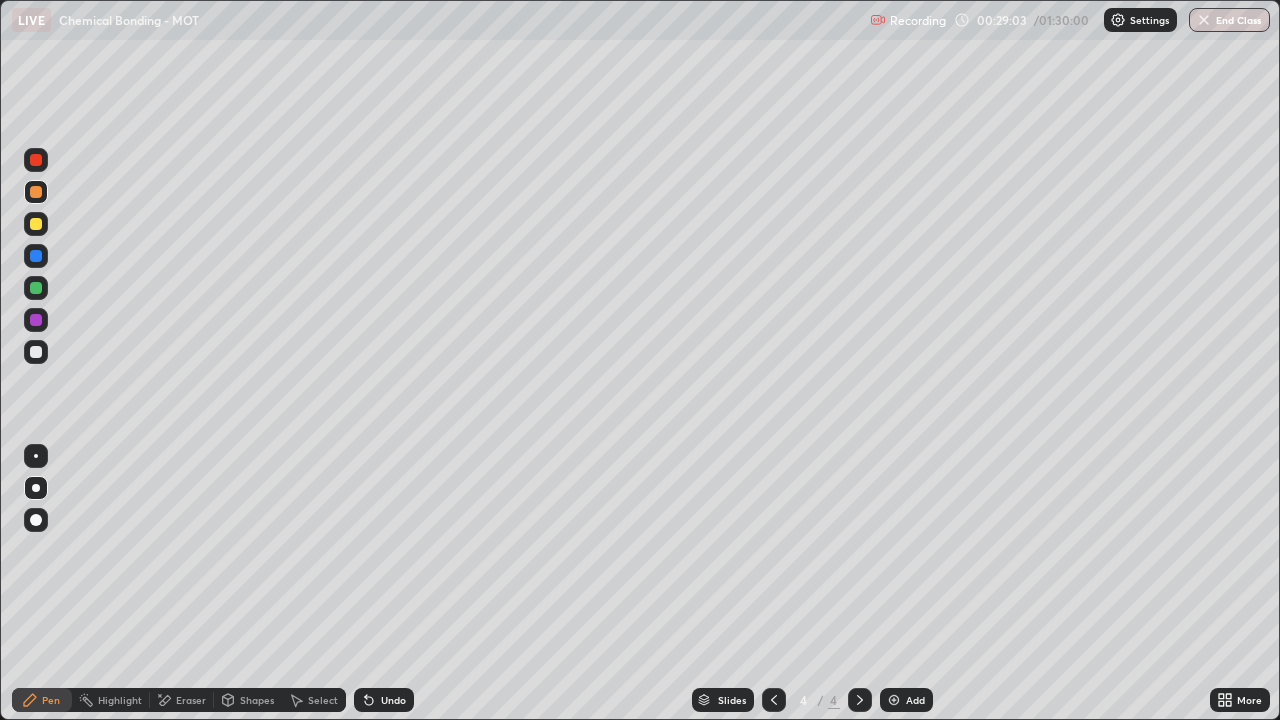 click at bounding box center [36, 288] 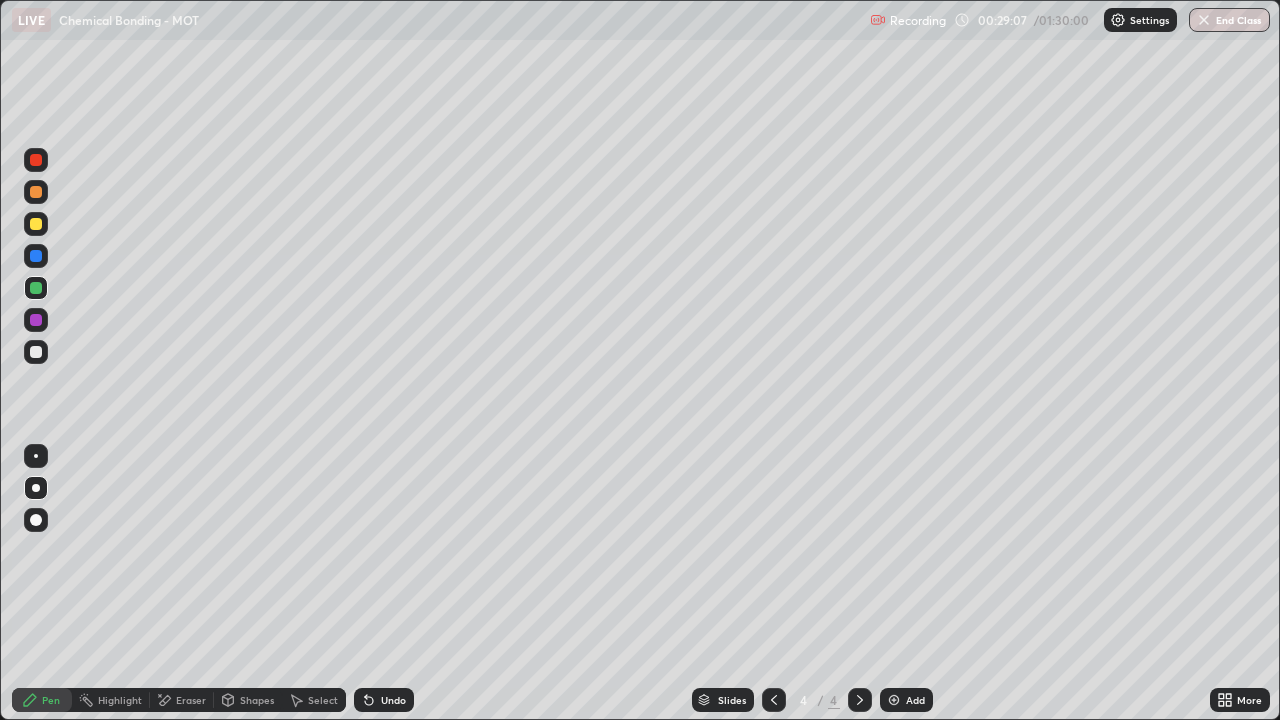 click at bounding box center (36, 352) 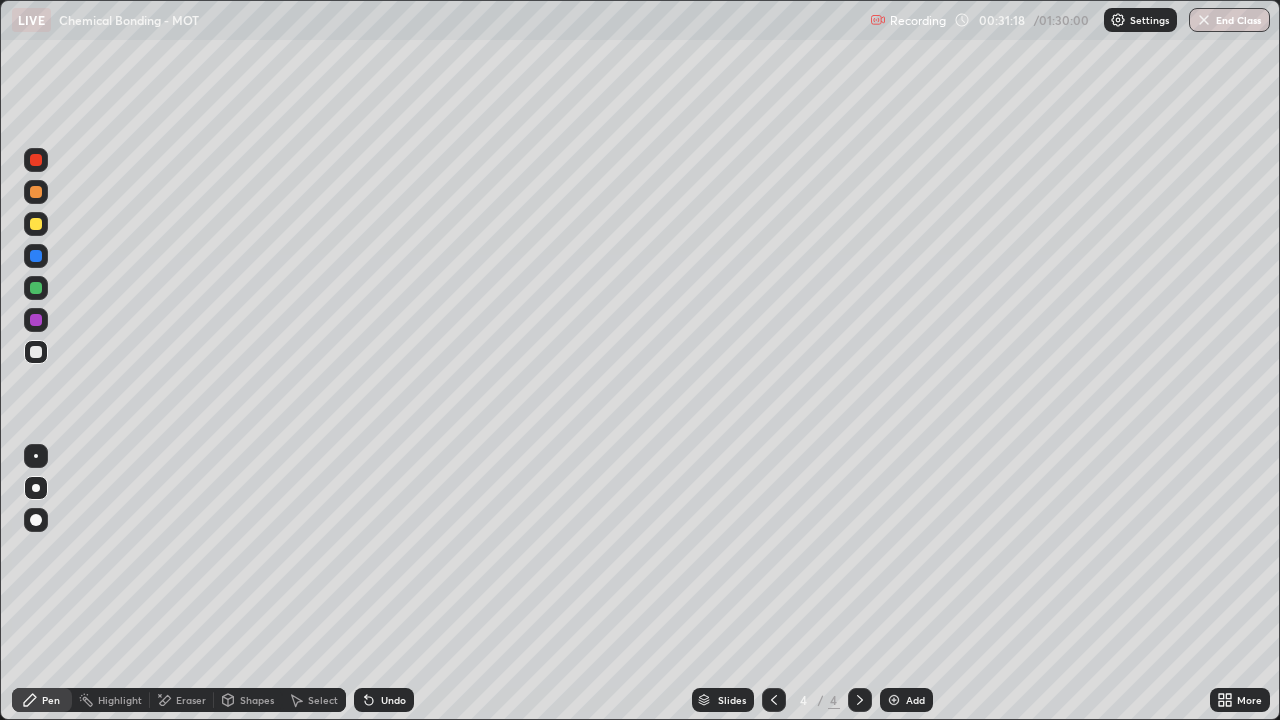 click at bounding box center (894, 700) 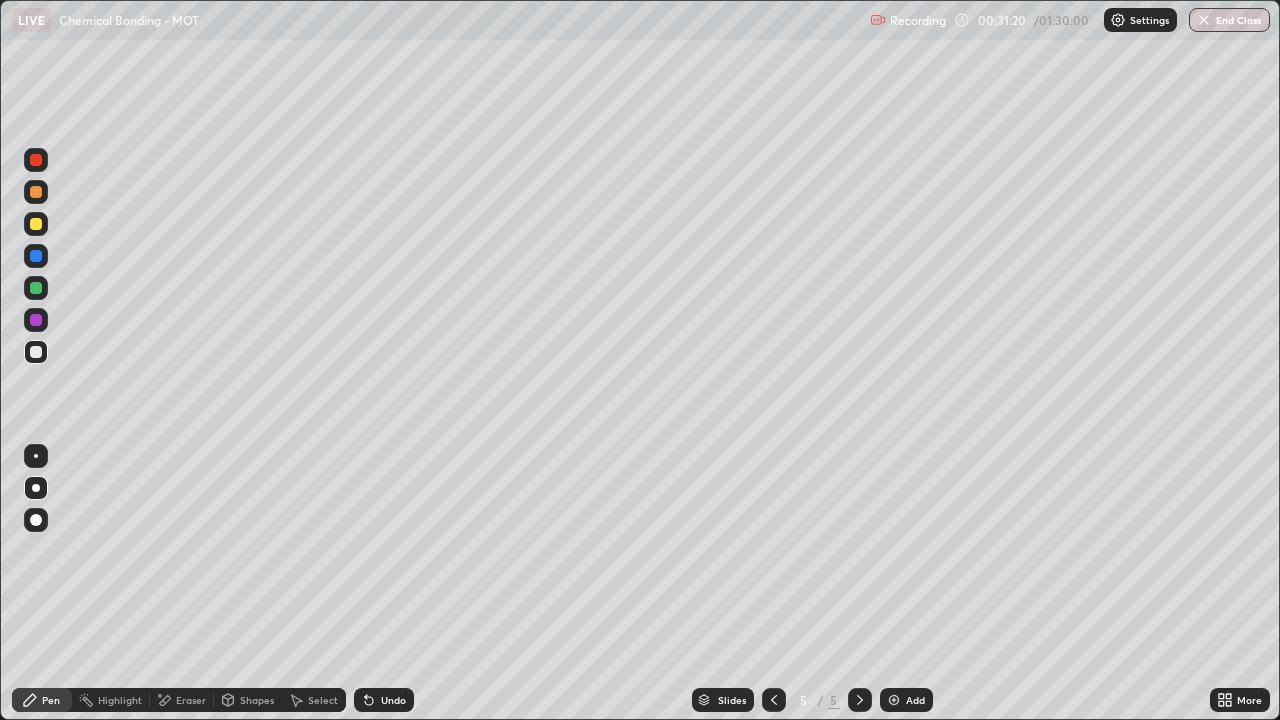 click at bounding box center [36, 192] 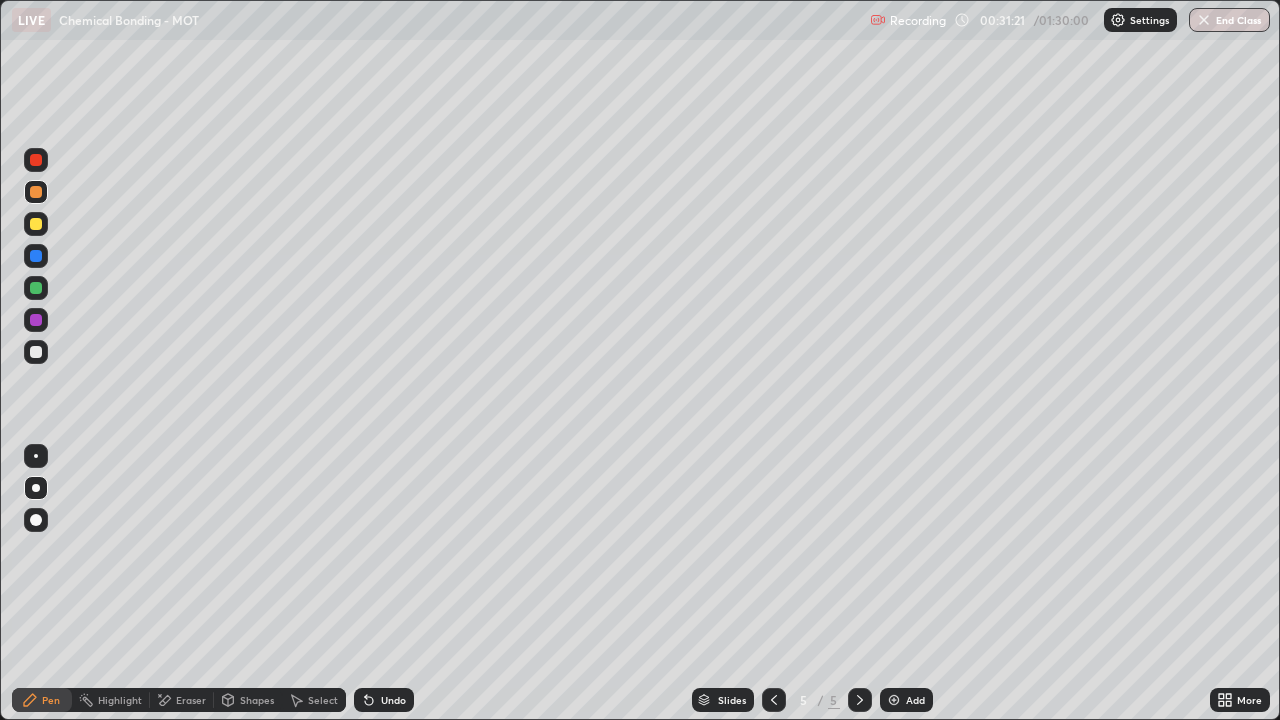 click at bounding box center (36, 288) 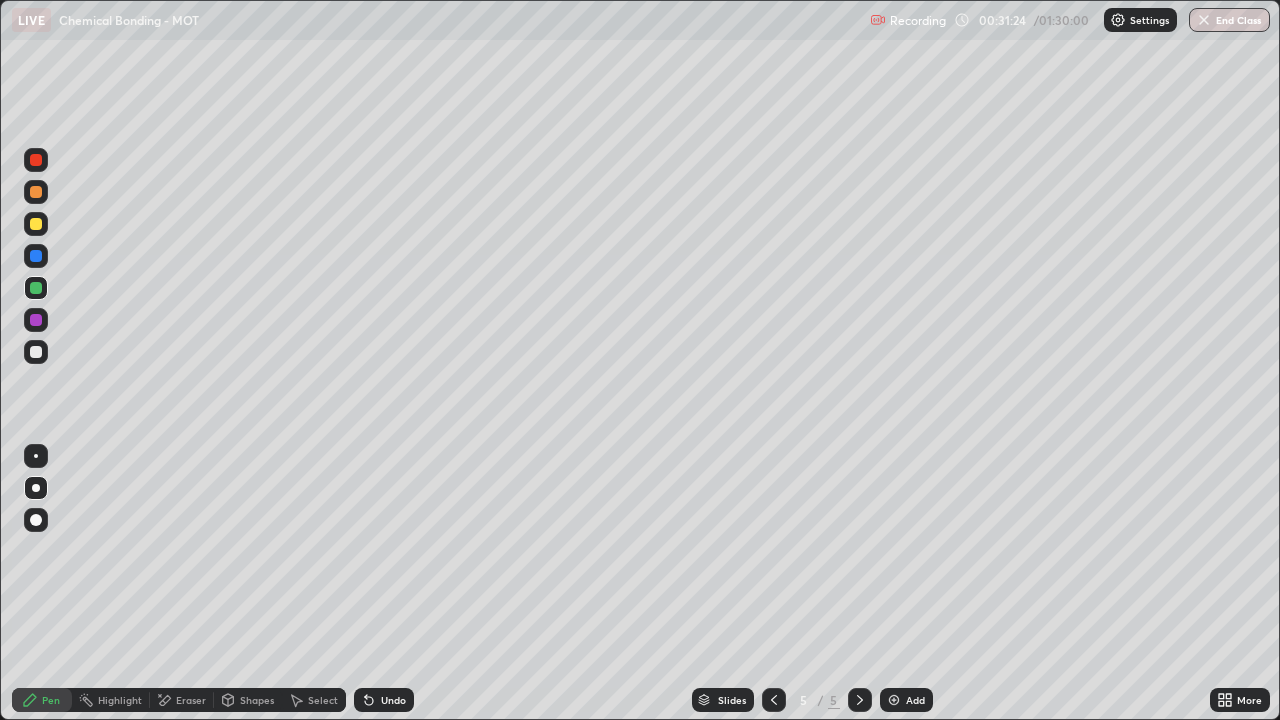 click at bounding box center [36, 192] 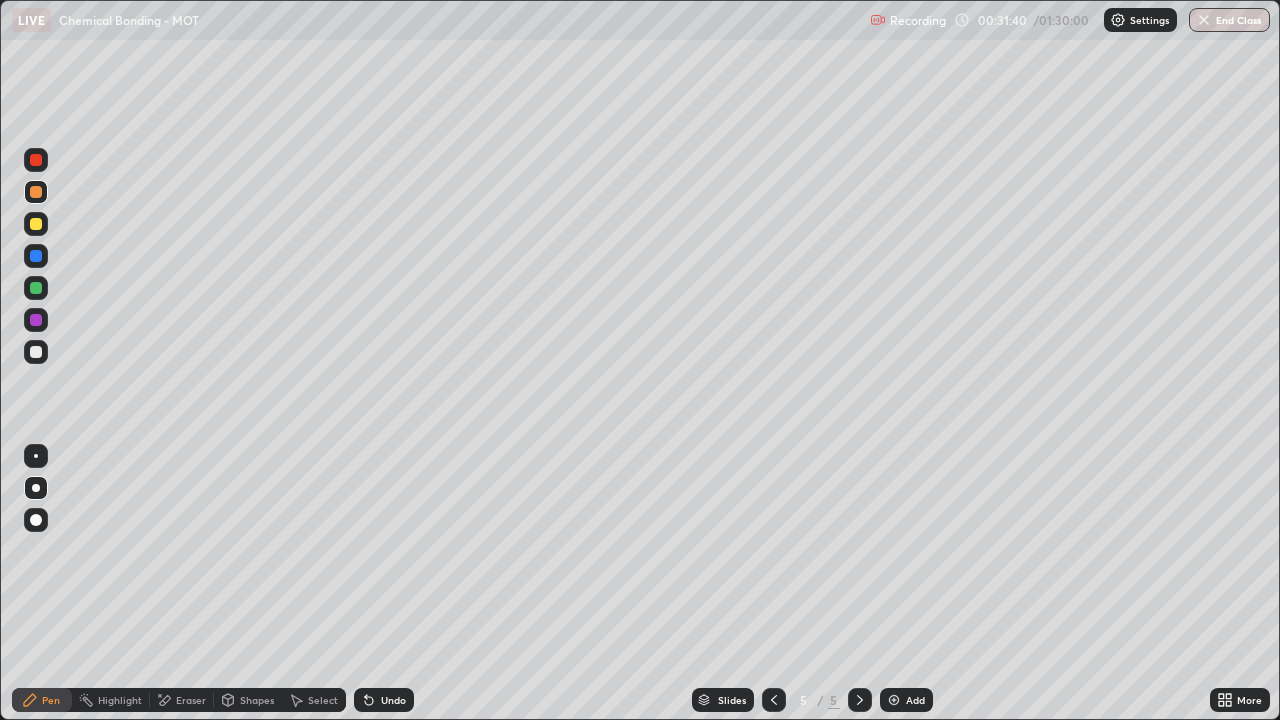 click at bounding box center (36, 288) 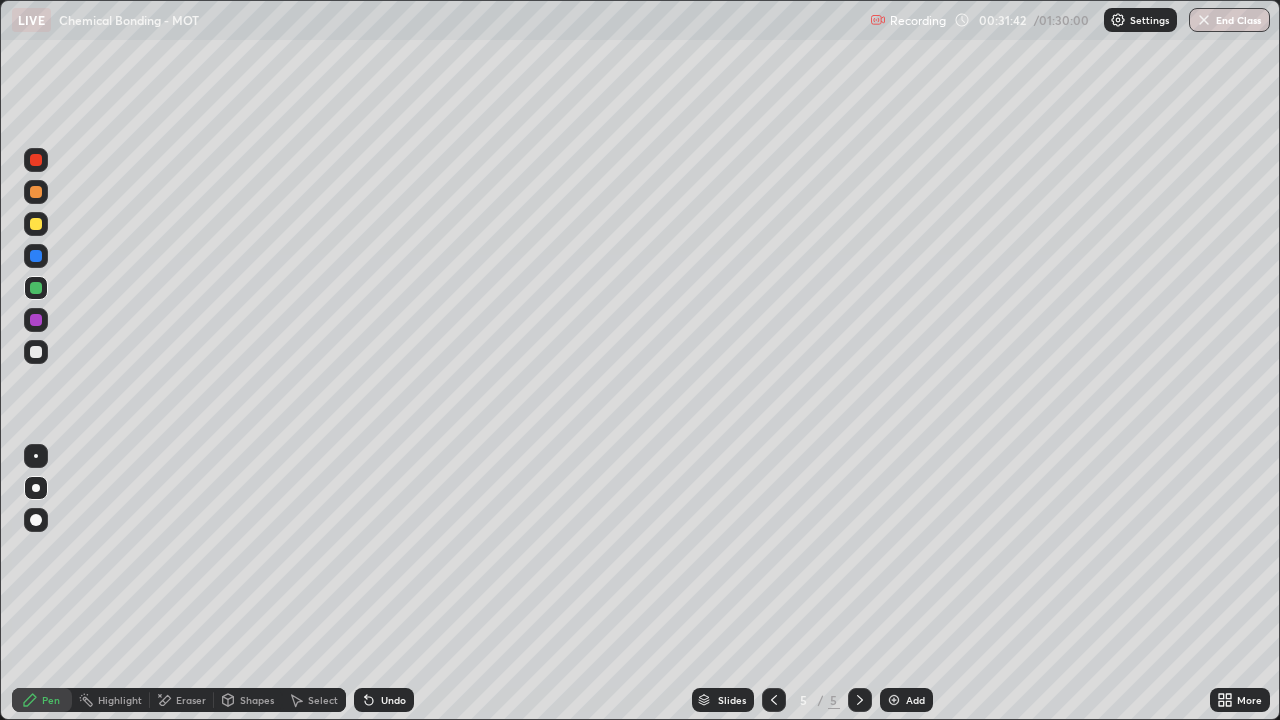 click at bounding box center [36, 352] 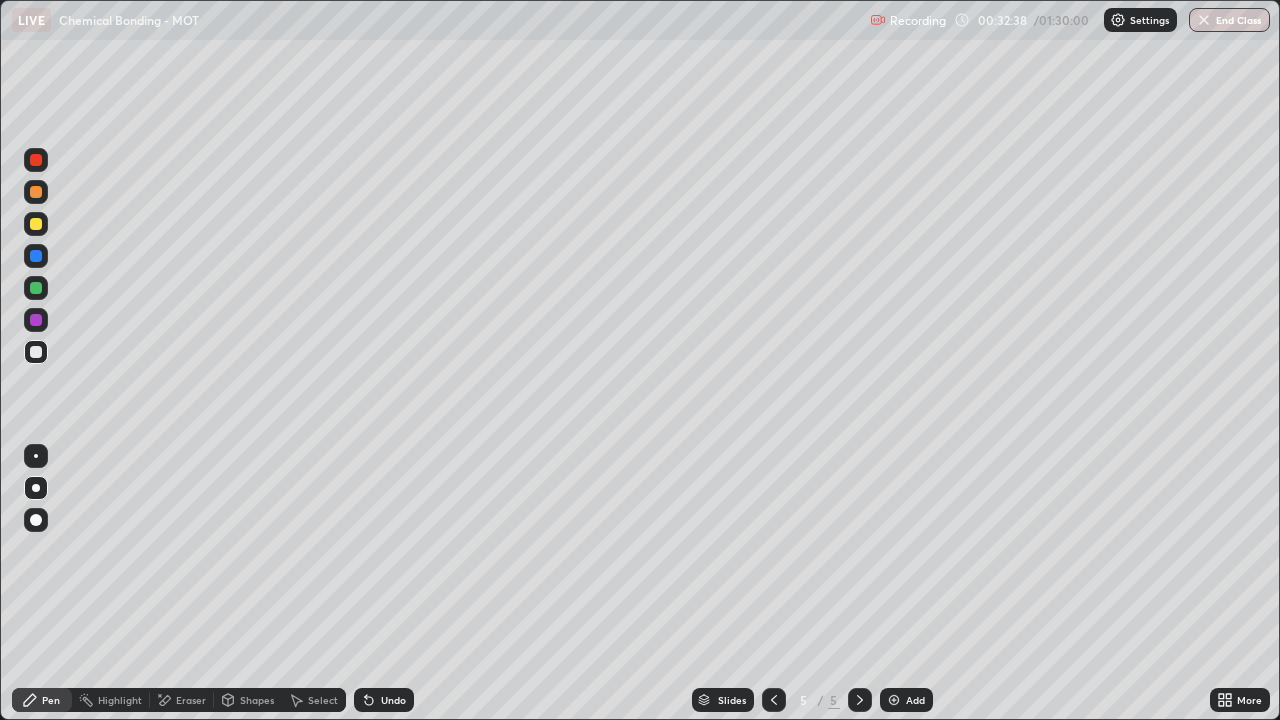 click at bounding box center [36, 224] 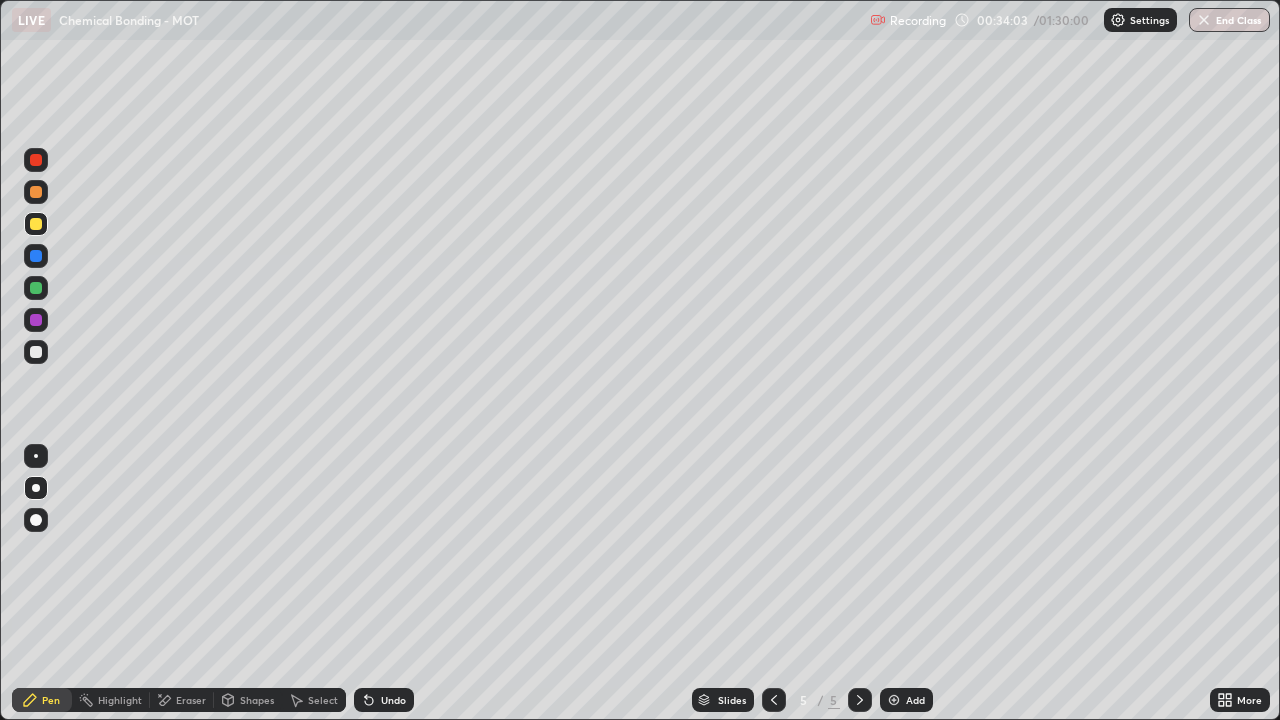 click at bounding box center [36, 288] 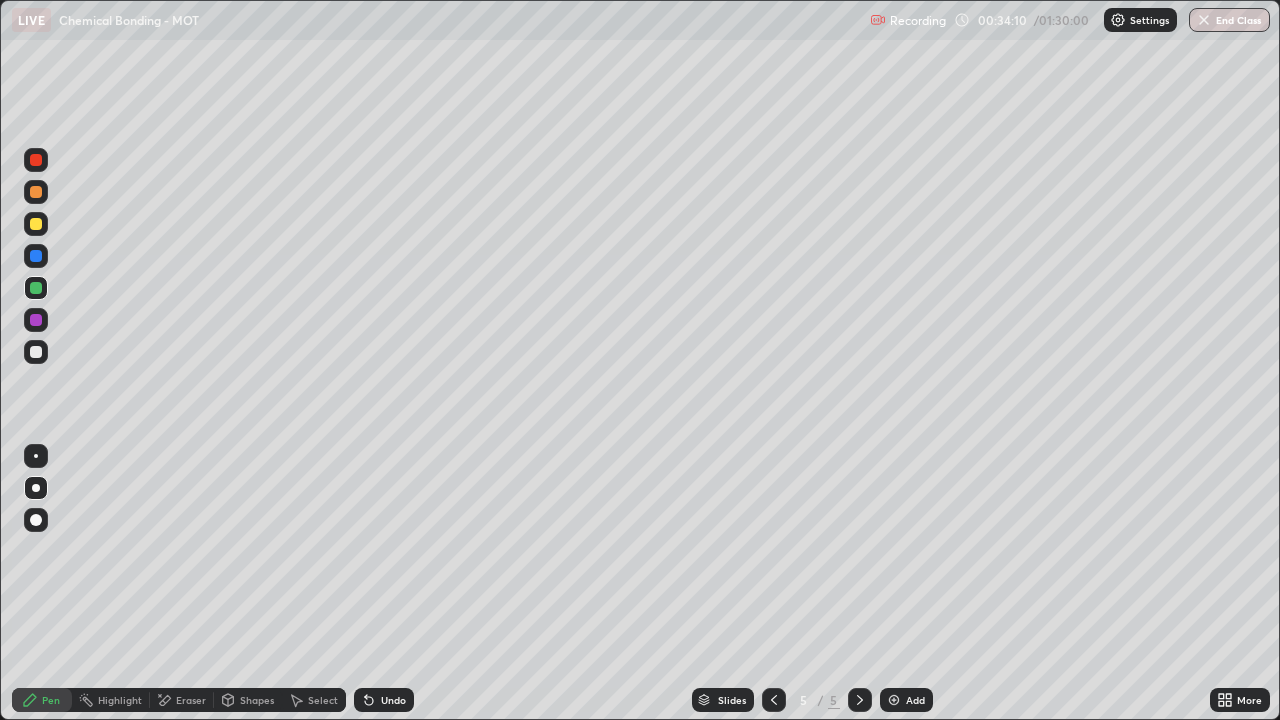 click on "Eraser" at bounding box center (182, 700) 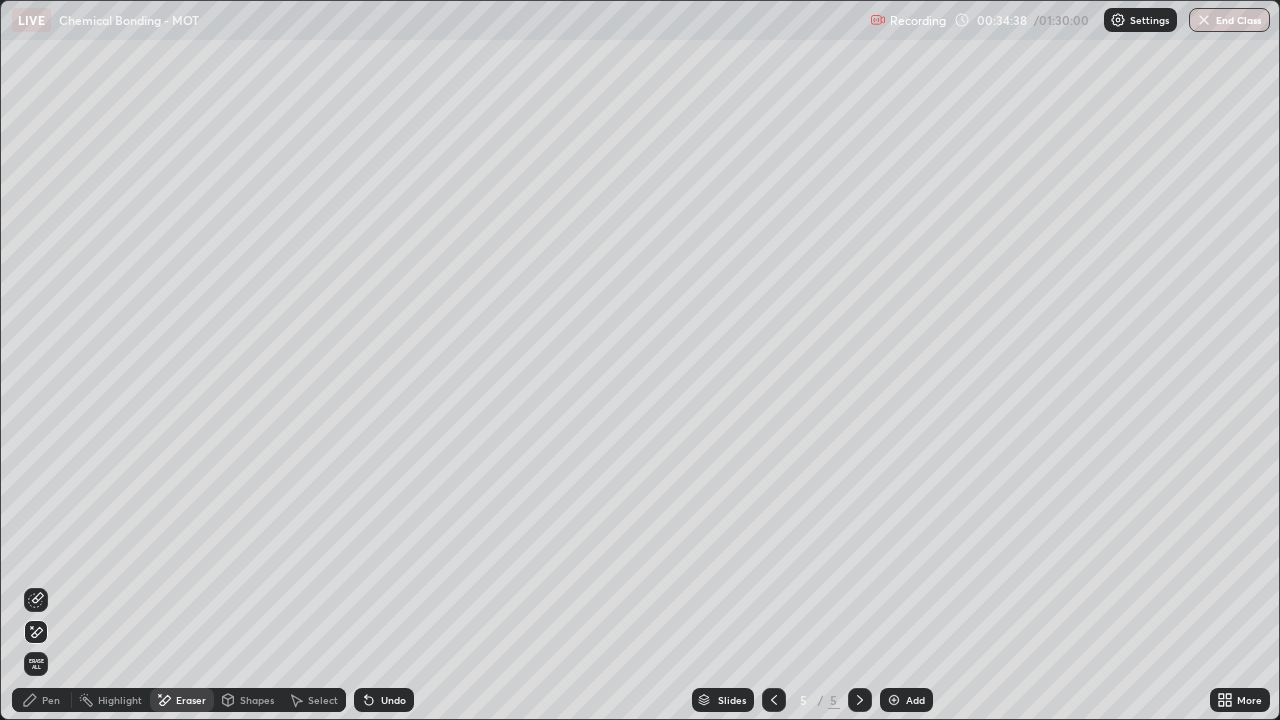 click 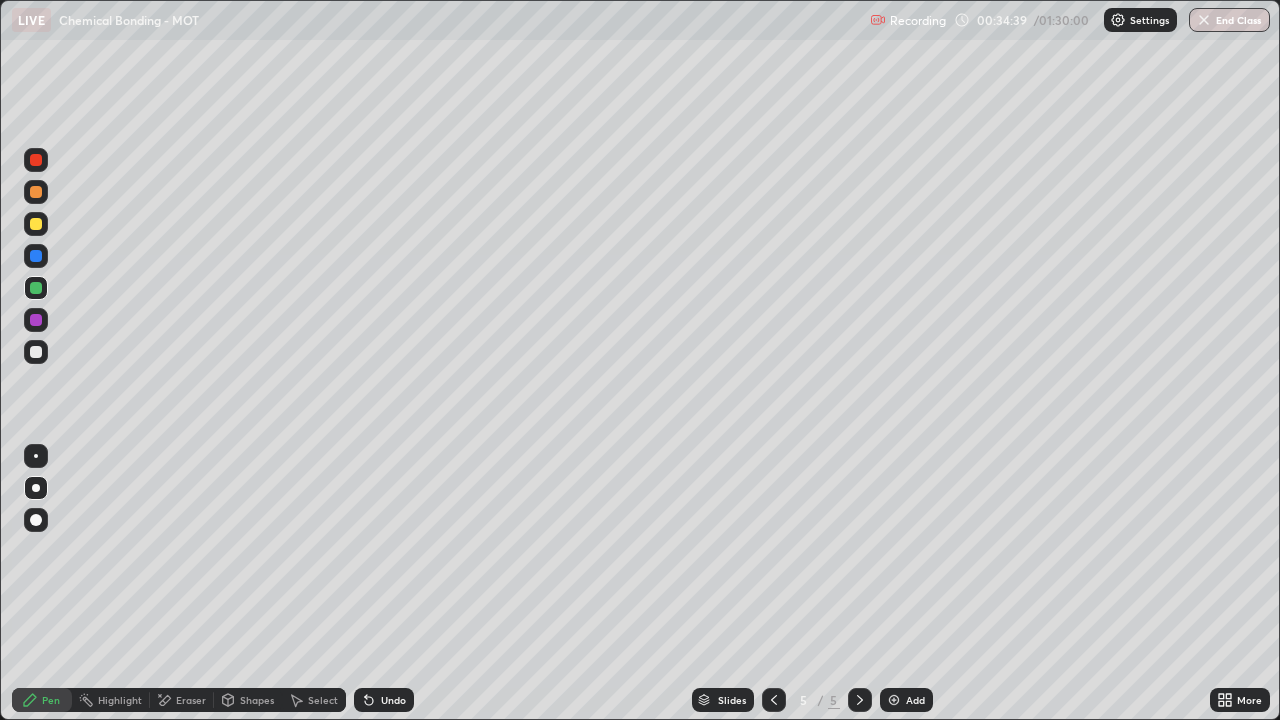 click at bounding box center [36, 352] 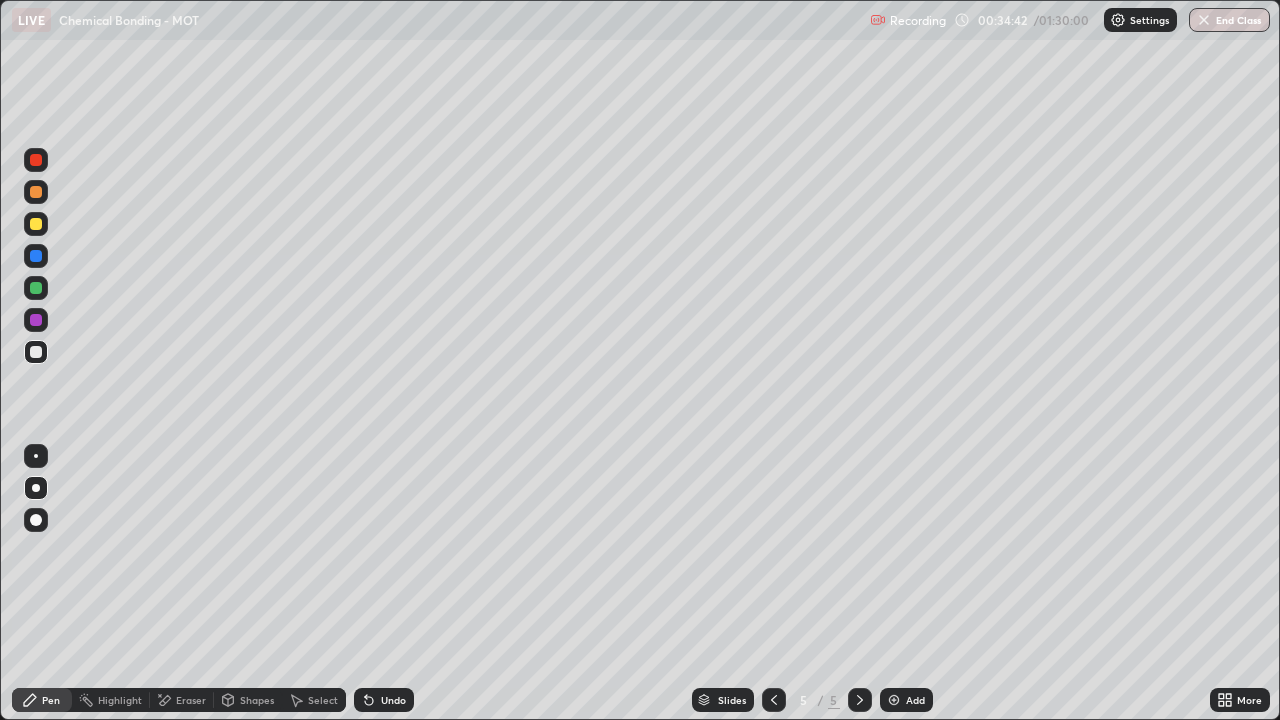 click at bounding box center (36, 320) 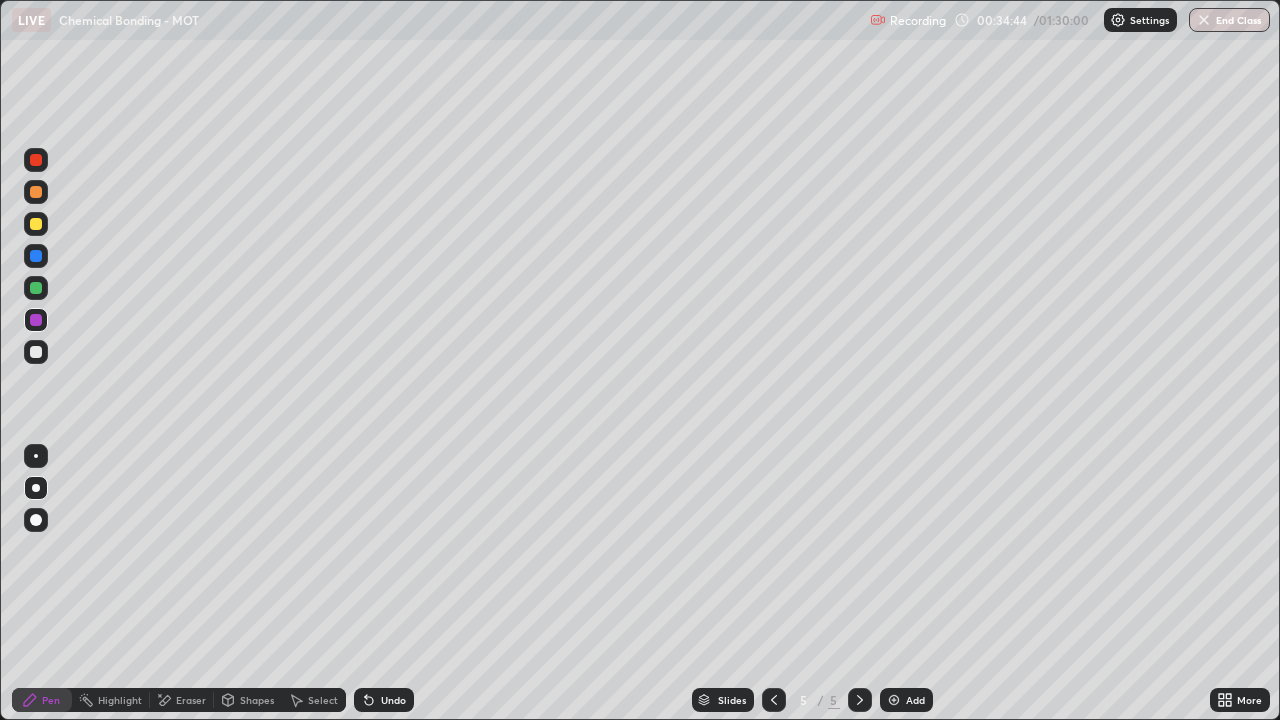 click at bounding box center (36, 352) 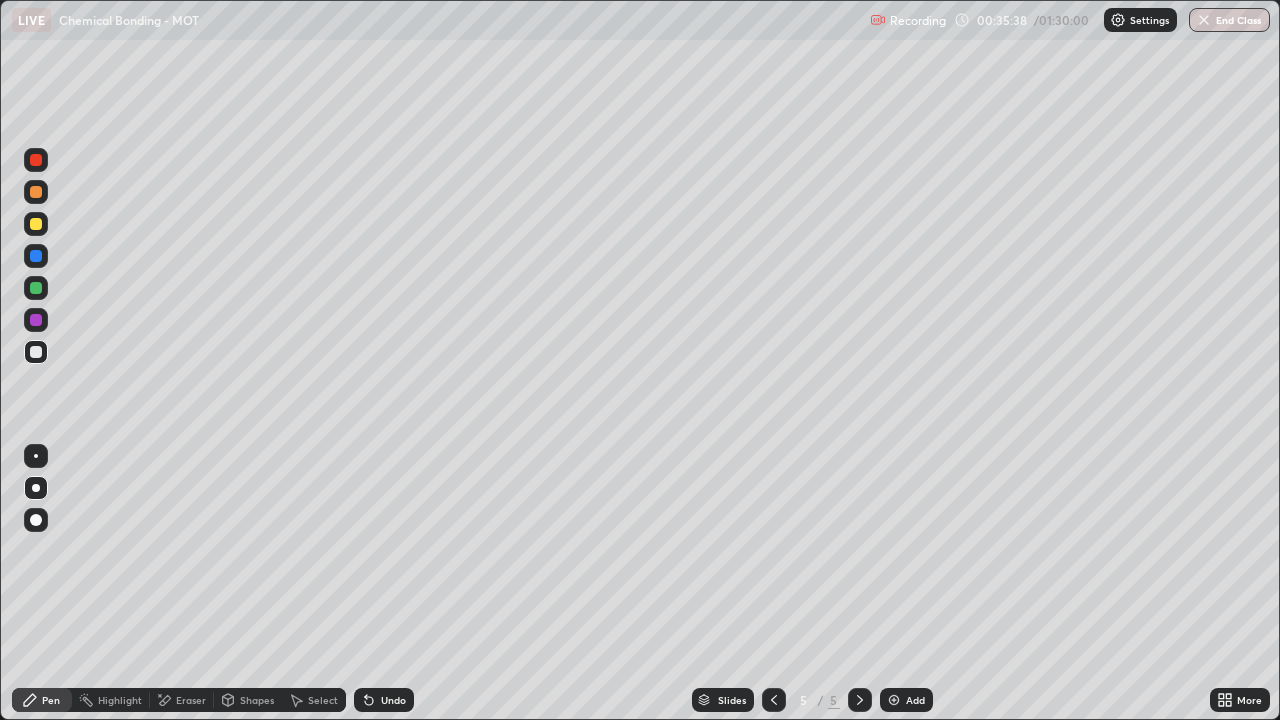 click at bounding box center (36, 320) 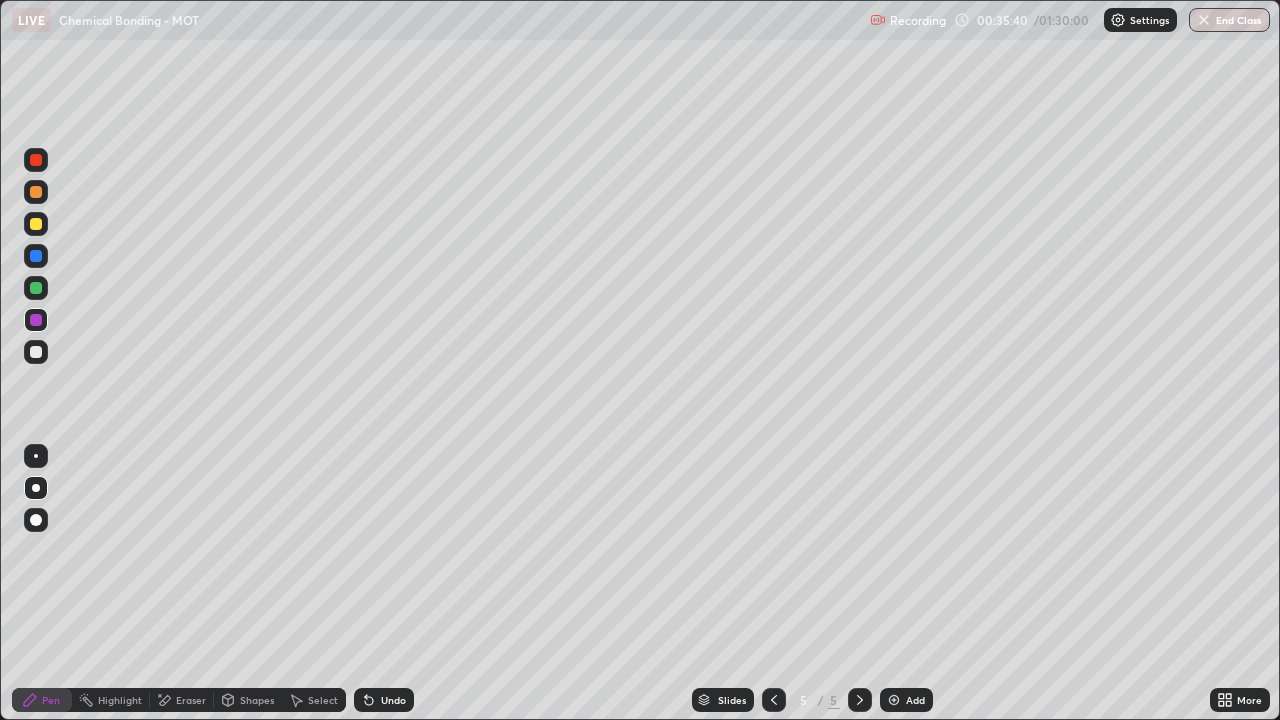 click at bounding box center (36, 352) 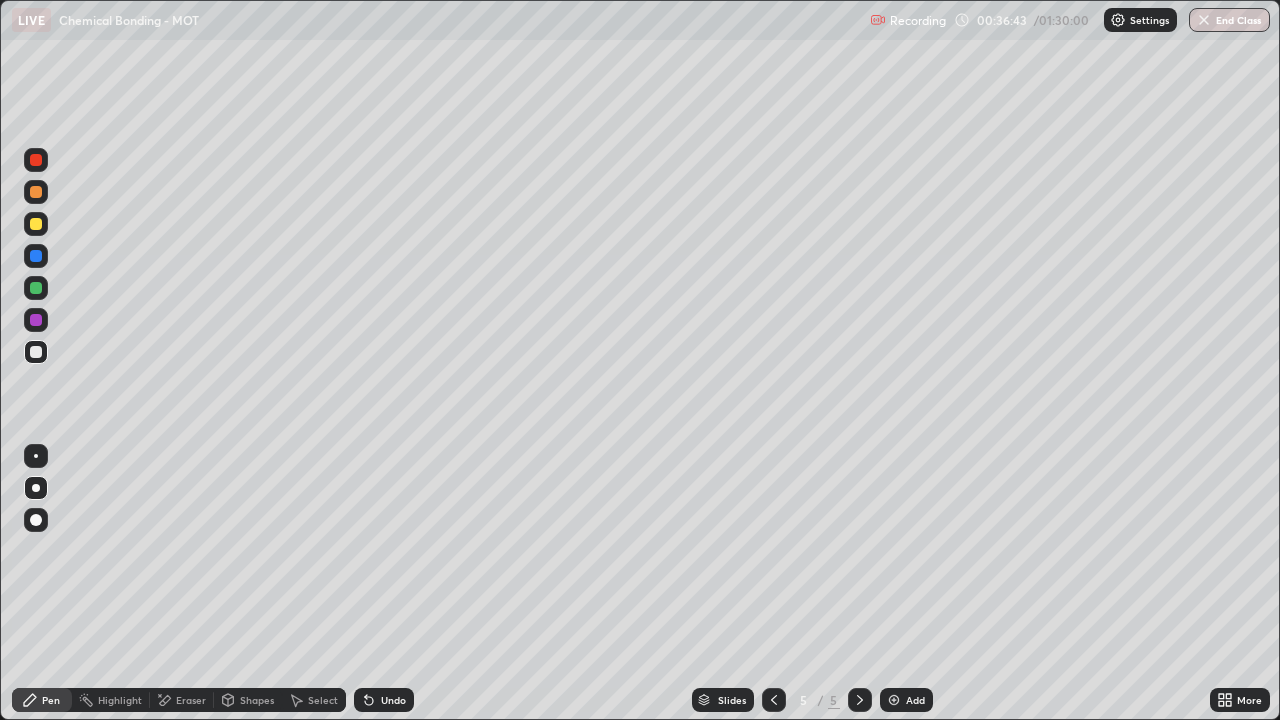 click on "Undo" at bounding box center [393, 700] 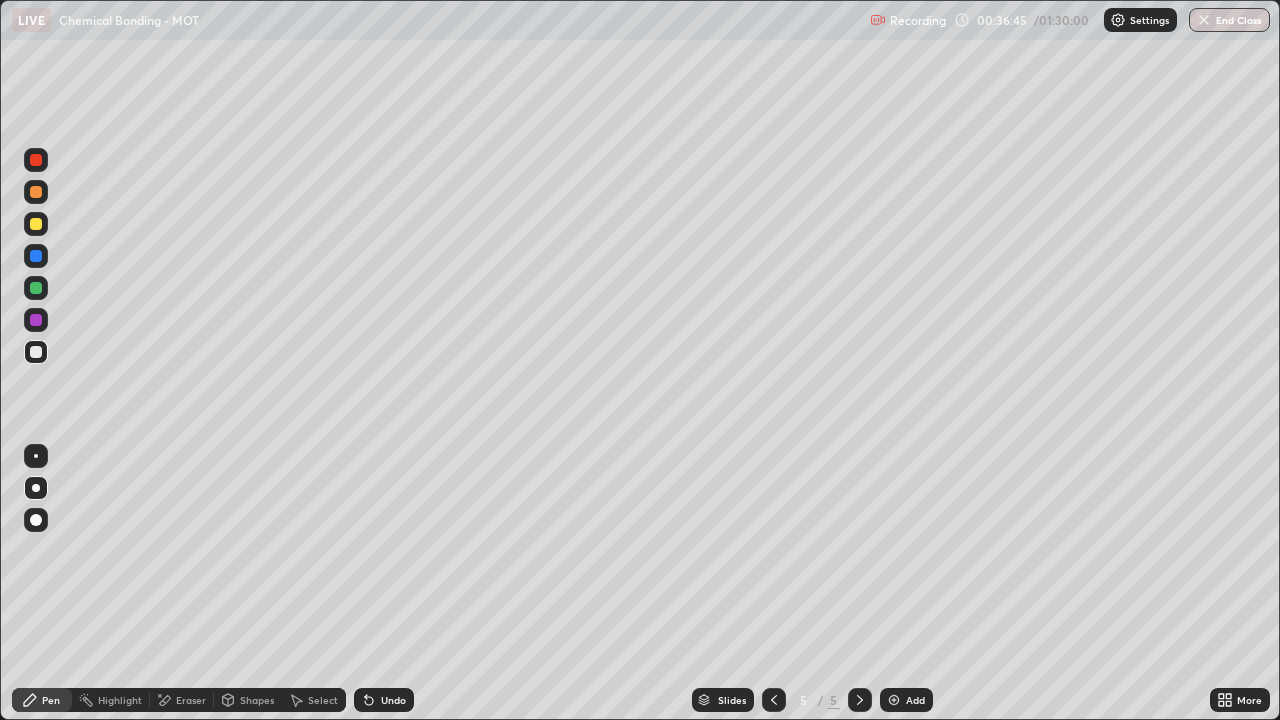 click on "Undo" at bounding box center (393, 700) 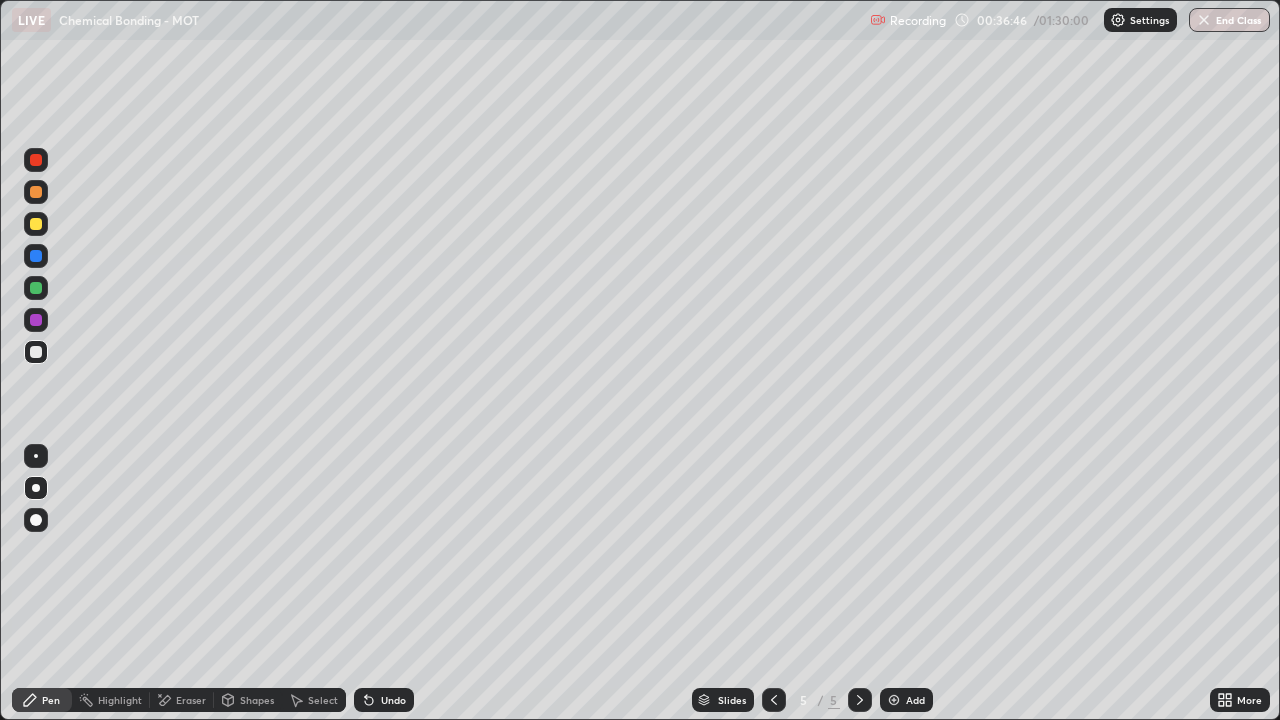 click on "Undo" at bounding box center [393, 700] 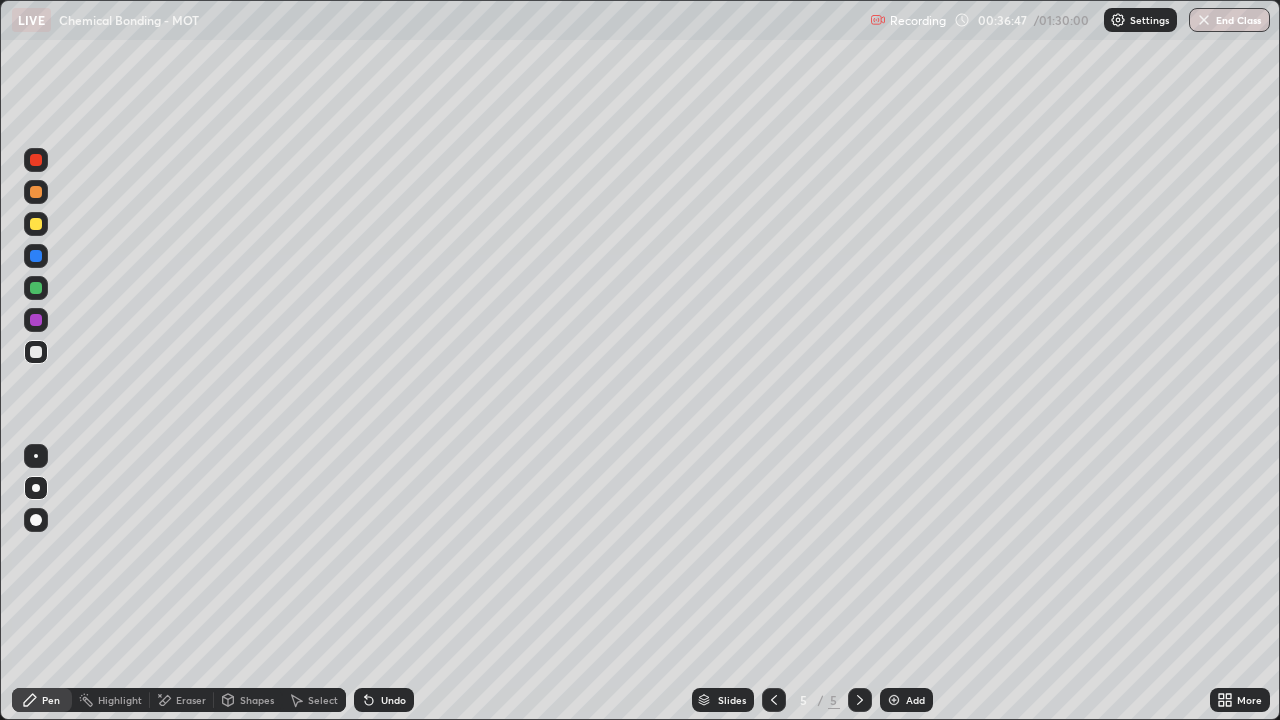 click on "Undo" at bounding box center (393, 700) 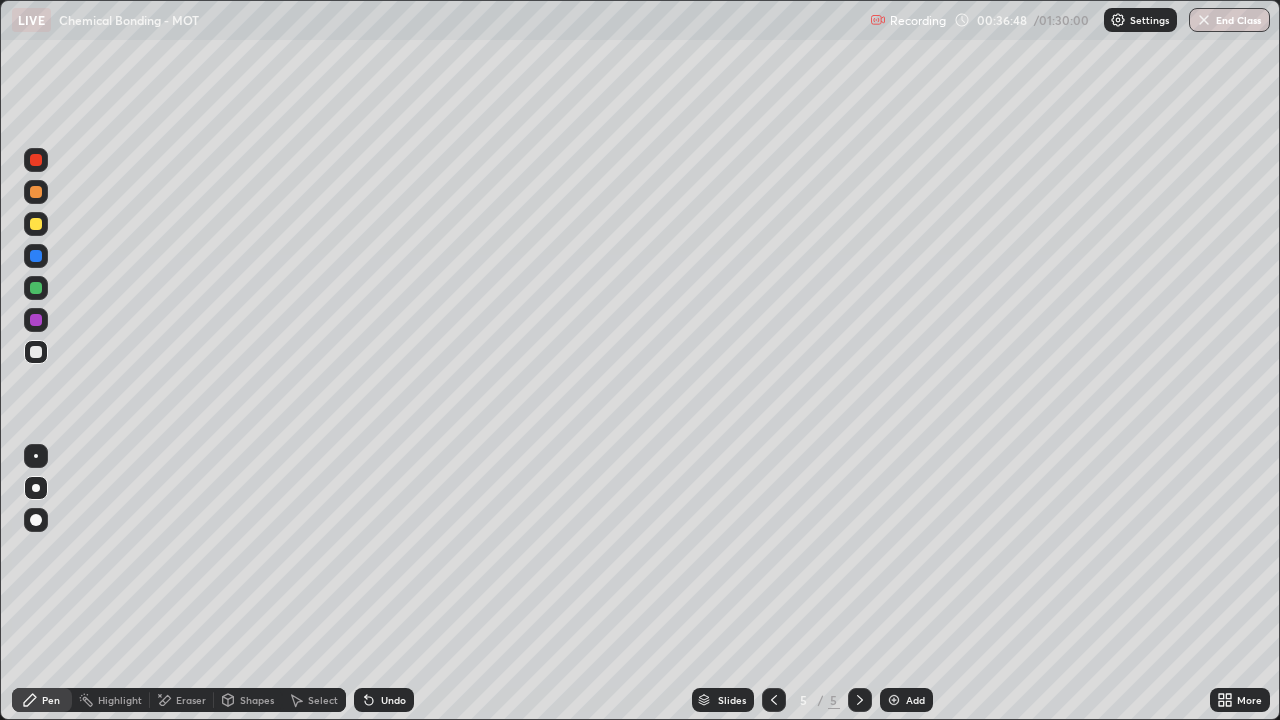 click on "Undo" at bounding box center [393, 700] 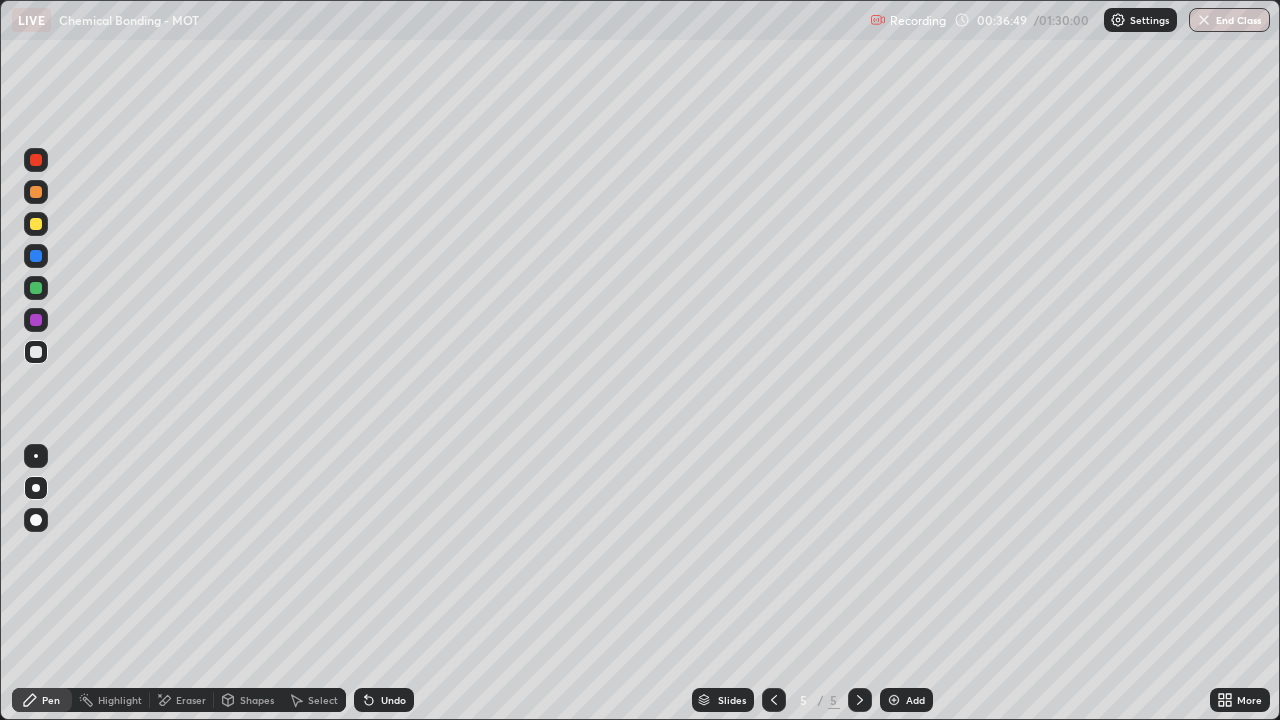 click on "Undo" at bounding box center [393, 700] 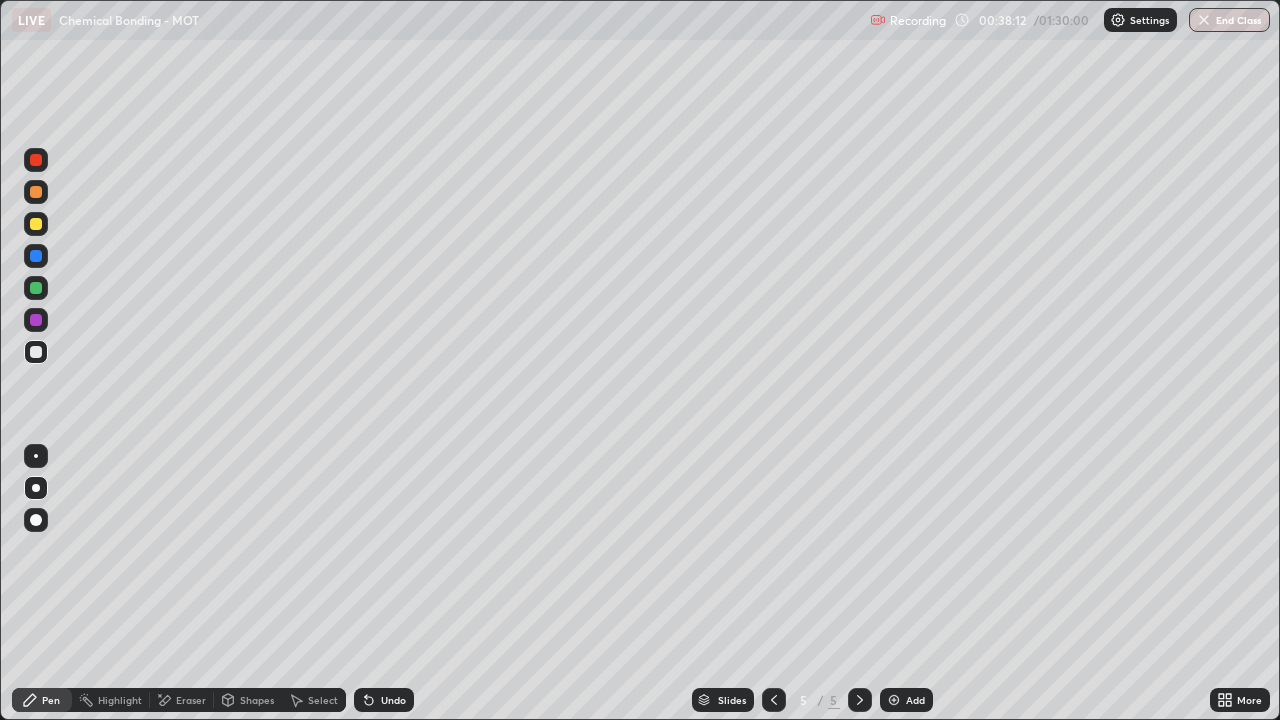 click at bounding box center [36, 320] 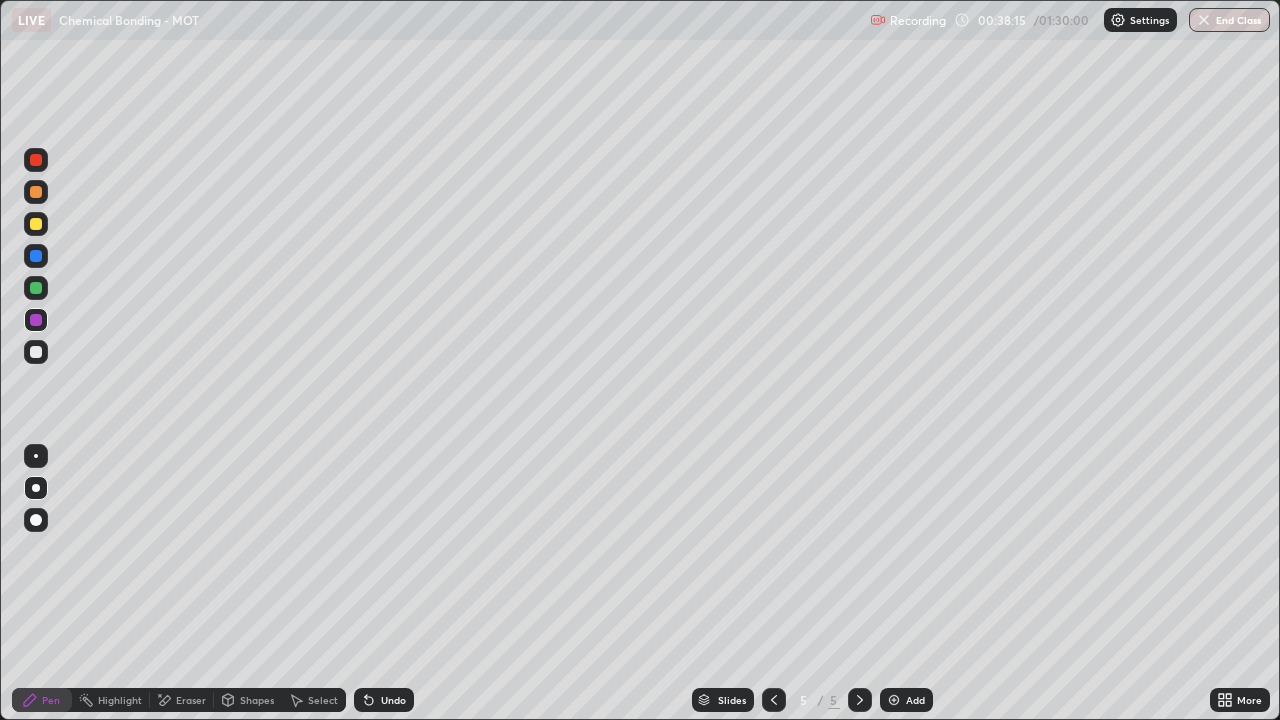 click at bounding box center (36, 352) 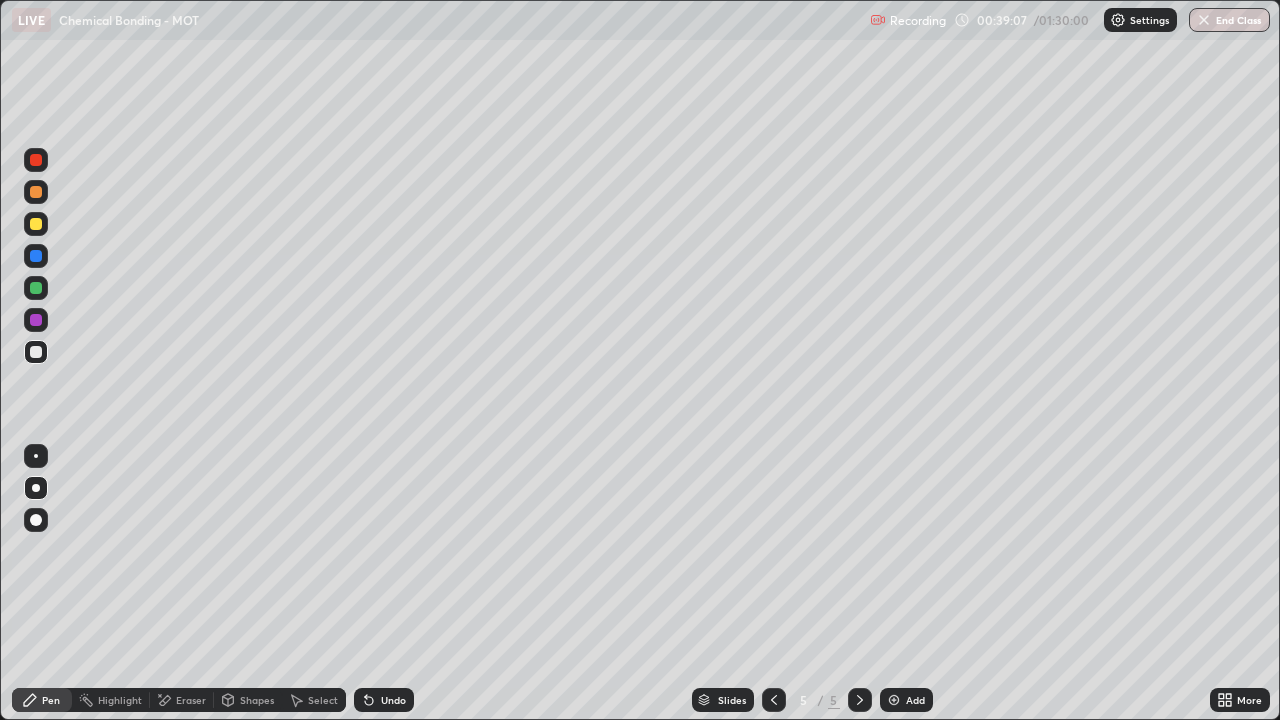 click at bounding box center [36, 320] 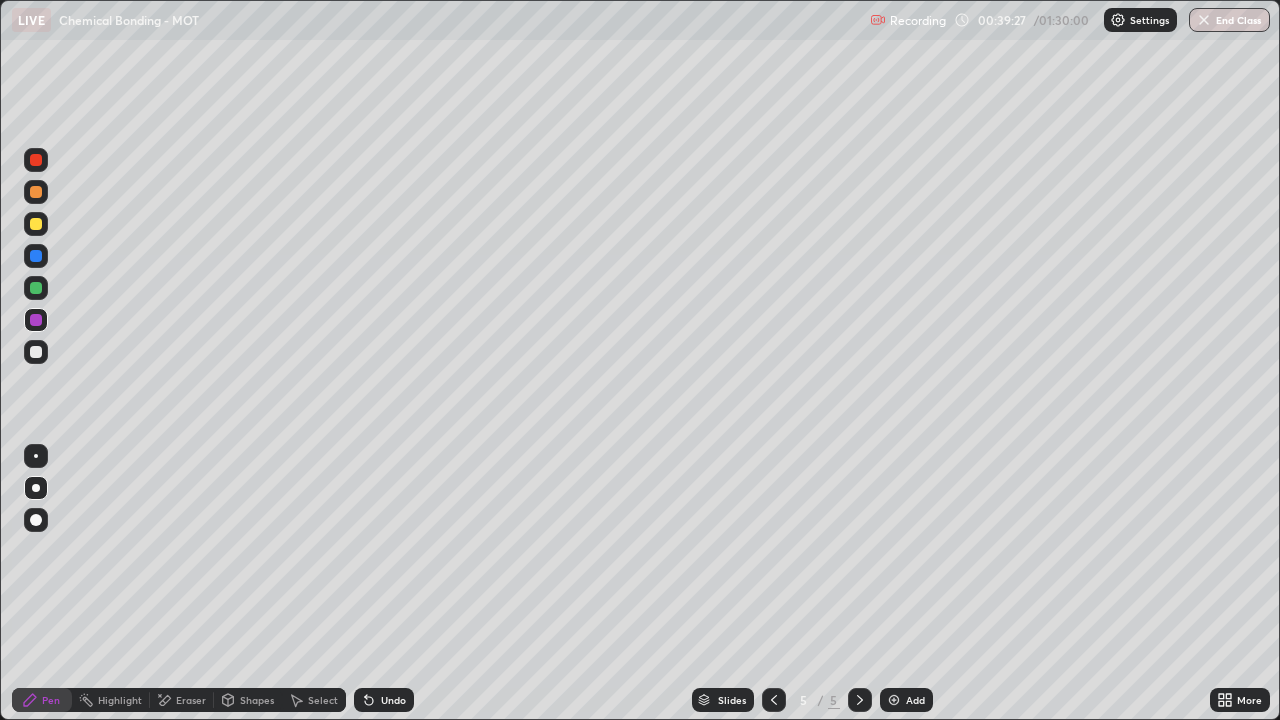 click at bounding box center [36, 352] 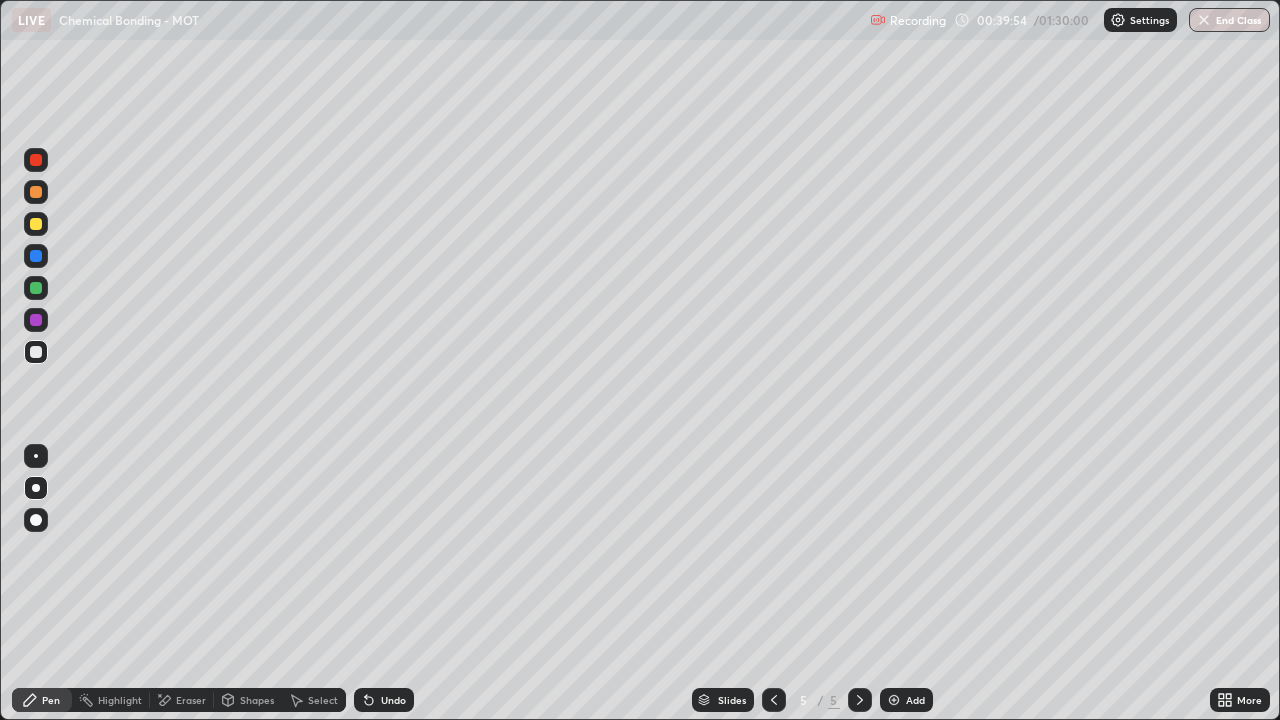 click on "Eraser" at bounding box center [182, 700] 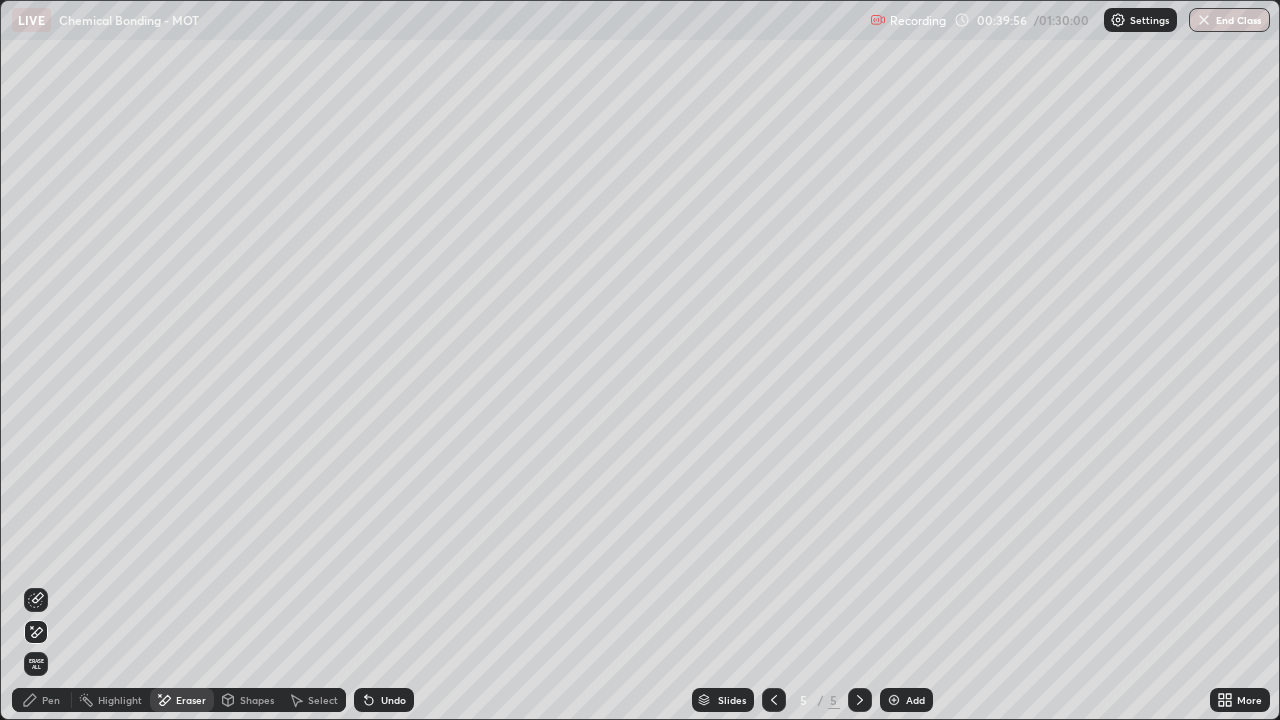 click on "Pen" at bounding box center [42, 700] 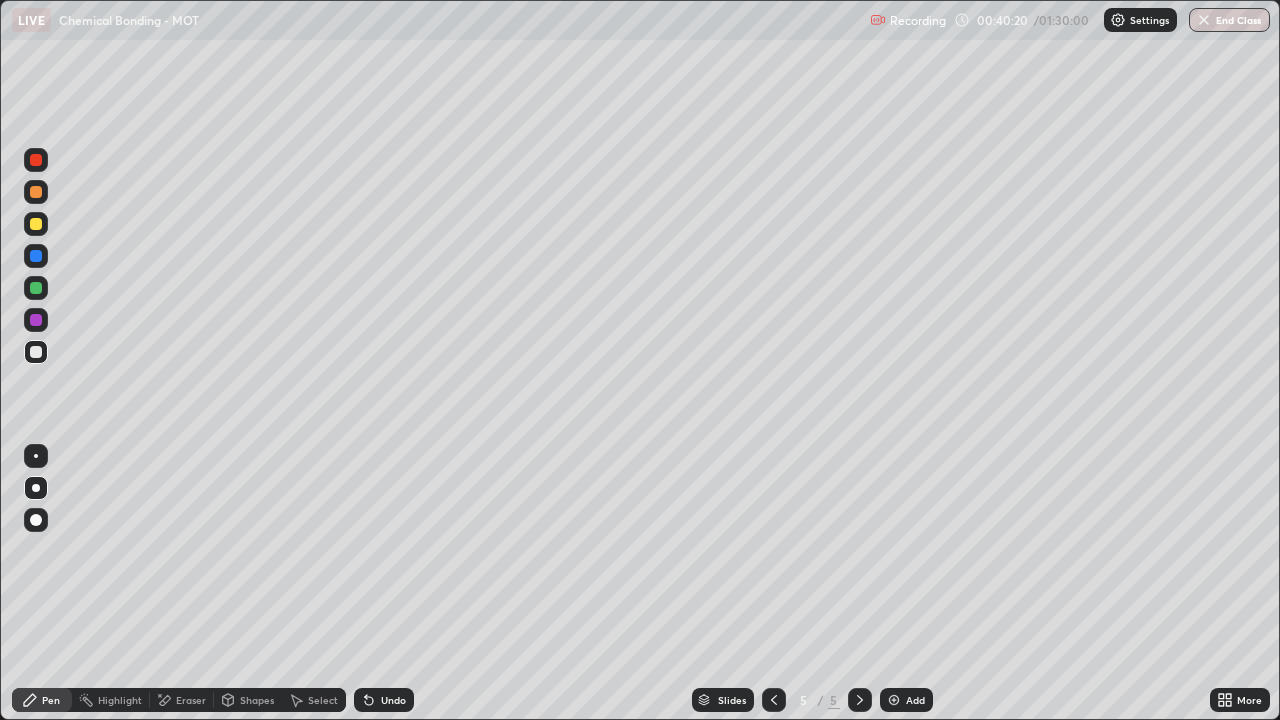 click on "Undo" at bounding box center (393, 700) 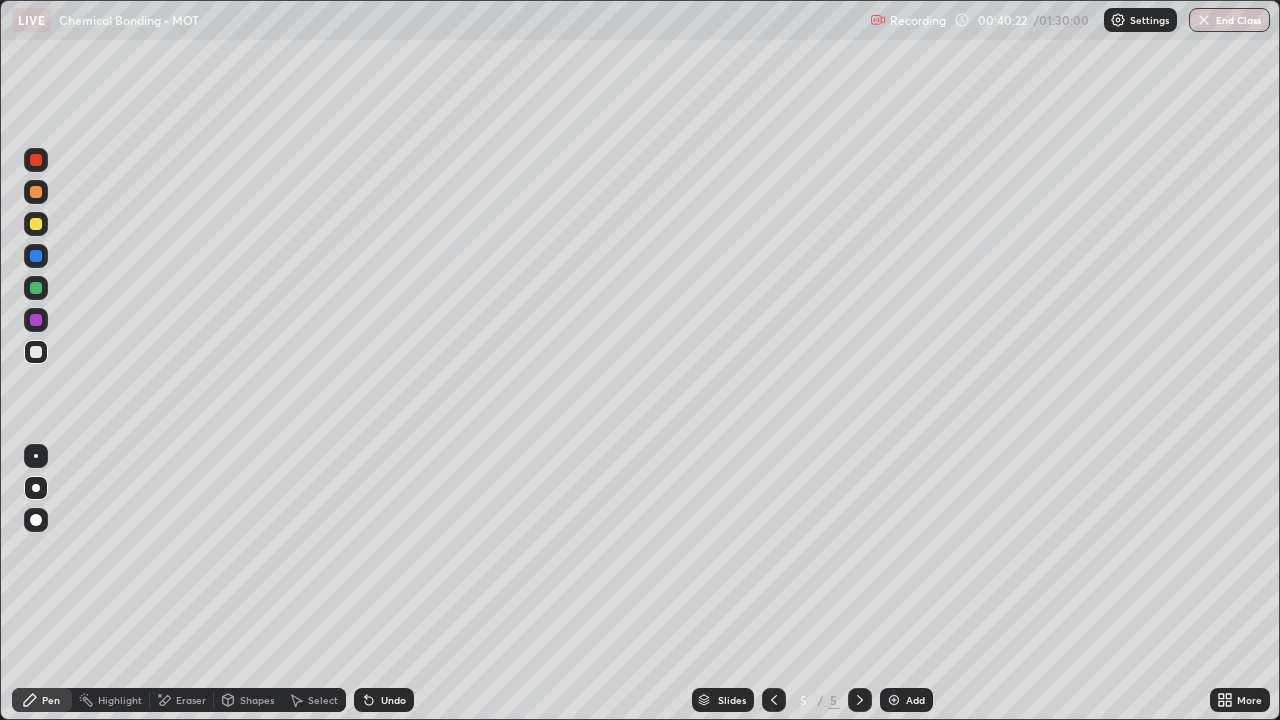 click on "Undo" at bounding box center (393, 700) 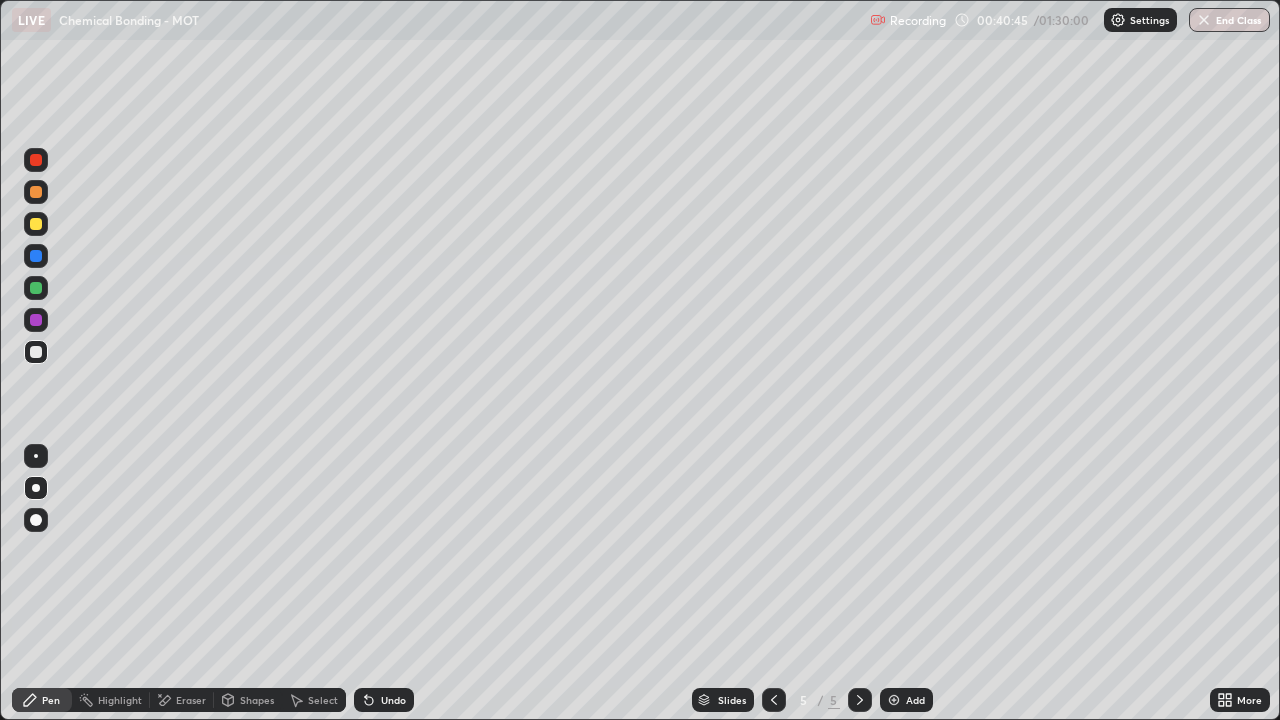 click at bounding box center (36, 320) 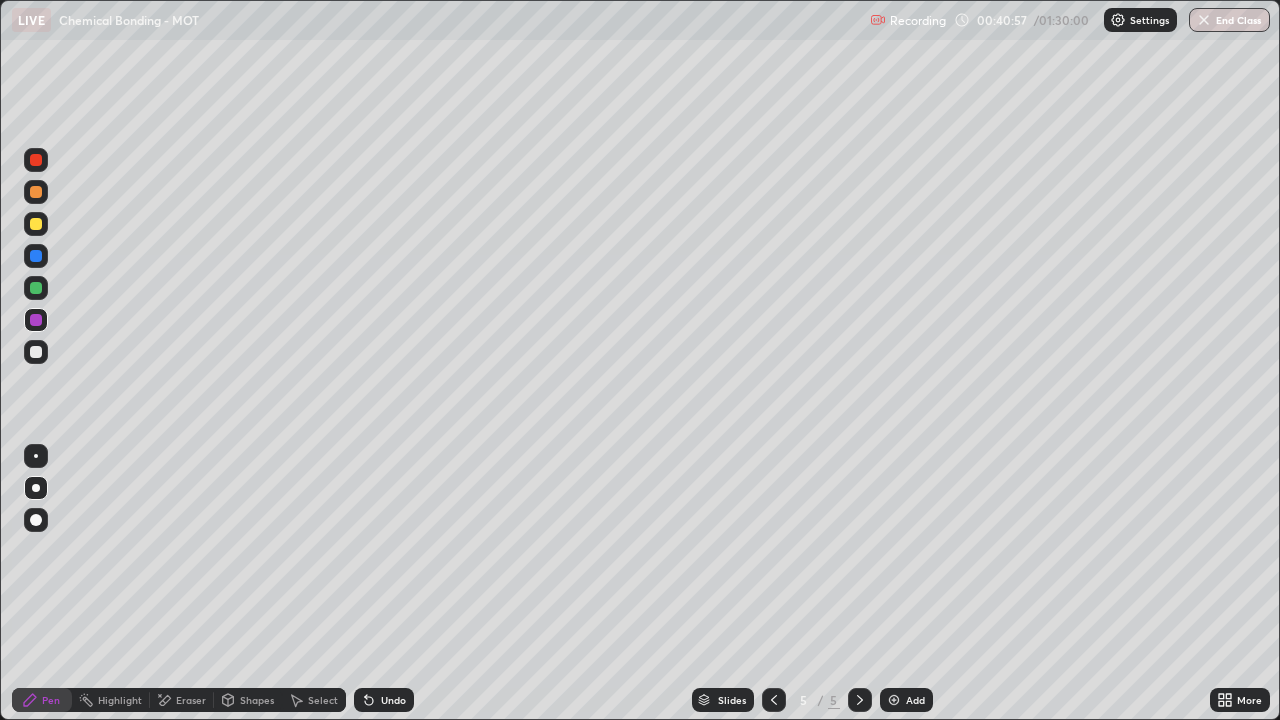 click at bounding box center (36, 352) 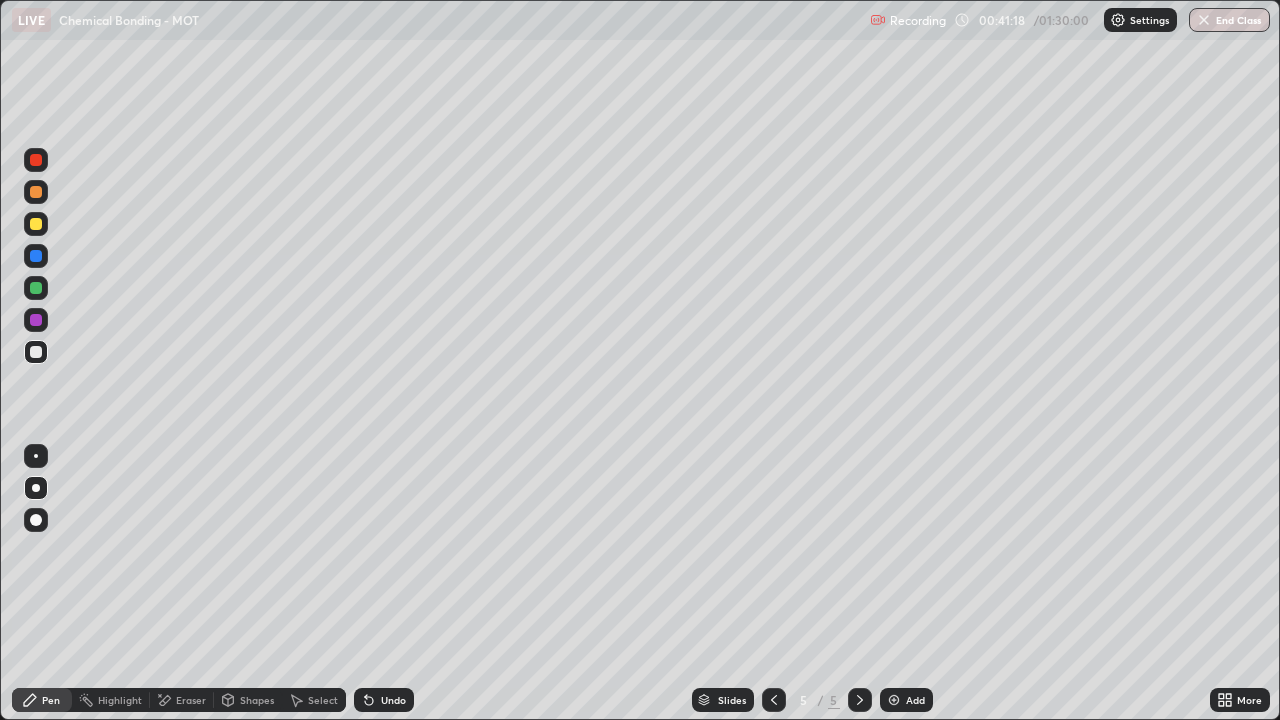 click at bounding box center (36, 224) 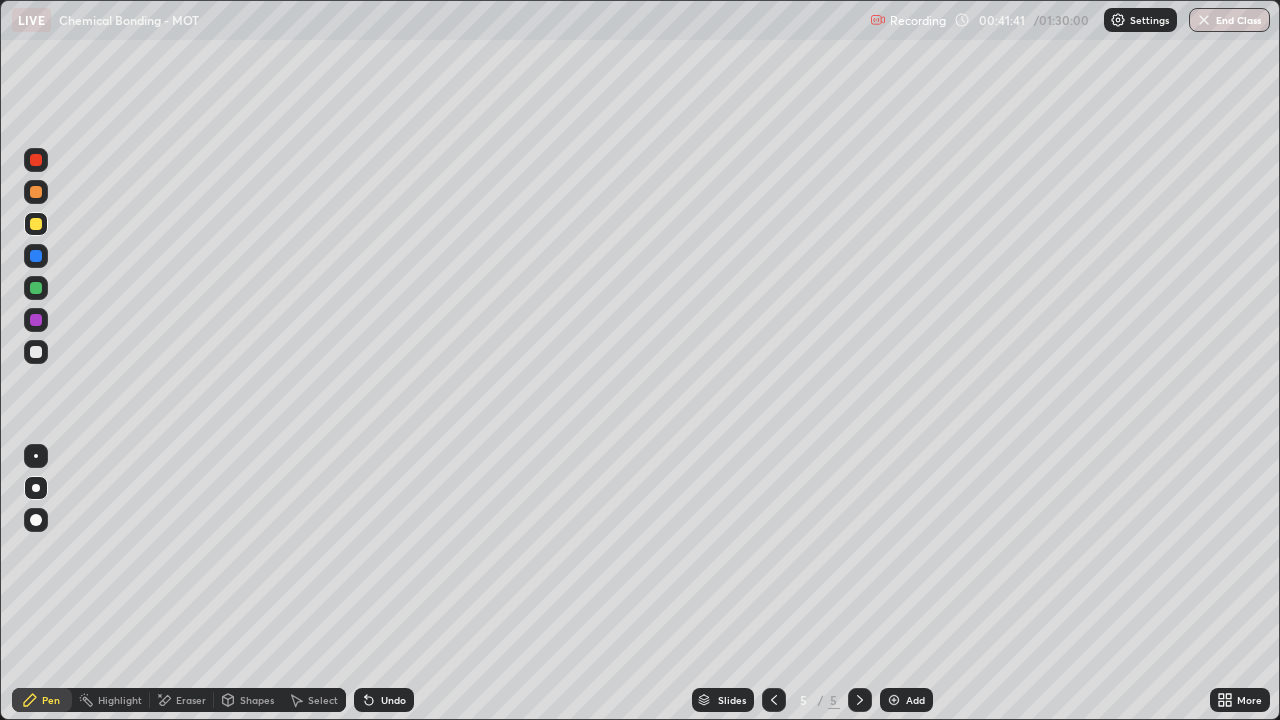 click at bounding box center [36, 320] 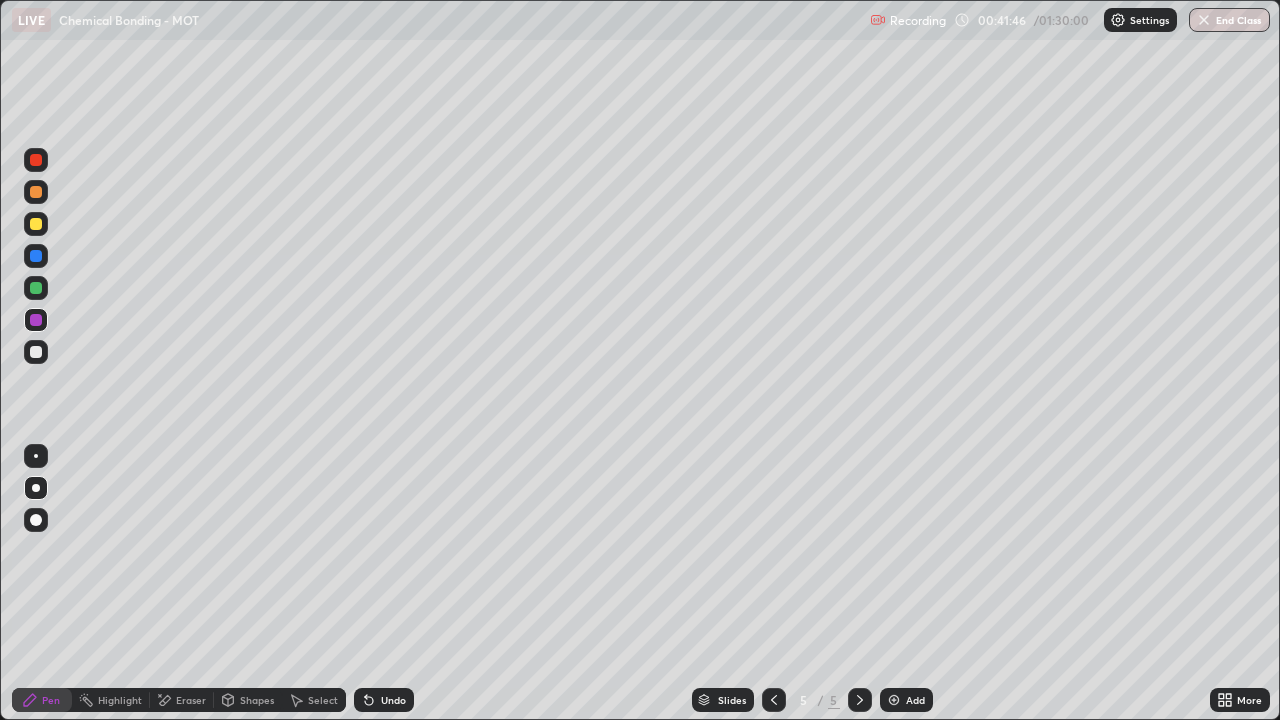 click at bounding box center (36, 352) 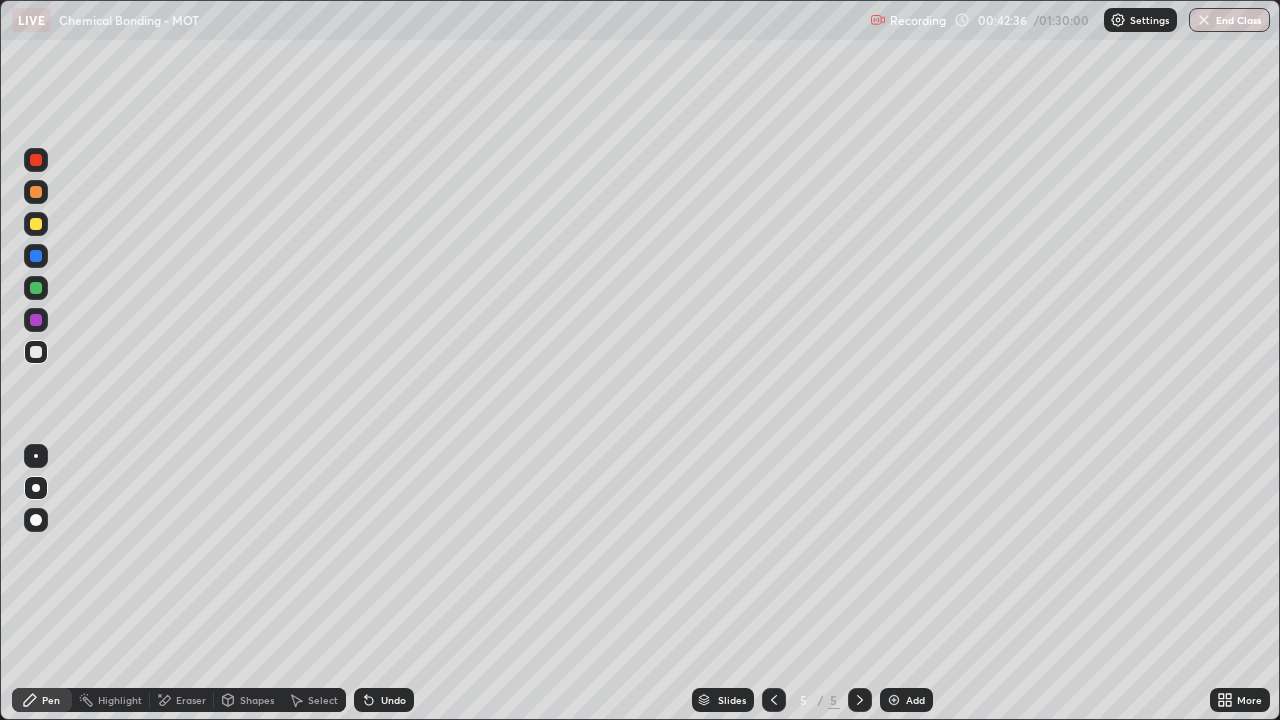 click at bounding box center (36, 320) 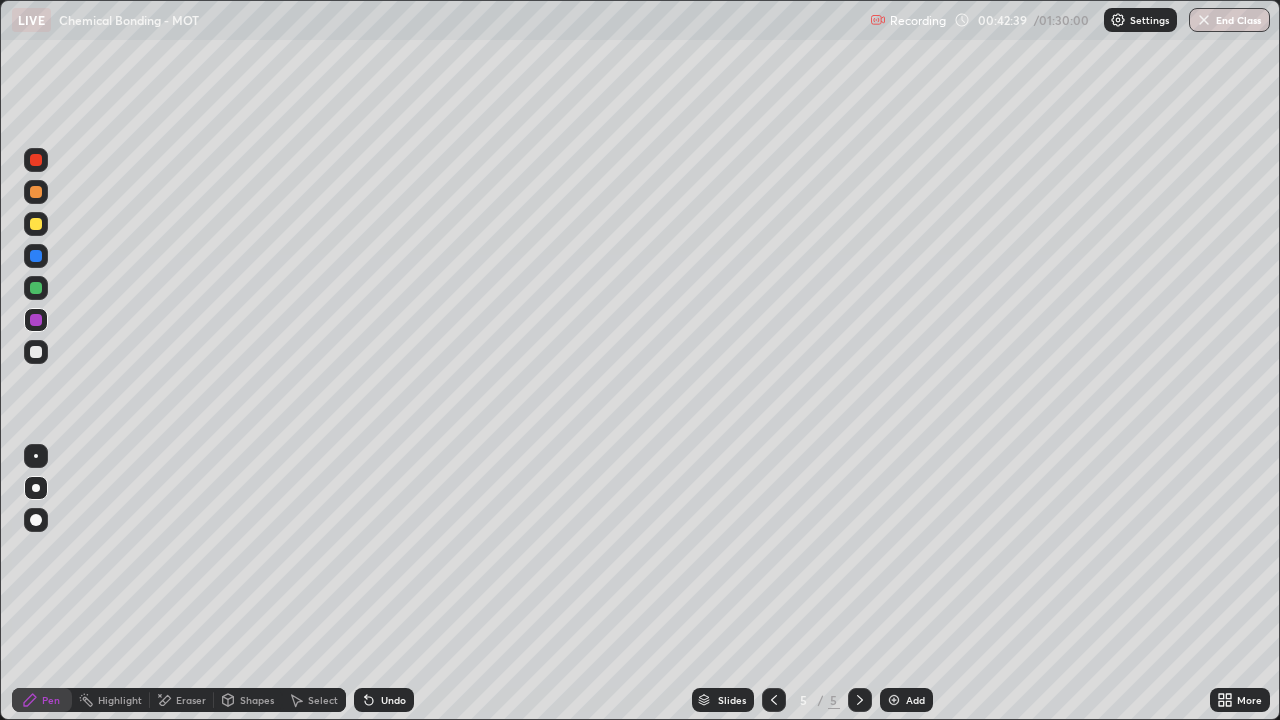 click at bounding box center [36, 352] 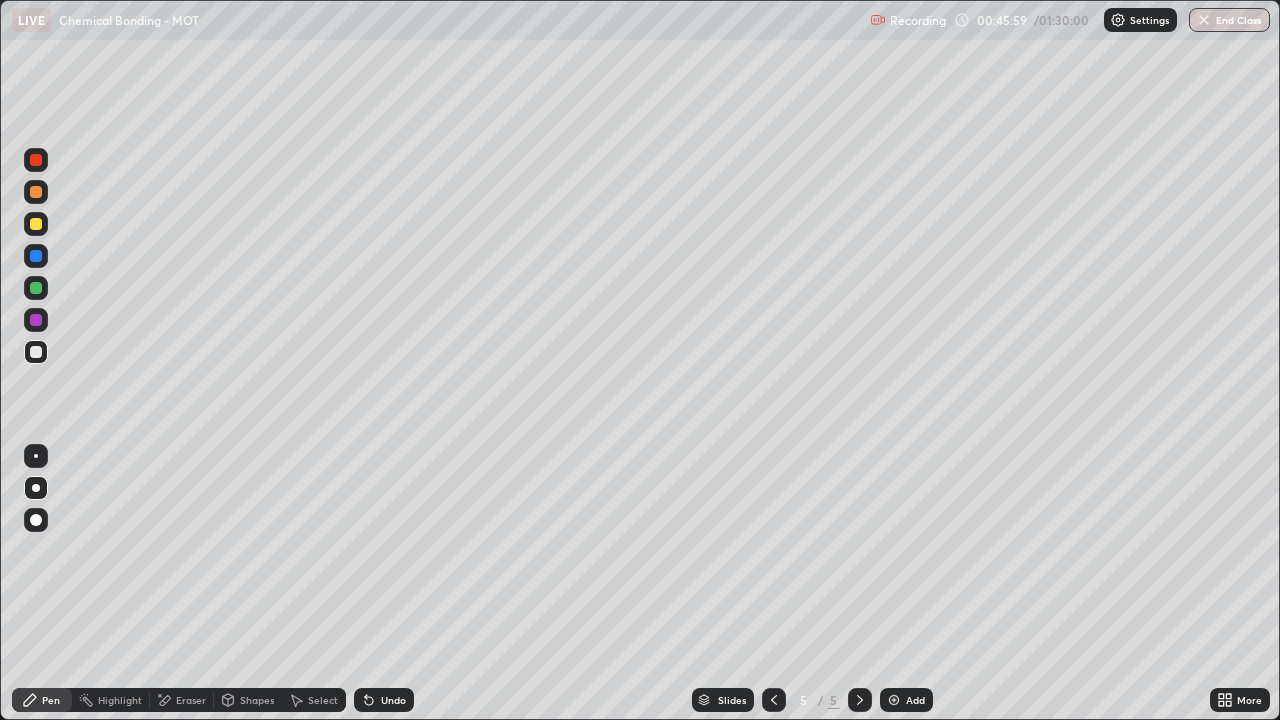 click at bounding box center (894, 700) 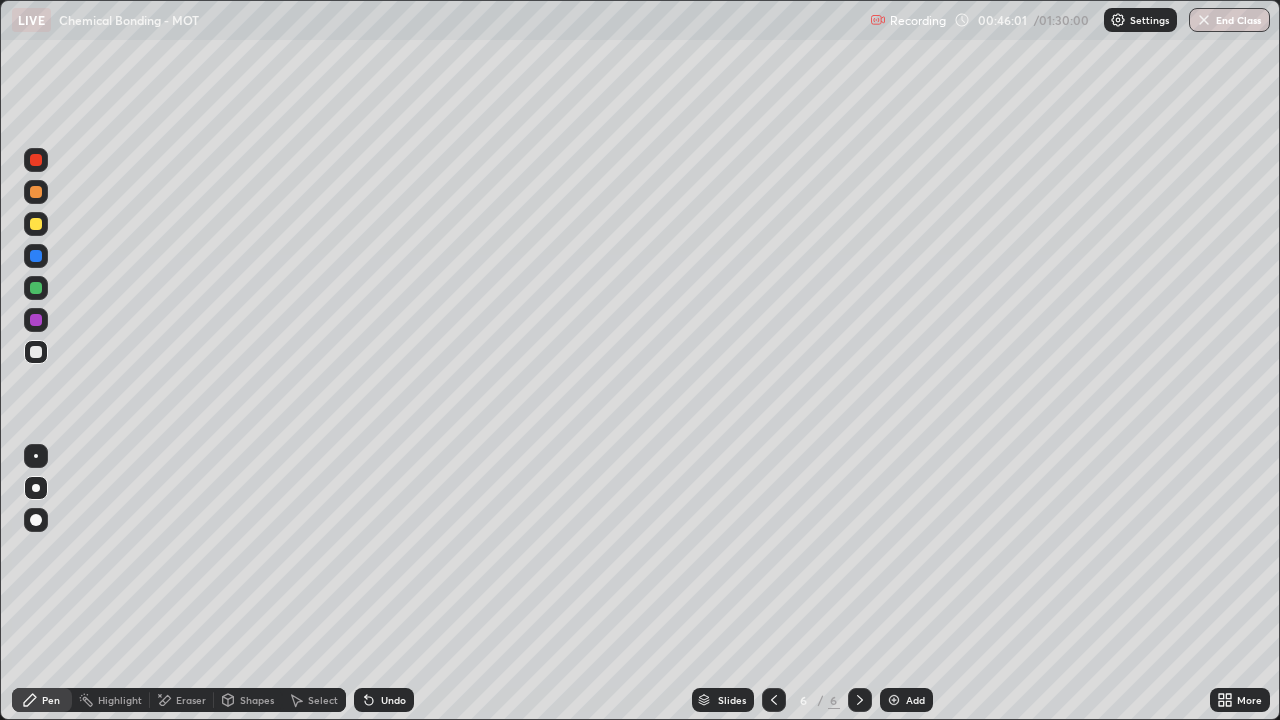 click 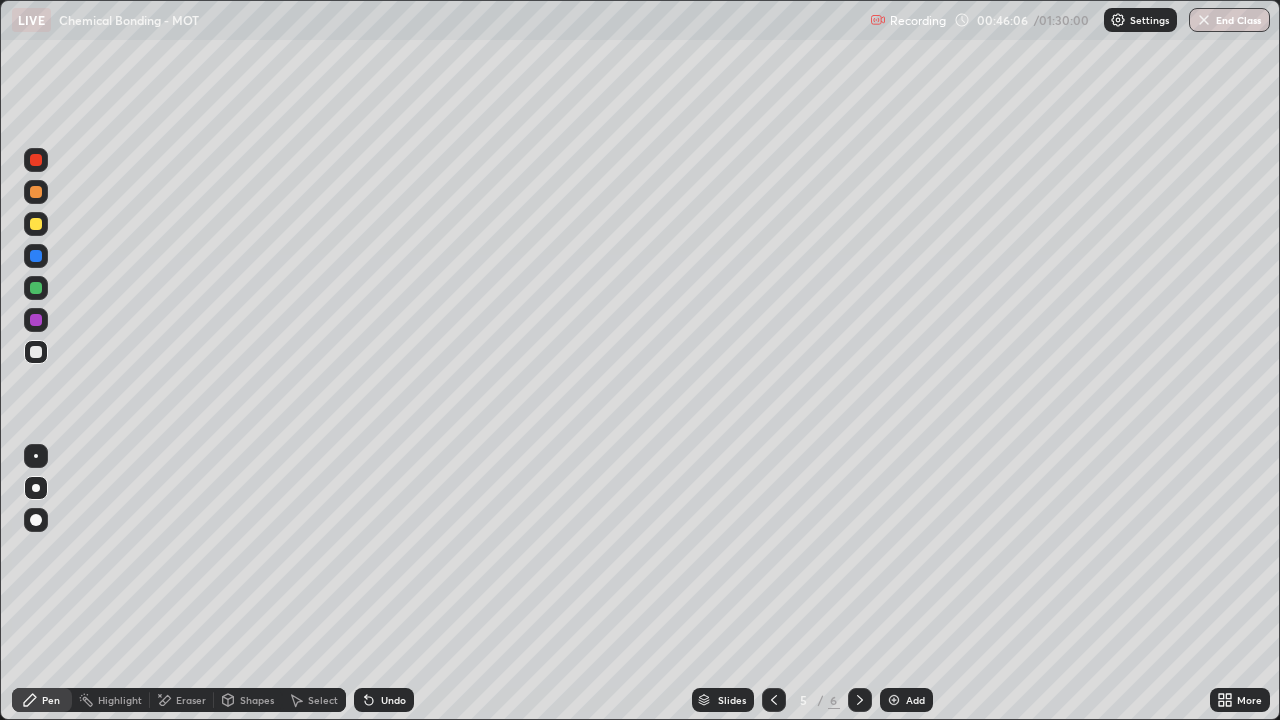 click 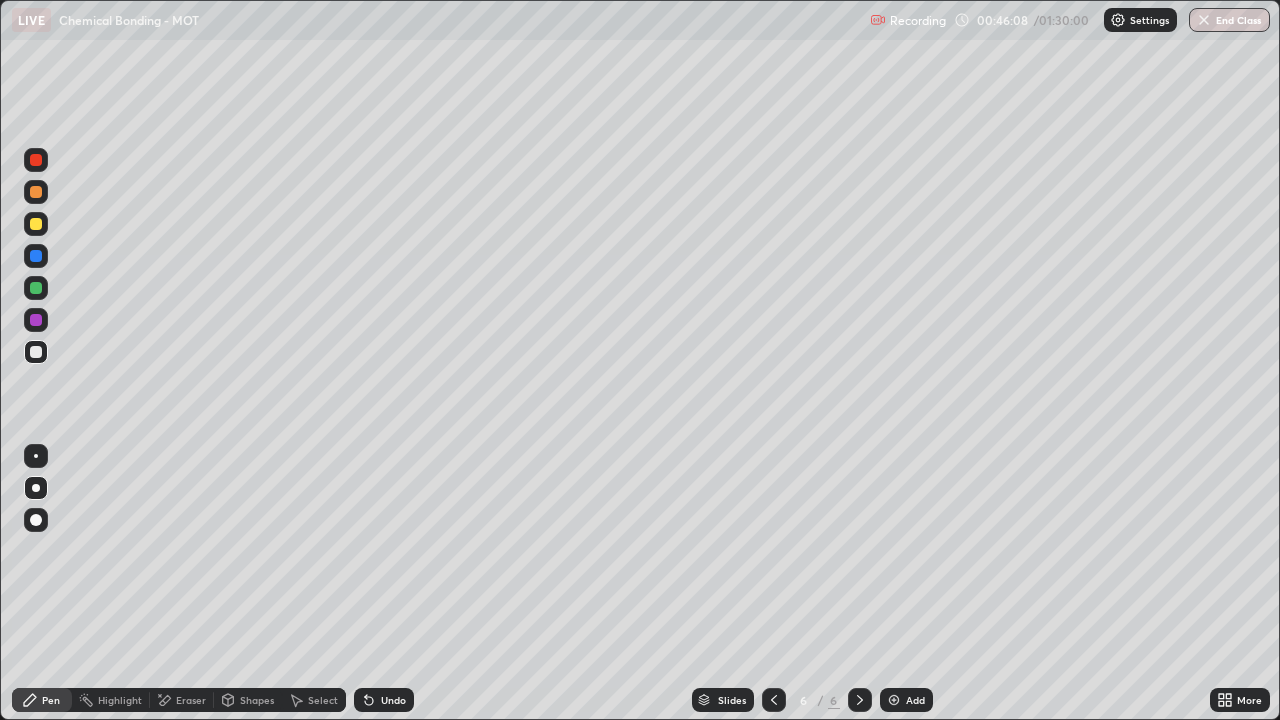 click at bounding box center (36, 192) 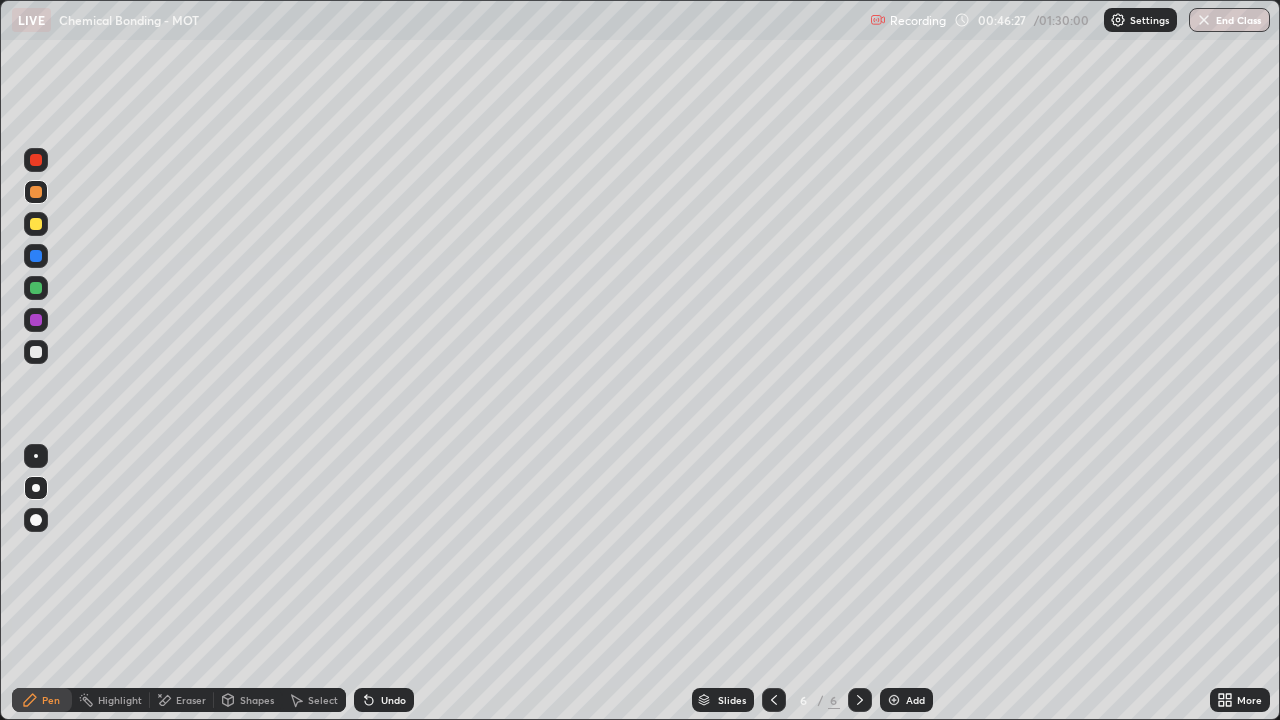 click at bounding box center (36, 288) 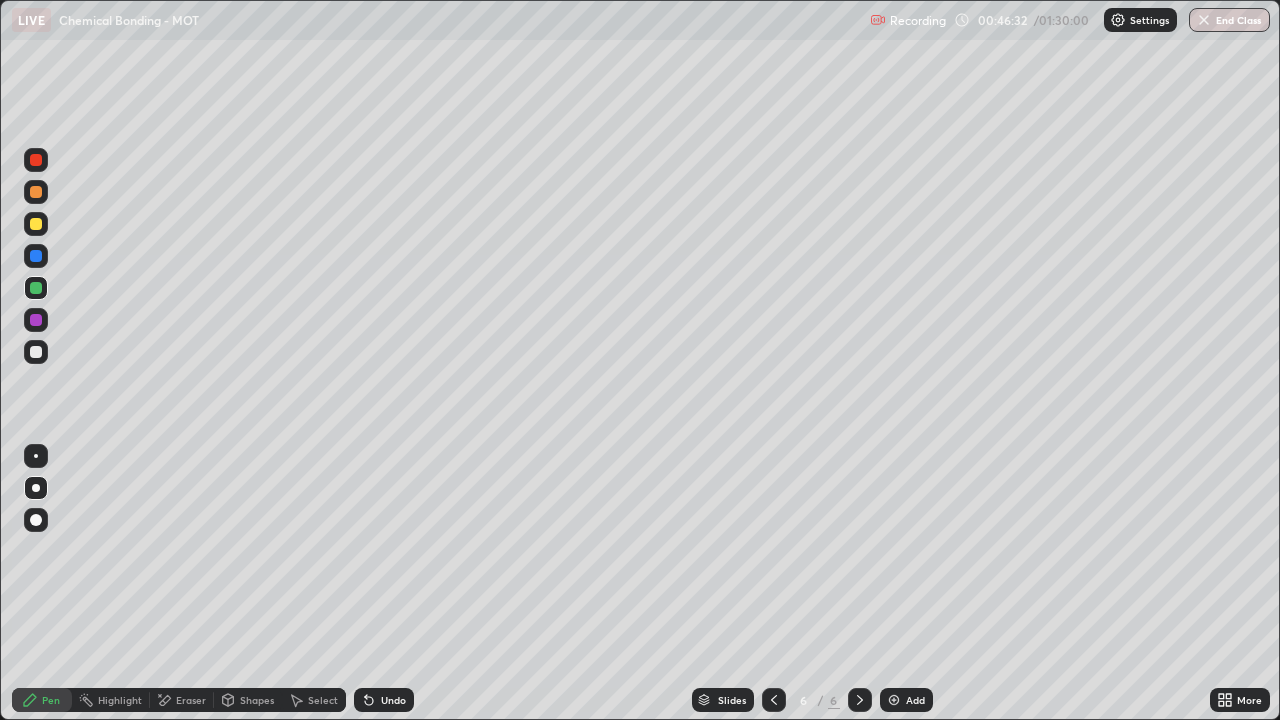 click at bounding box center [36, 352] 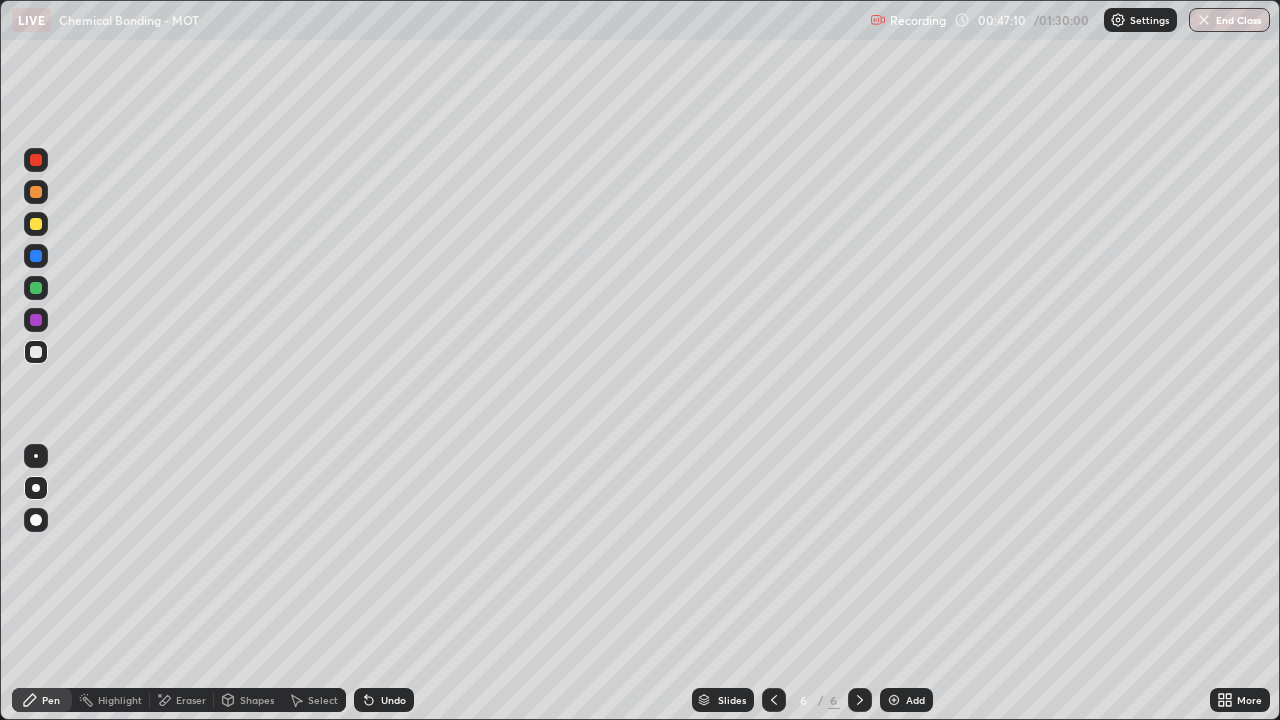 click at bounding box center [36, 224] 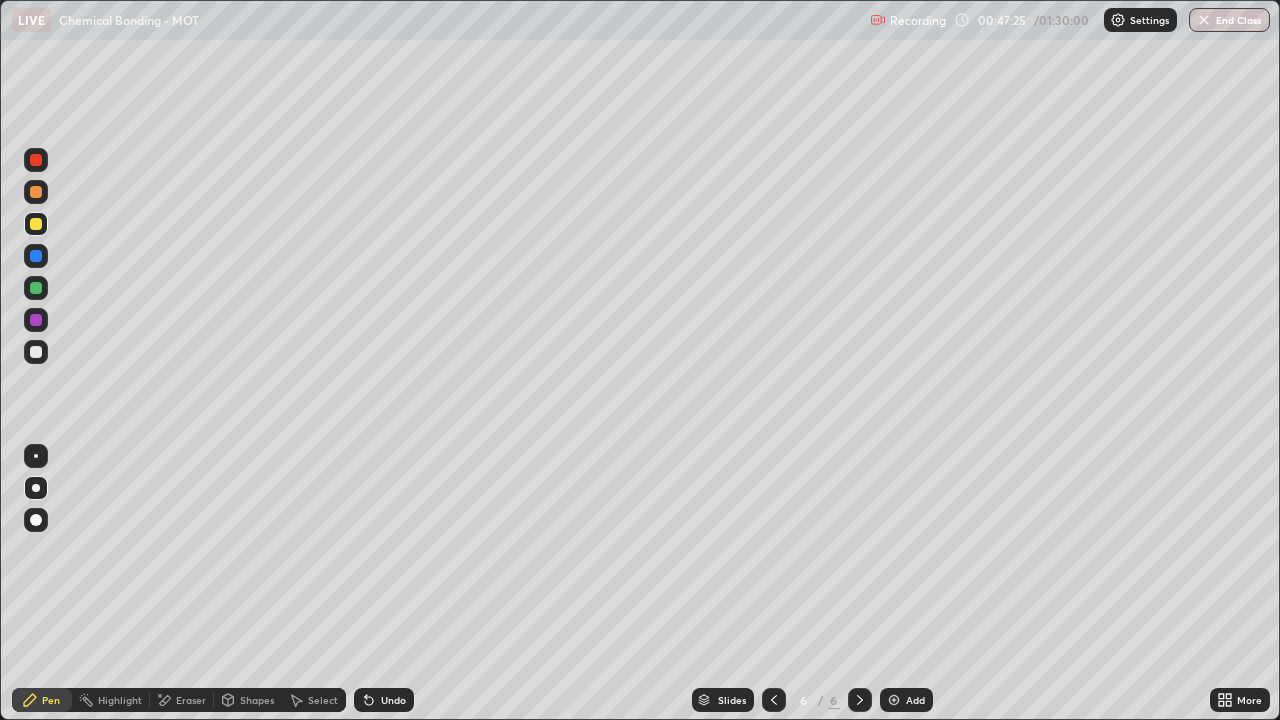 click at bounding box center (36, 288) 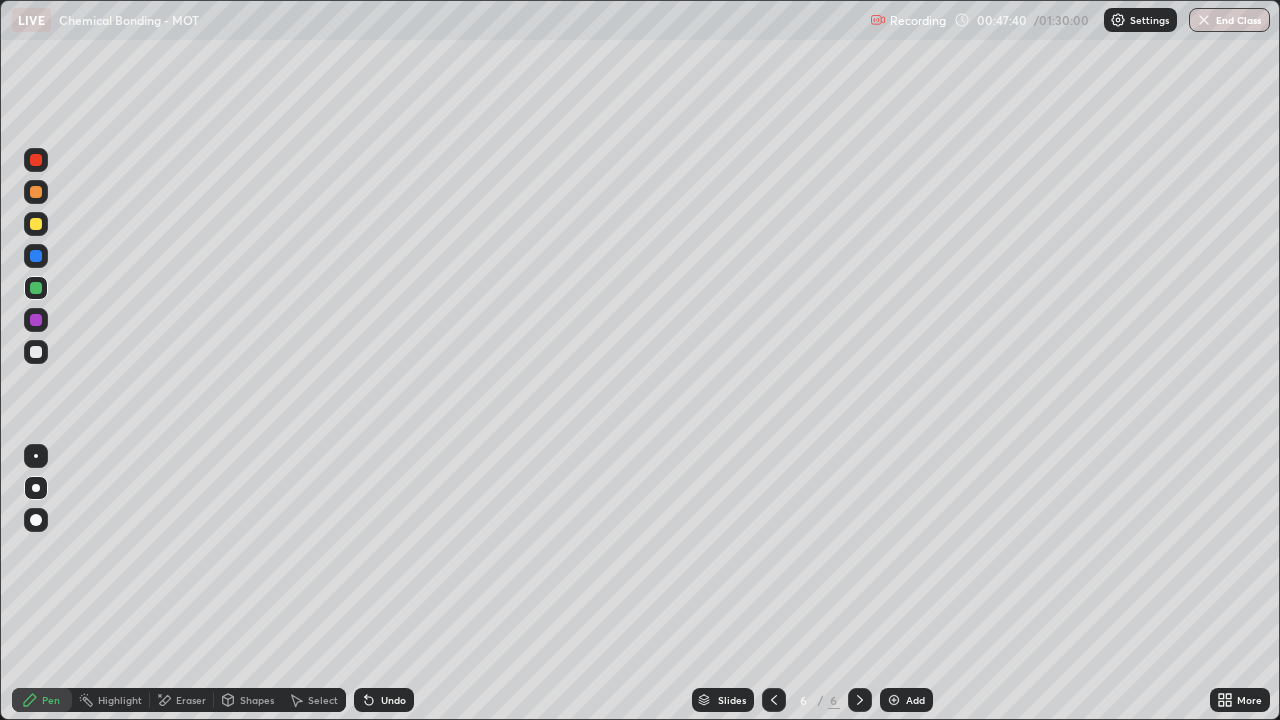 click on "Undo" at bounding box center (393, 700) 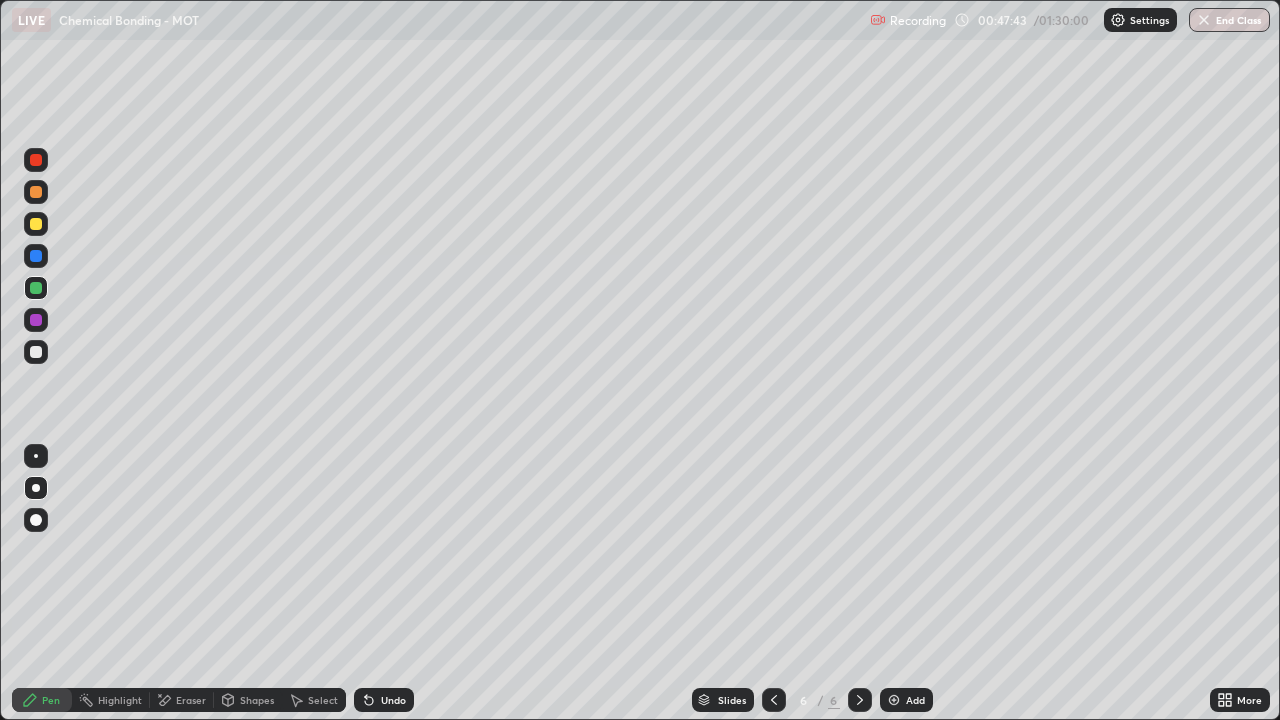 click on "Eraser" at bounding box center [182, 700] 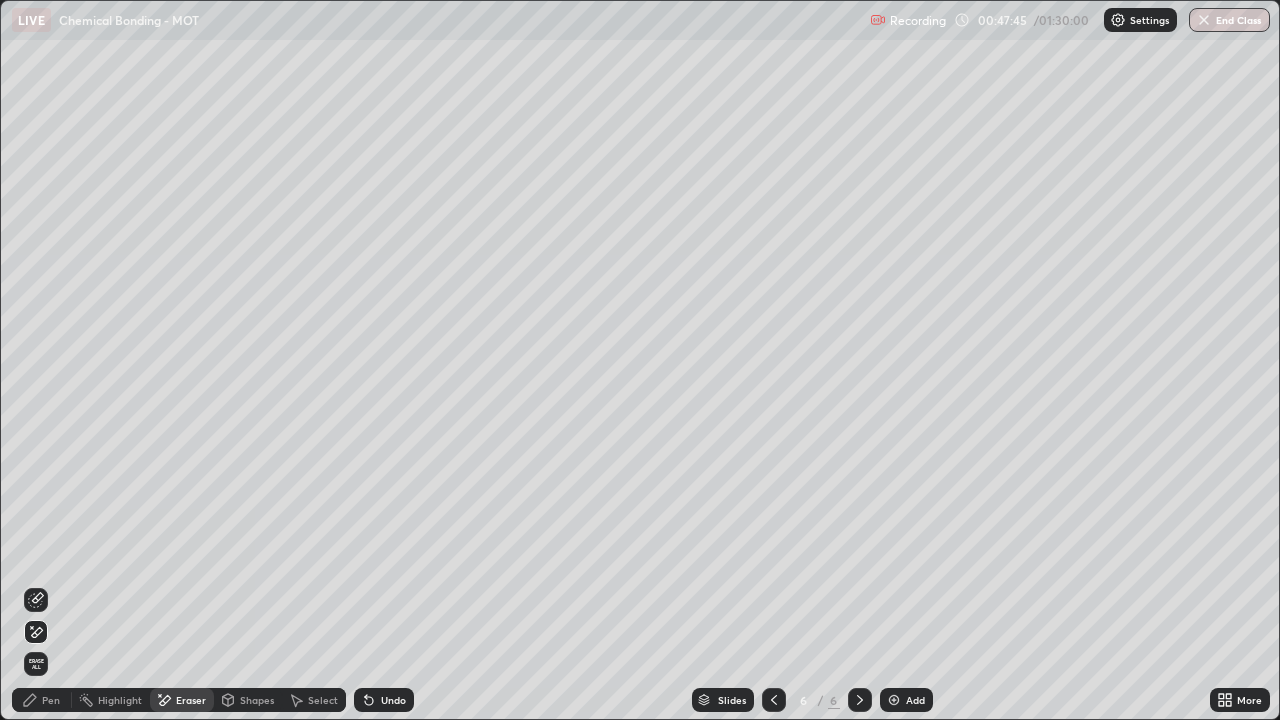click on "Pen" at bounding box center [51, 700] 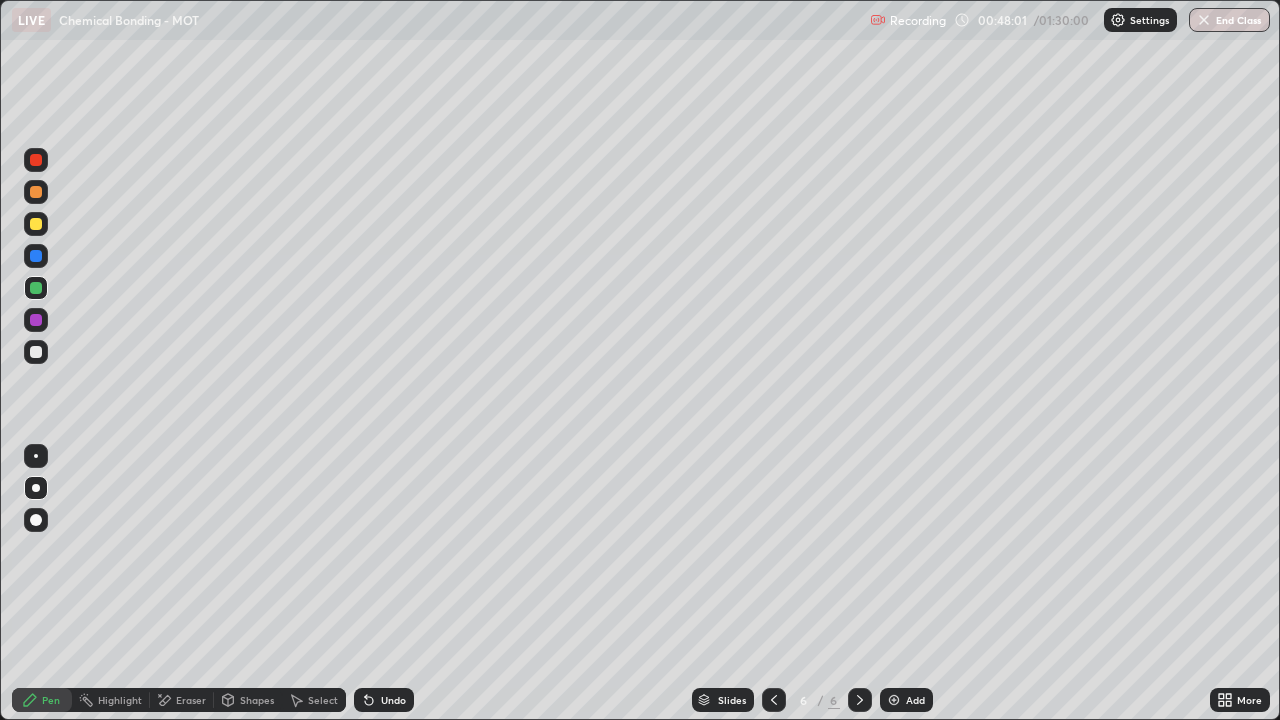 click on "Eraser" at bounding box center (182, 700) 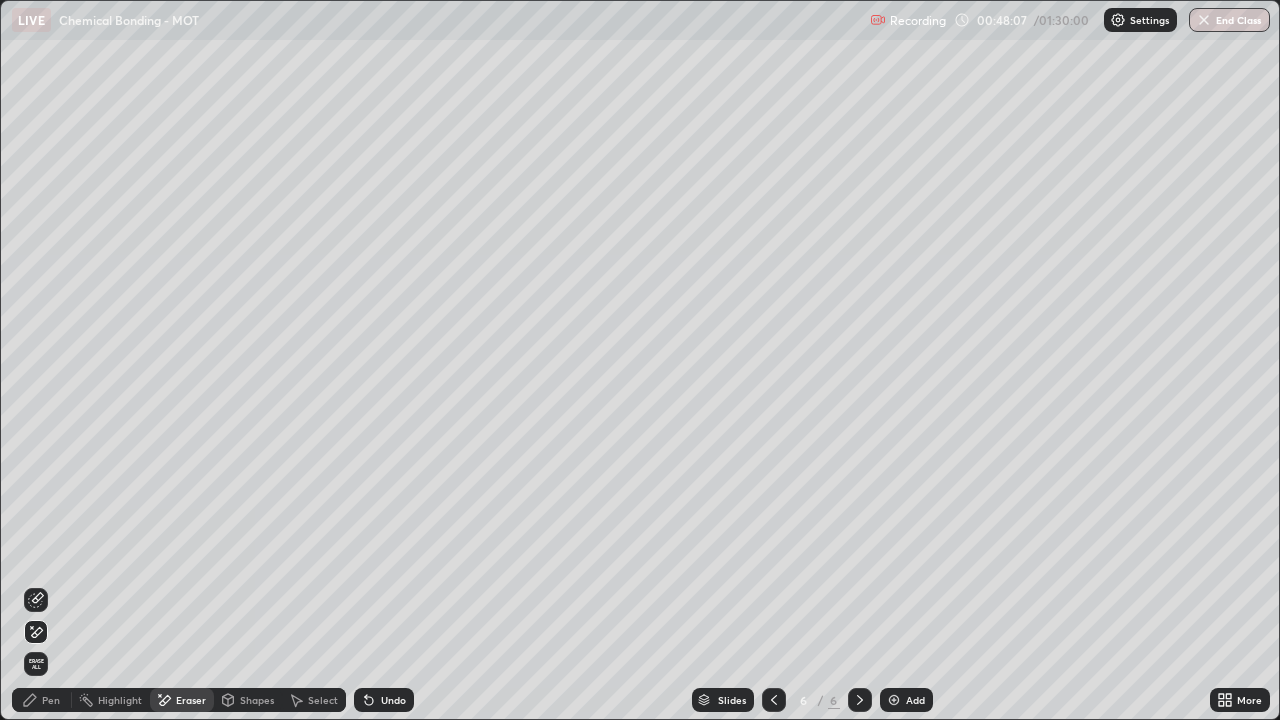 click on "Pen" at bounding box center (51, 700) 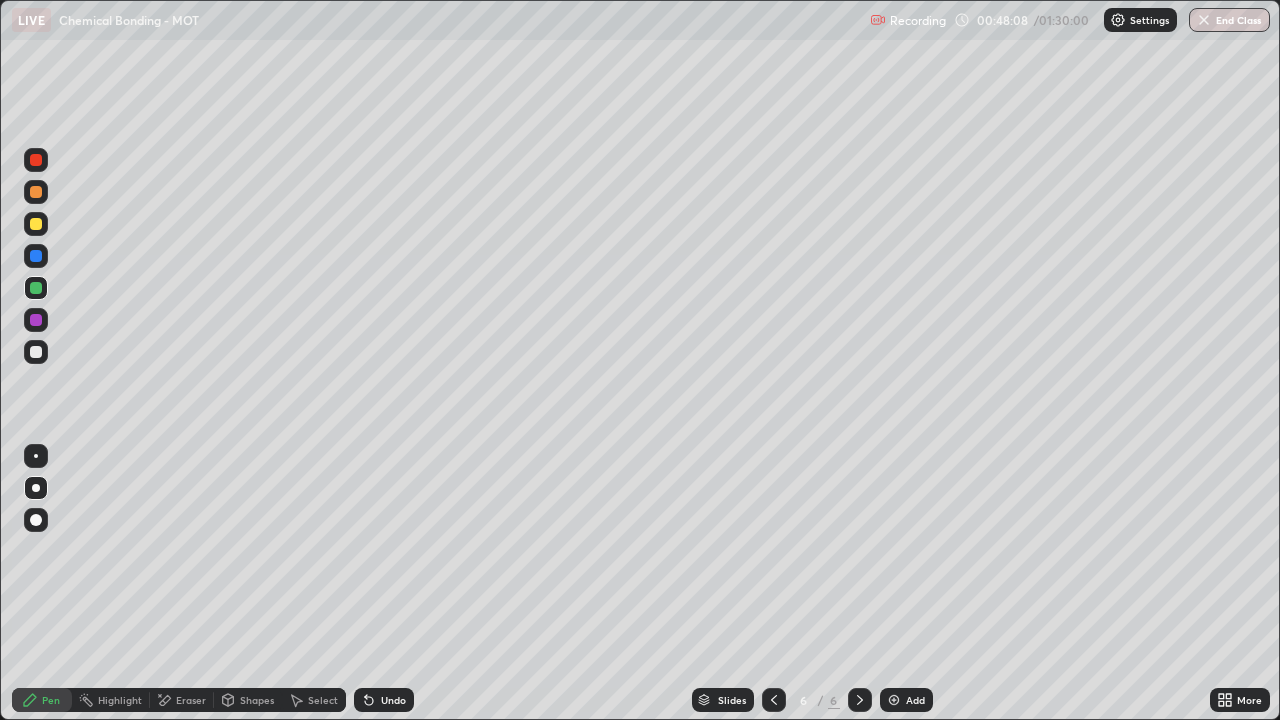 click at bounding box center [36, 352] 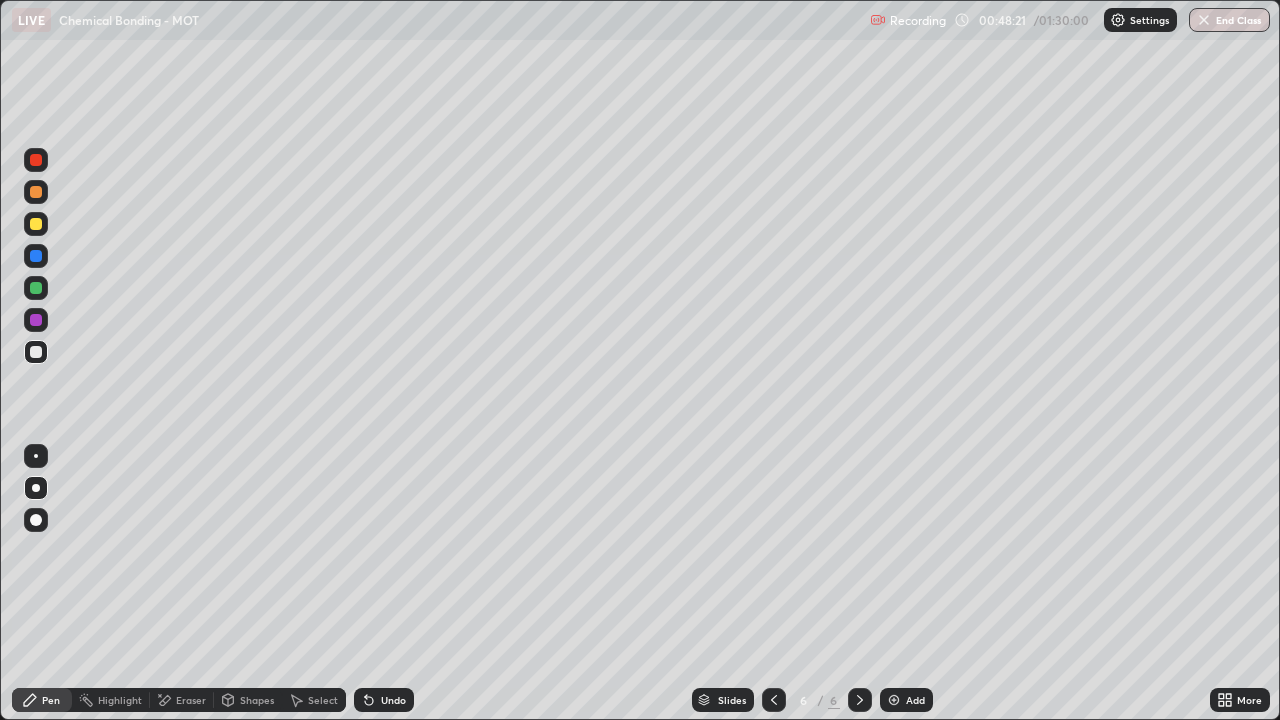 click on "Undo" at bounding box center [384, 700] 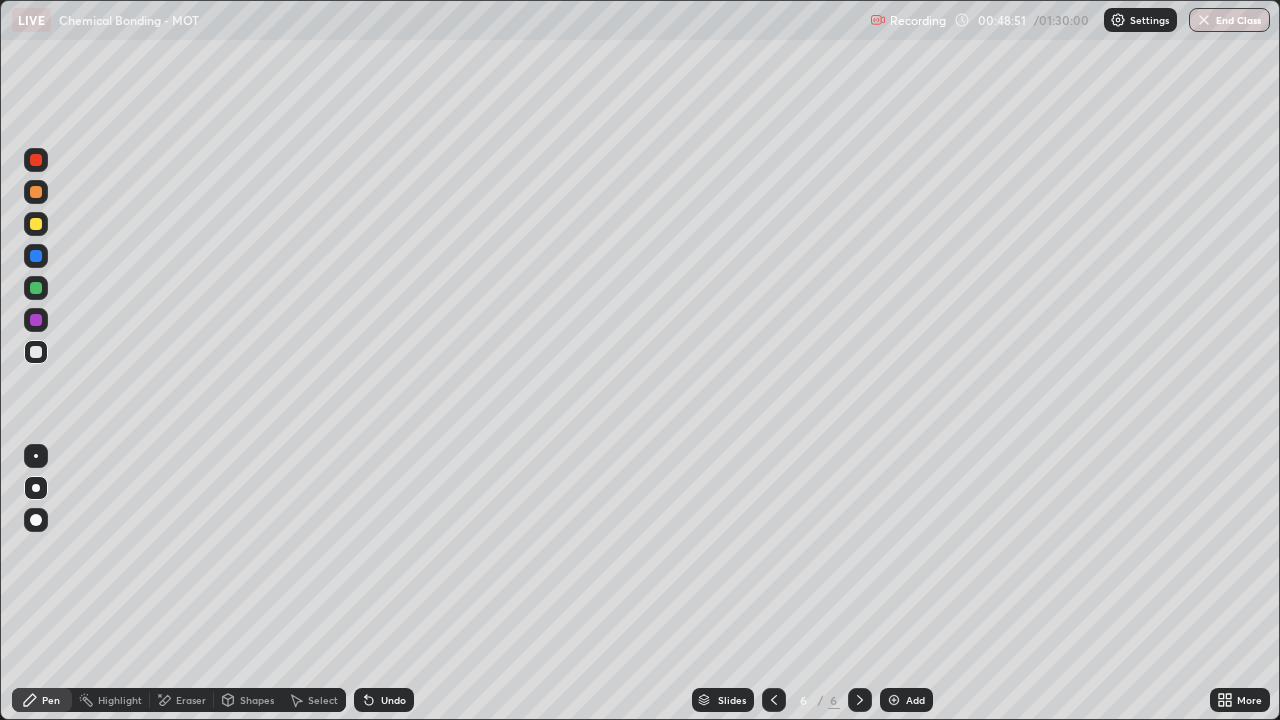 click at bounding box center [36, 224] 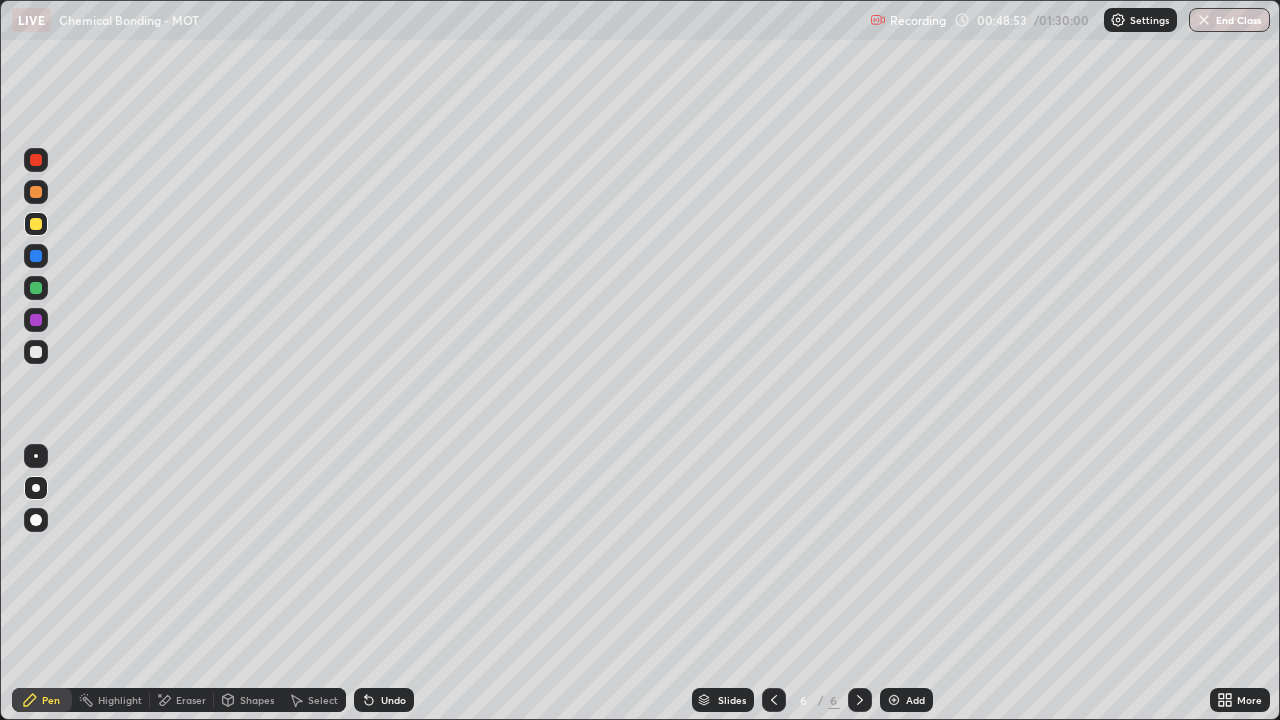 click at bounding box center [36, 352] 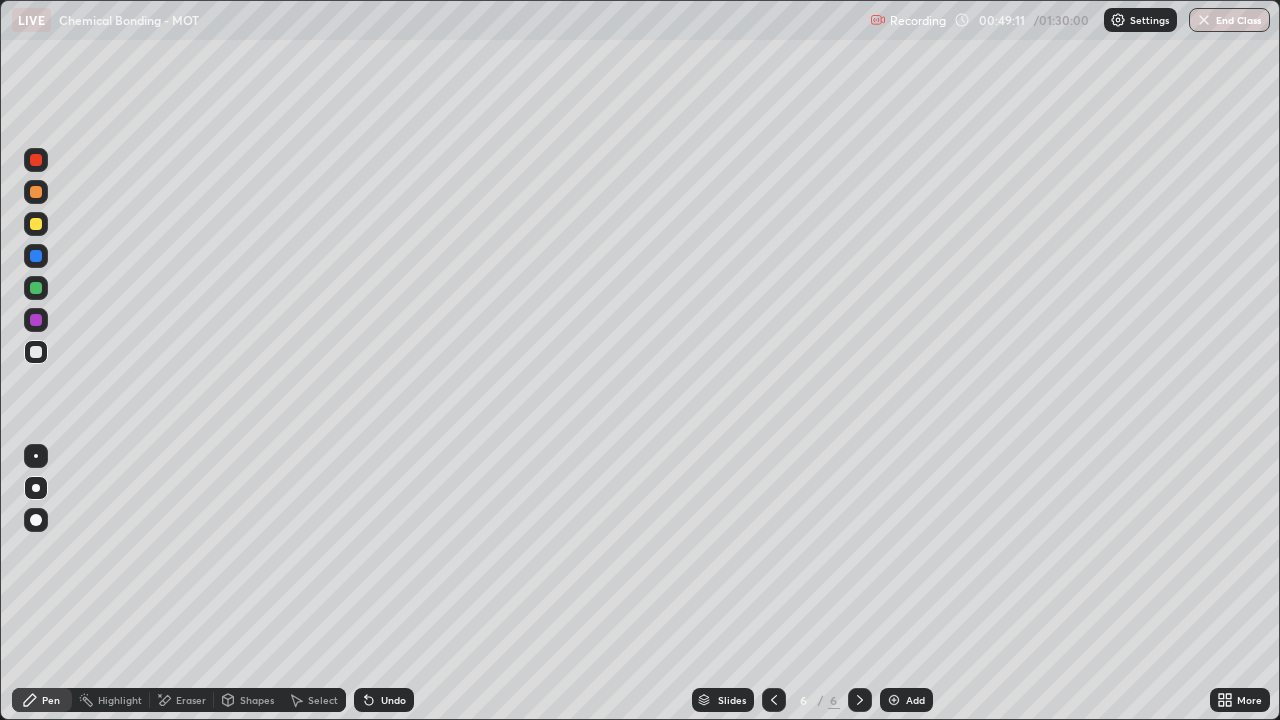 click at bounding box center (36, 288) 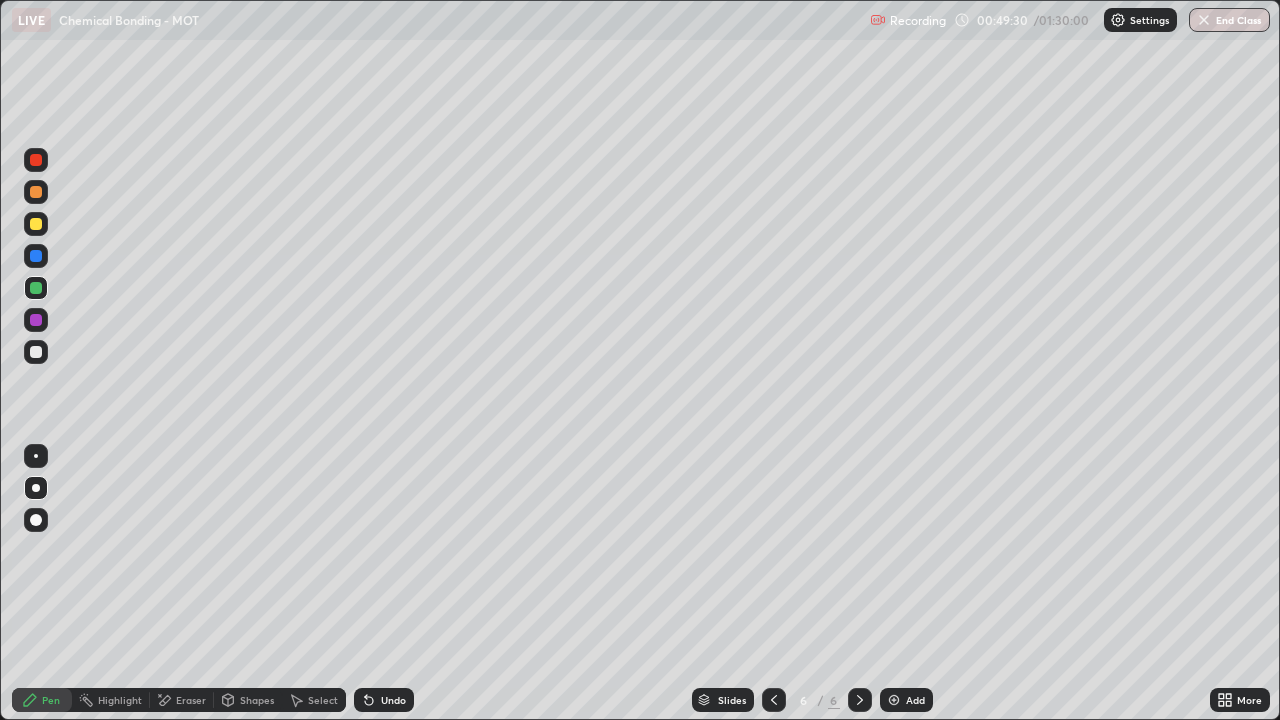 click 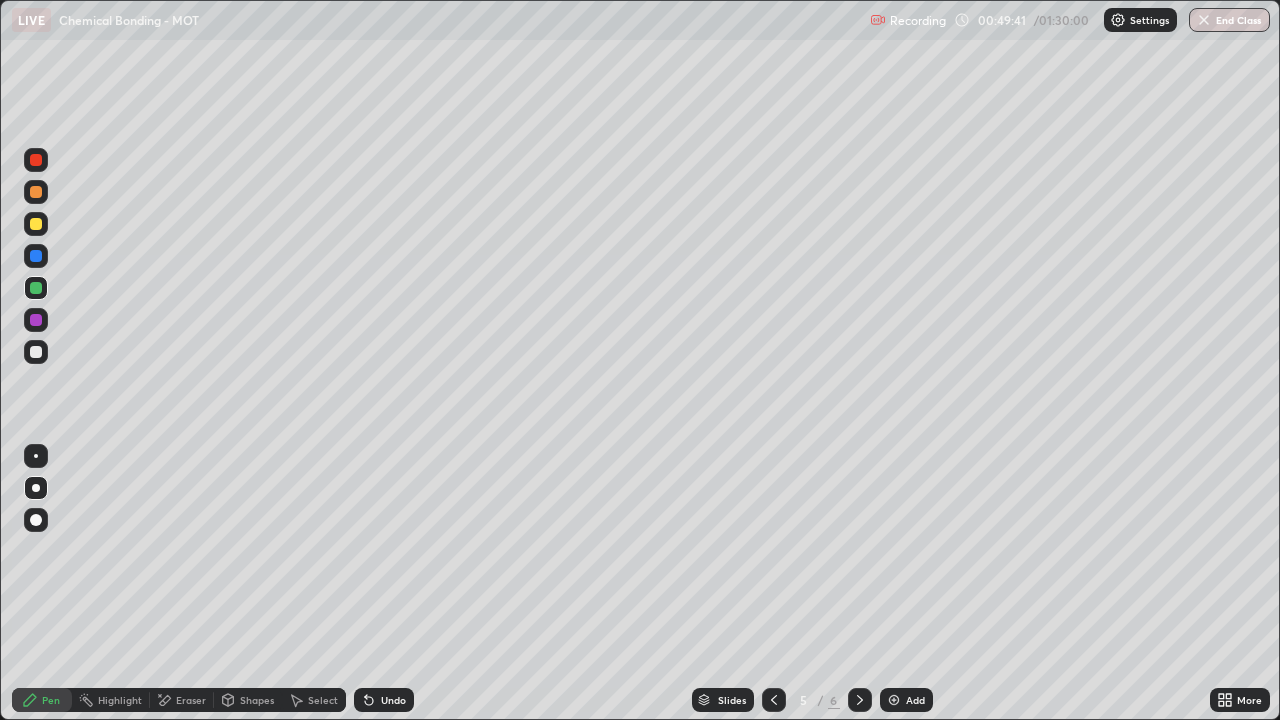 click 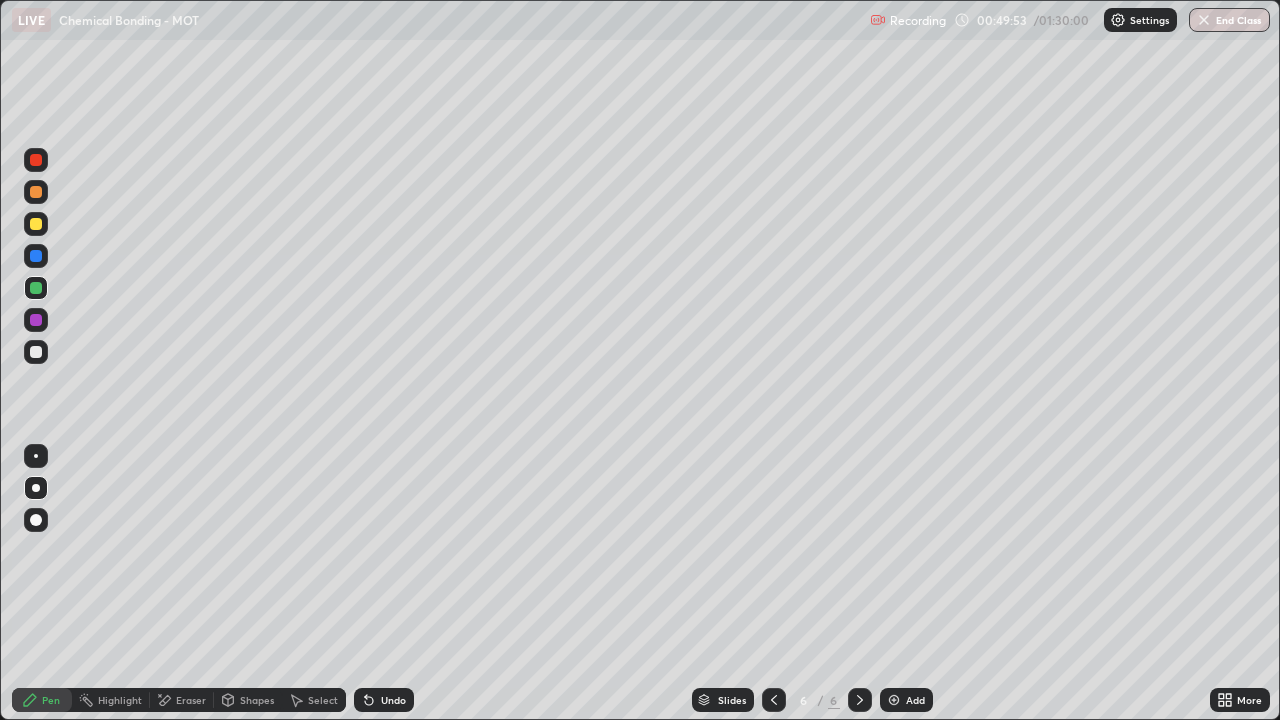 click at bounding box center (36, 352) 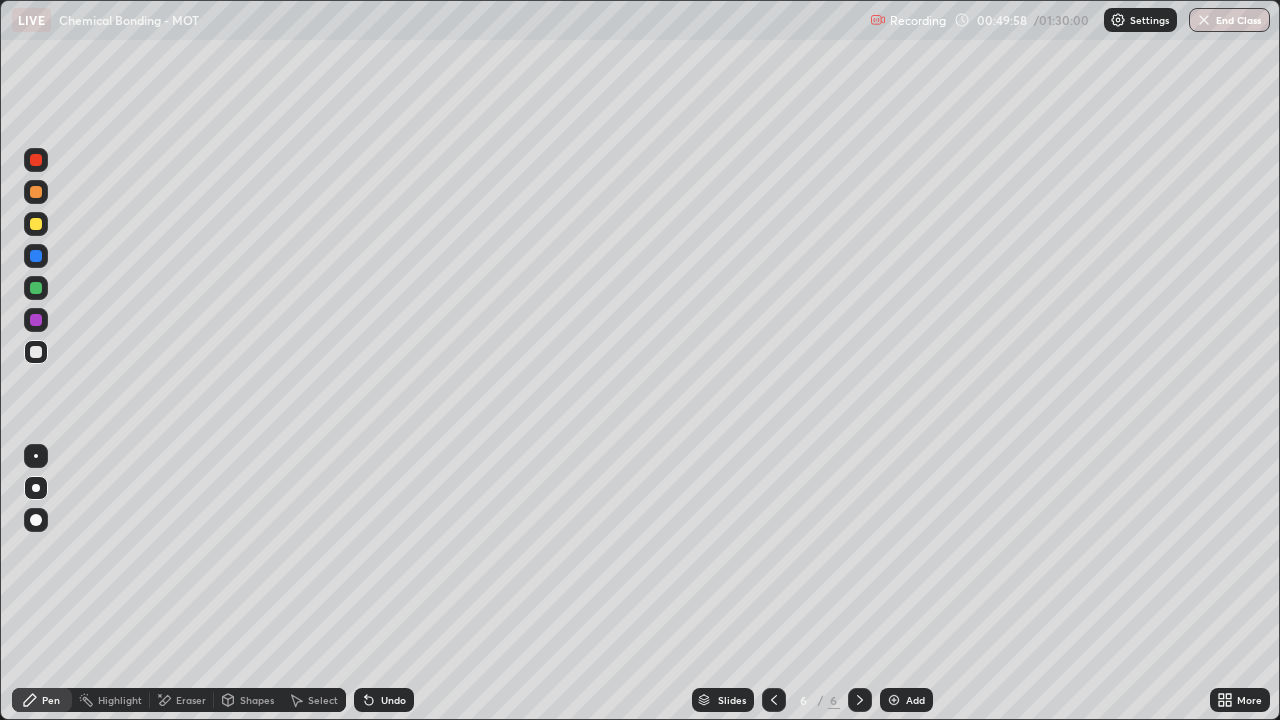 click 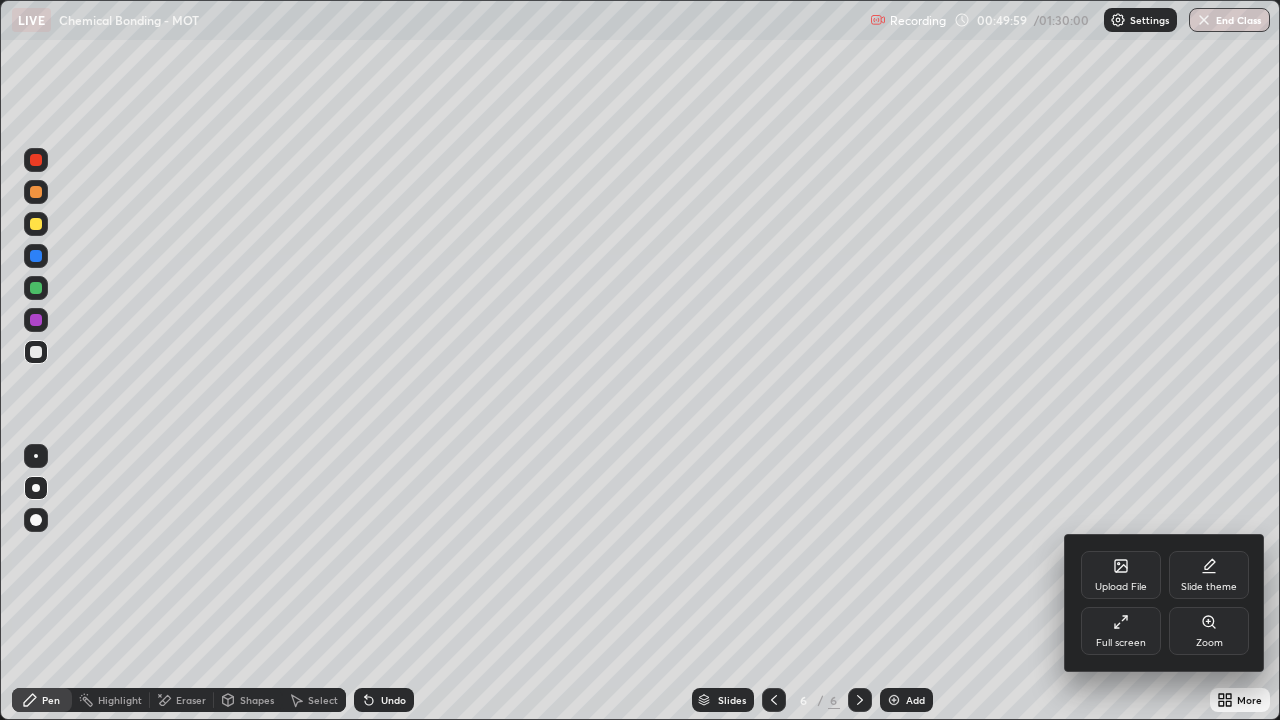 click 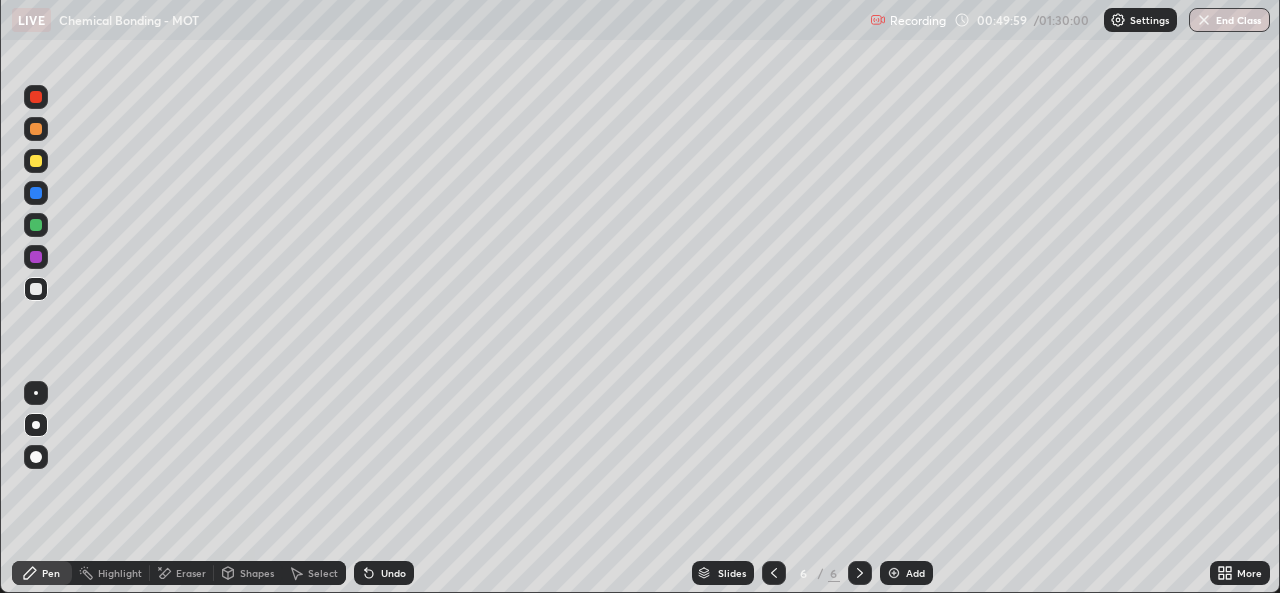 scroll, scrollTop: 593, scrollLeft: 1280, axis: both 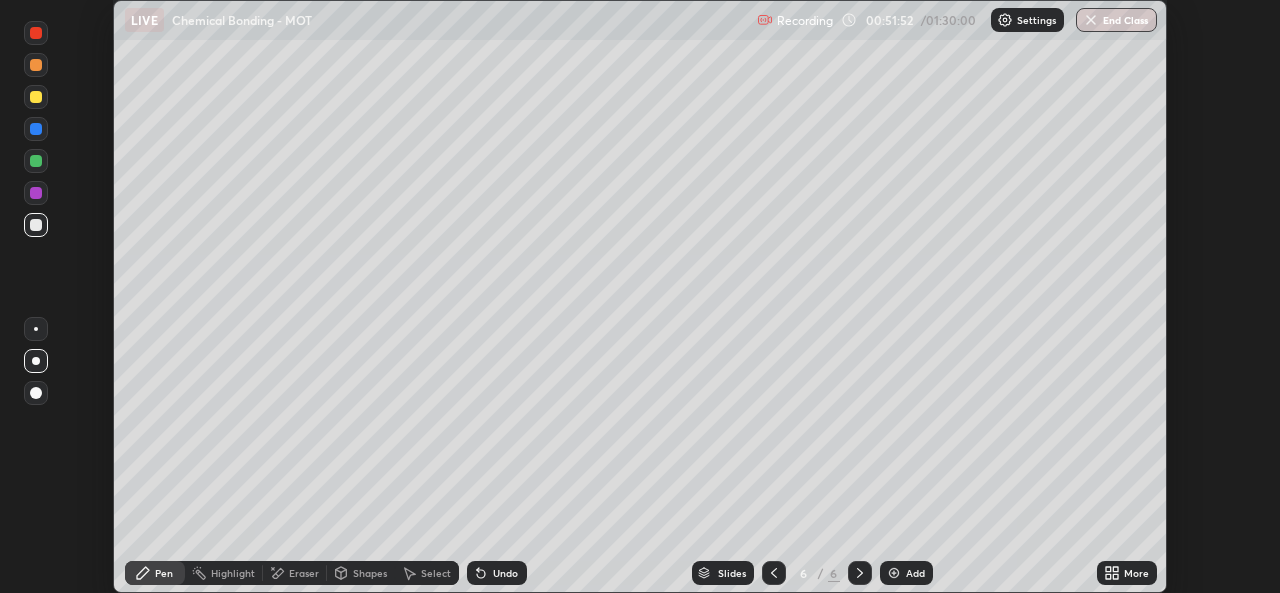 click 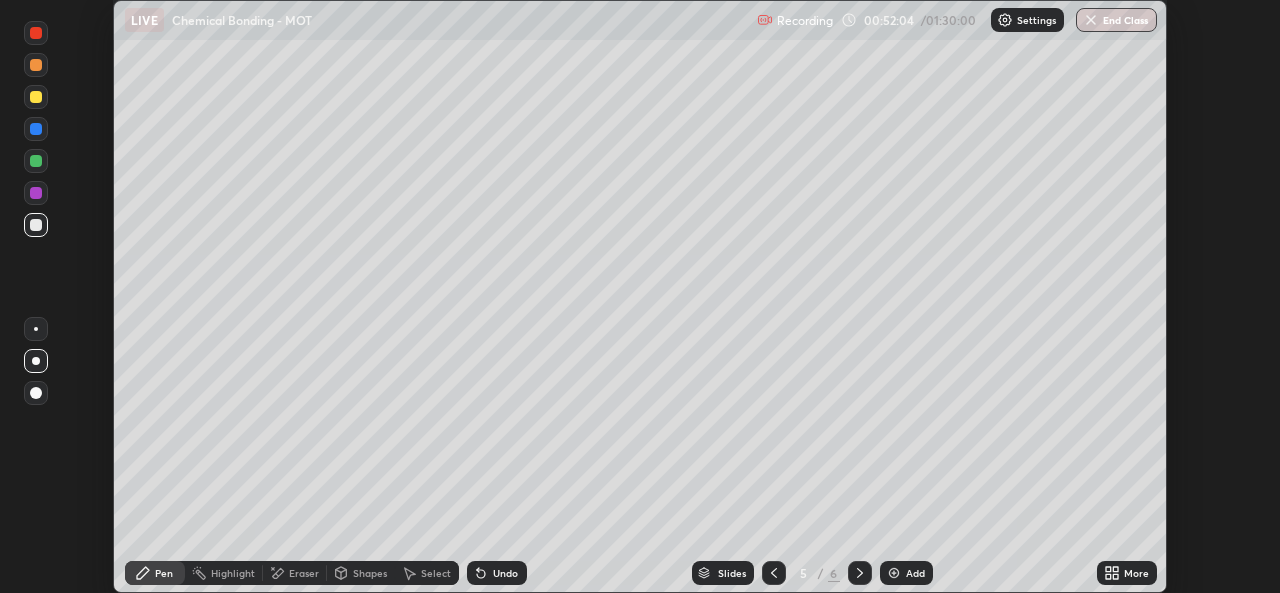 click 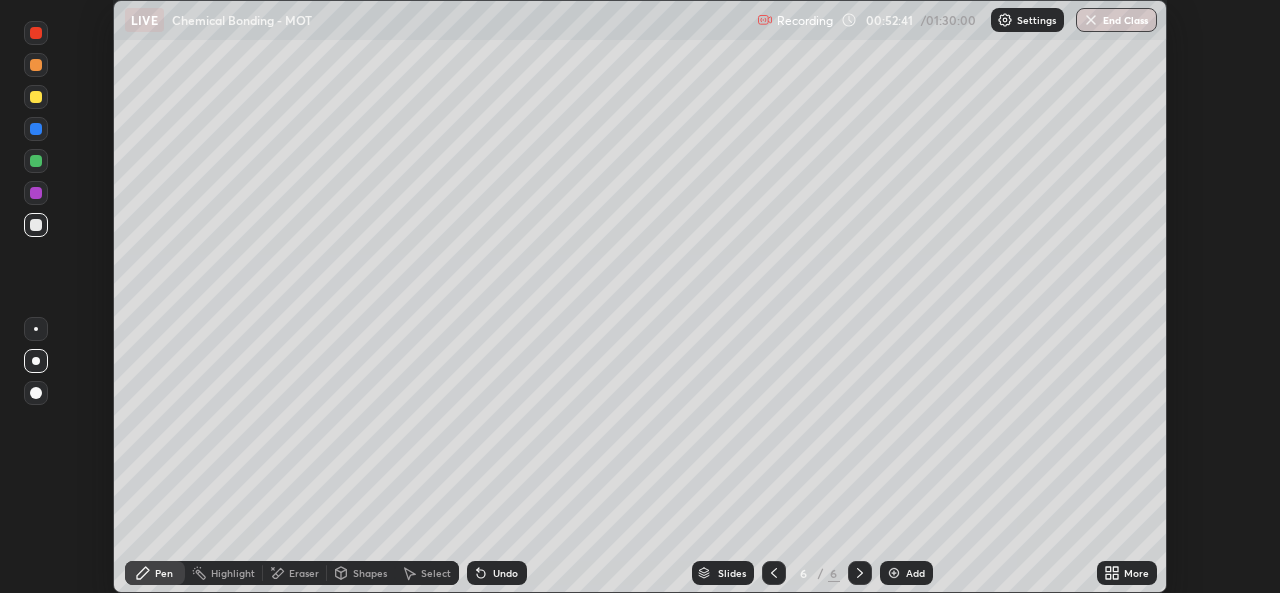 click 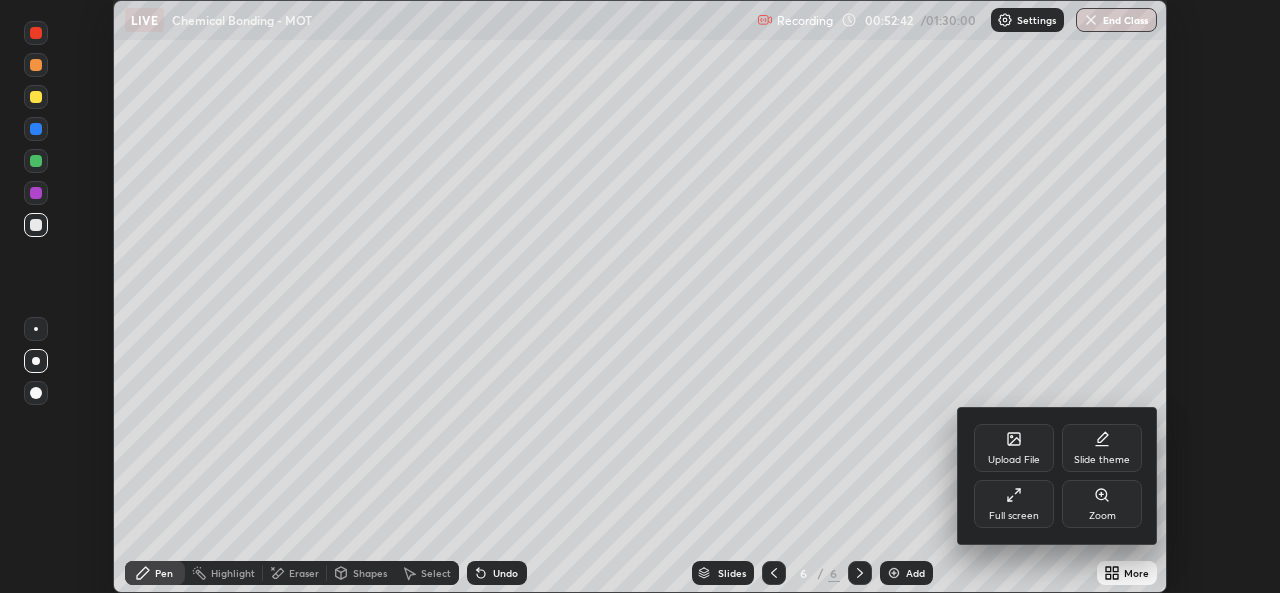 click at bounding box center (640, 296) 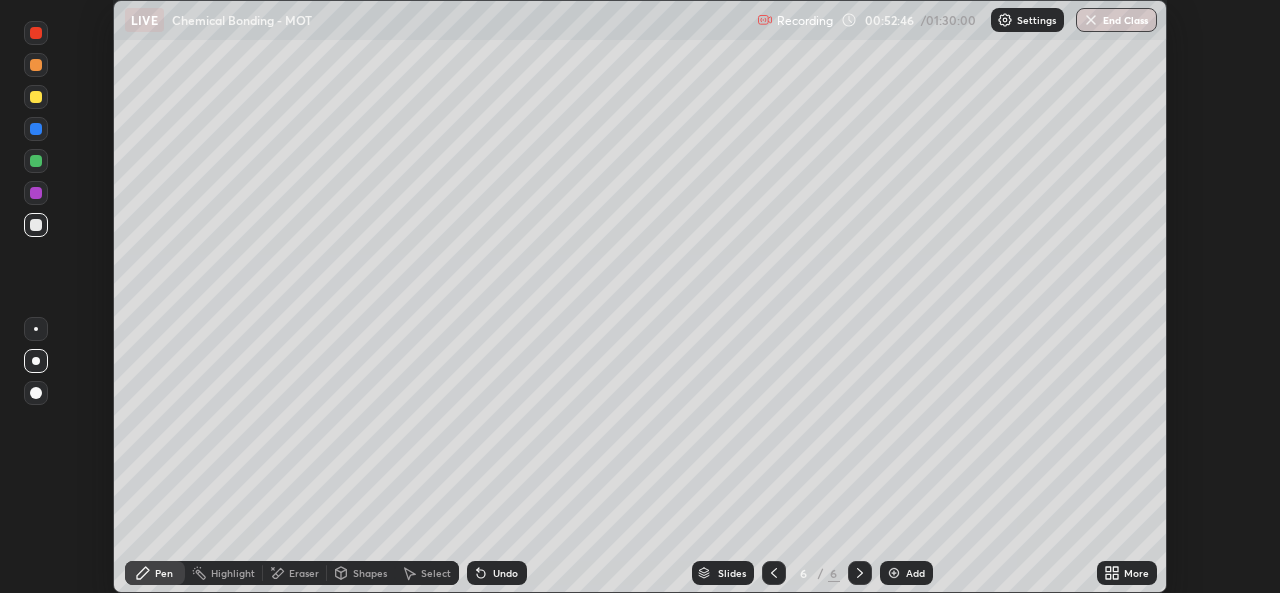 click on "Eraser" at bounding box center [295, 573] 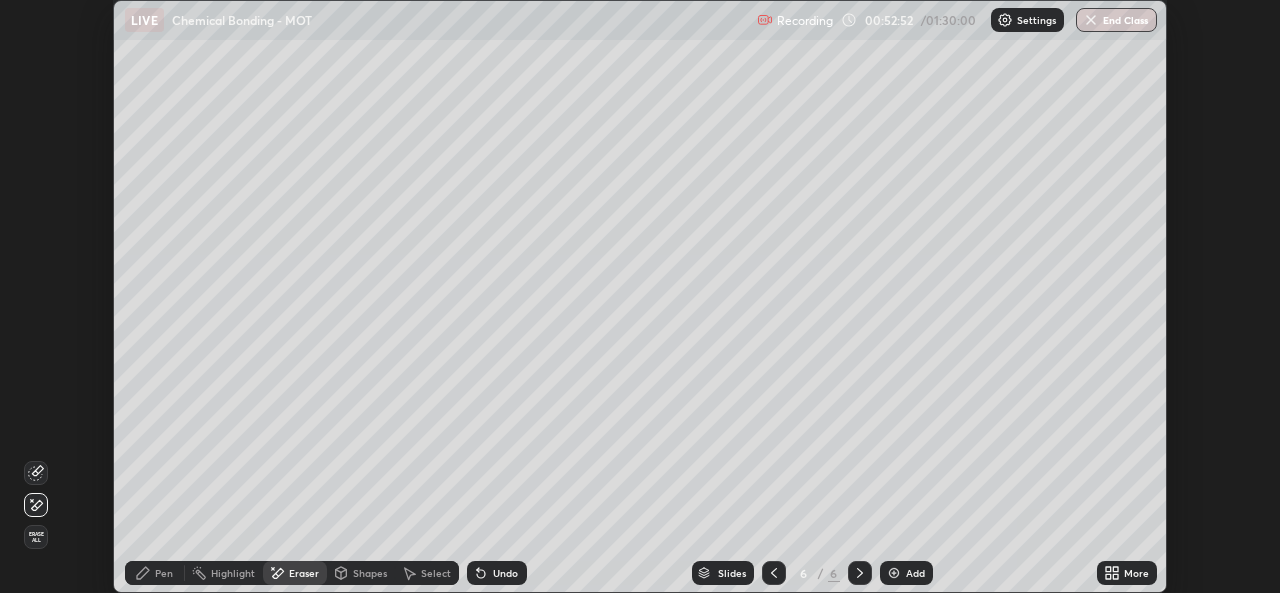 click on "Pen" at bounding box center [155, 573] 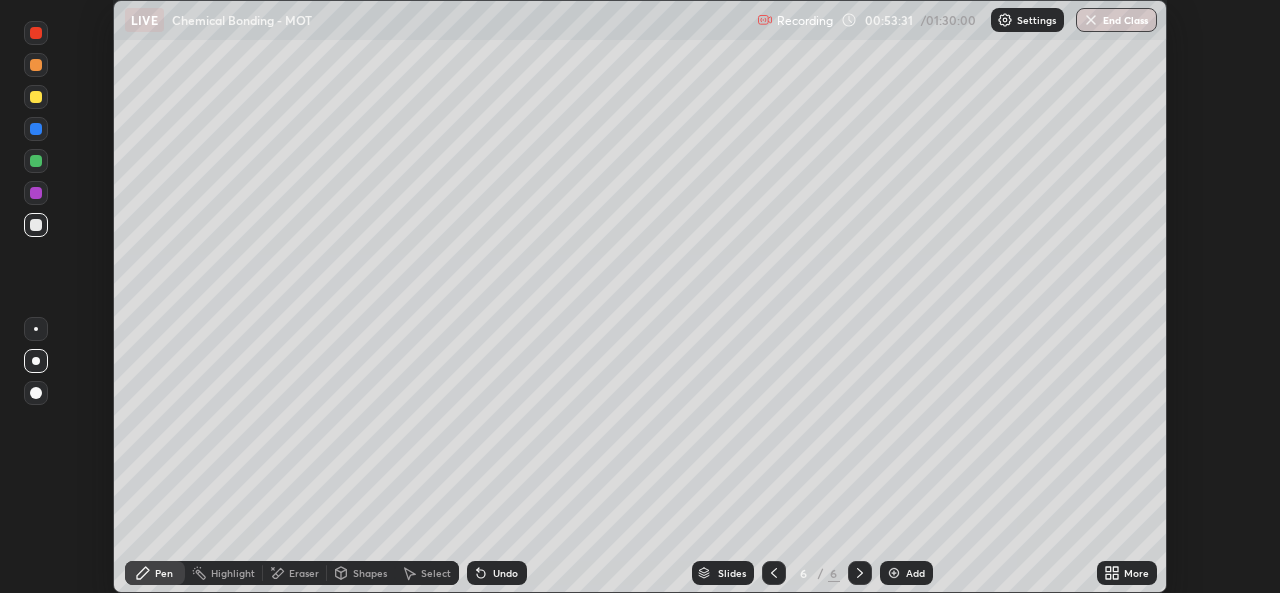 click 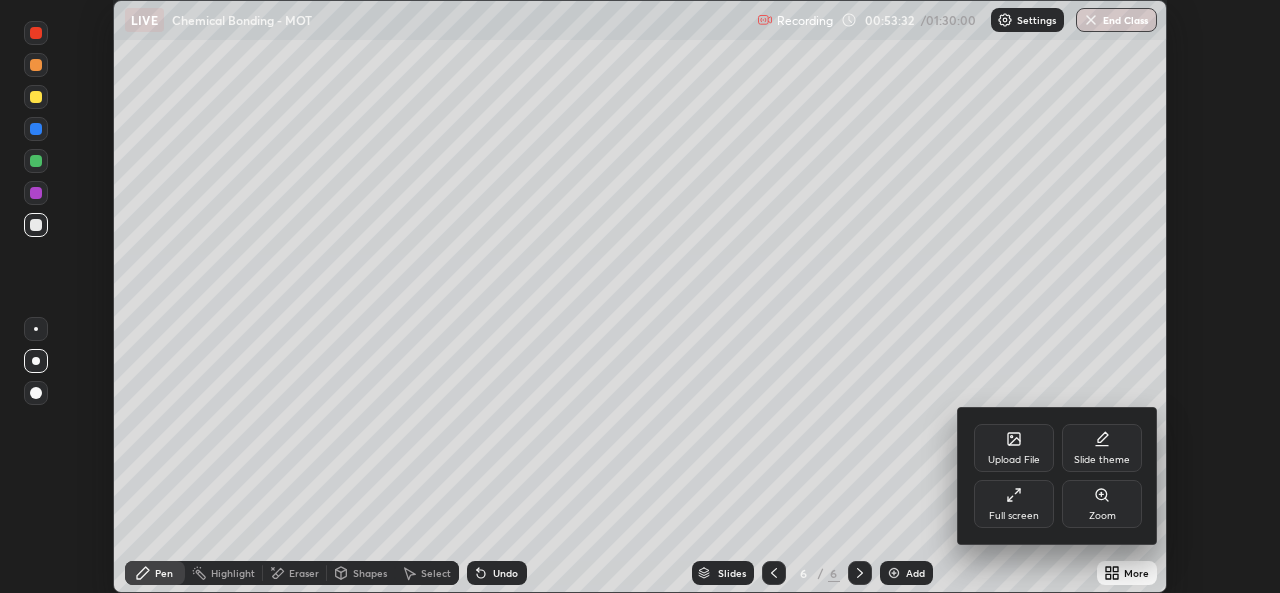 click on "Full screen" at bounding box center (1014, 516) 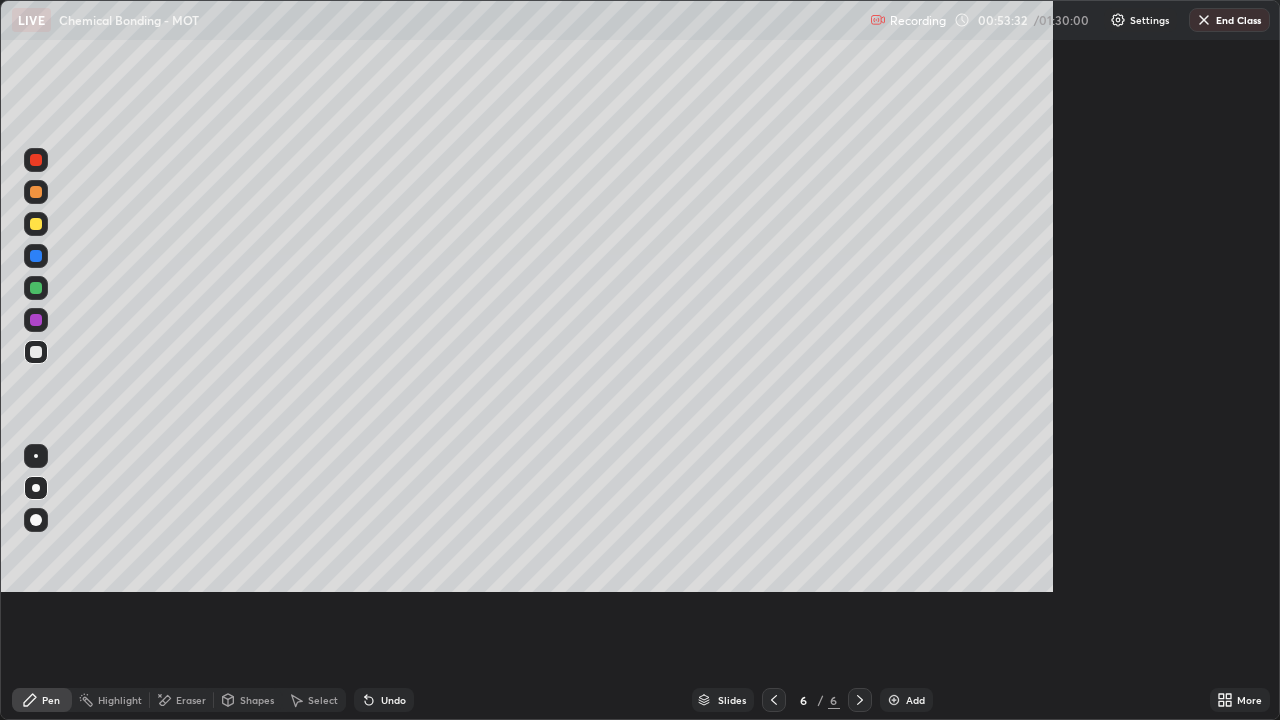 scroll, scrollTop: 99280, scrollLeft: 98720, axis: both 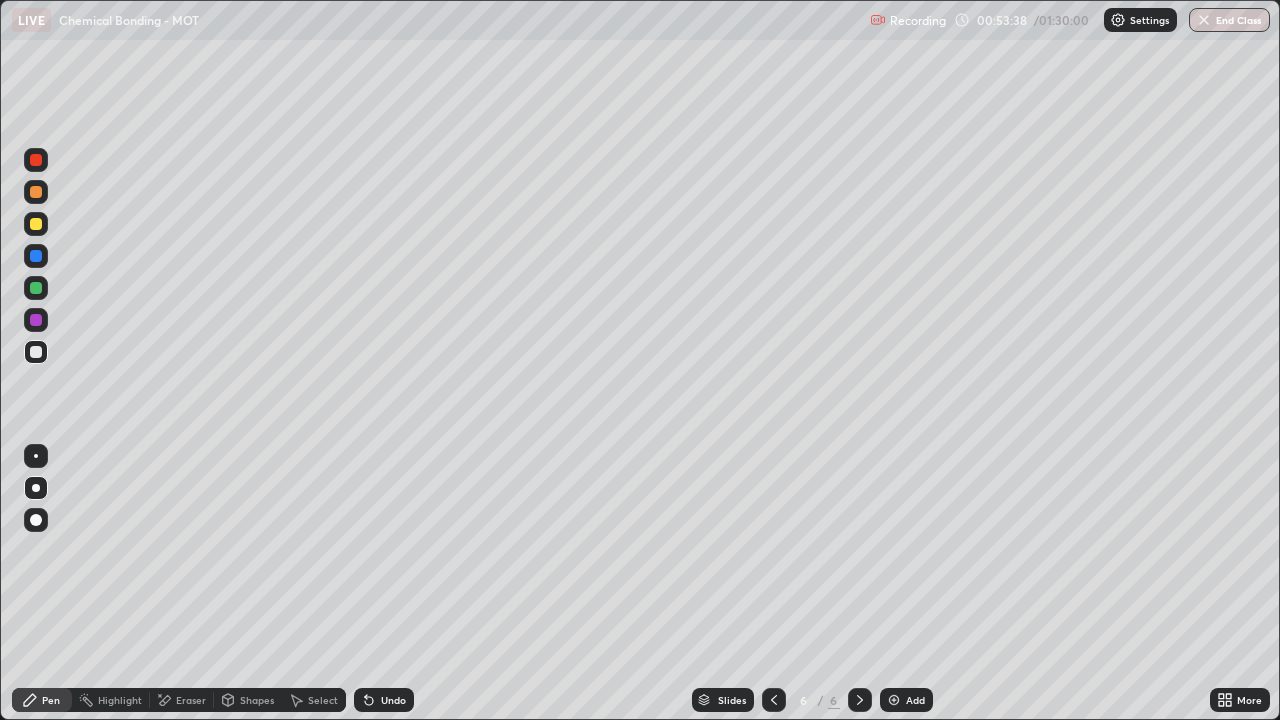 click at bounding box center (36, 224) 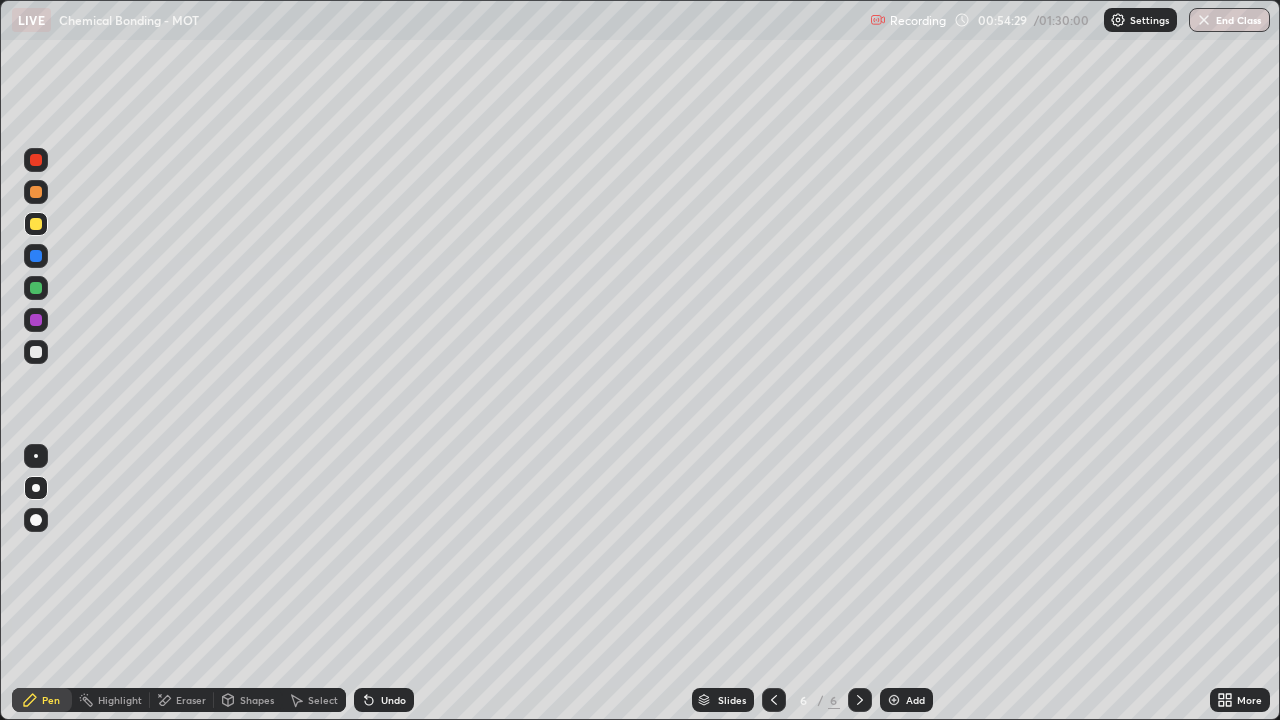 click at bounding box center (36, 352) 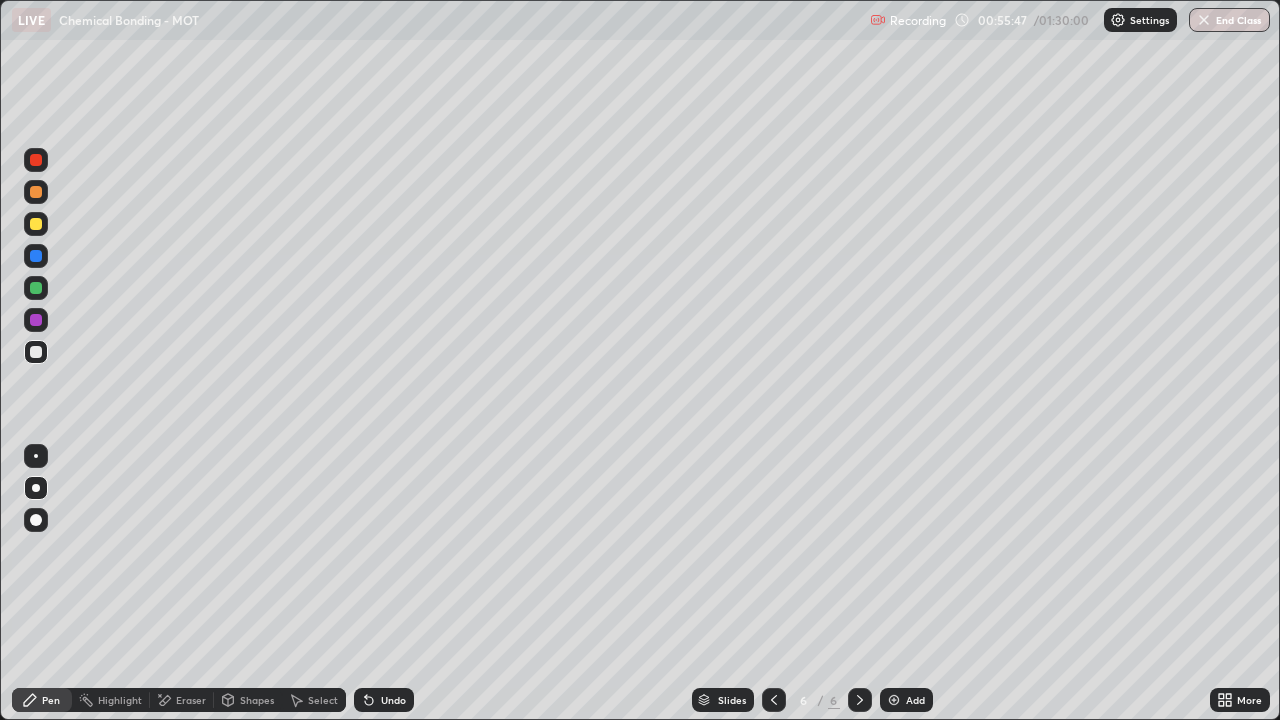 click at bounding box center [36, 224] 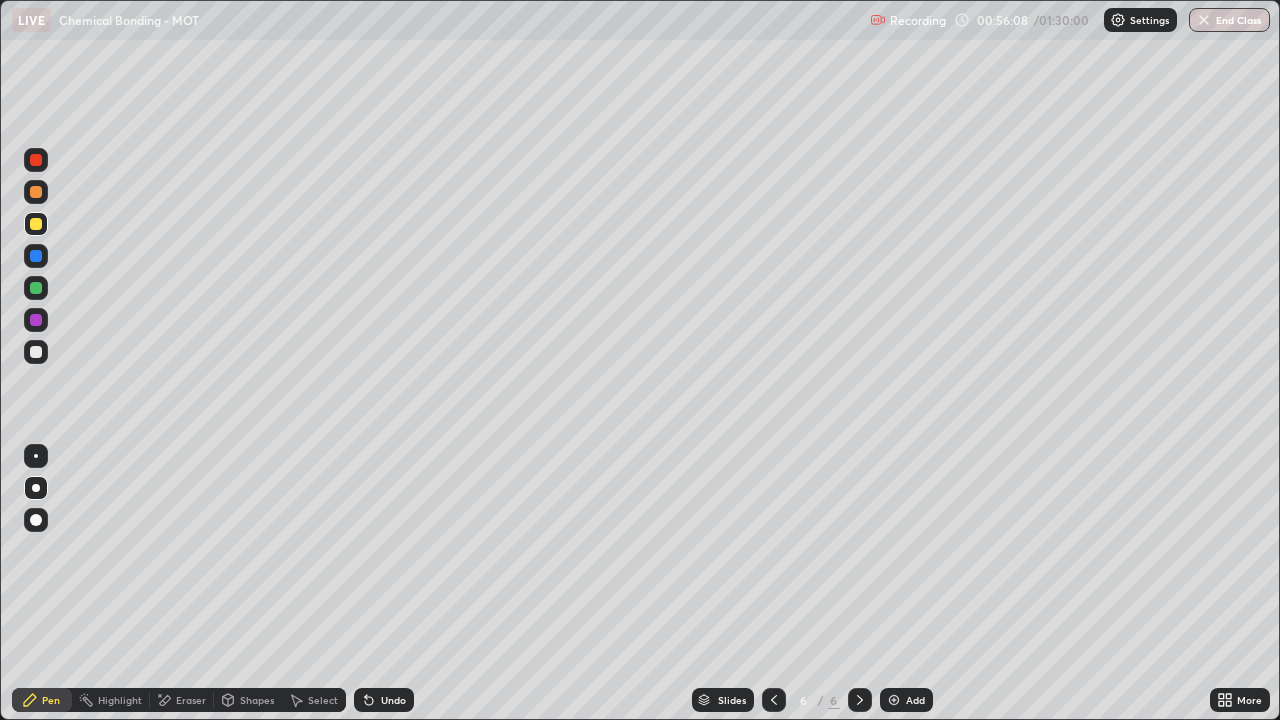 click at bounding box center (36, 352) 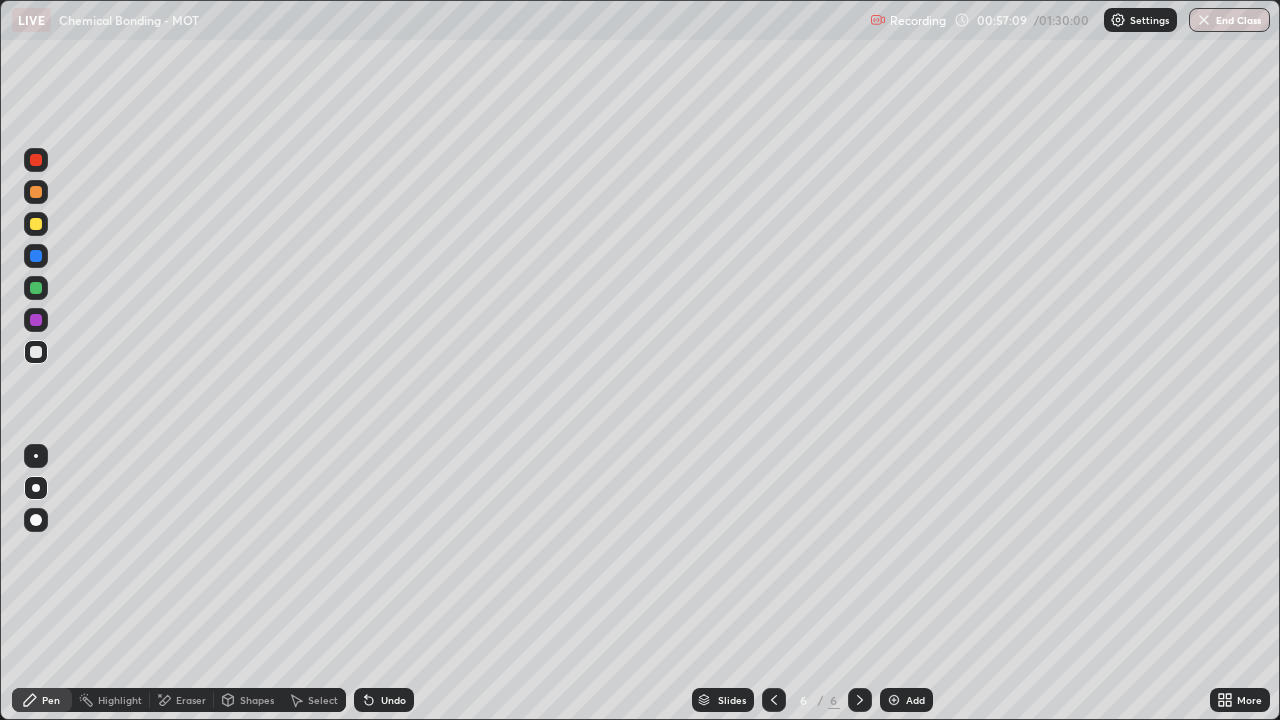 click on "Undo" at bounding box center (393, 700) 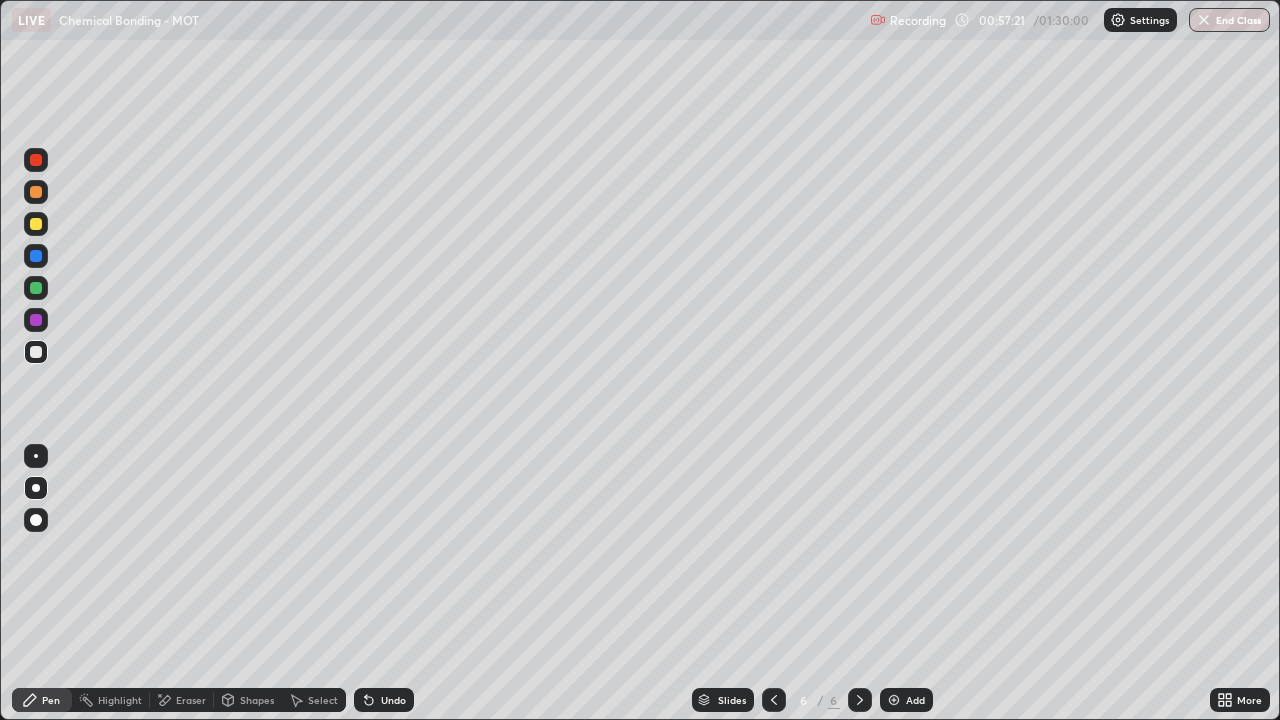 click on "Undo" at bounding box center [393, 700] 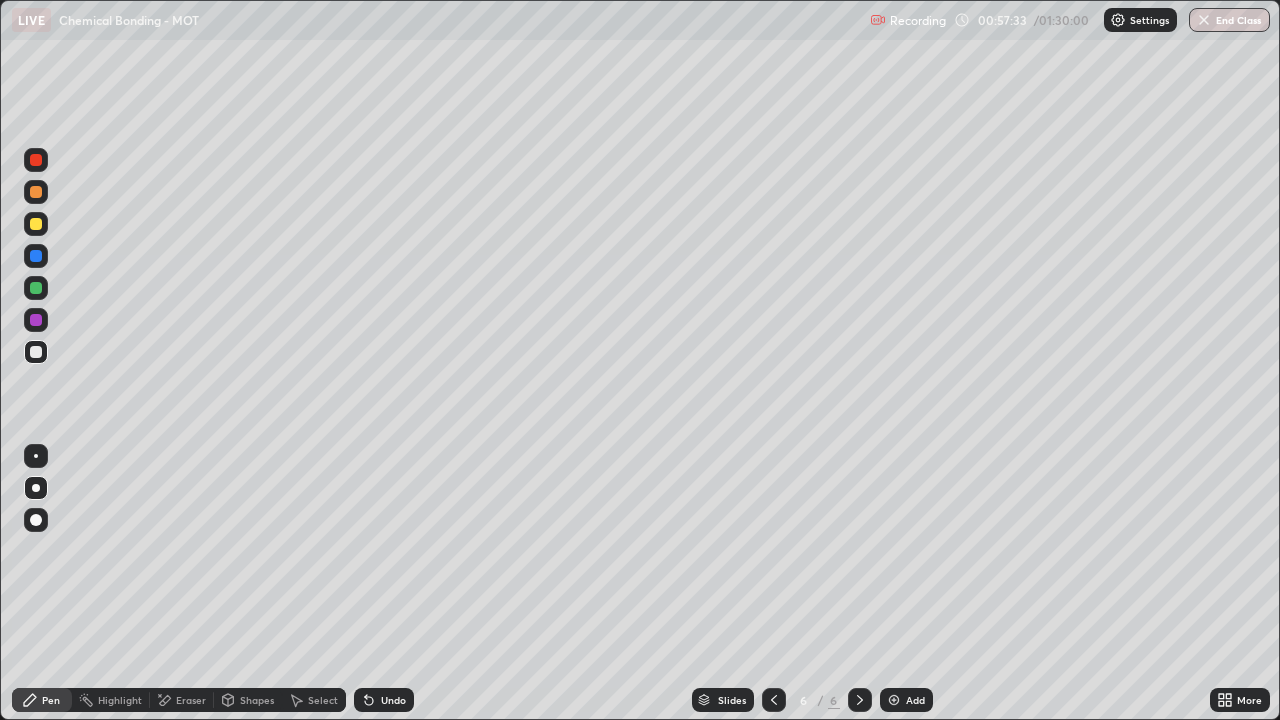 click 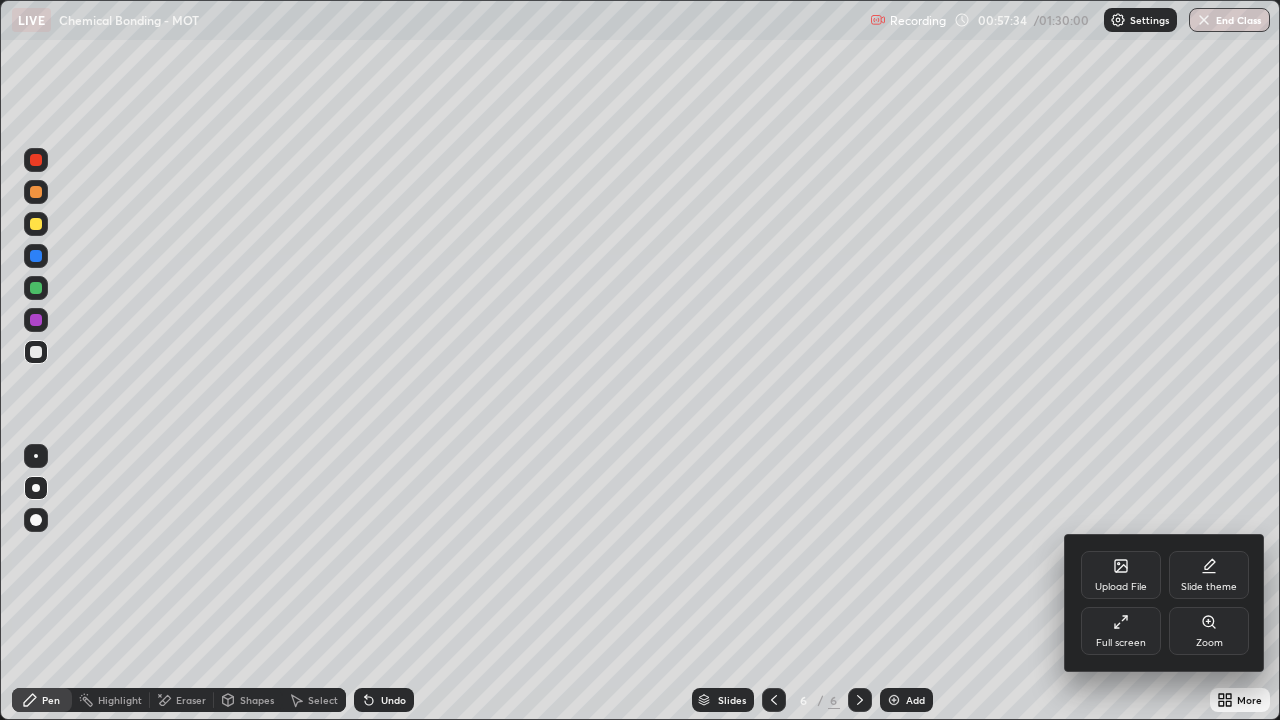 click on "Full screen" at bounding box center [1121, 631] 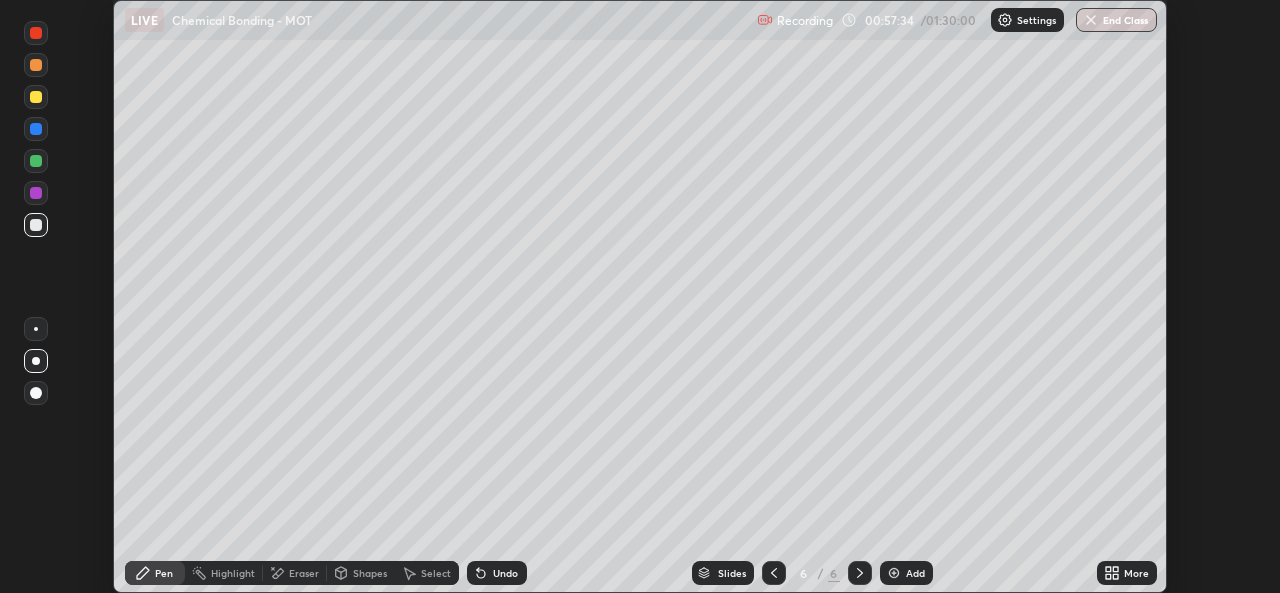 scroll, scrollTop: 593, scrollLeft: 1280, axis: both 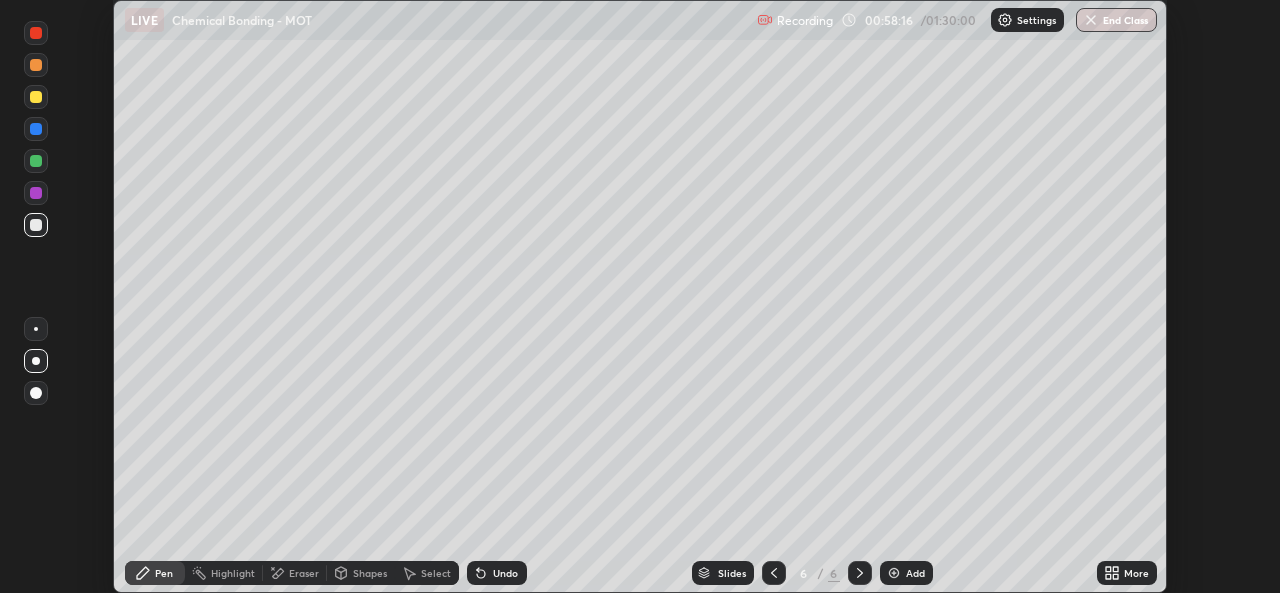 click on "Eraser" at bounding box center (304, 573) 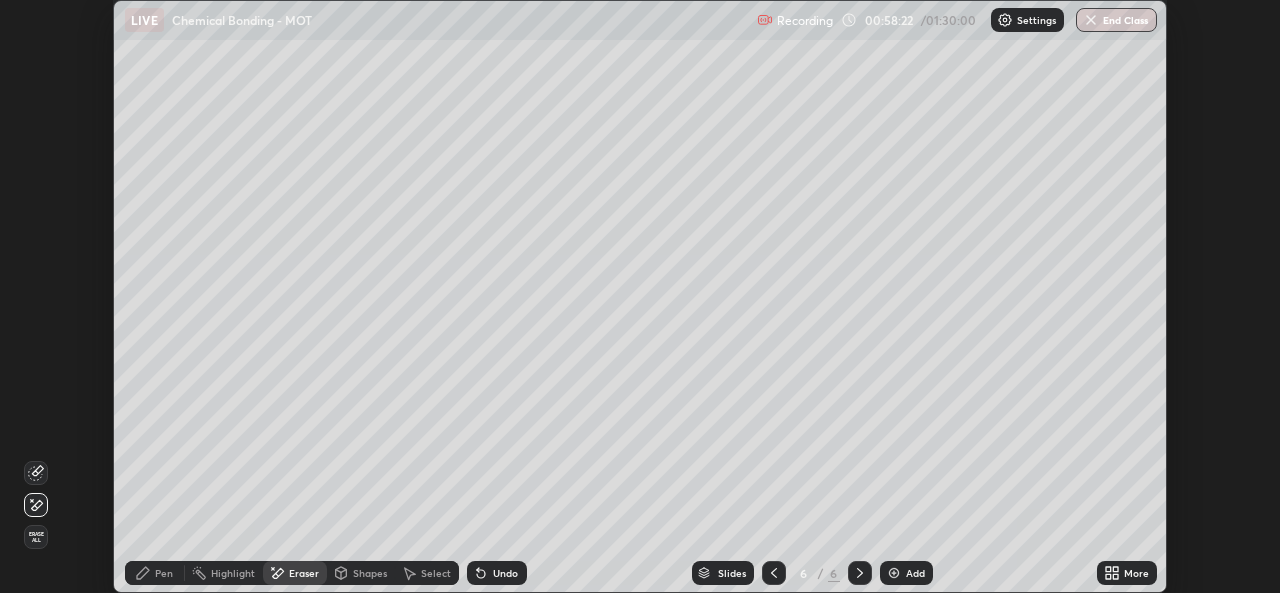 click on "Pen" at bounding box center (164, 573) 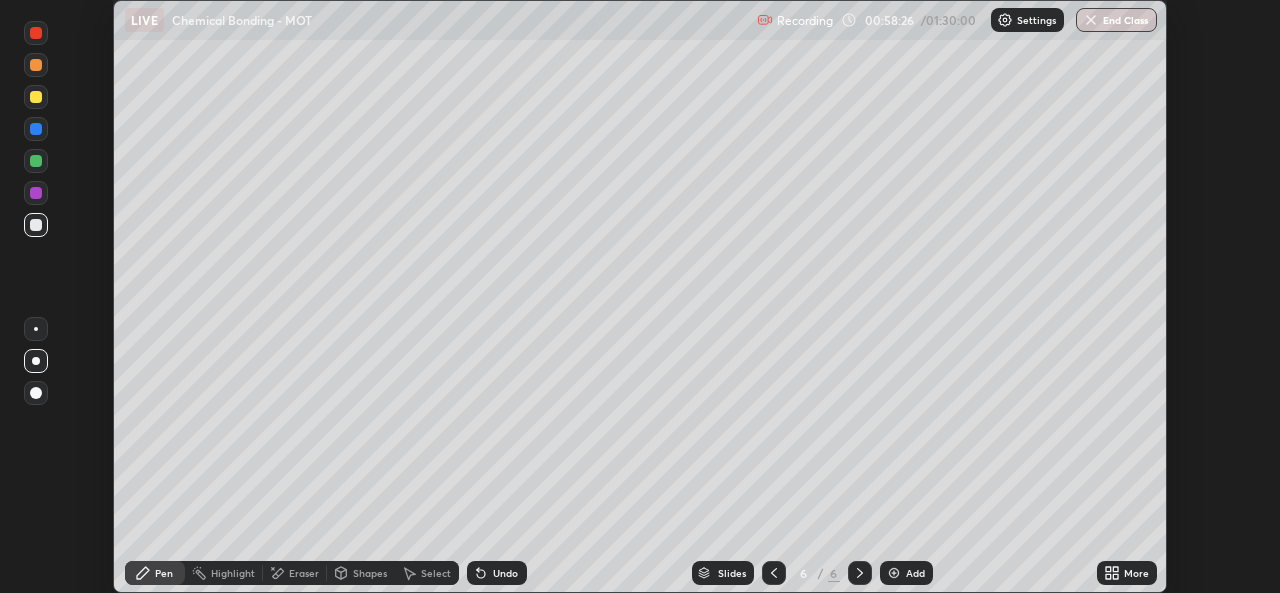 click on "Undo" at bounding box center (505, 573) 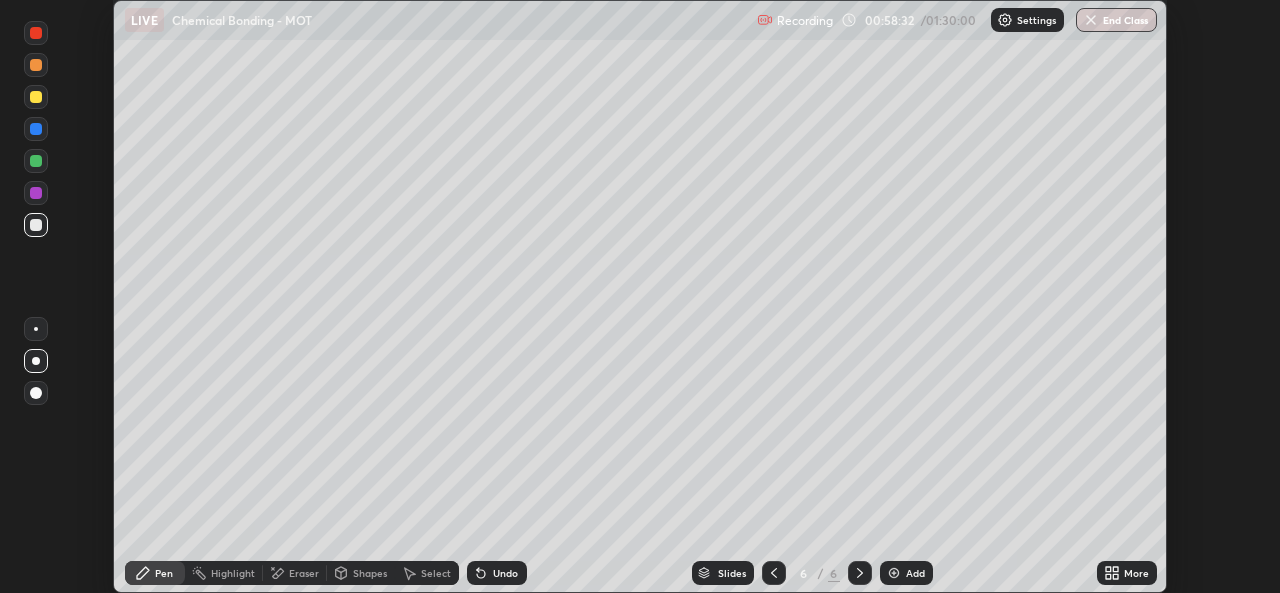 click on "Undo" at bounding box center (505, 573) 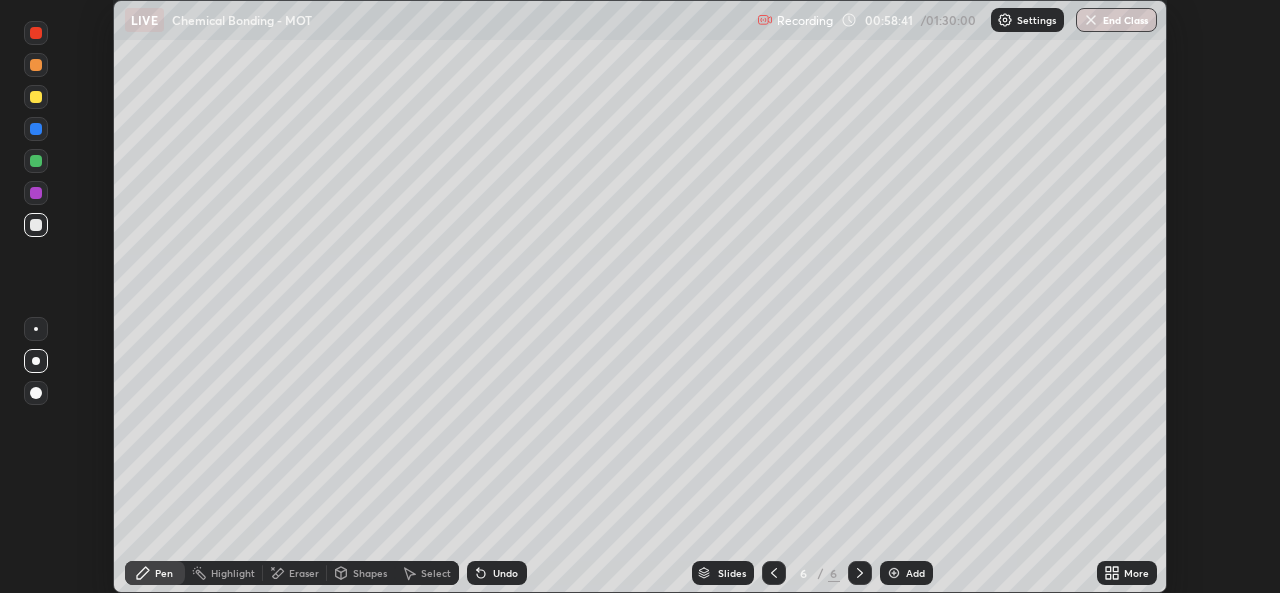 click on "Undo" at bounding box center (505, 573) 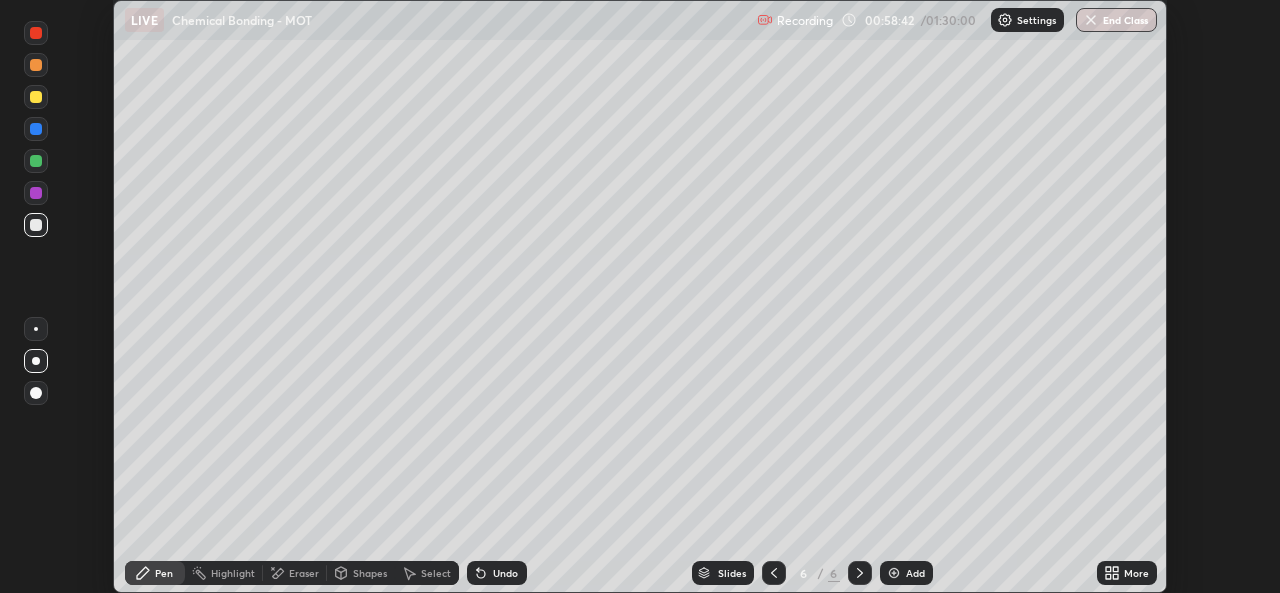 click on "Undo" at bounding box center [505, 573] 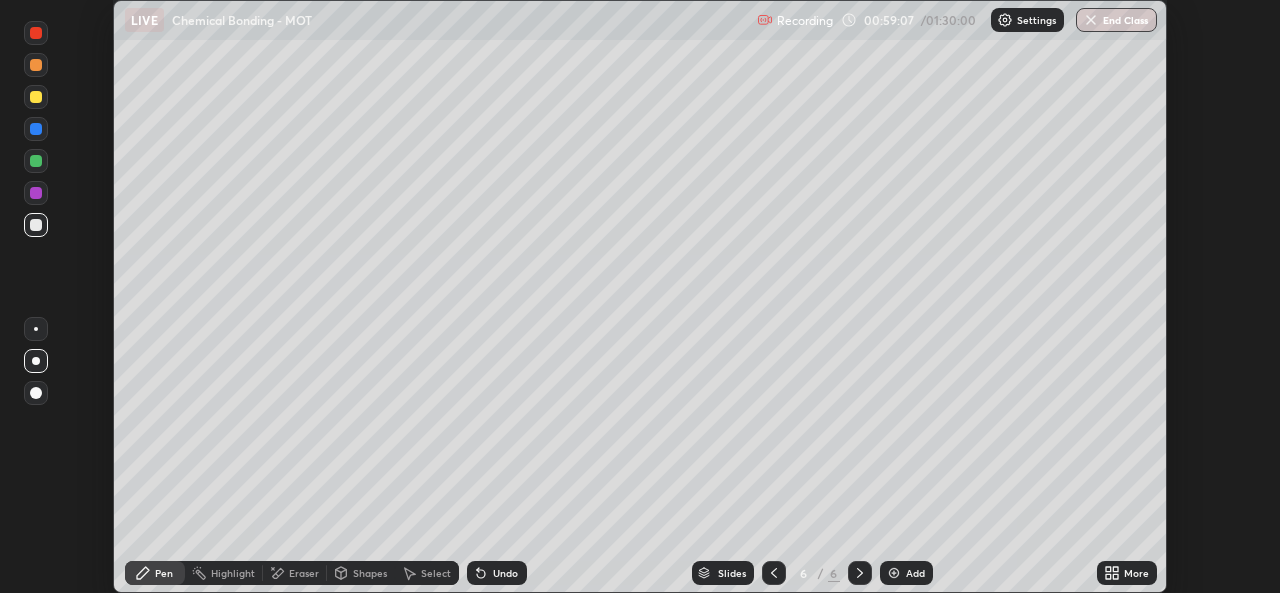 click at bounding box center (894, 573) 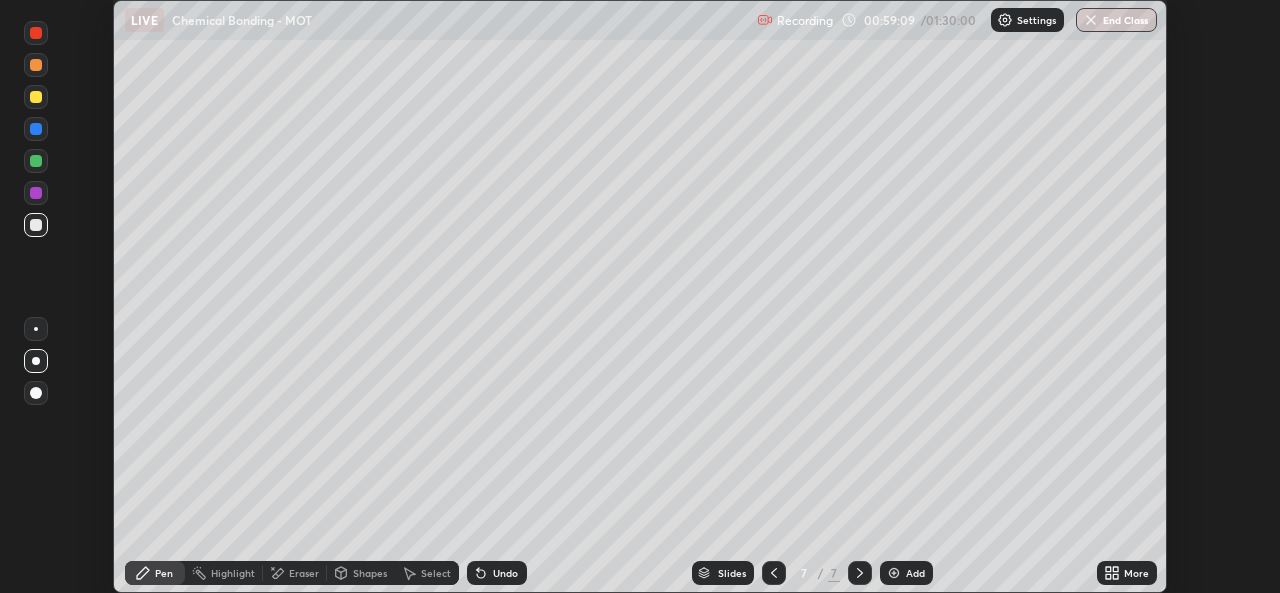 click at bounding box center (36, 97) 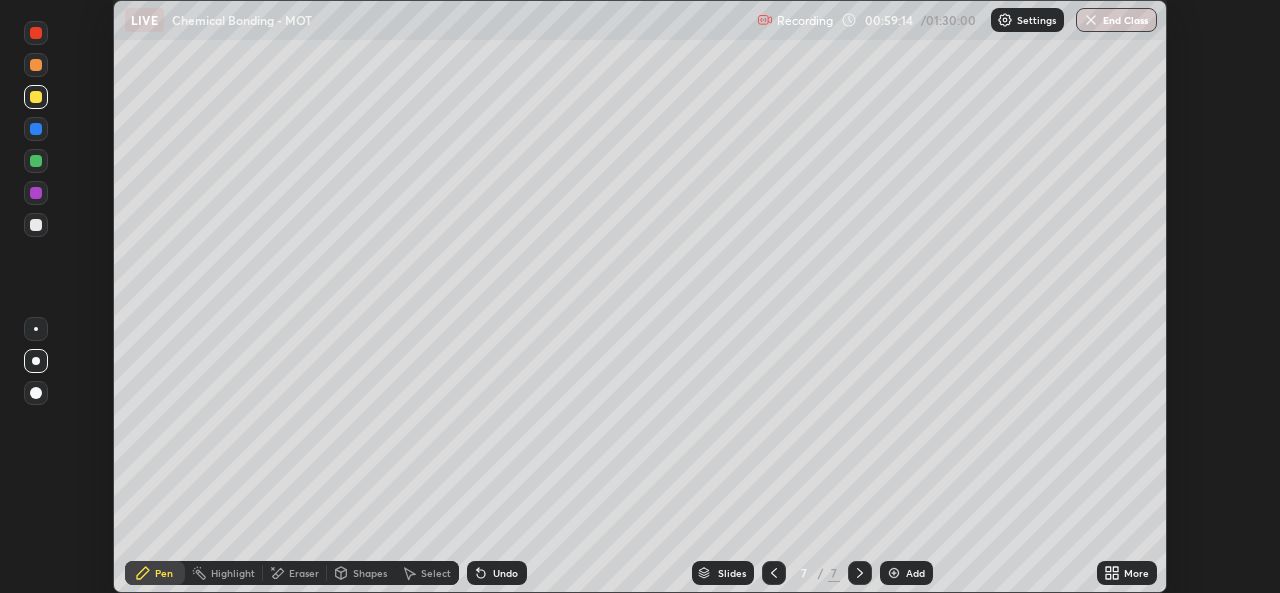 click at bounding box center [36, 225] 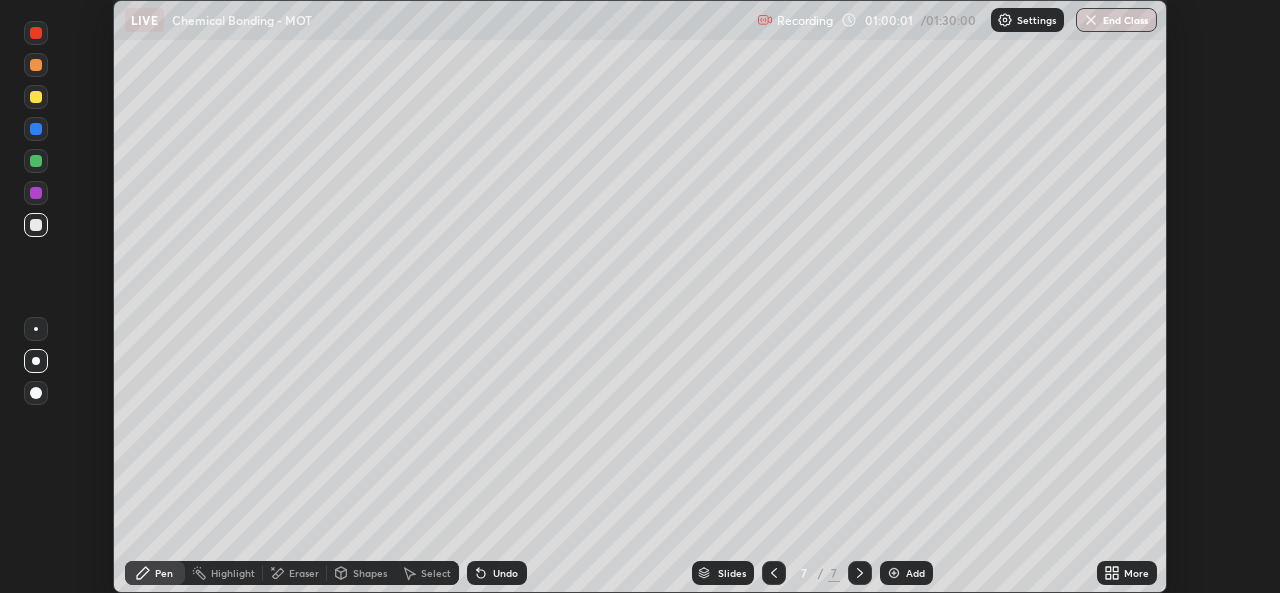 click on "Undo" at bounding box center [505, 573] 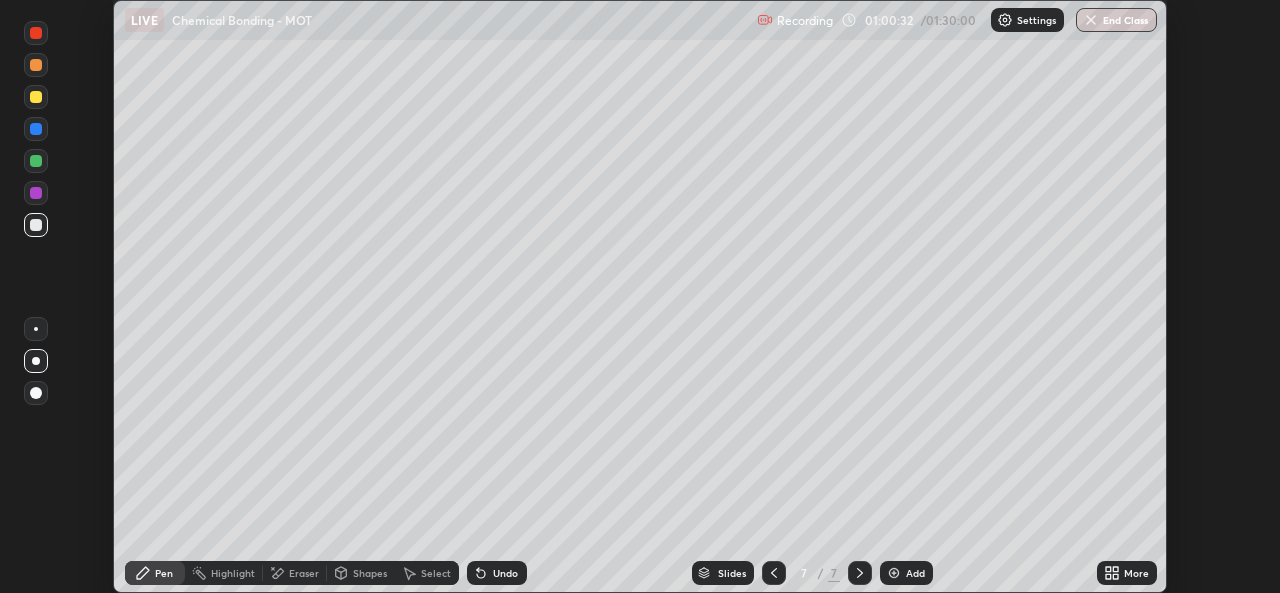 click 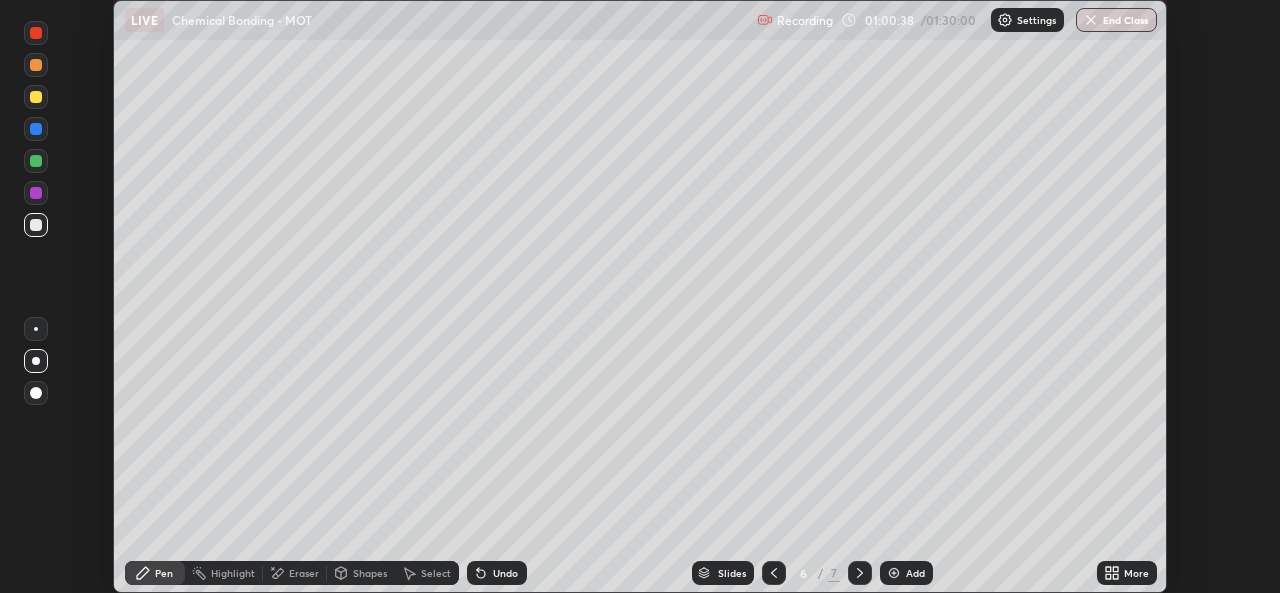 click 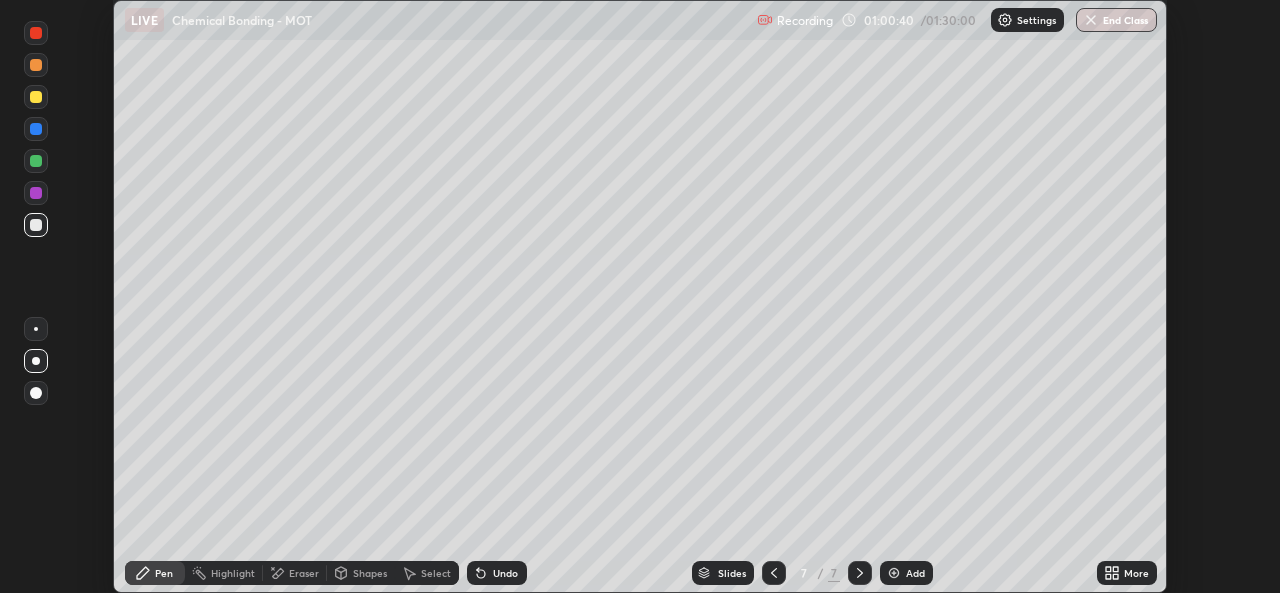 click 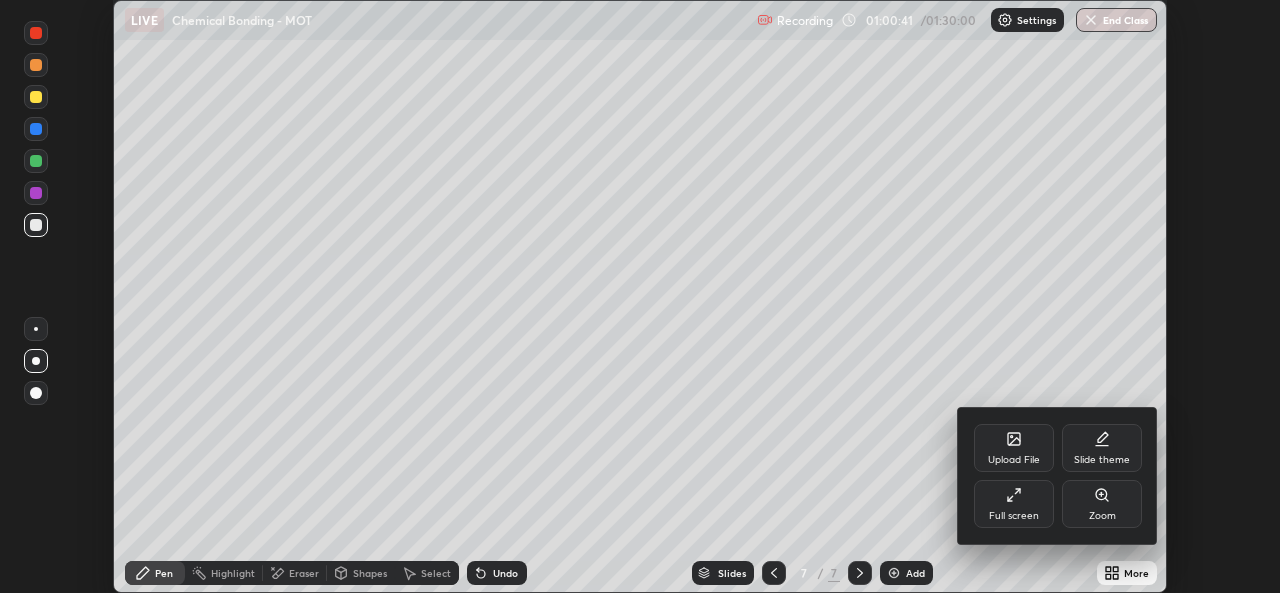 click on "Full screen" at bounding box center (1014, 504) 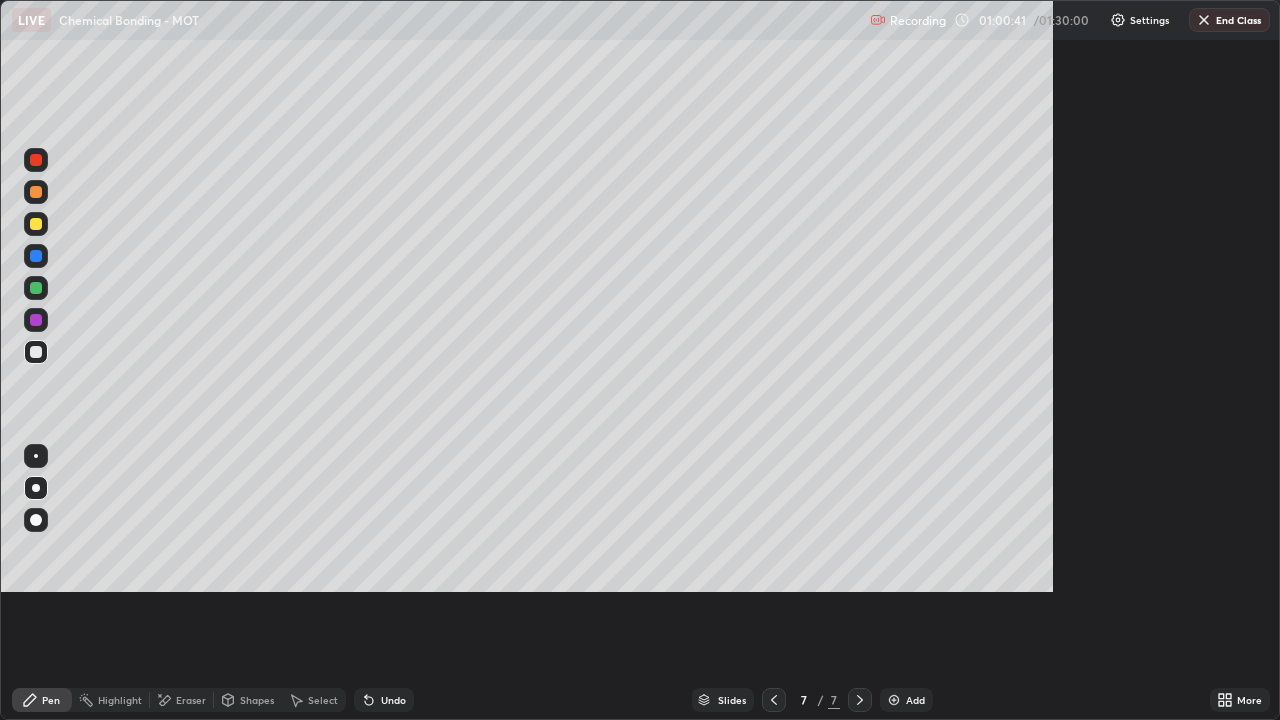 scroll, scrollTop: 99280, scrollLeft: 98720, axis: both 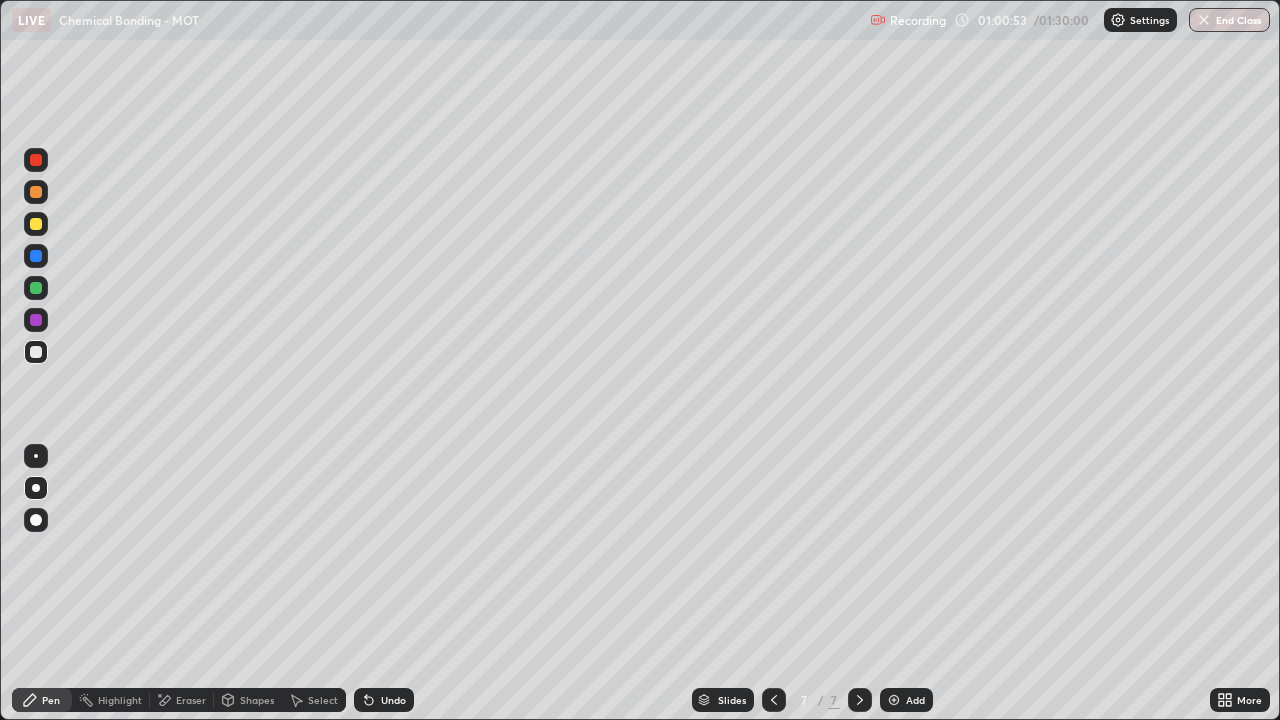 click 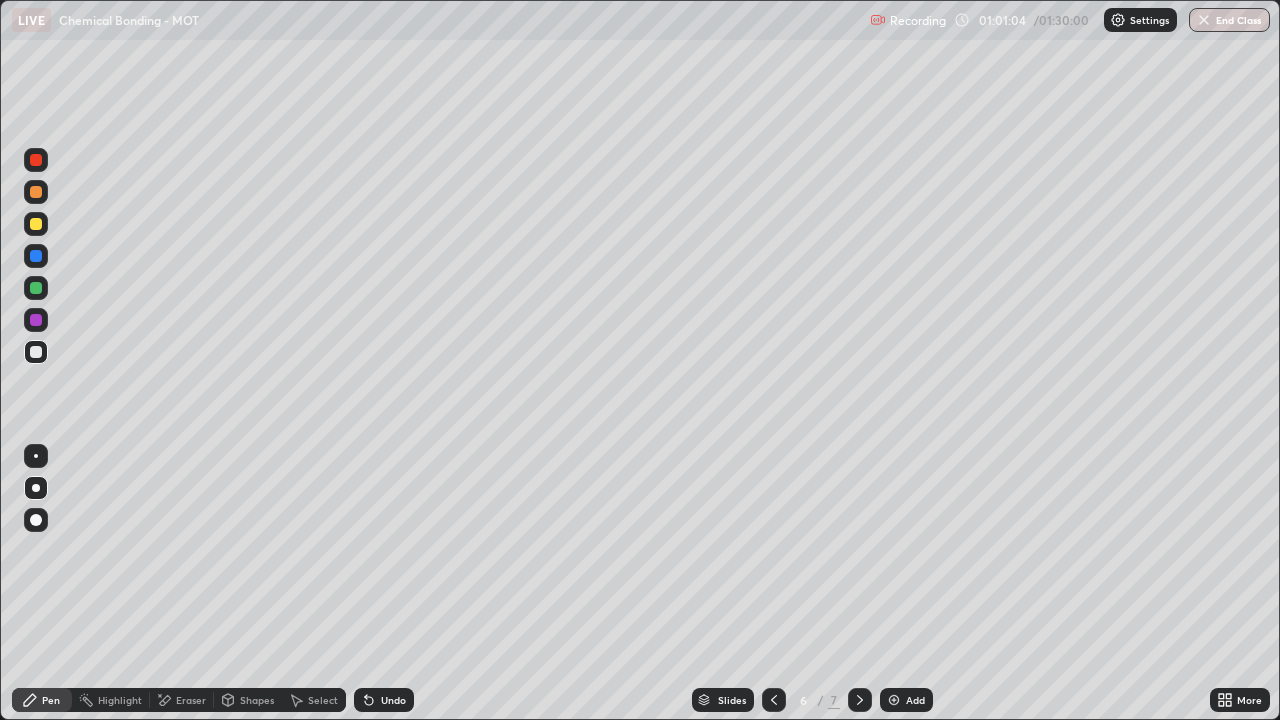 click 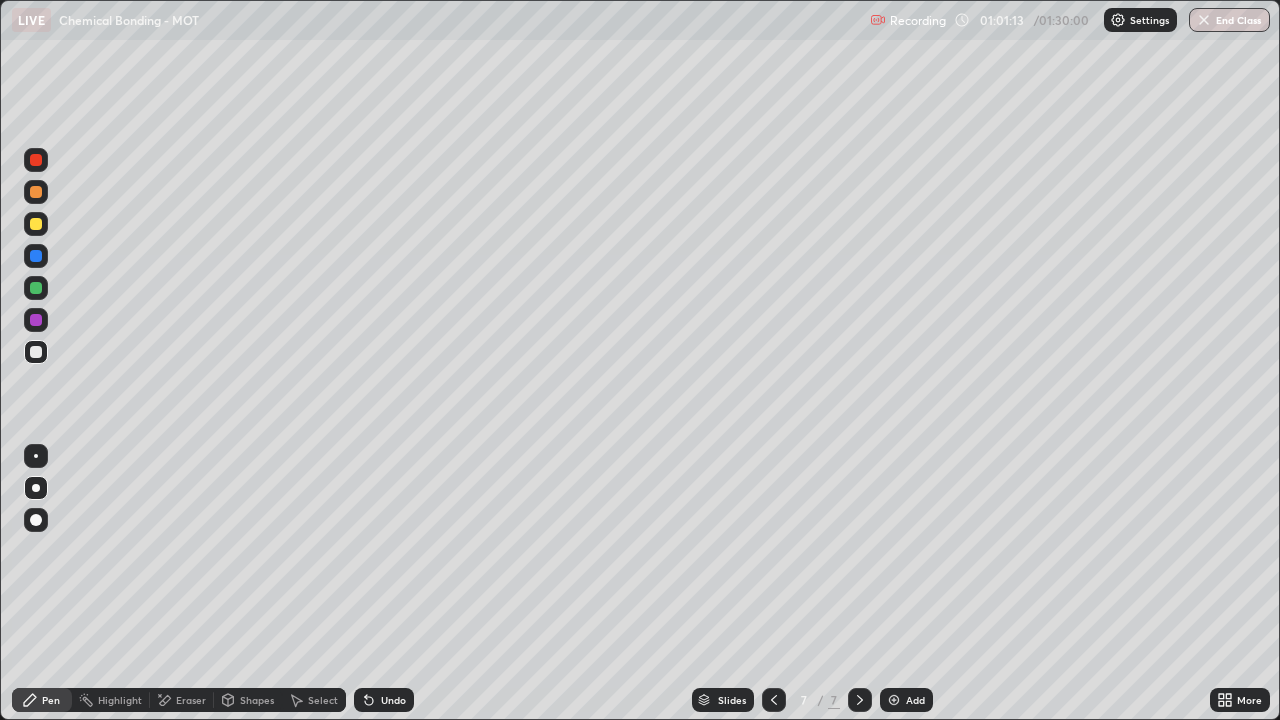 click 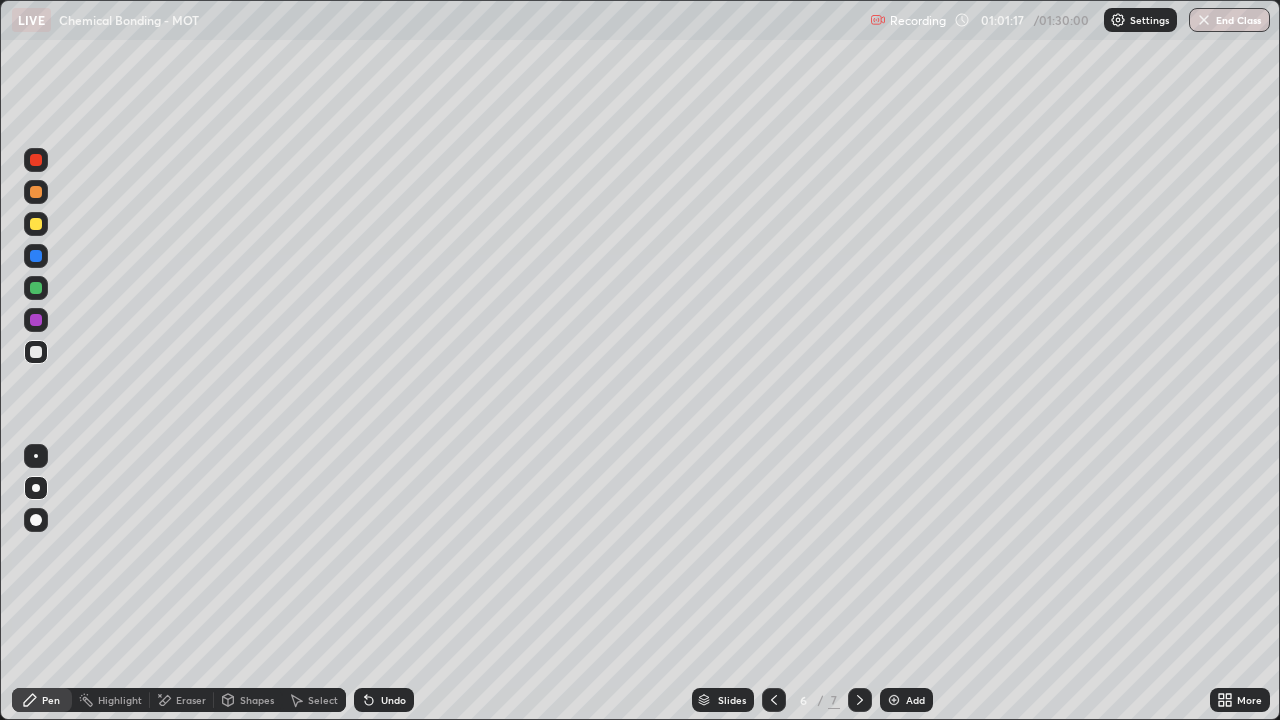 click 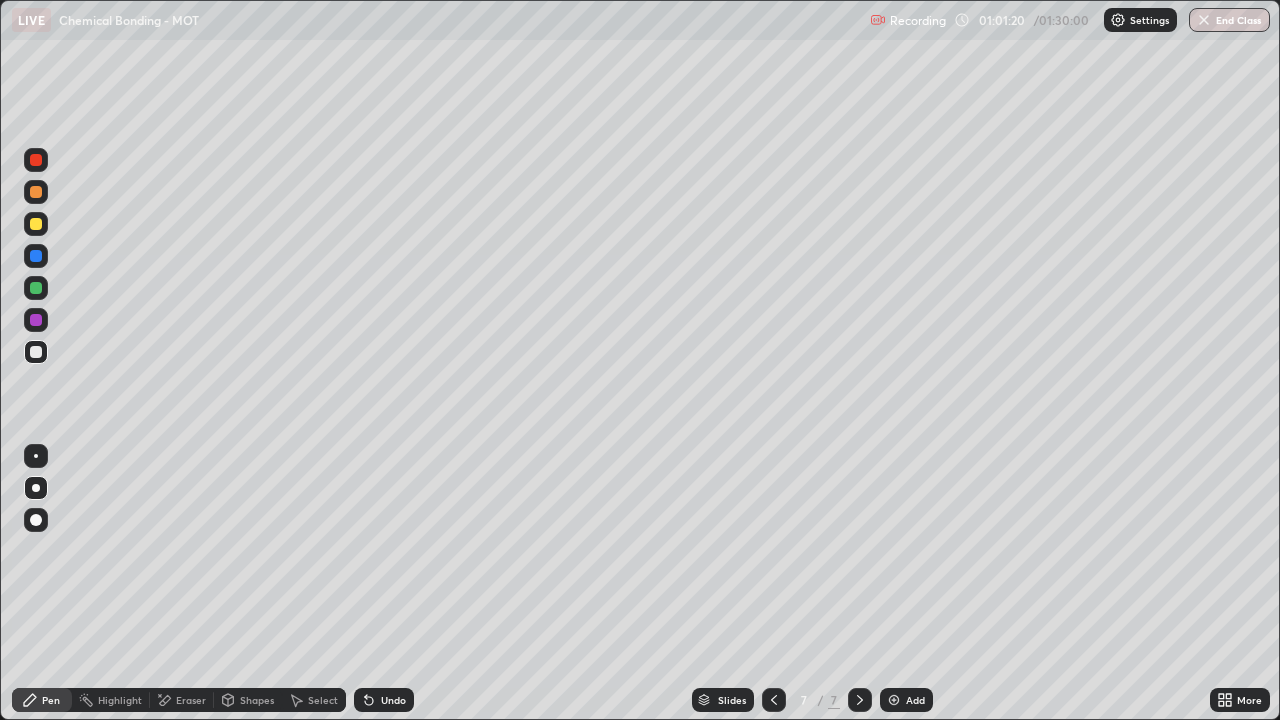 click at bounding box center (36, 224) 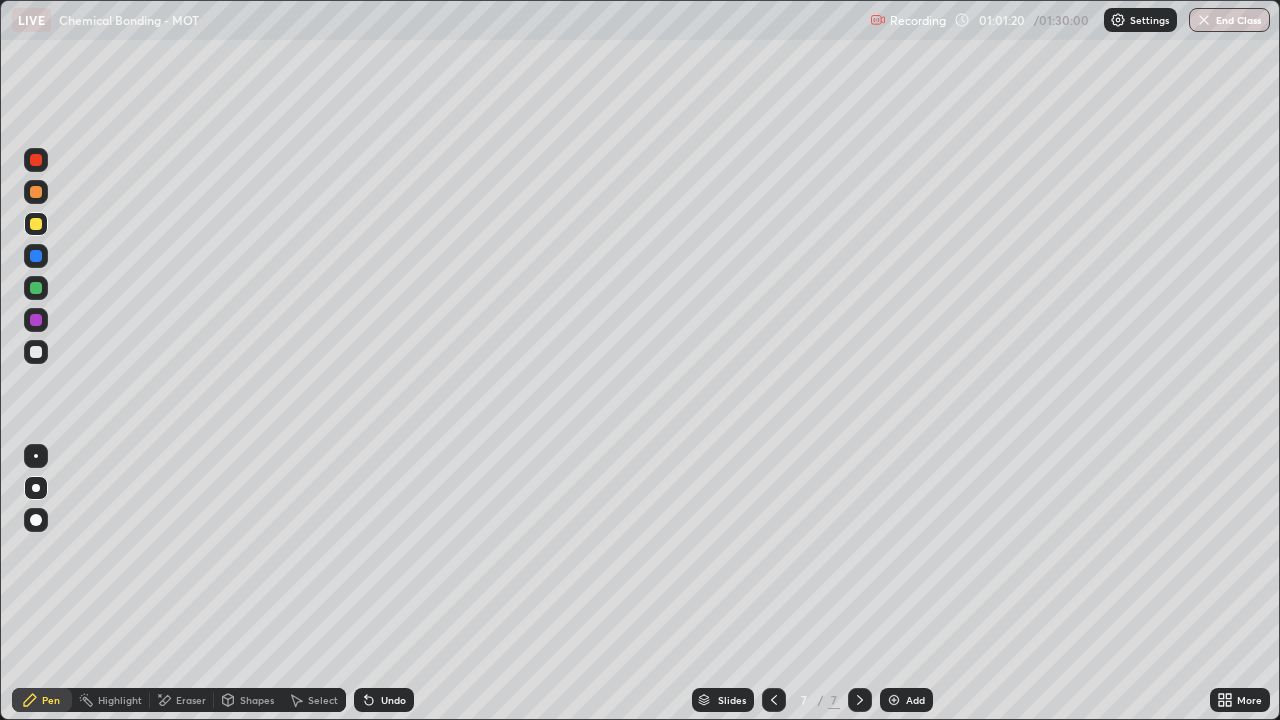click at bounding box center (36, 192) 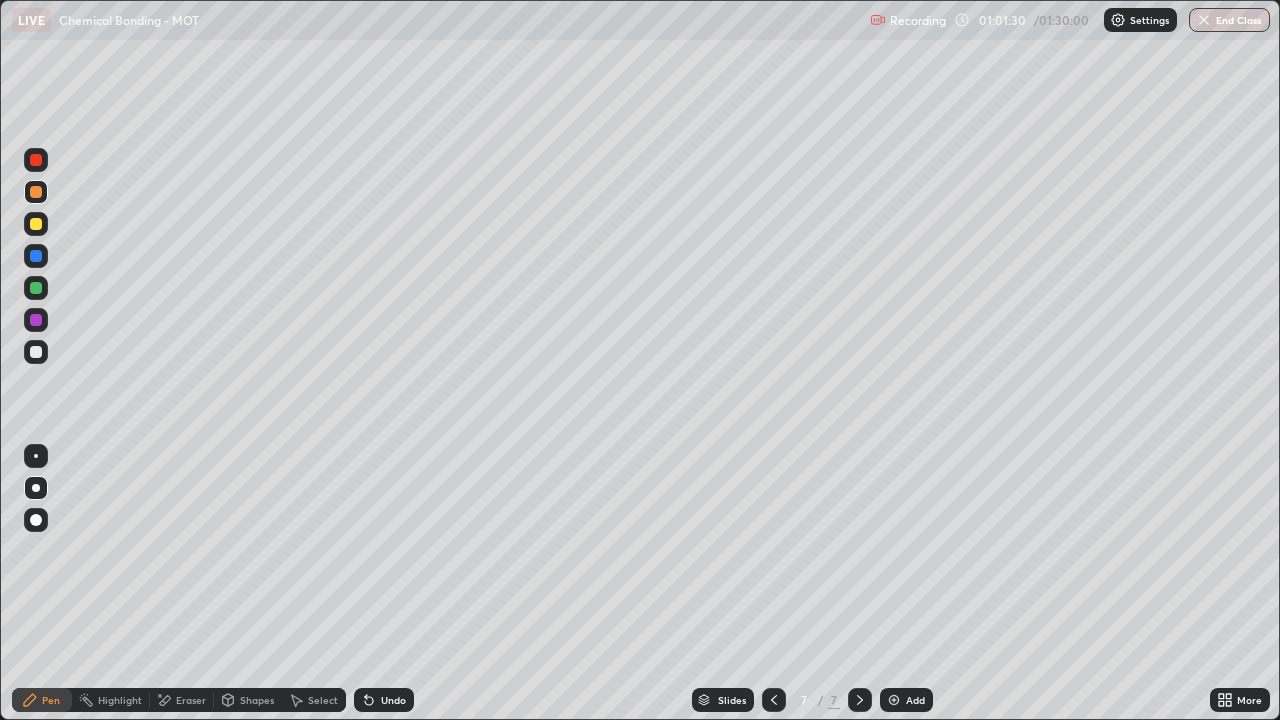 click at bounding box center (36, 352) 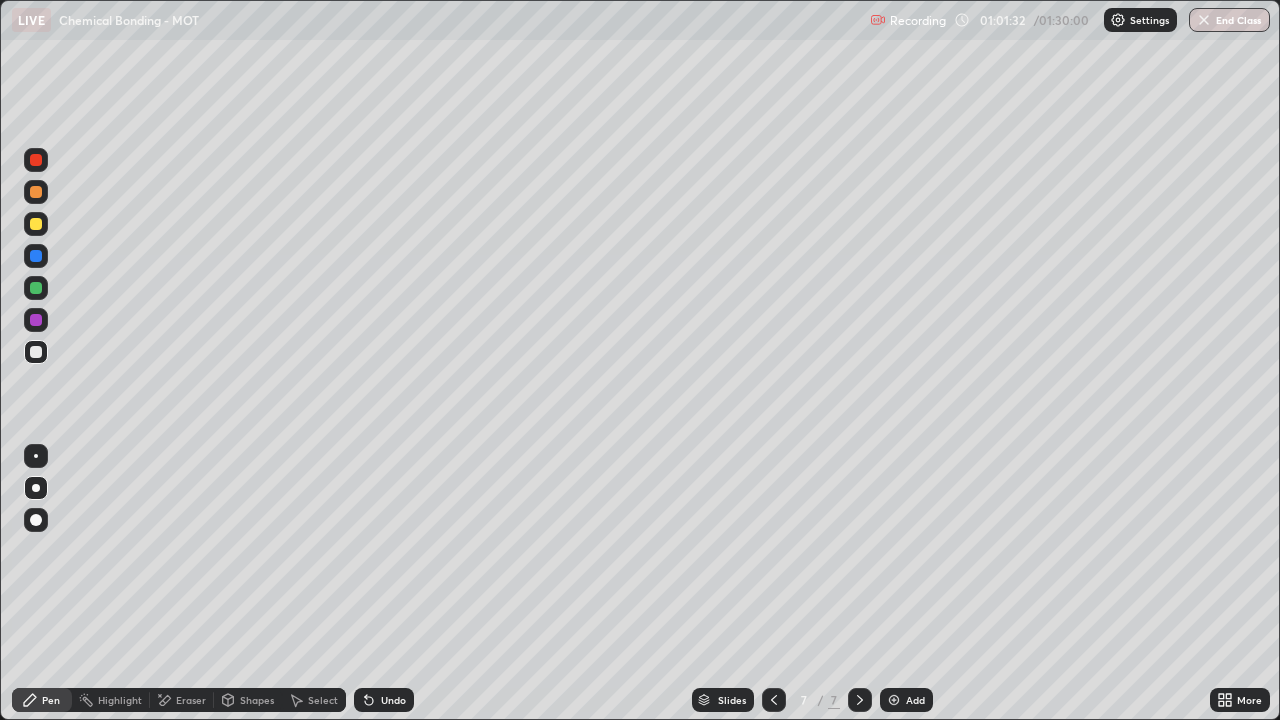 click 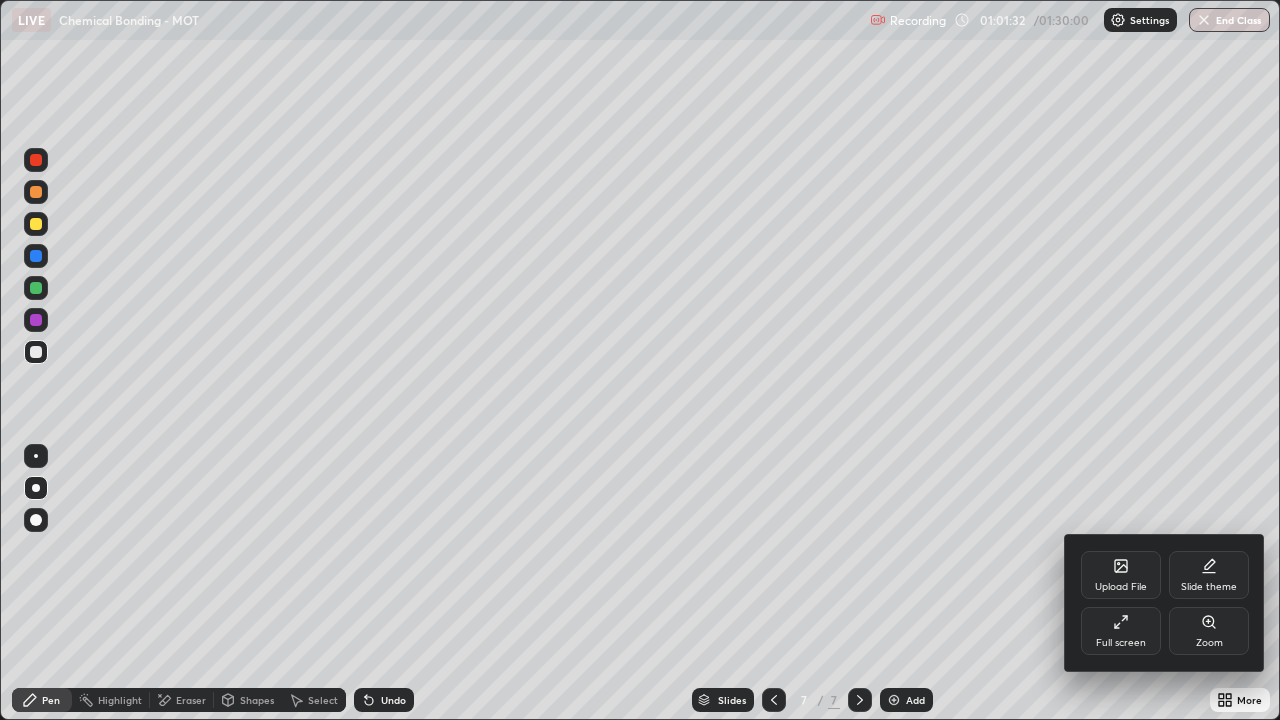 click 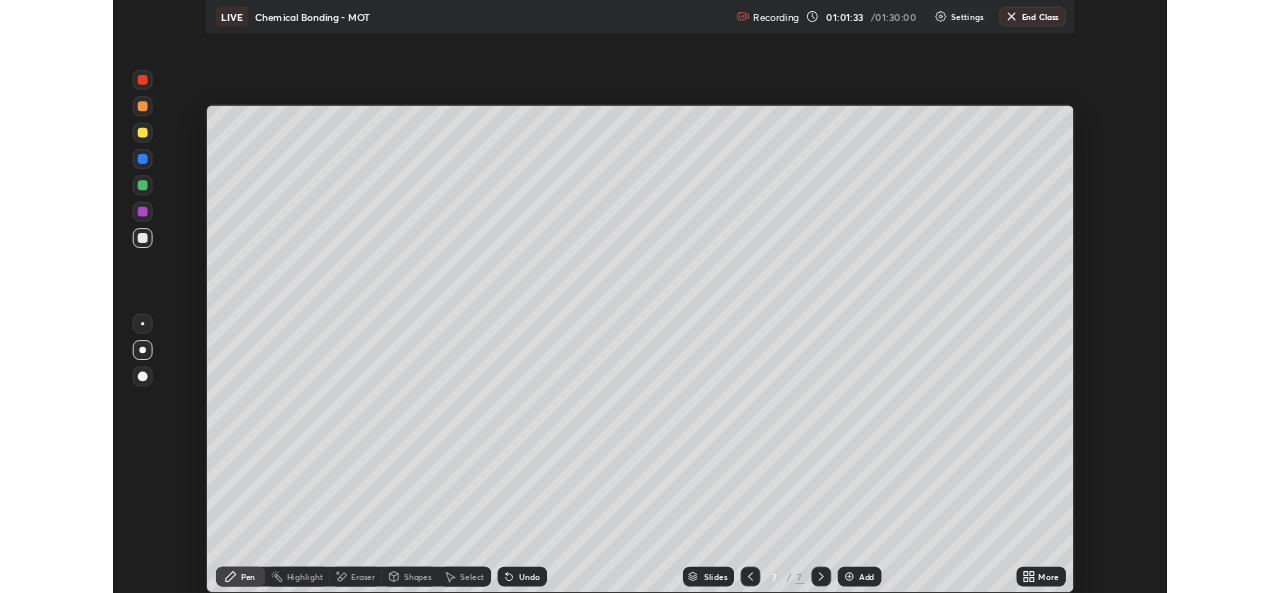 scroll, scrollTop: 593, scrollLeft: 1280, axis: both 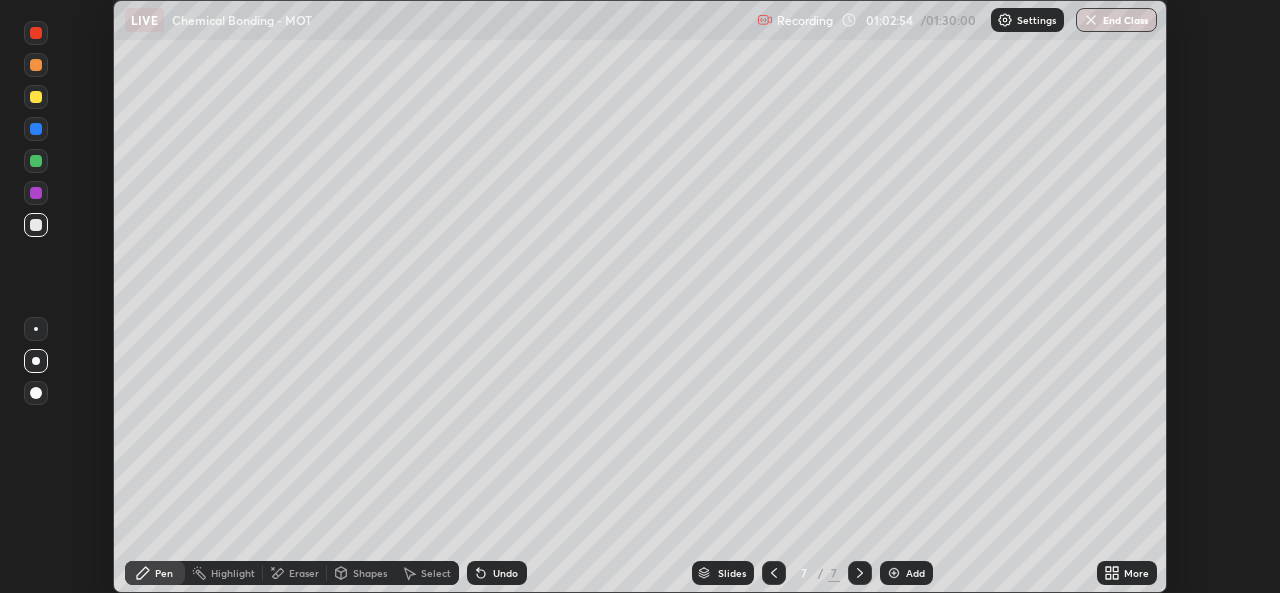 click at bounding box center (36, 97) 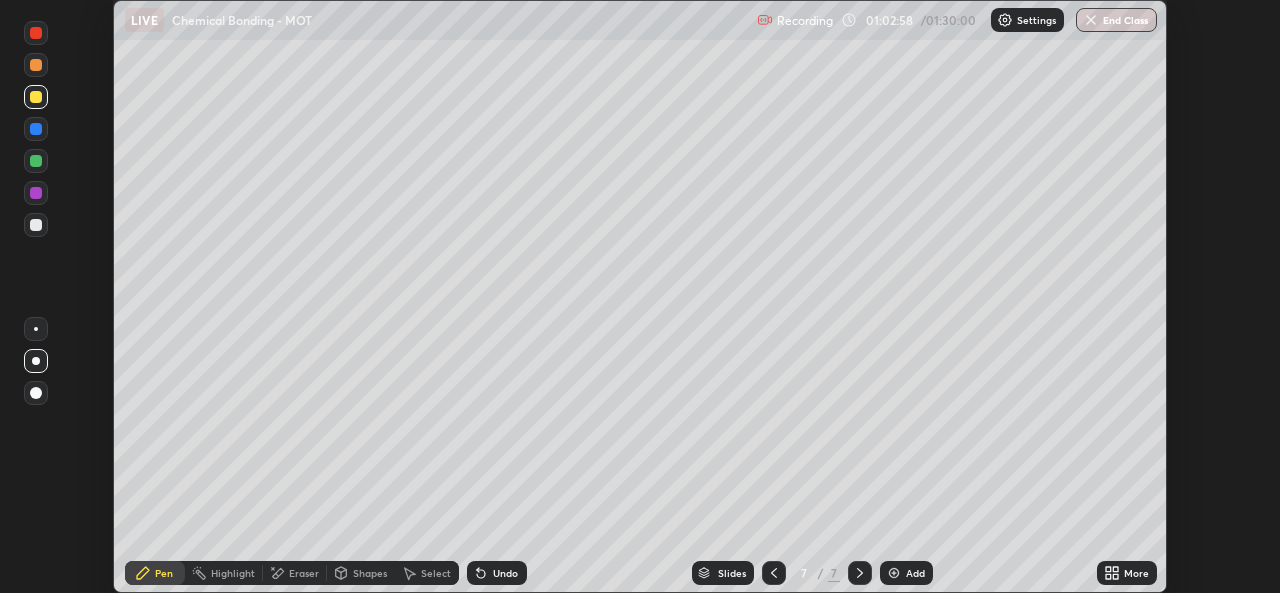 click at bounding box center [36, 225] 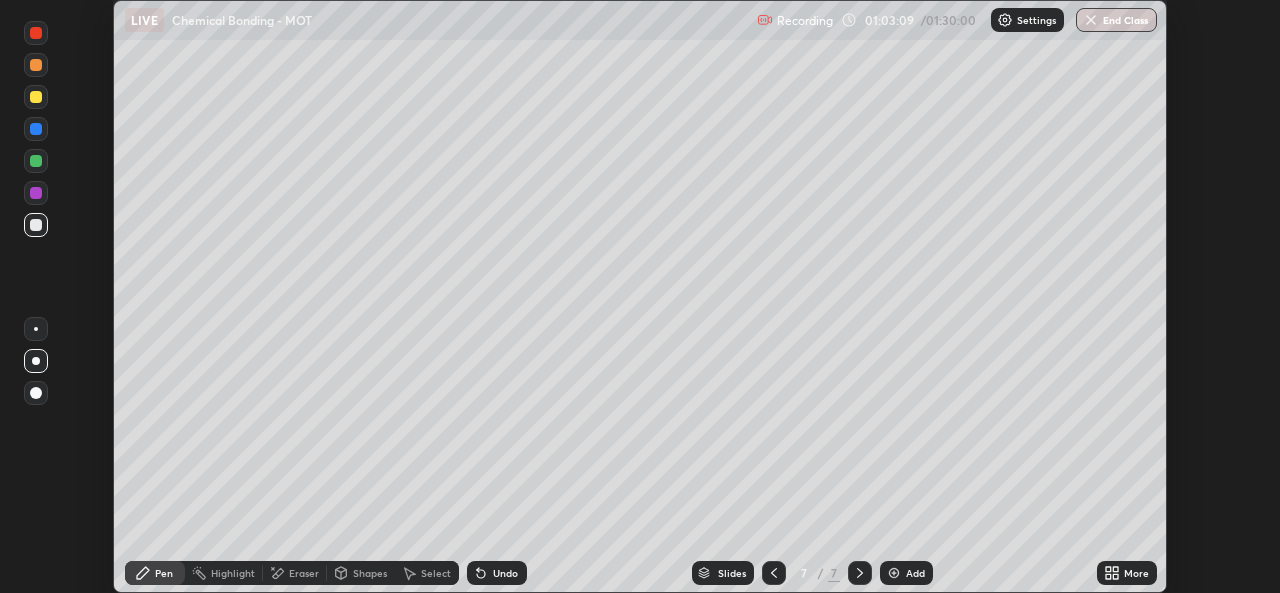 click at bounding box center [36, 97] 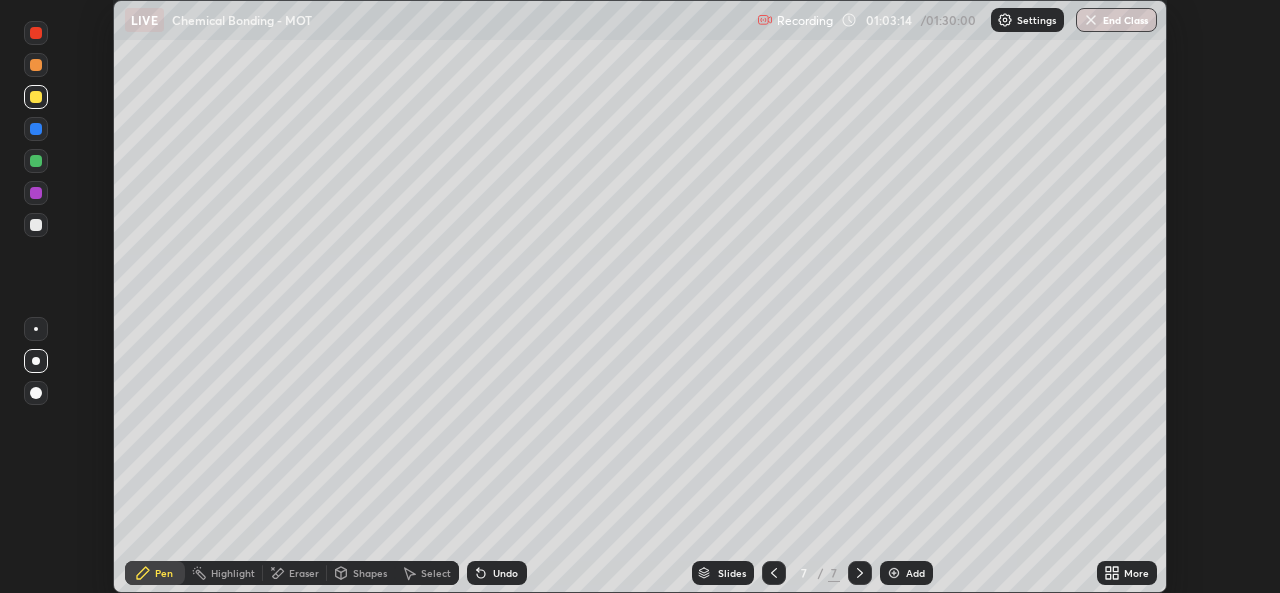 click at bounding box center [36, 225] 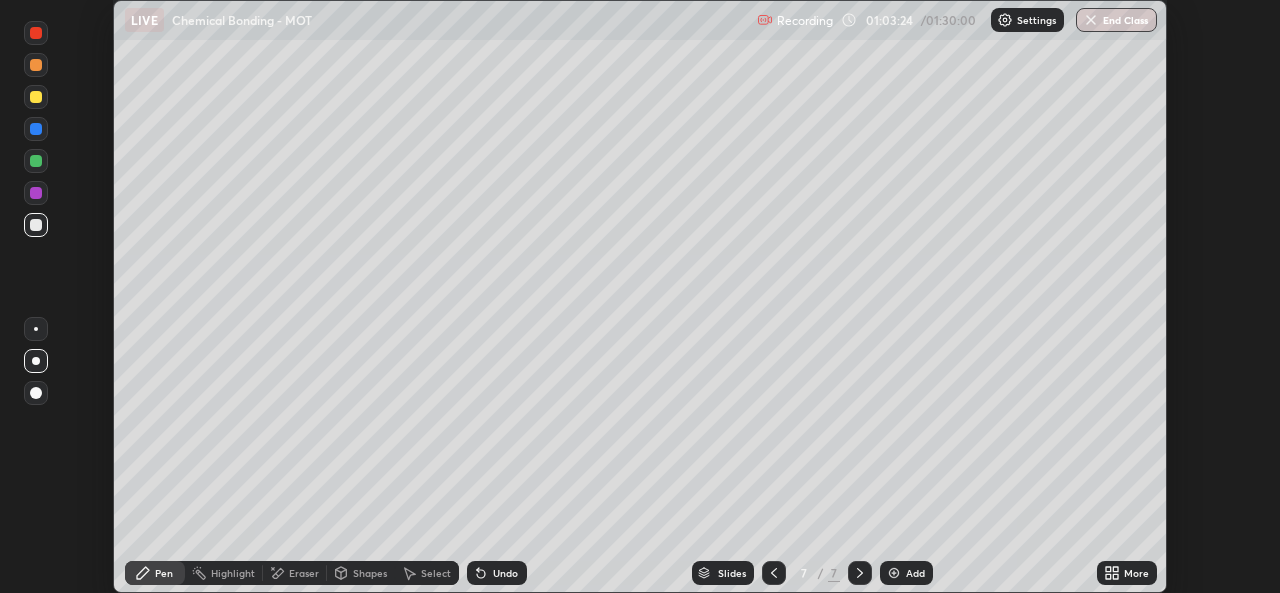 click on "Undo" at bounding box center [497, 573] 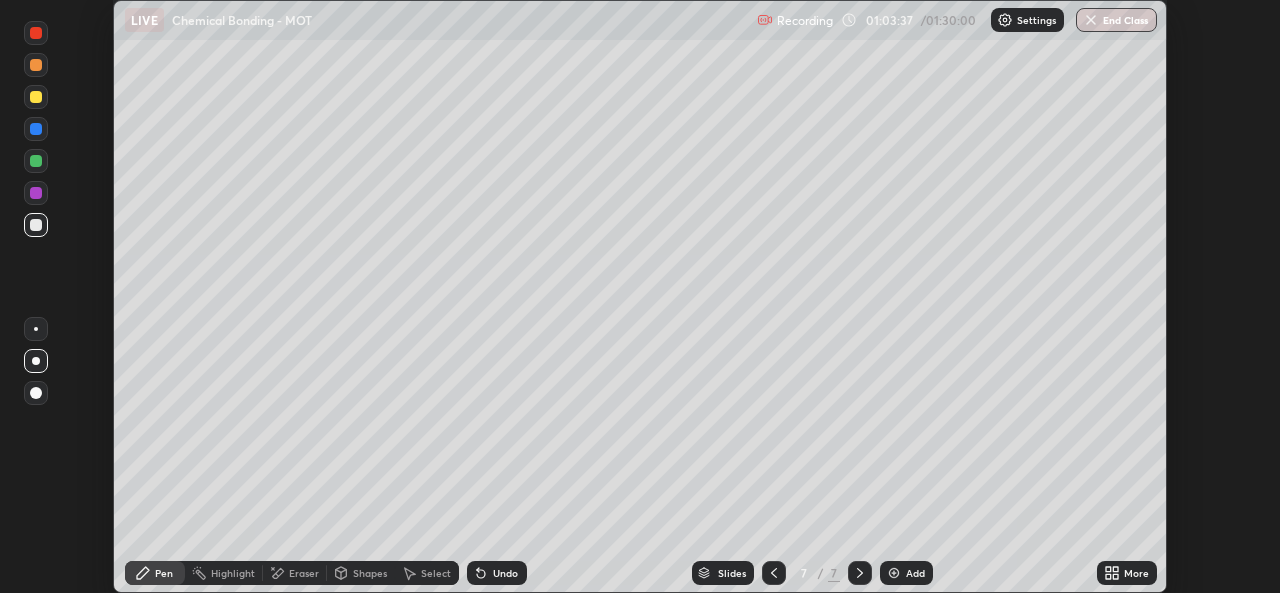 click at bounding box center [36, 97] 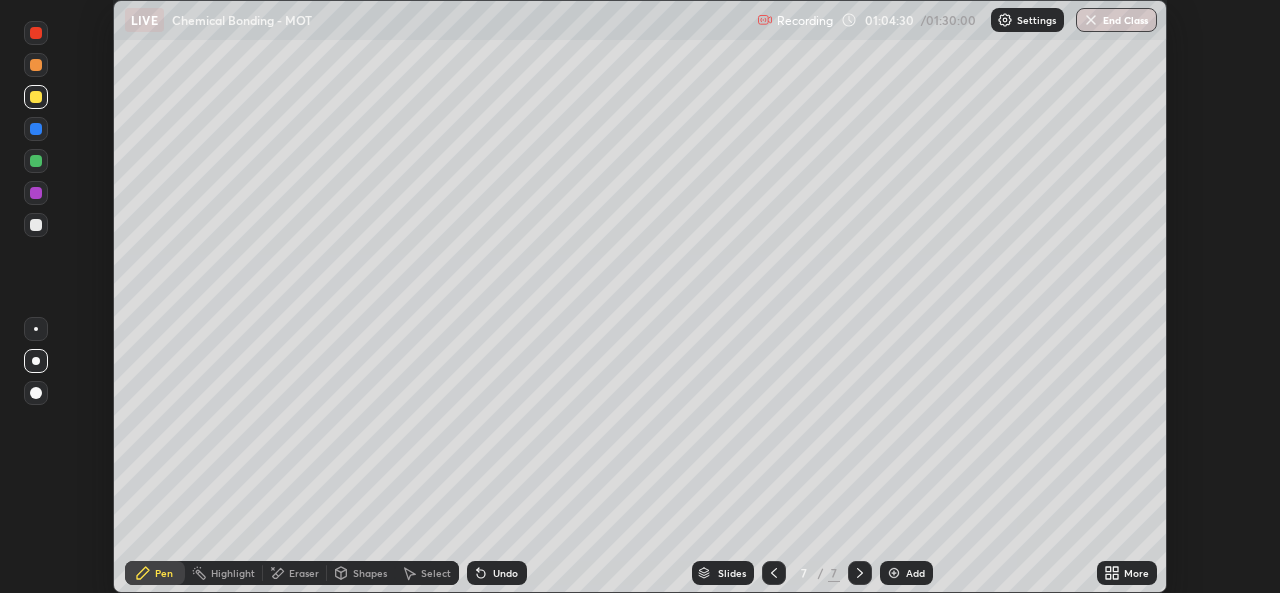 click on "Undo" at bounding box center [497, 573] 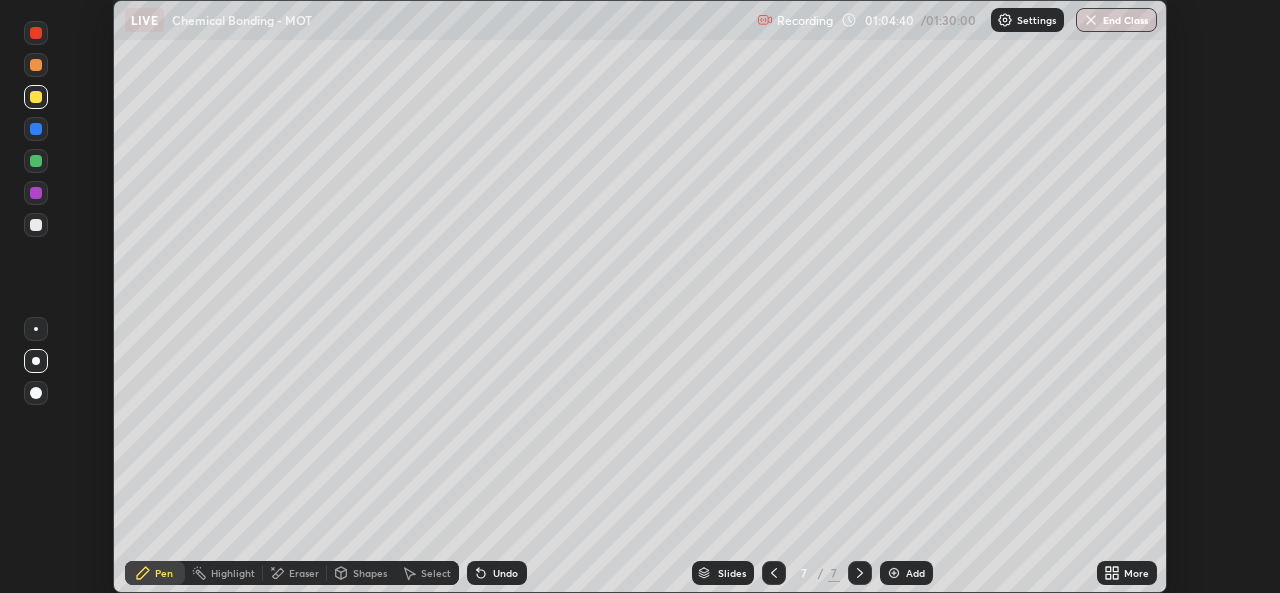 click on "Undo" at bounding box center (505, 573) 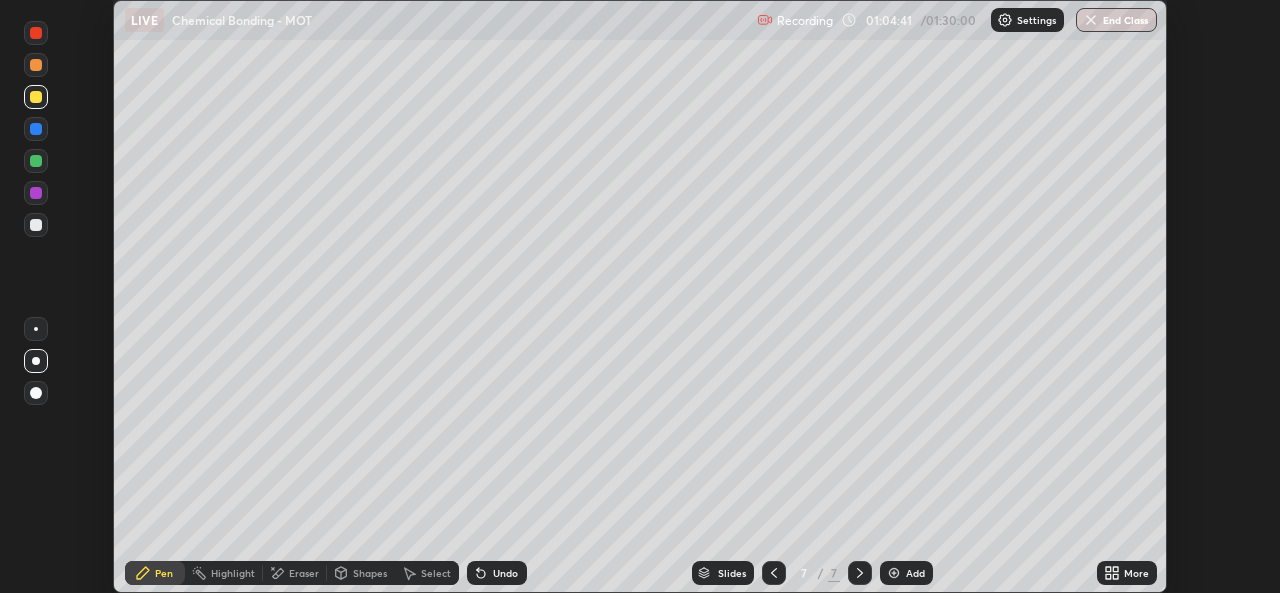 click on "Undo" at bounding box center (497, 573) 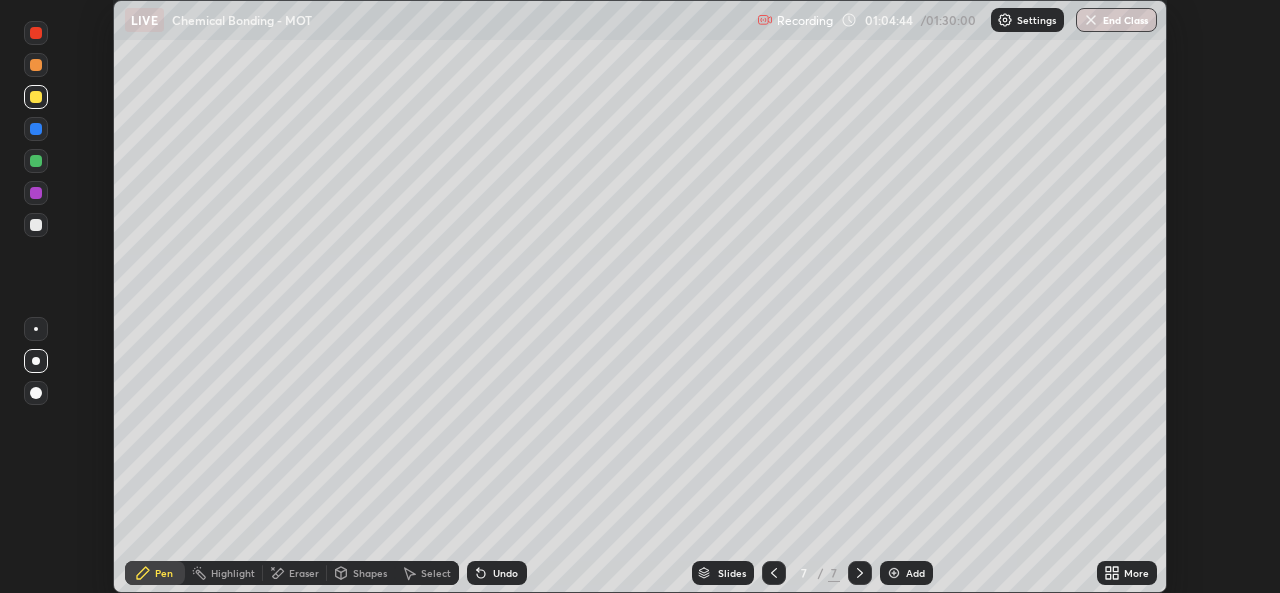 click at bounding box center (36, 193) 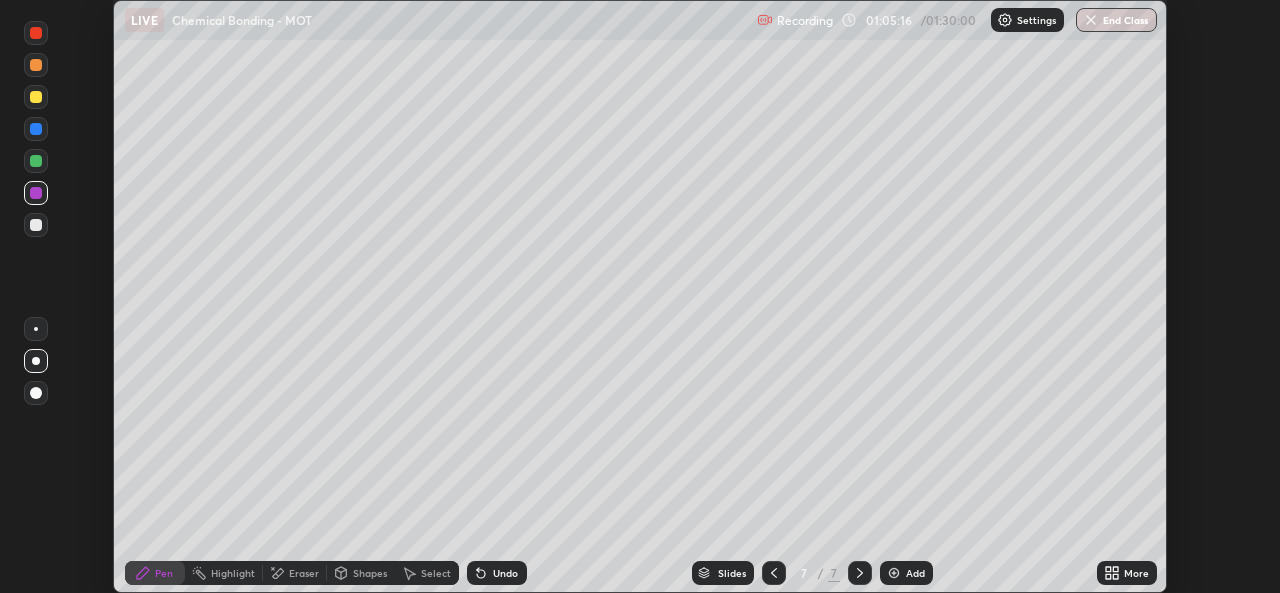 click at bounding box center (36, 225) 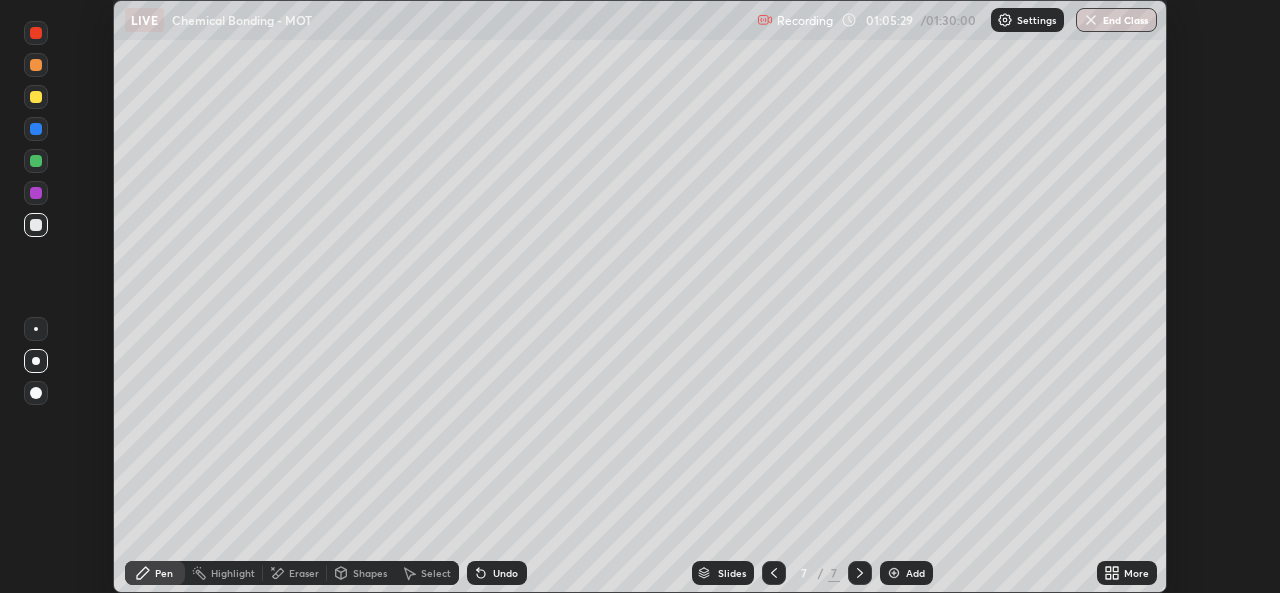 click on "Undo" at bounding box center (505, 573) 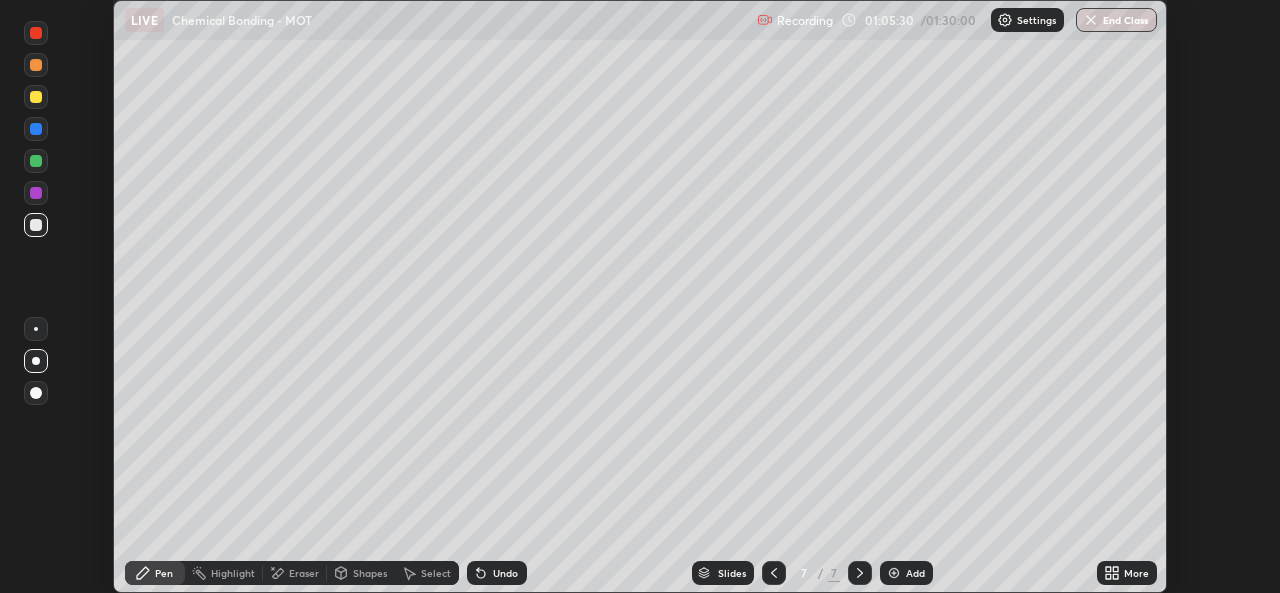 click on "Undo" at bounding box center (505, 573) 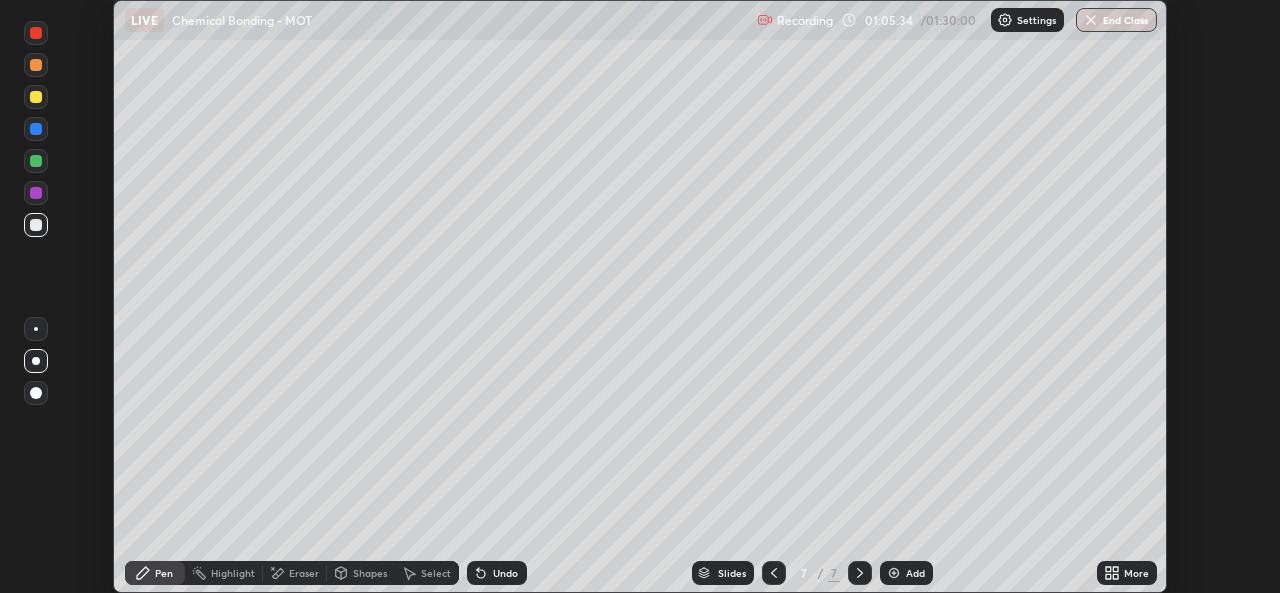 click 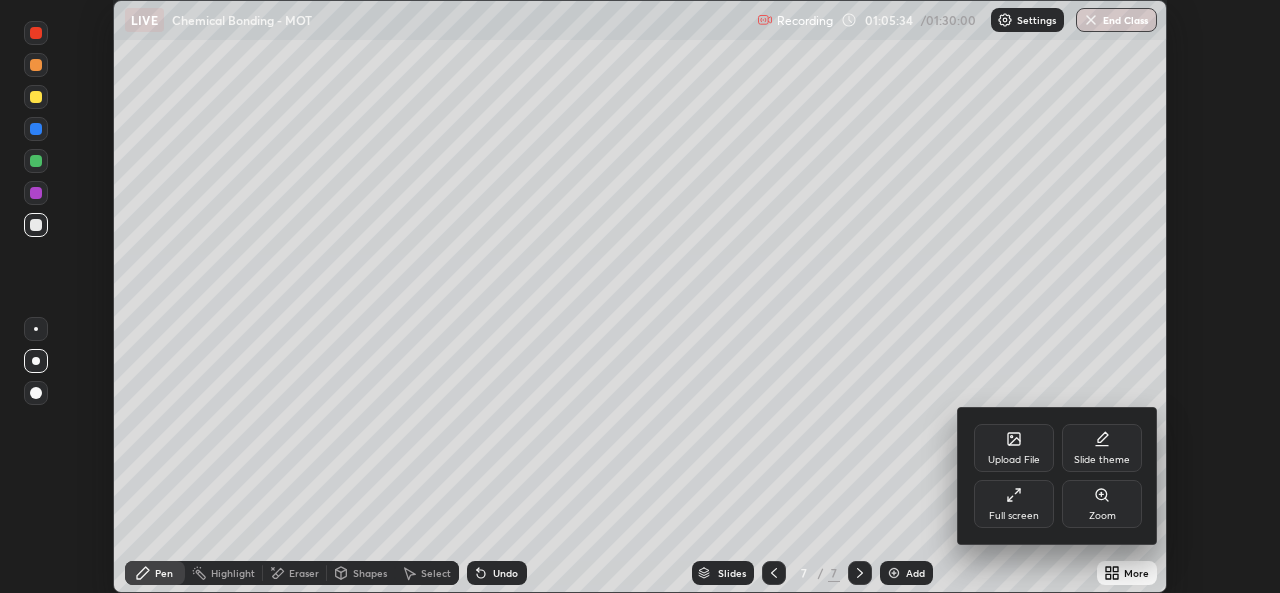 click on "Full screen" at bounding box center (1014, 516) 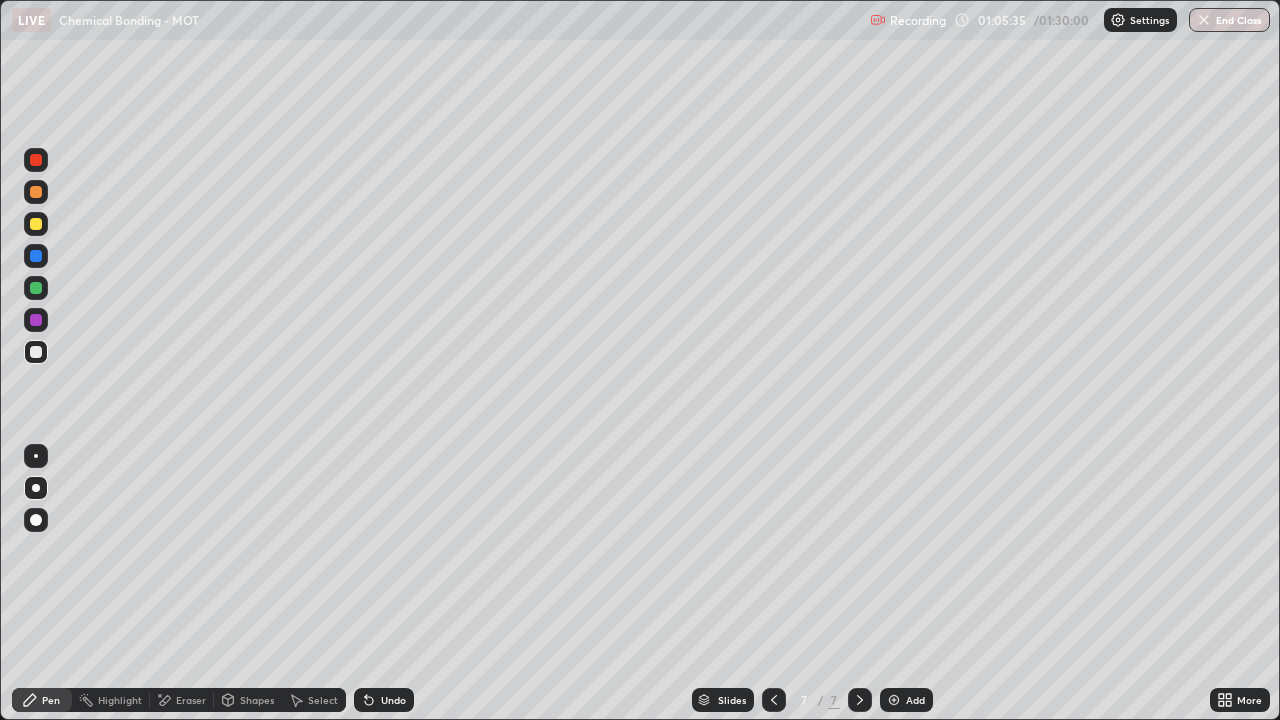 scroll, scrollTop: 99280, scrollLeft: 98720, axis: both 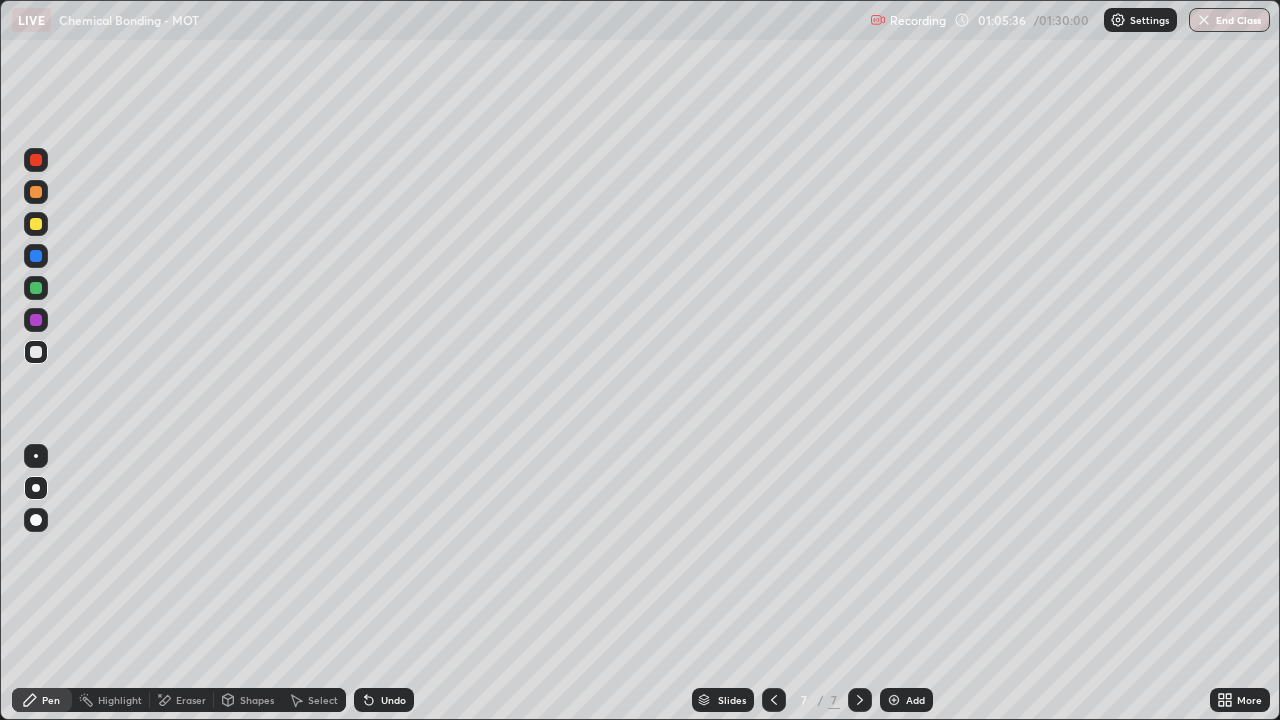 click on "Select" at bounding box center [323, 700] 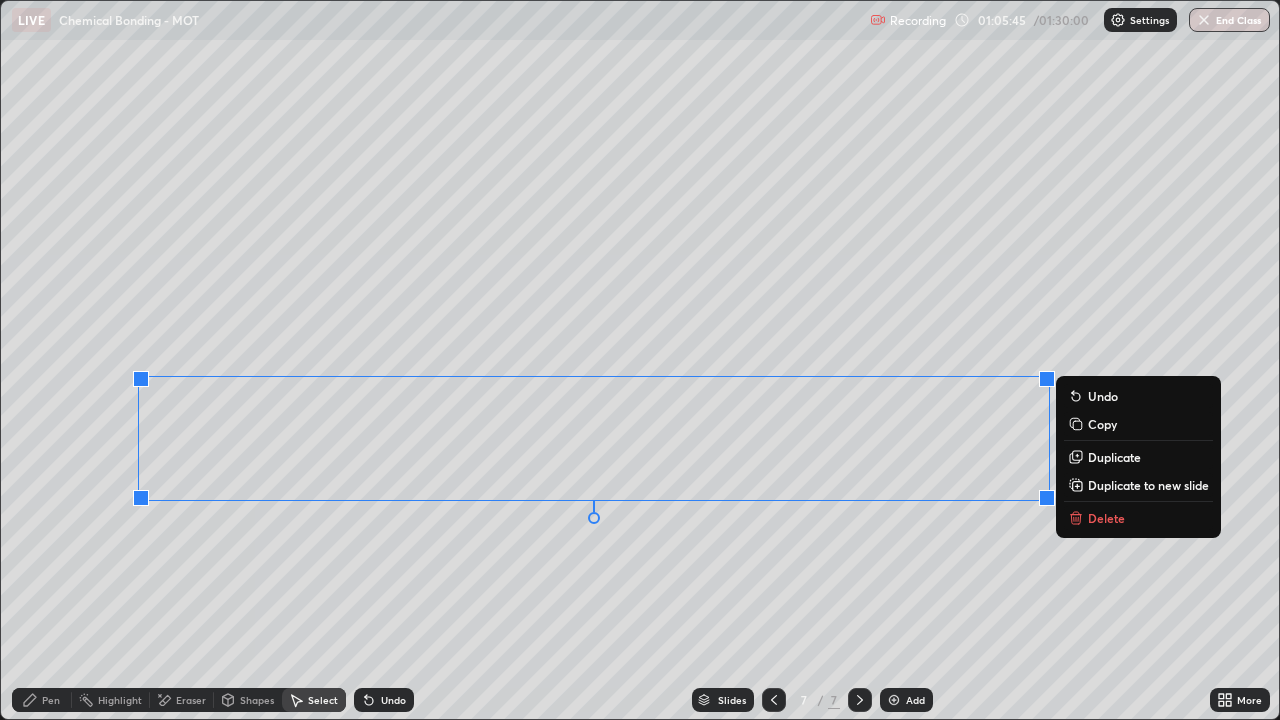 click on "Duplicate" at bounding box center [1114, 457] 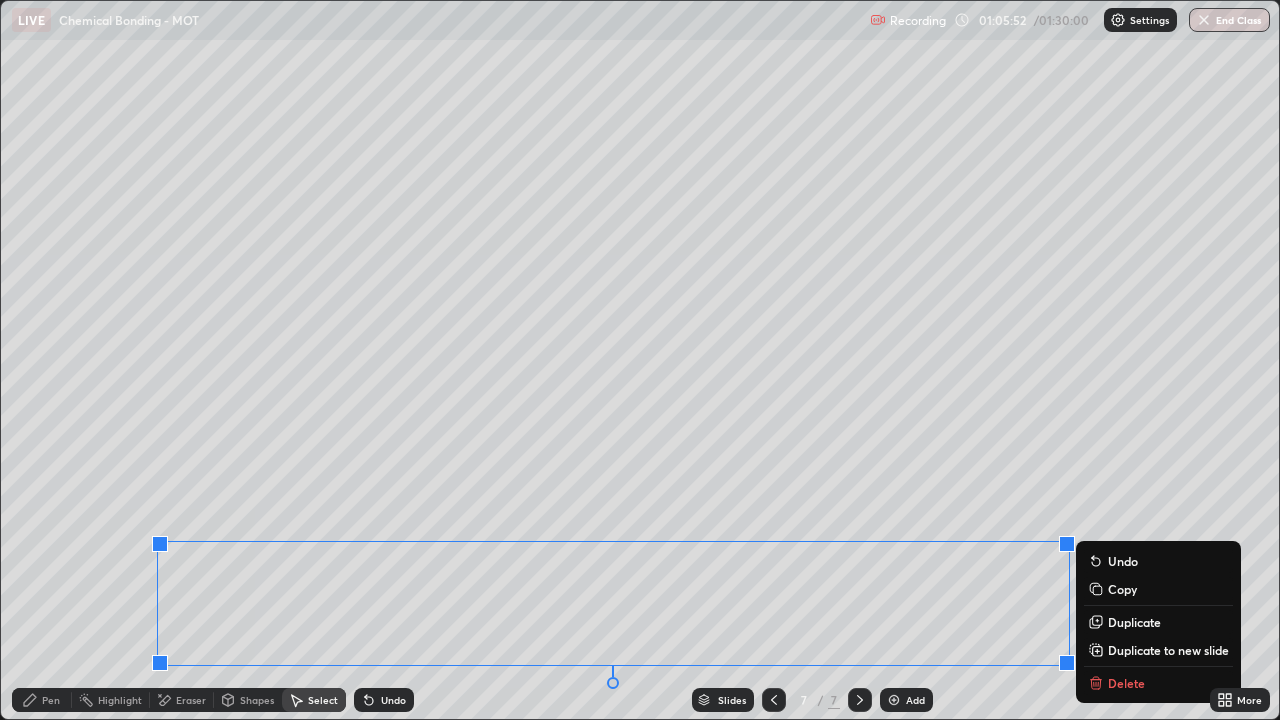 click on "Eraser" at bounding box center (191, 700) 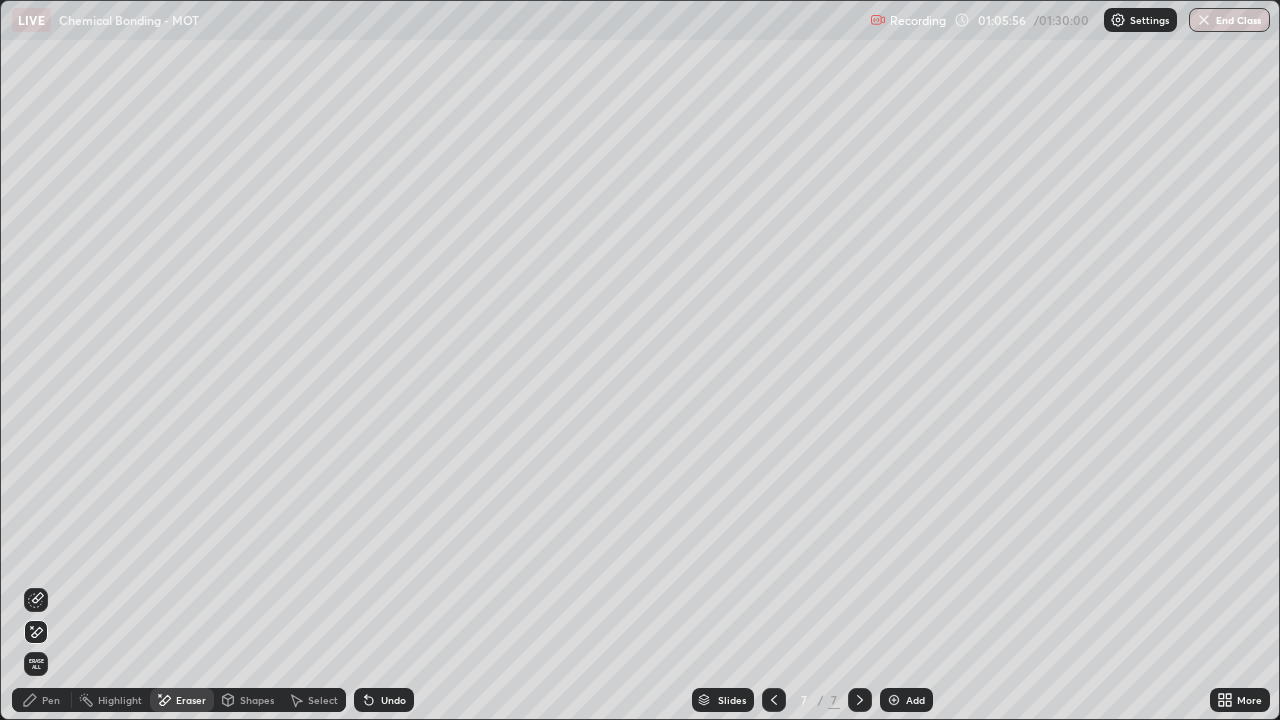 click 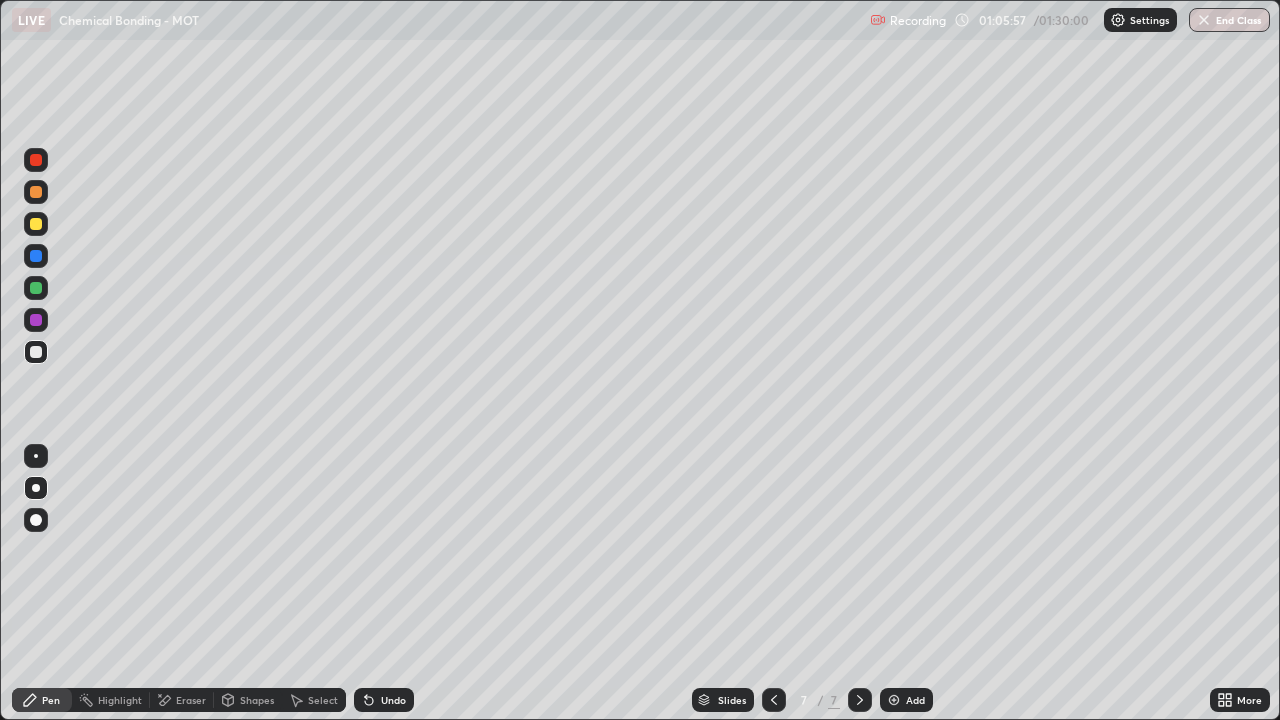 click on "Eraser" at bounding box center [191, 700] 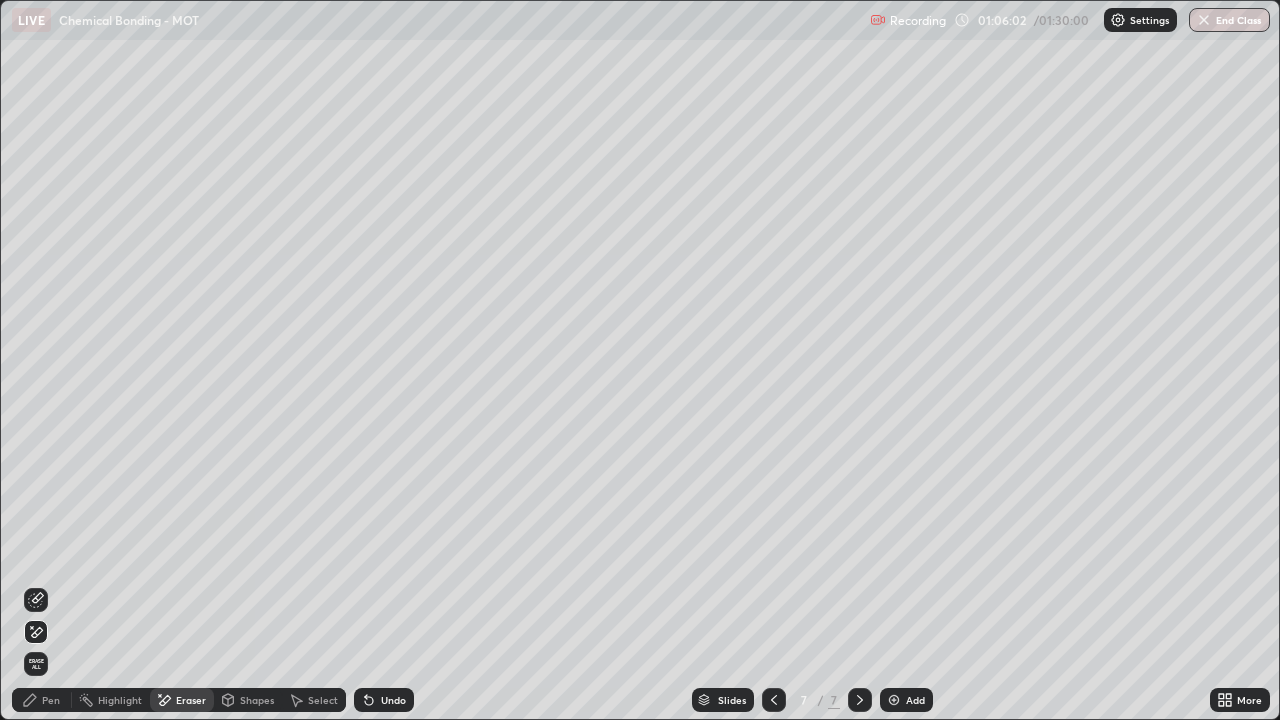 click on "Select" at bounding box center [323, 700] 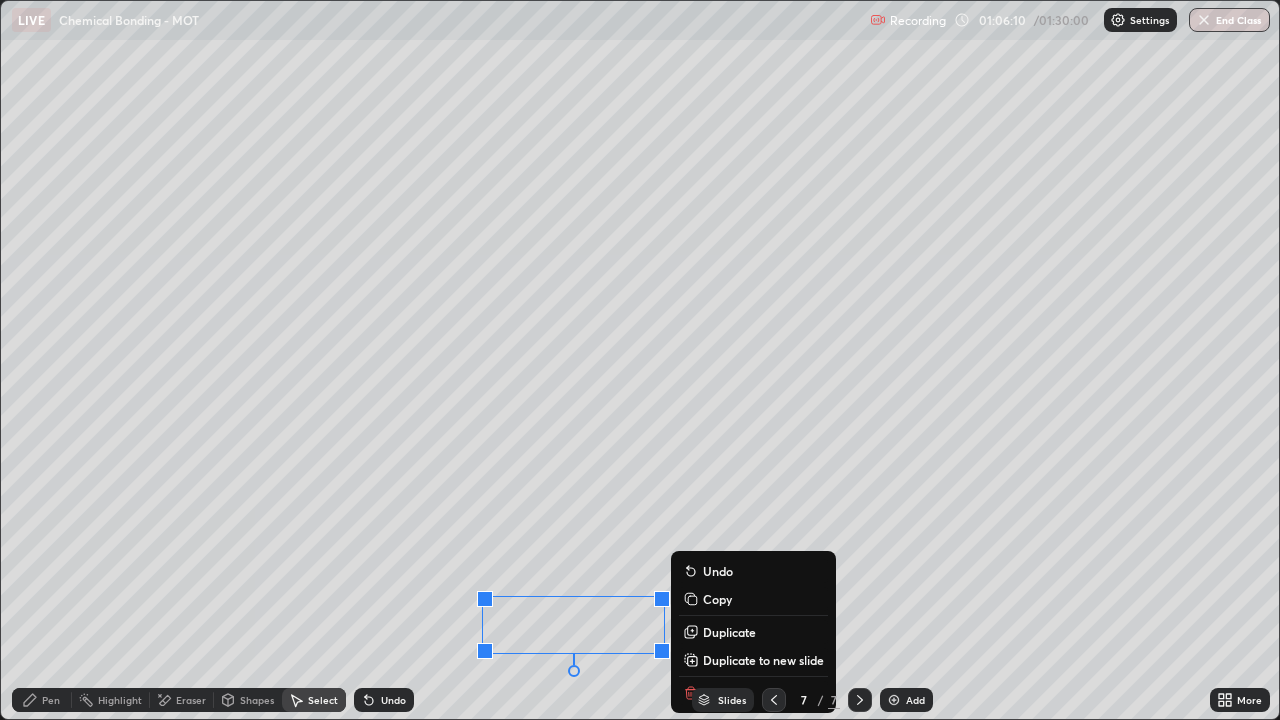 click on "Pen" at bounding box center [51, 700] 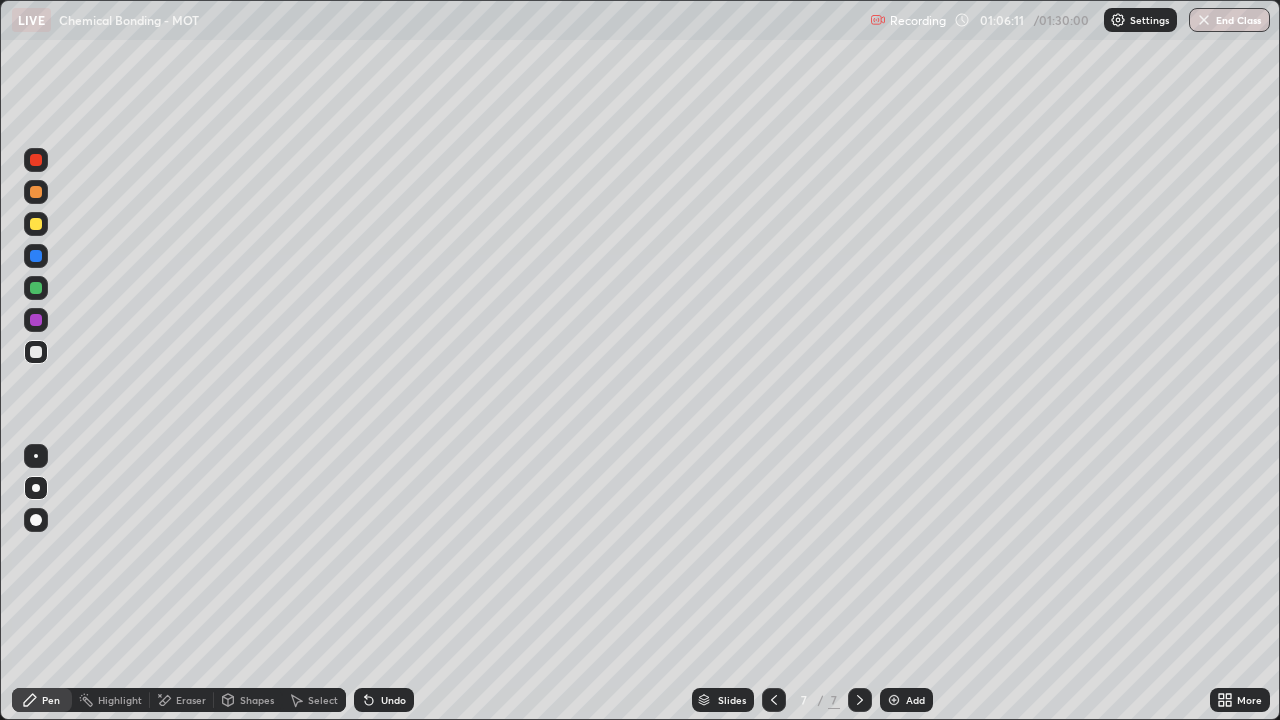 click at bounding box center (36, 224) 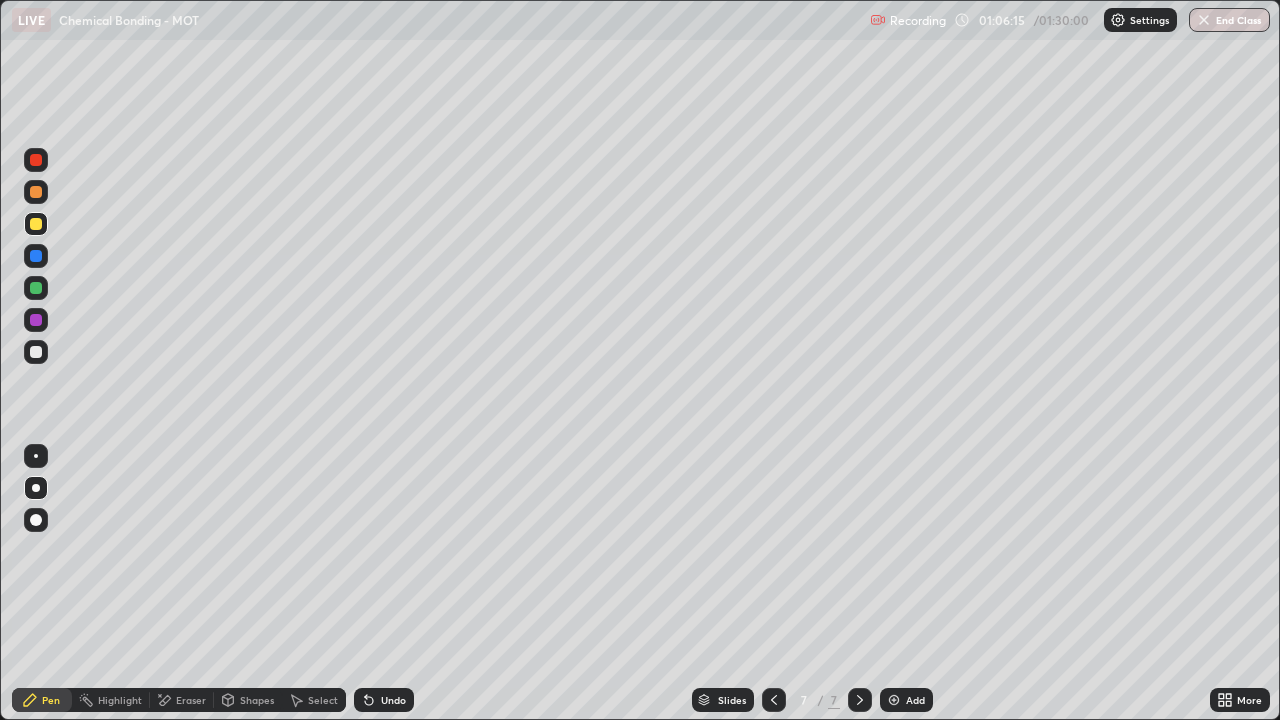 click at bounding box center [36, 352] 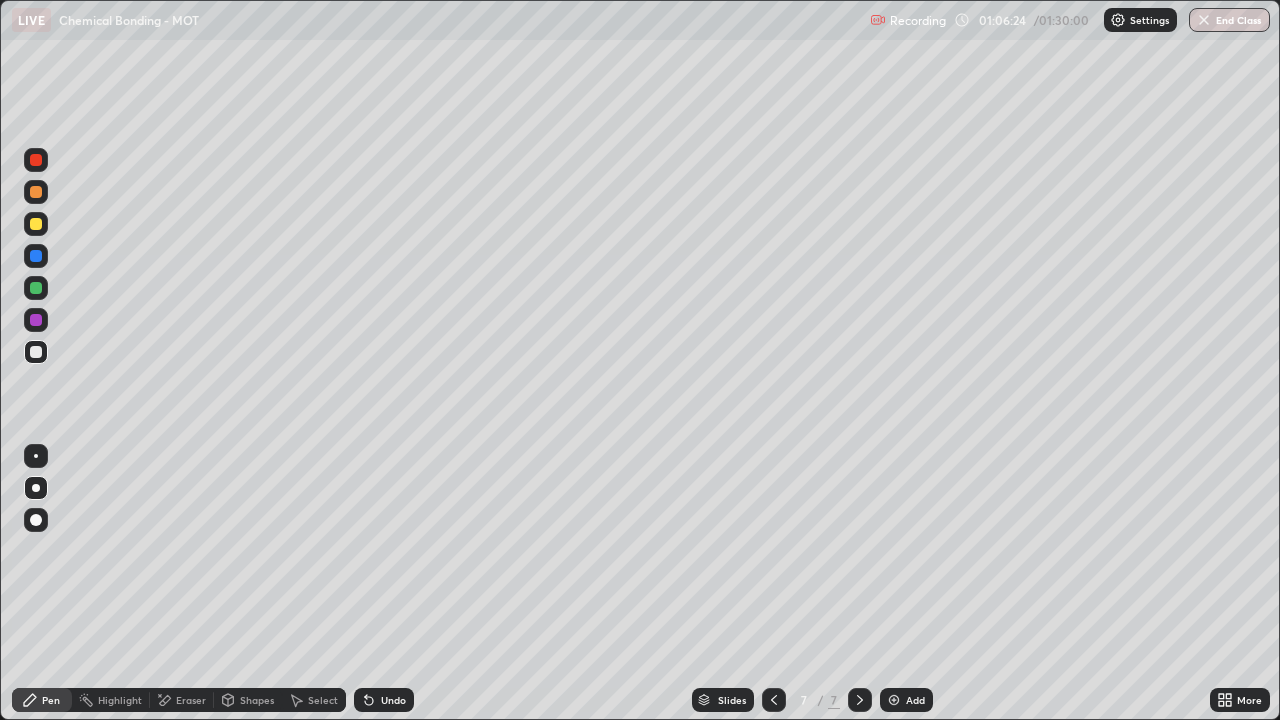click at bounding box center (36, 320) 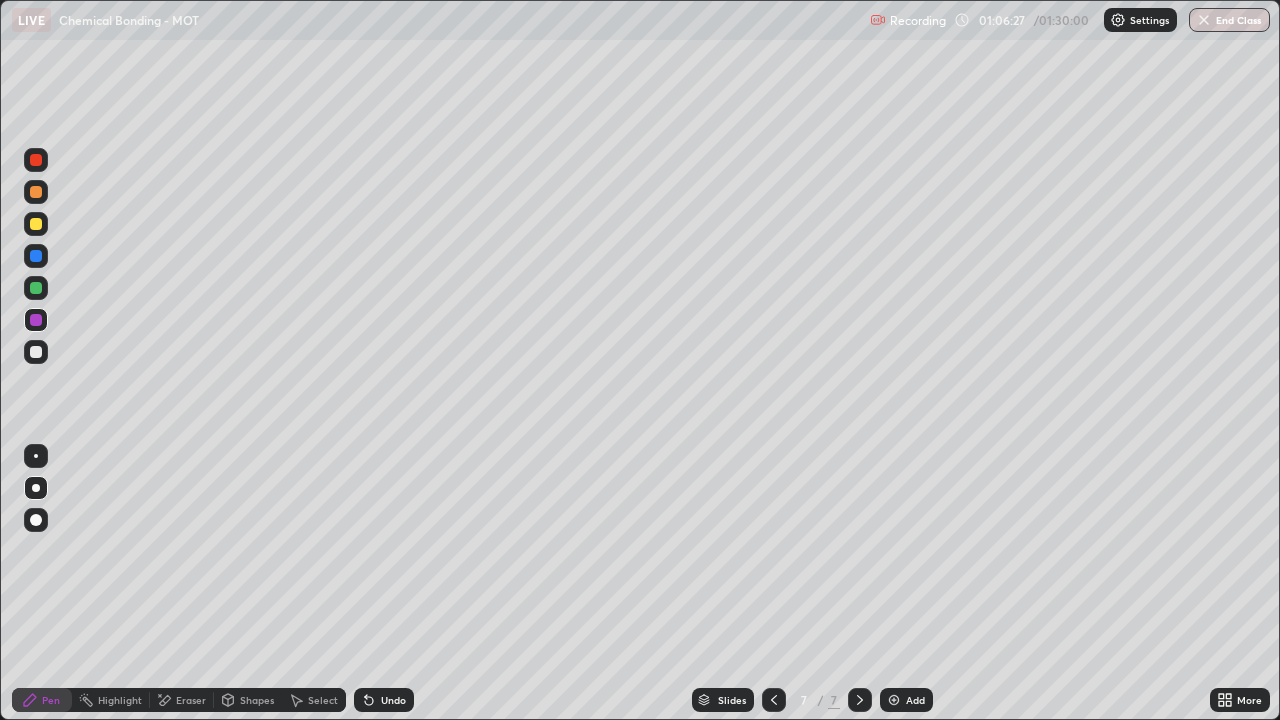 click 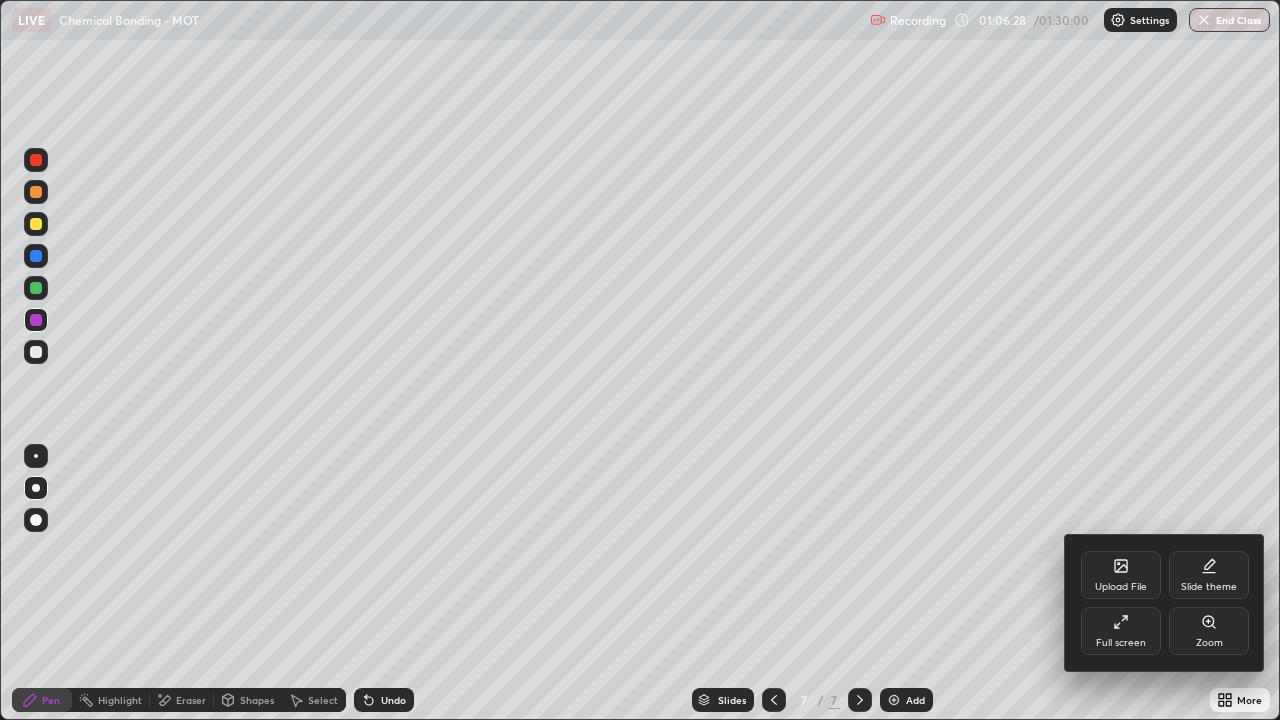 click on "Full screen" at bounding box center [1121, 631] 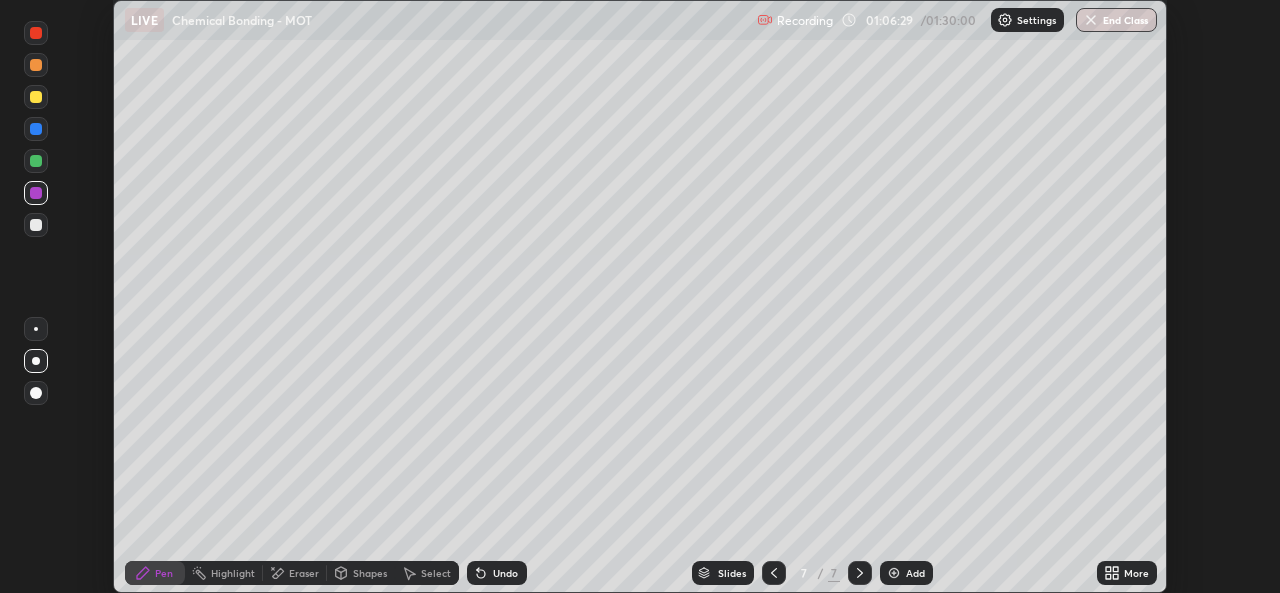 scroll, scrollTop: 593, scrollLeft: 1280, axis: both 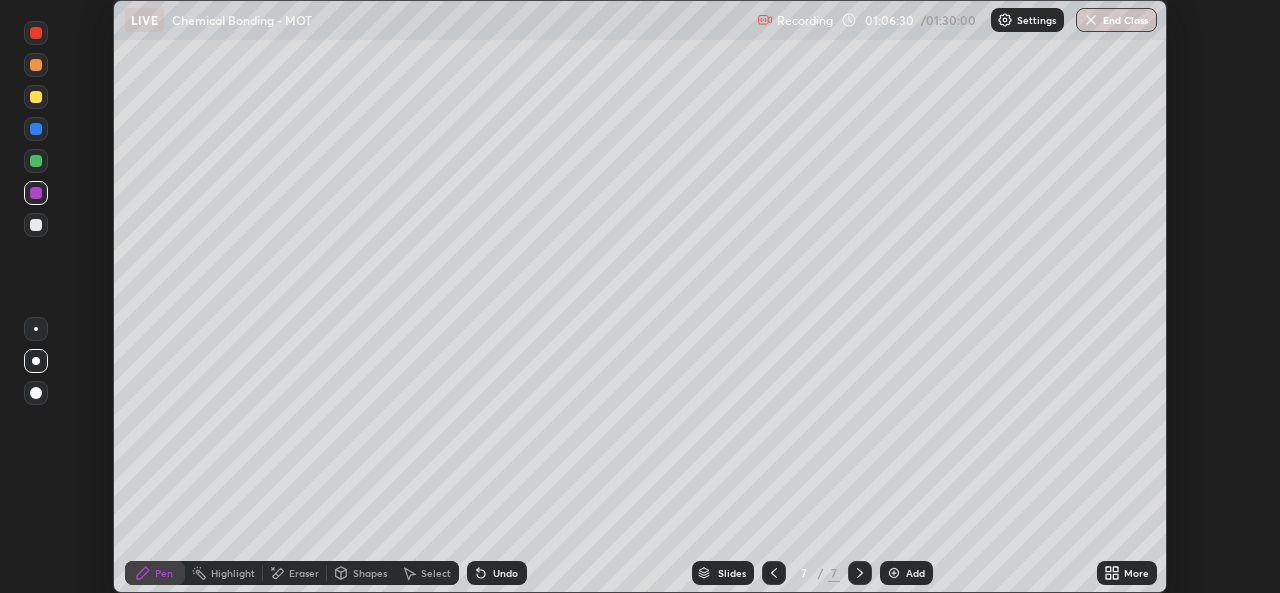 click 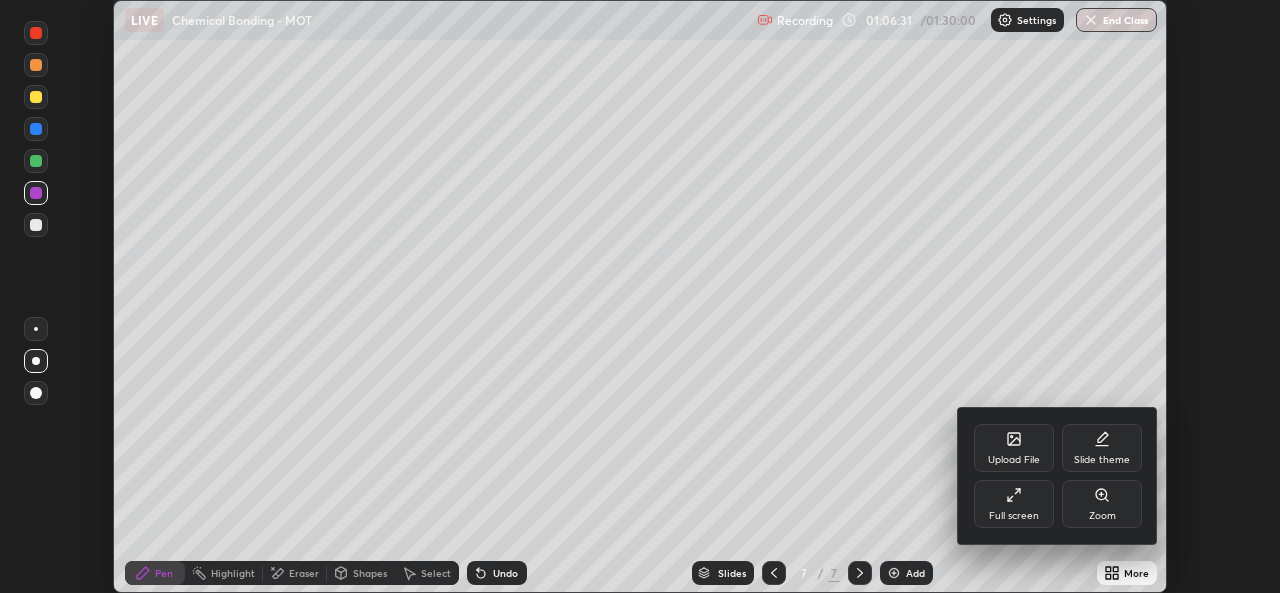 click on "Full screen" at bounding box center (1014, 504) 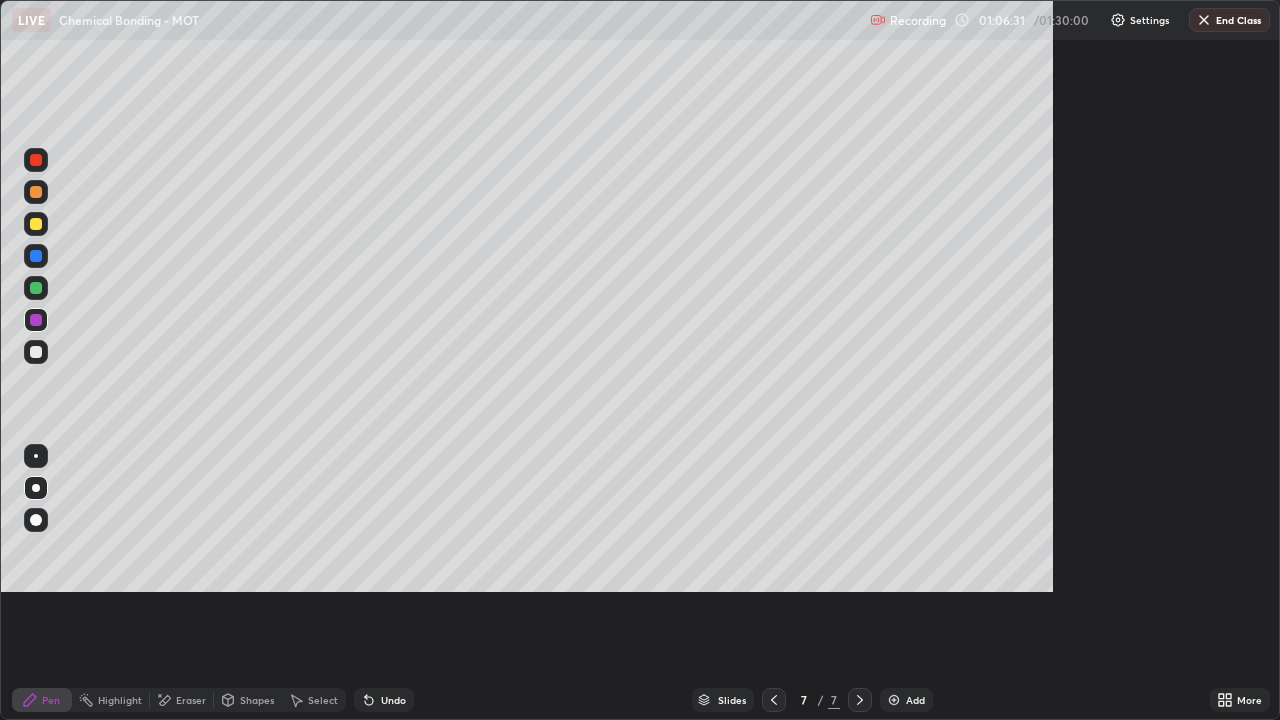 scroll, scrollTop: 99280, scrollLeft: 98720, axis: both 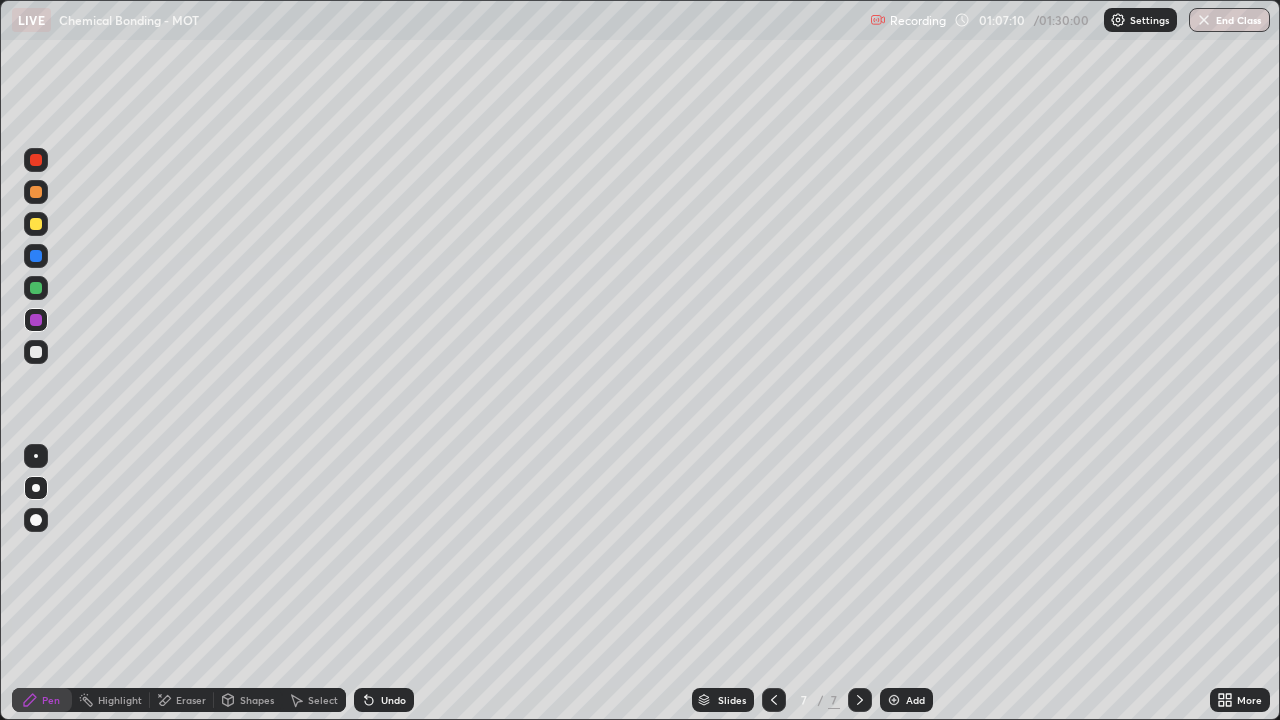 click 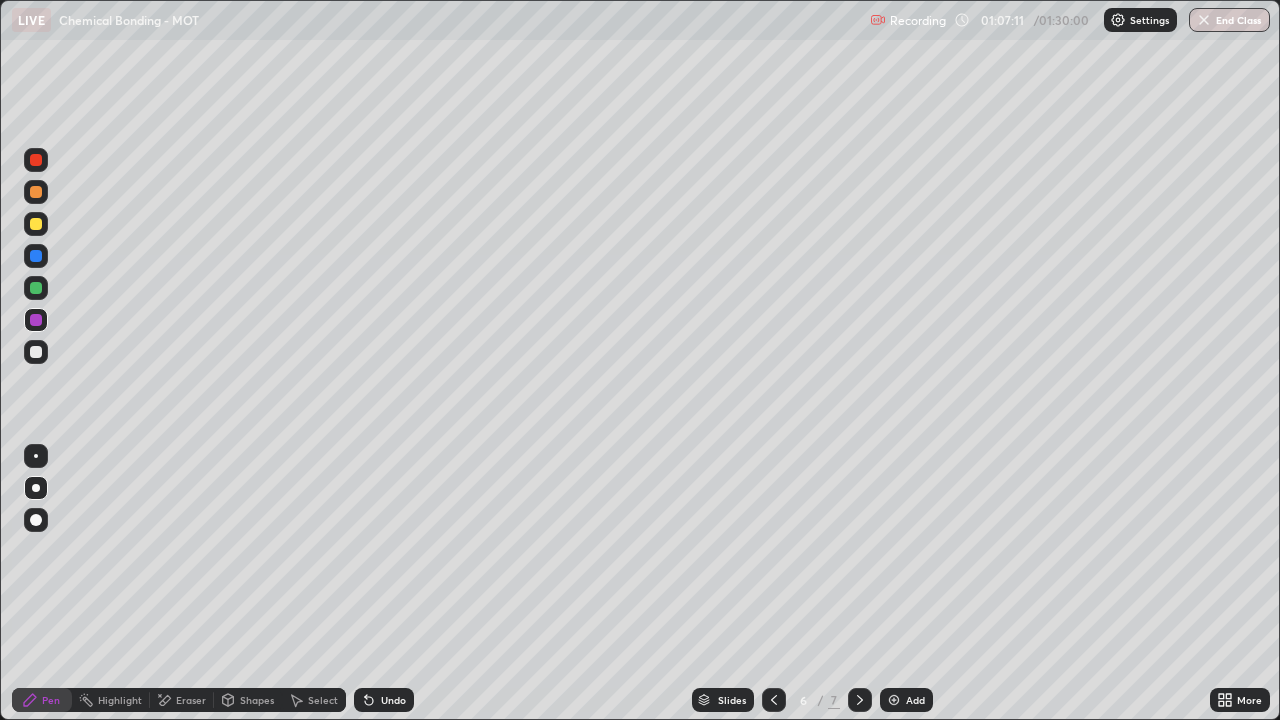click 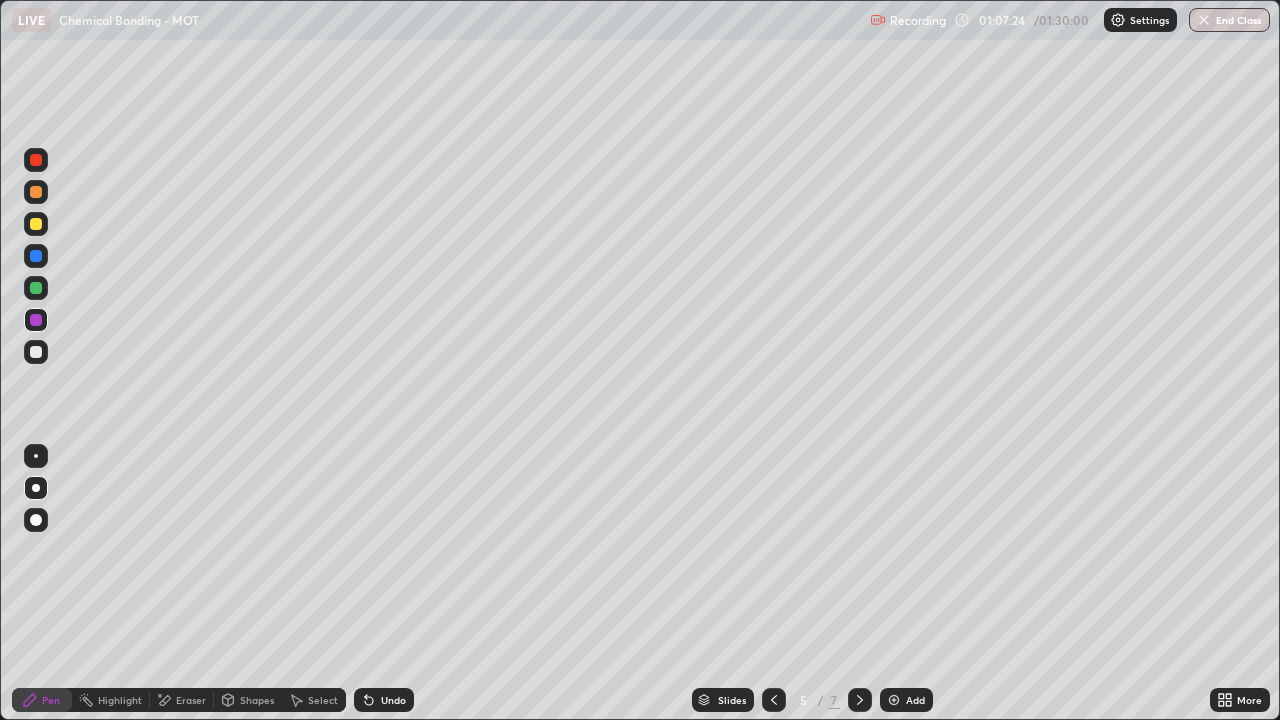 click at bounding box center (860, 700) 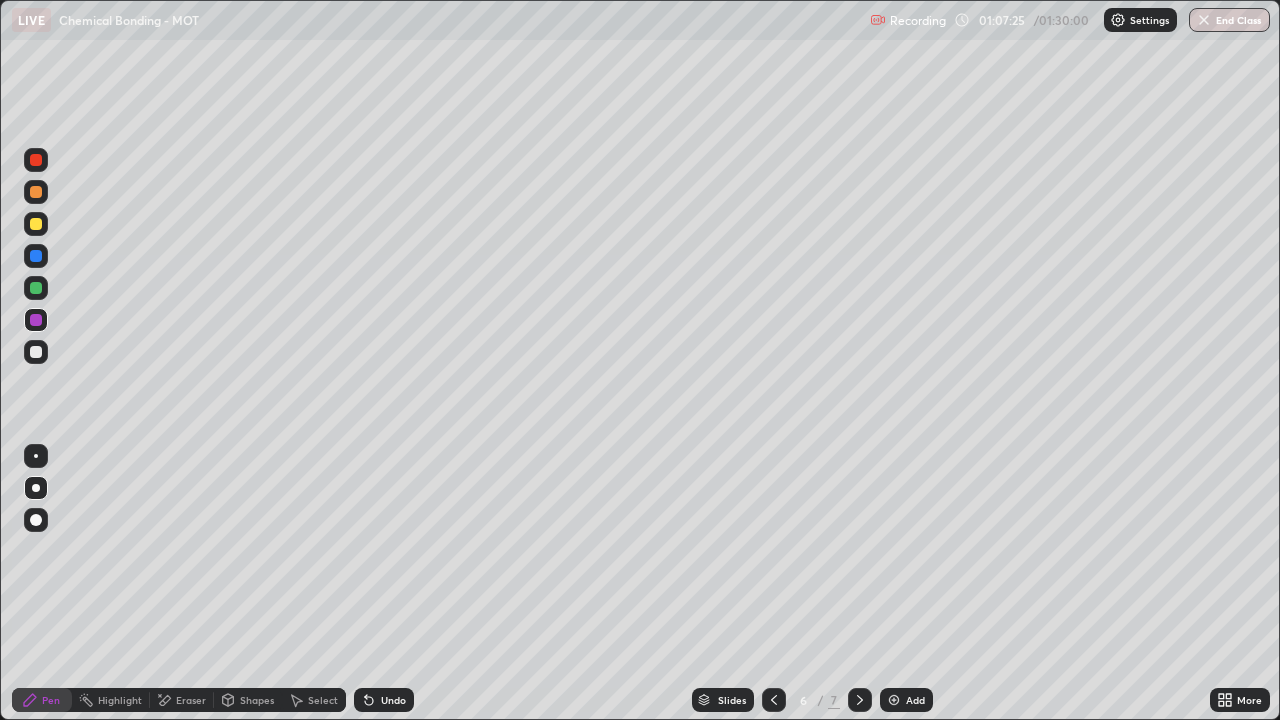 click 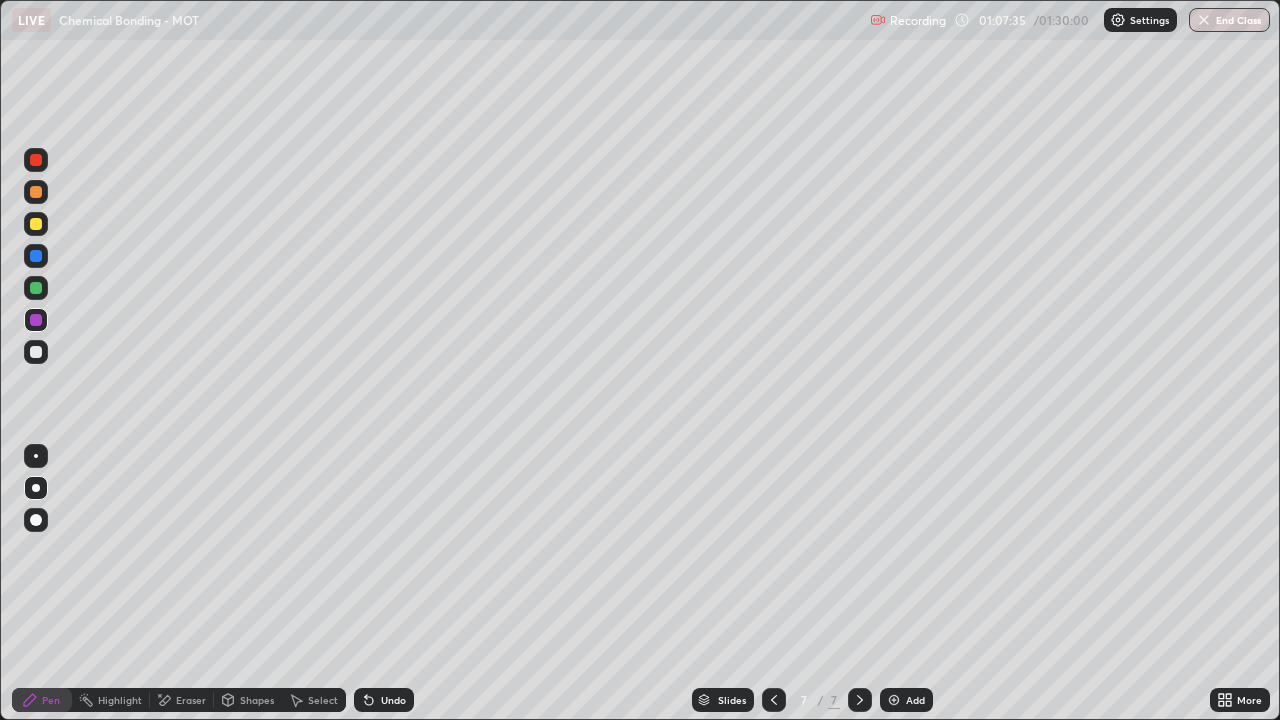 click on "Undo" at bounding box center [384, 700] 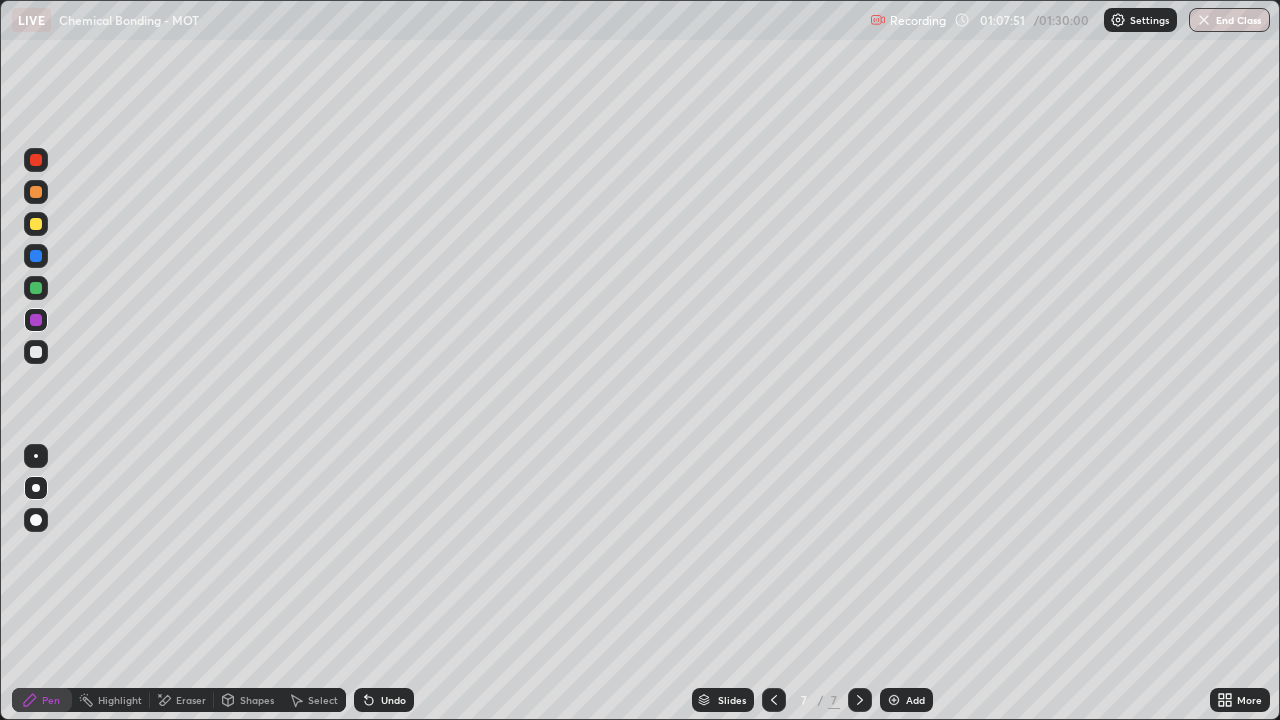 click at bounding box center (36, 192) 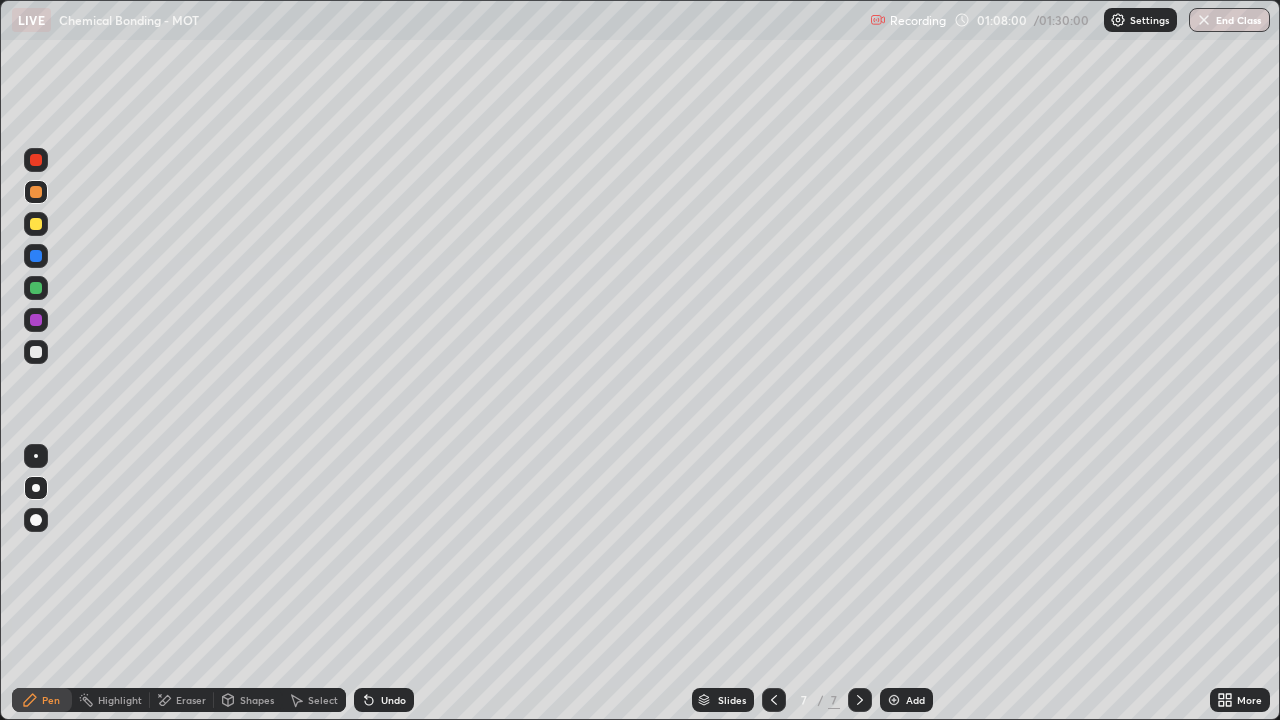 click at bounding box center [36, 288] 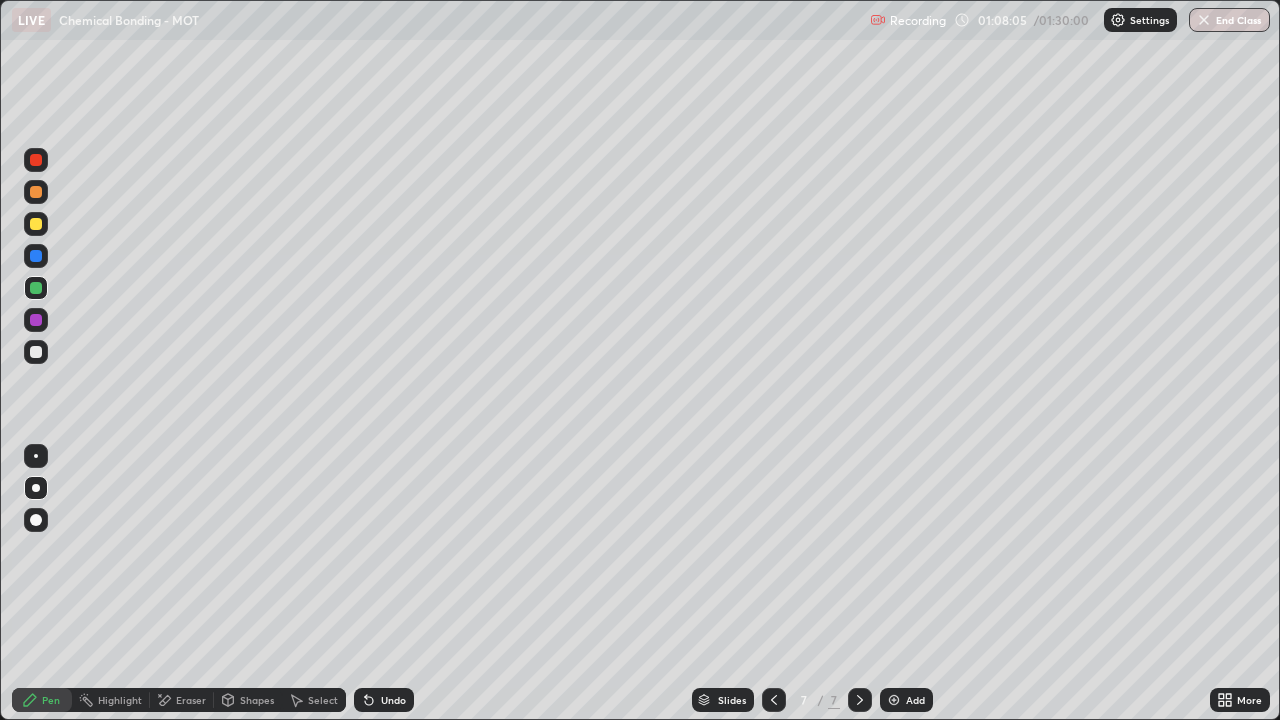 click at bounding box center (36, 352) 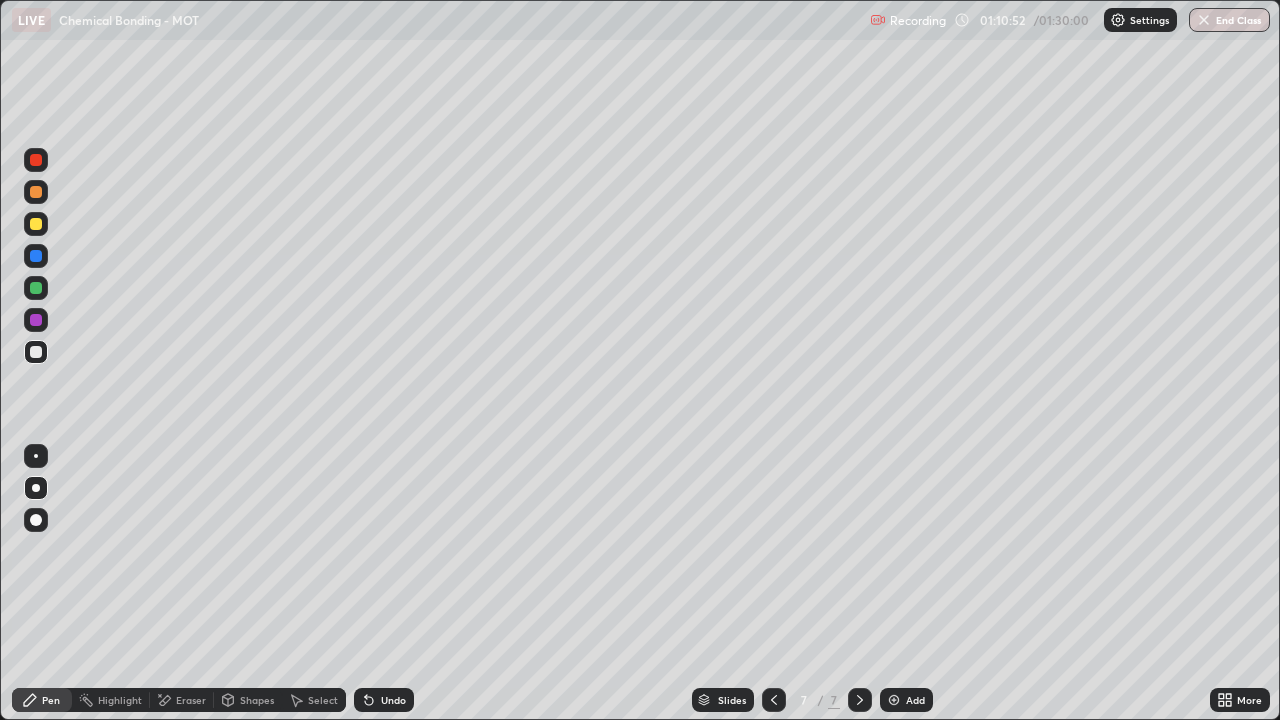 click at bounding box center [894, 700] 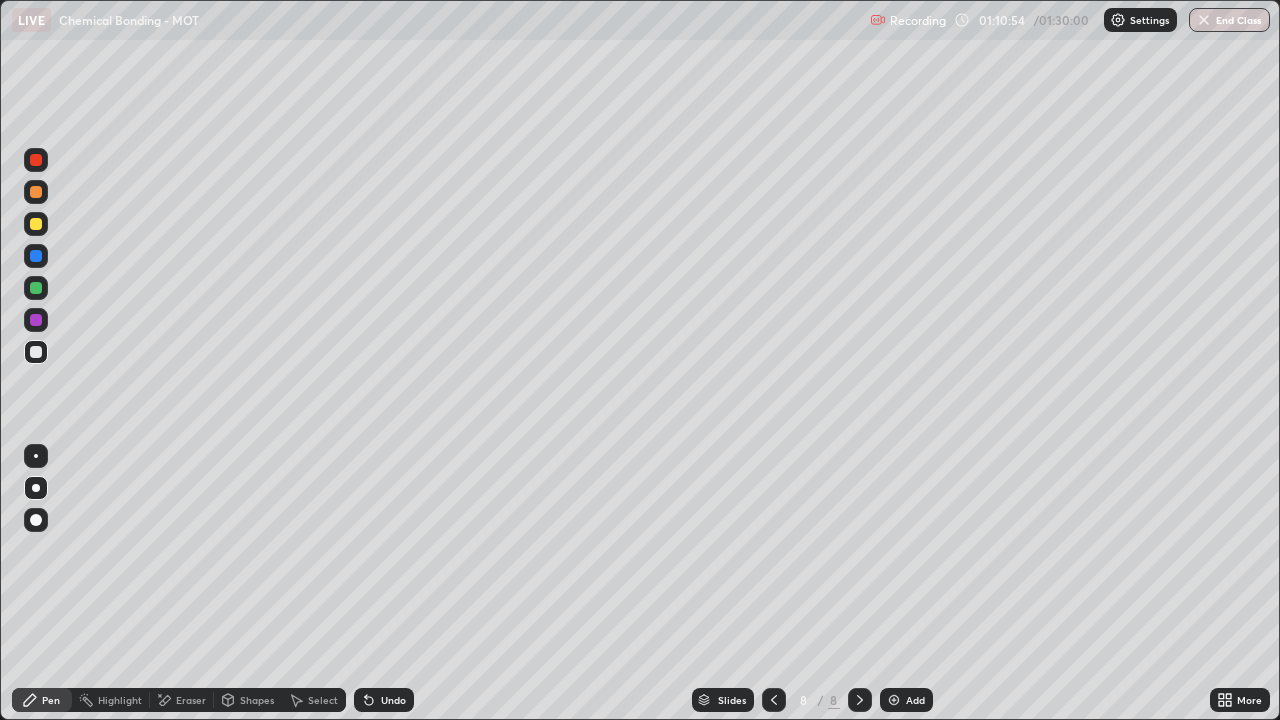 click at bounding box center (36, 192) 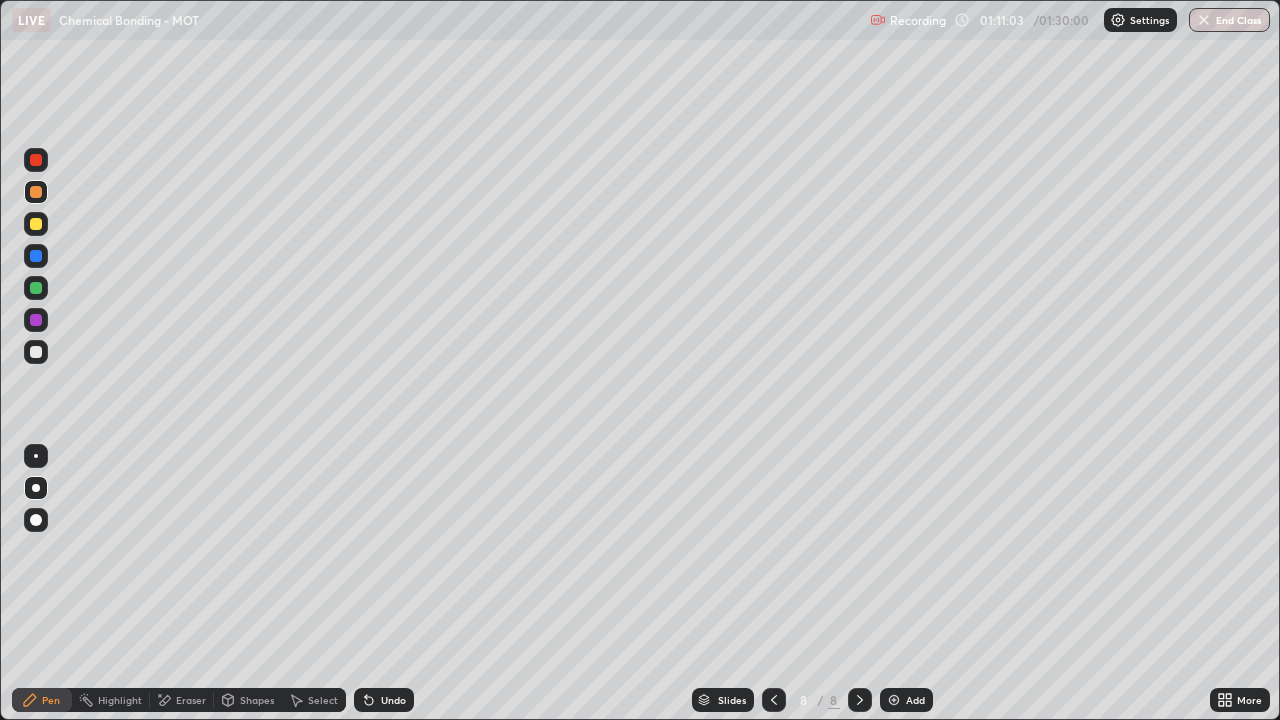 click at bounding box center (36, 288) 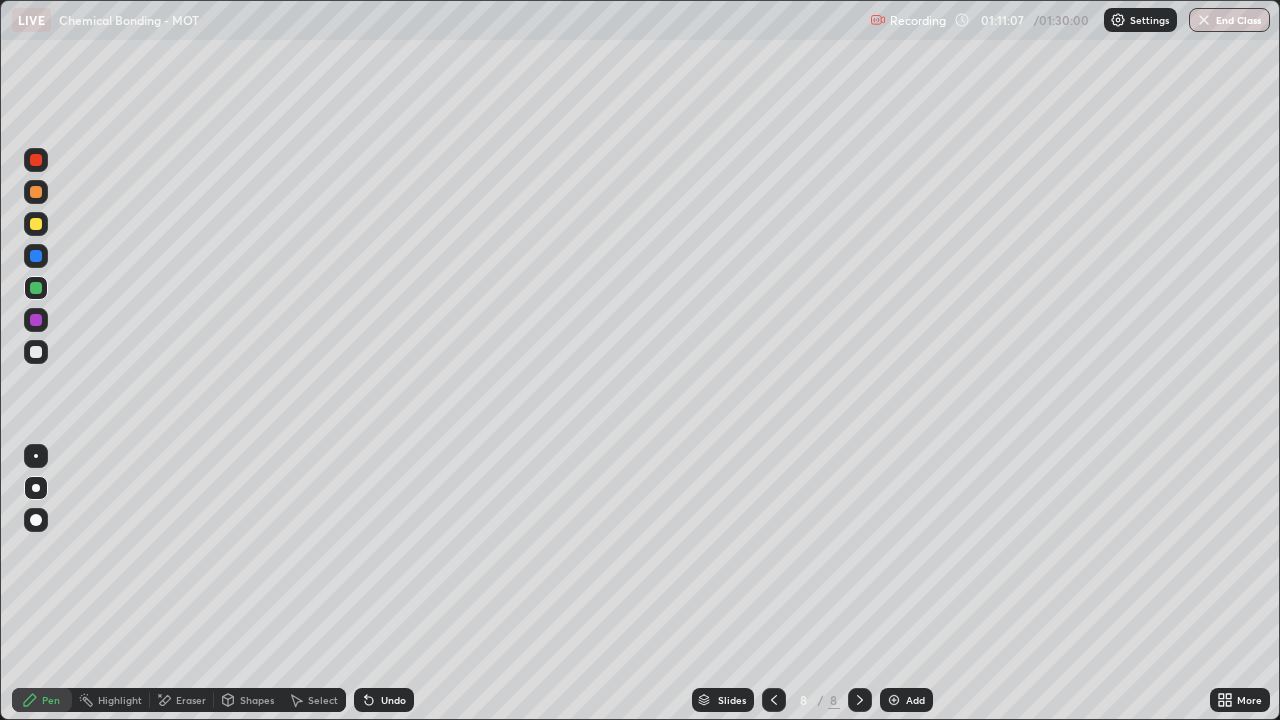 click at bounding box center (36, 320) 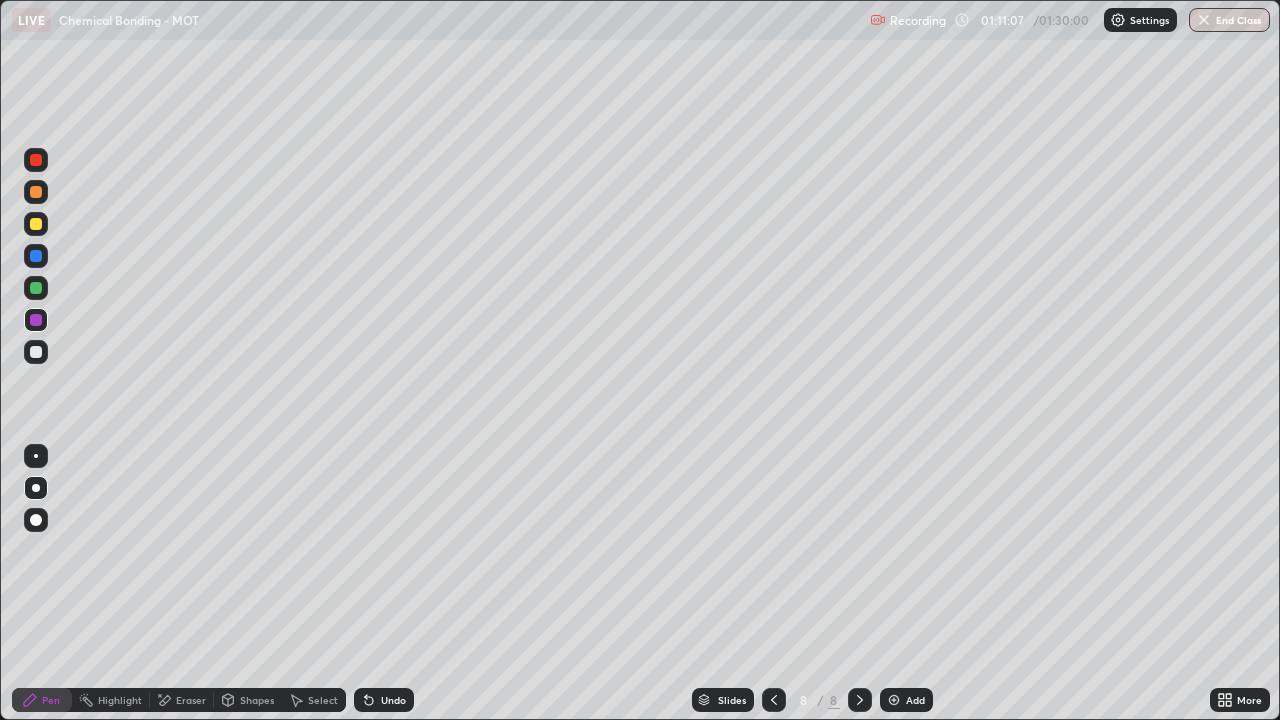 click at bounding box center (36, 352) 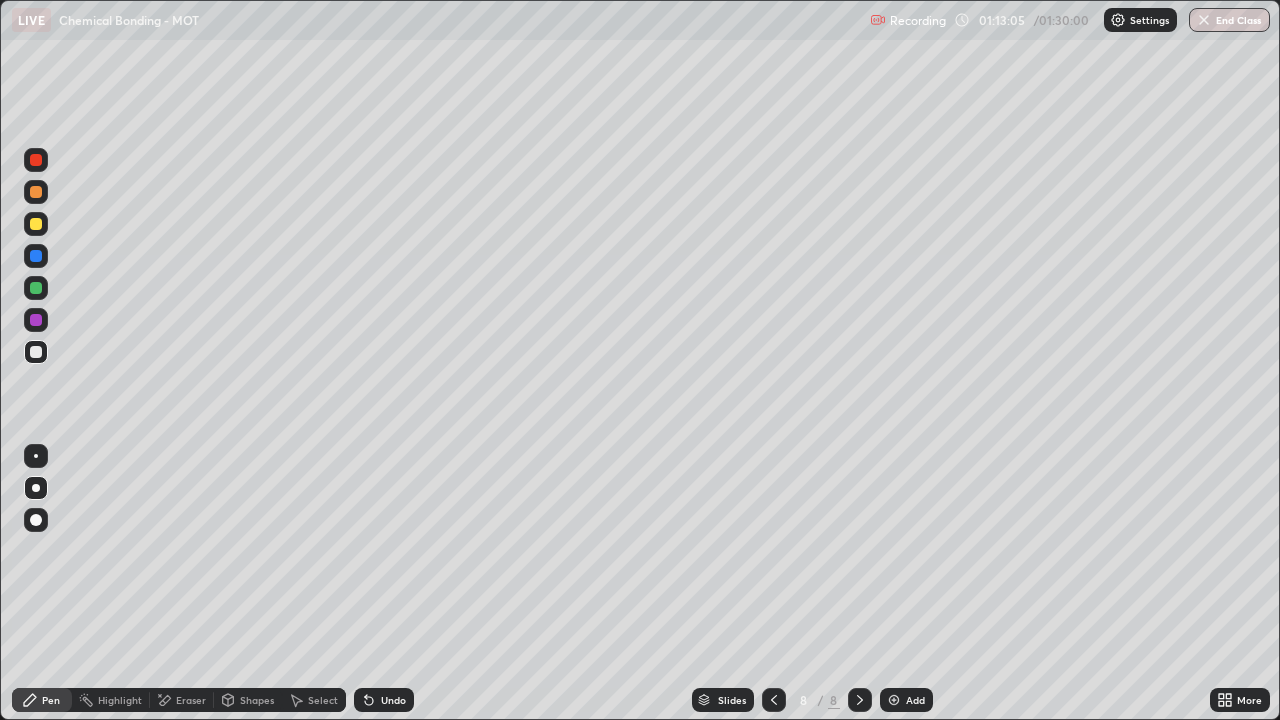 click 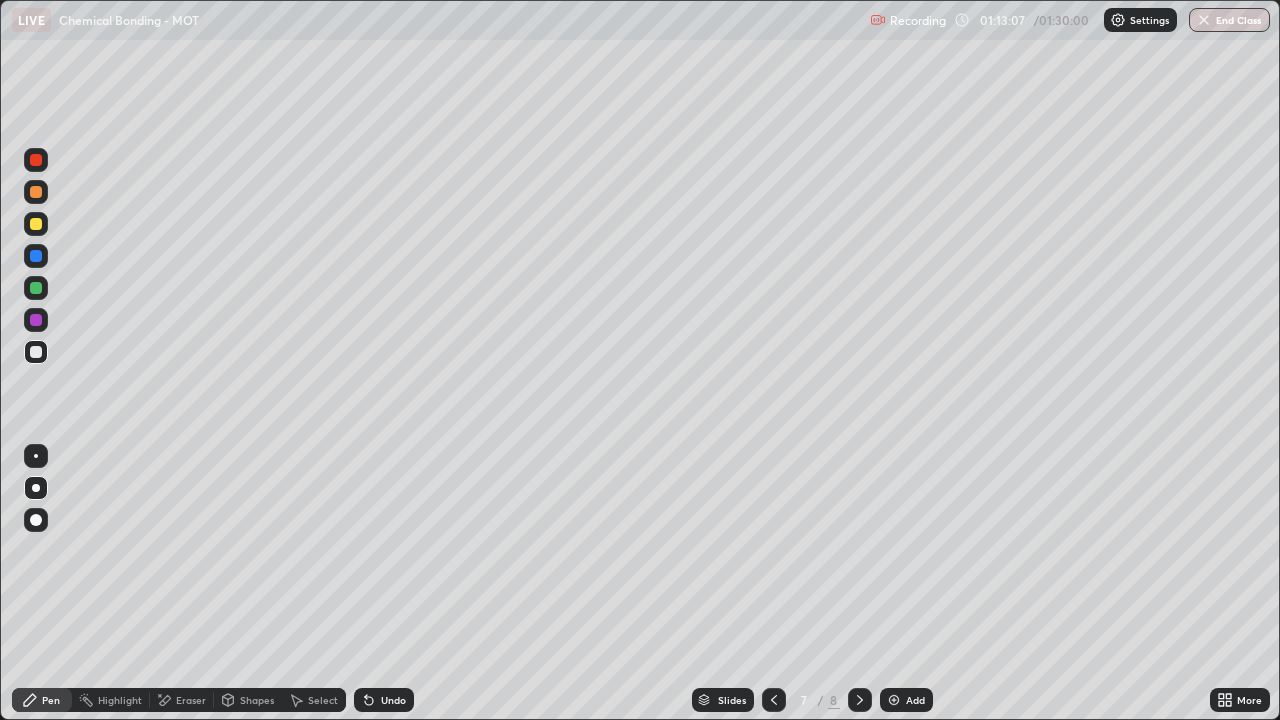 click 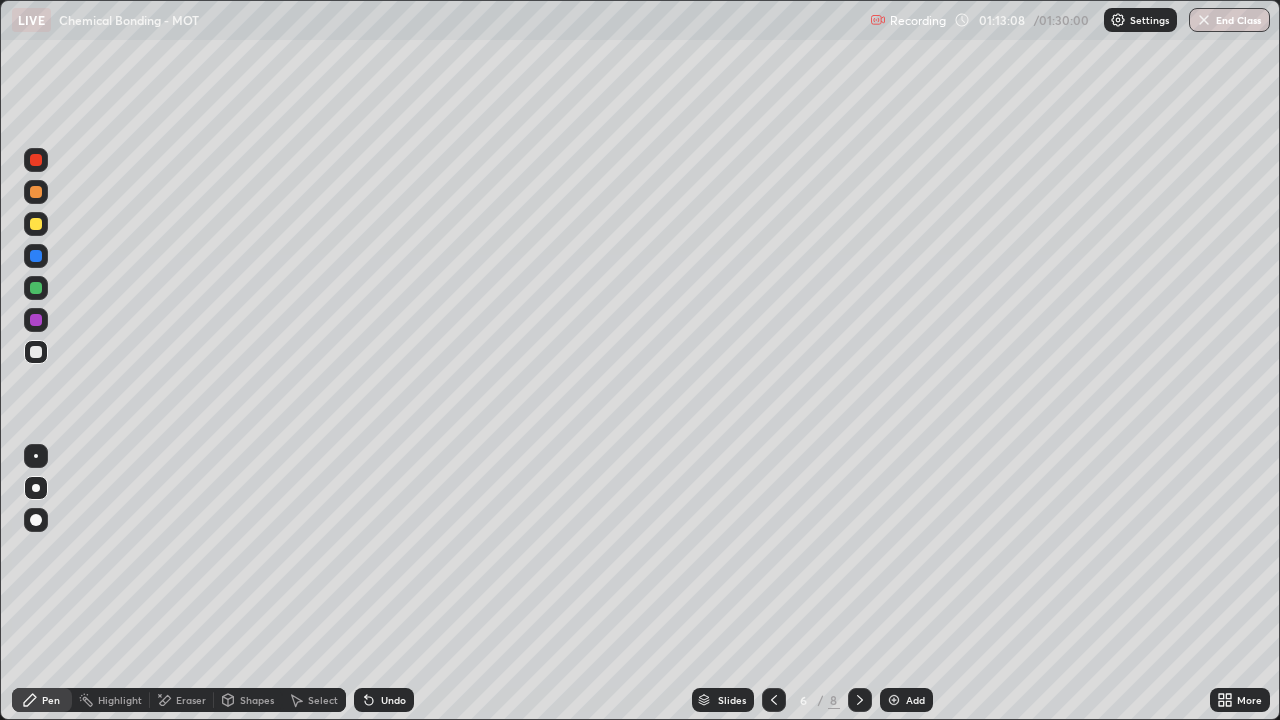 click 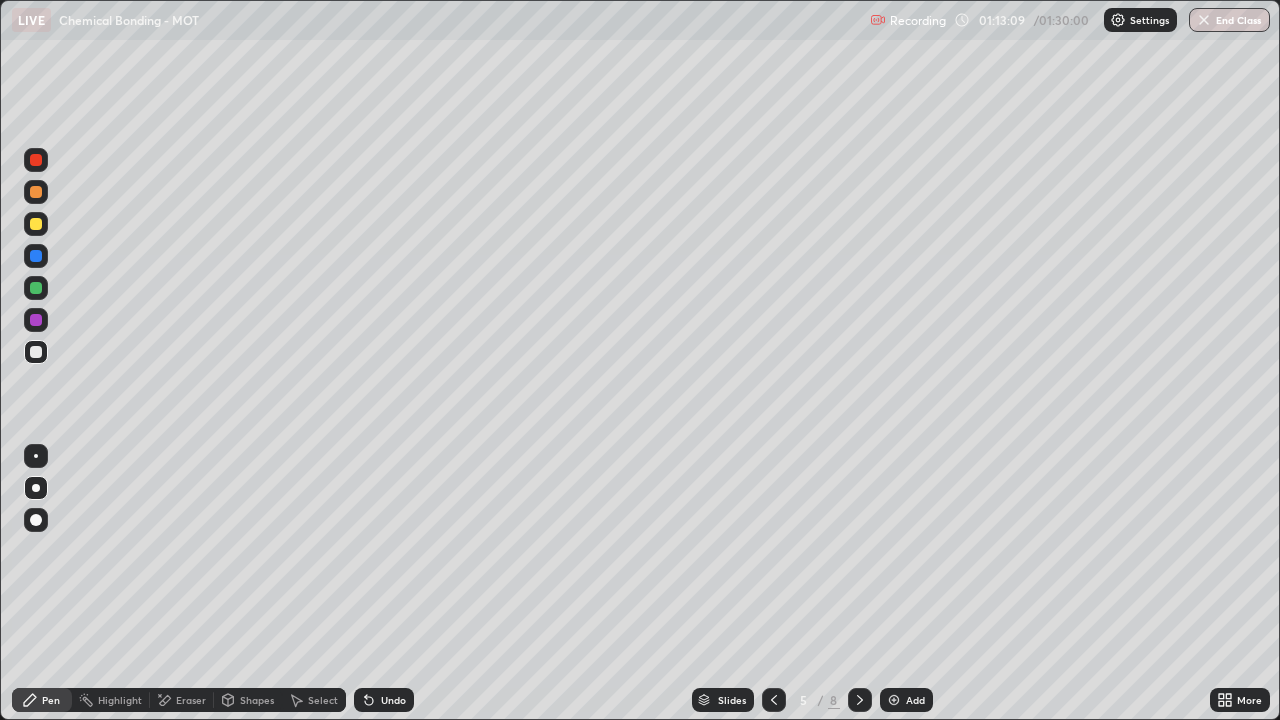 click 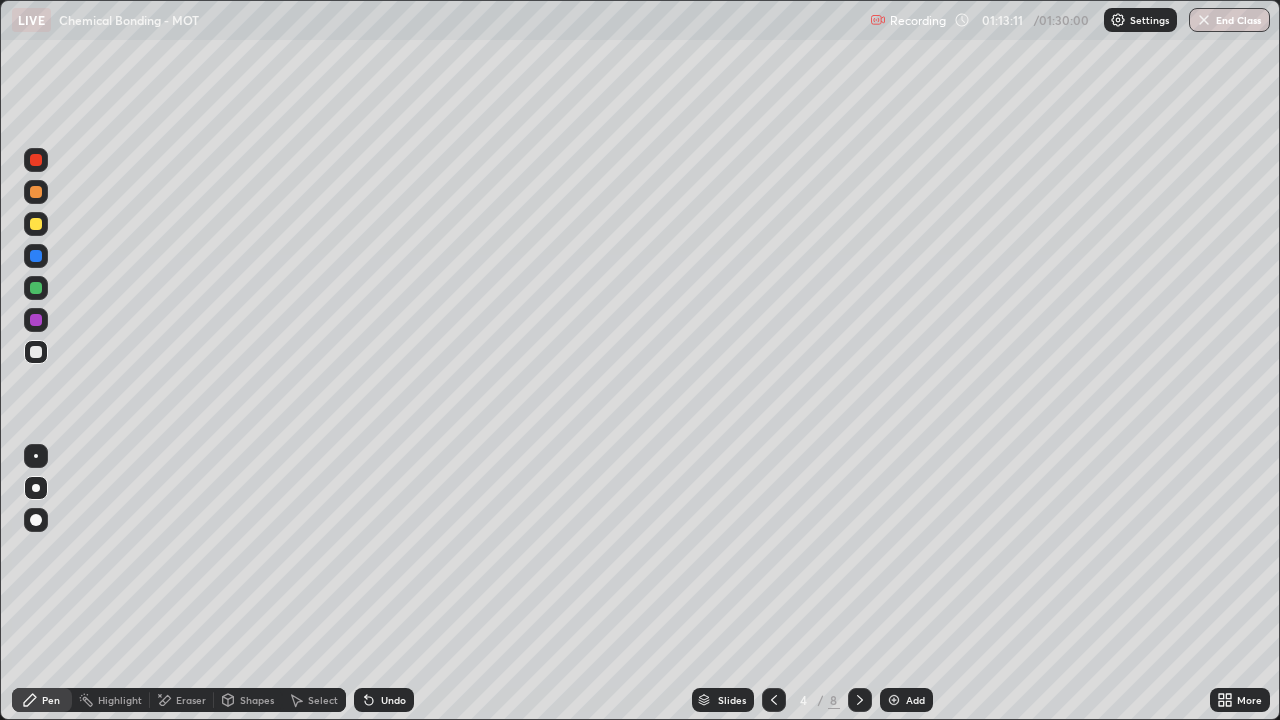 click 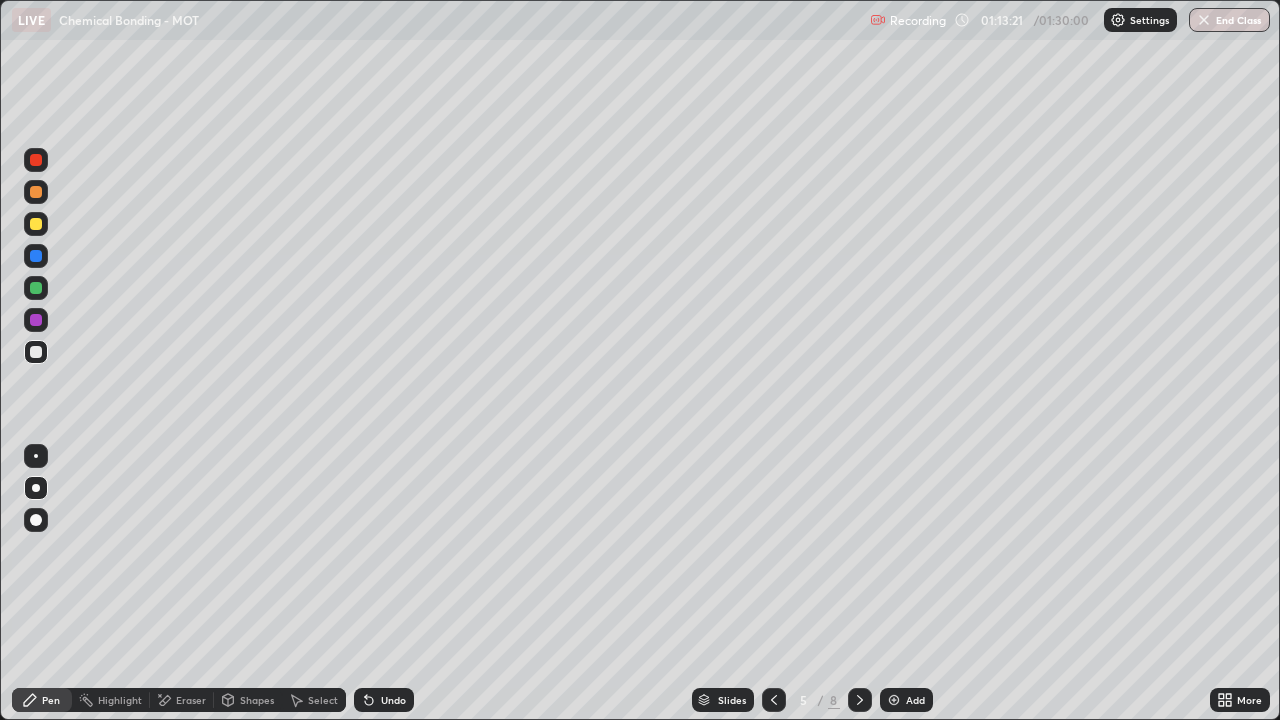 click 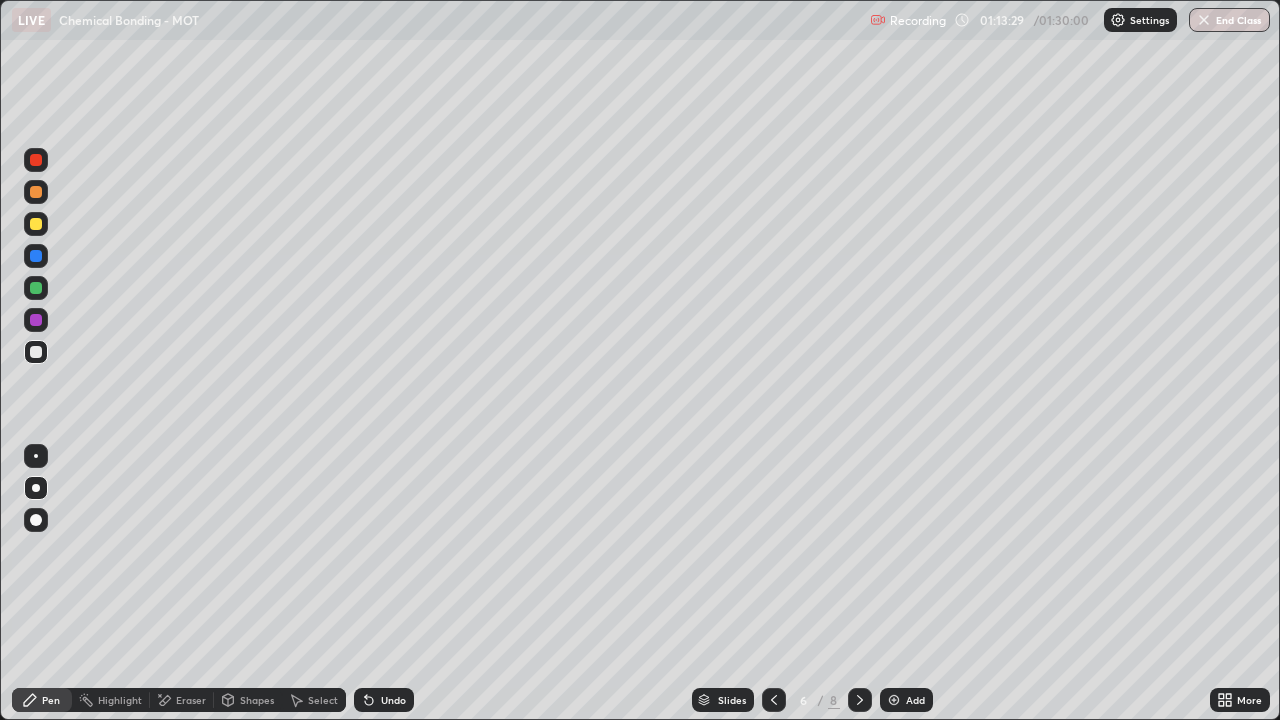 click 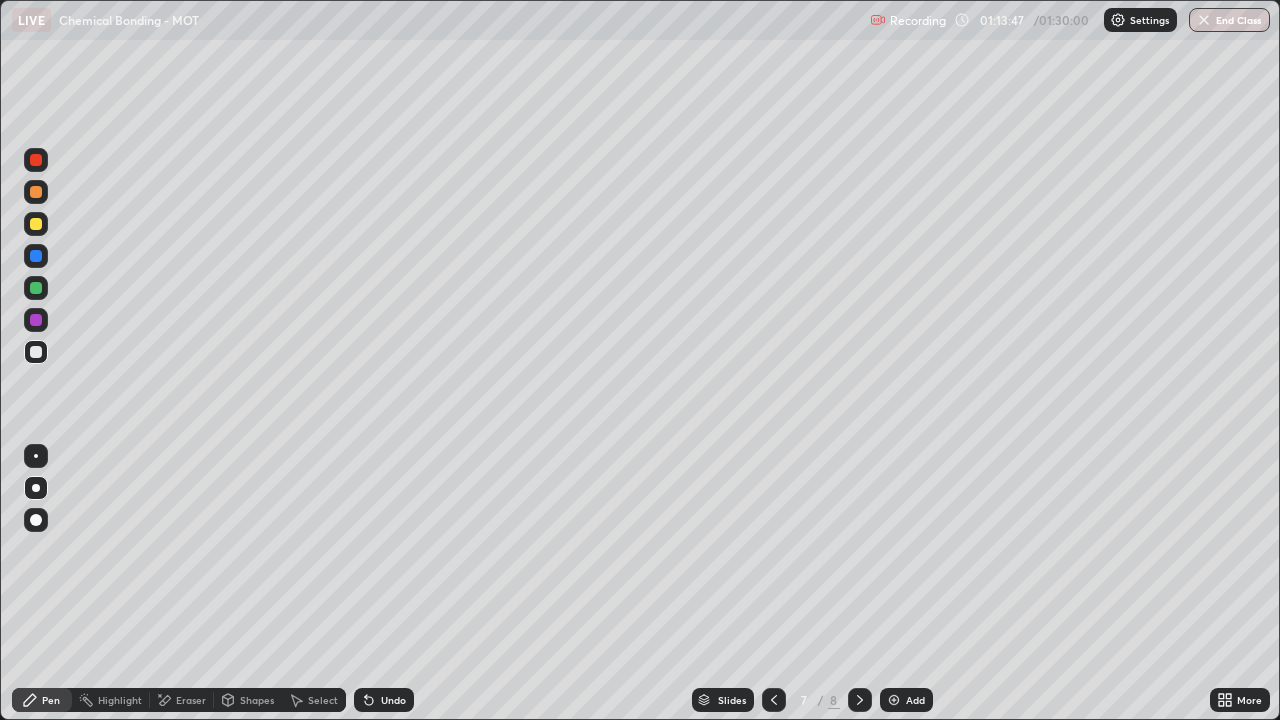 click 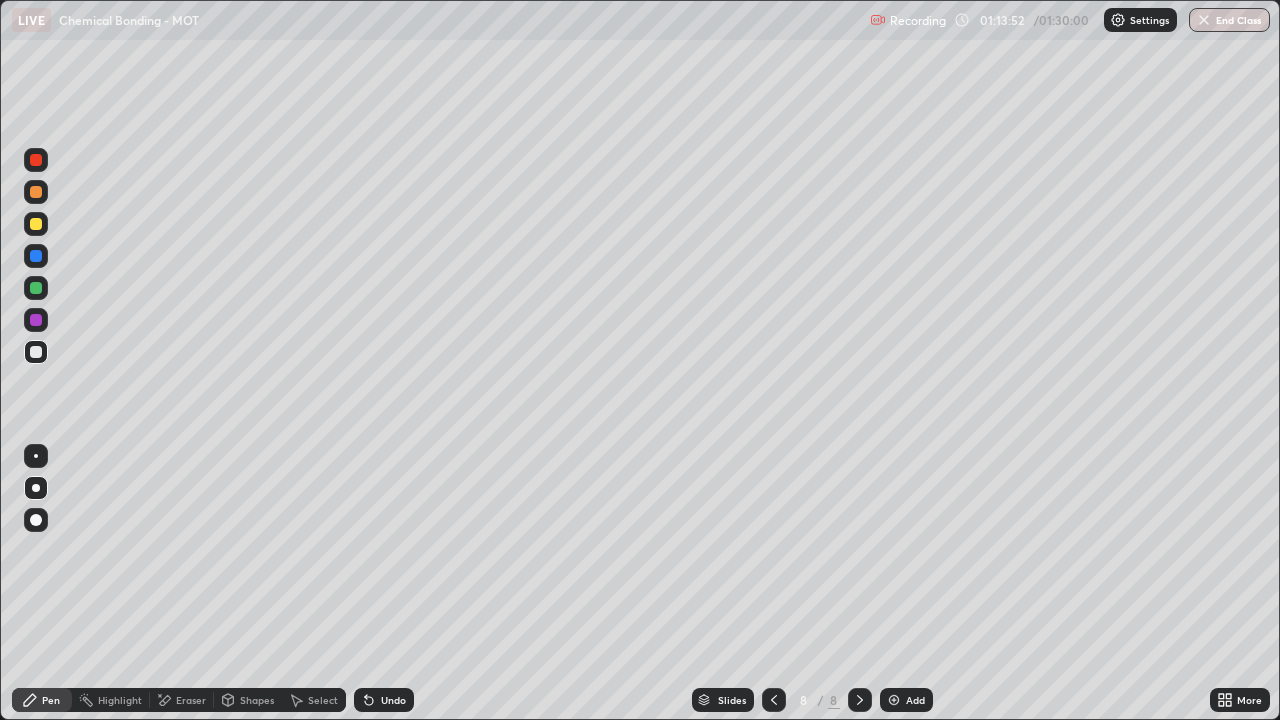 click at bounding box center [36, 224] 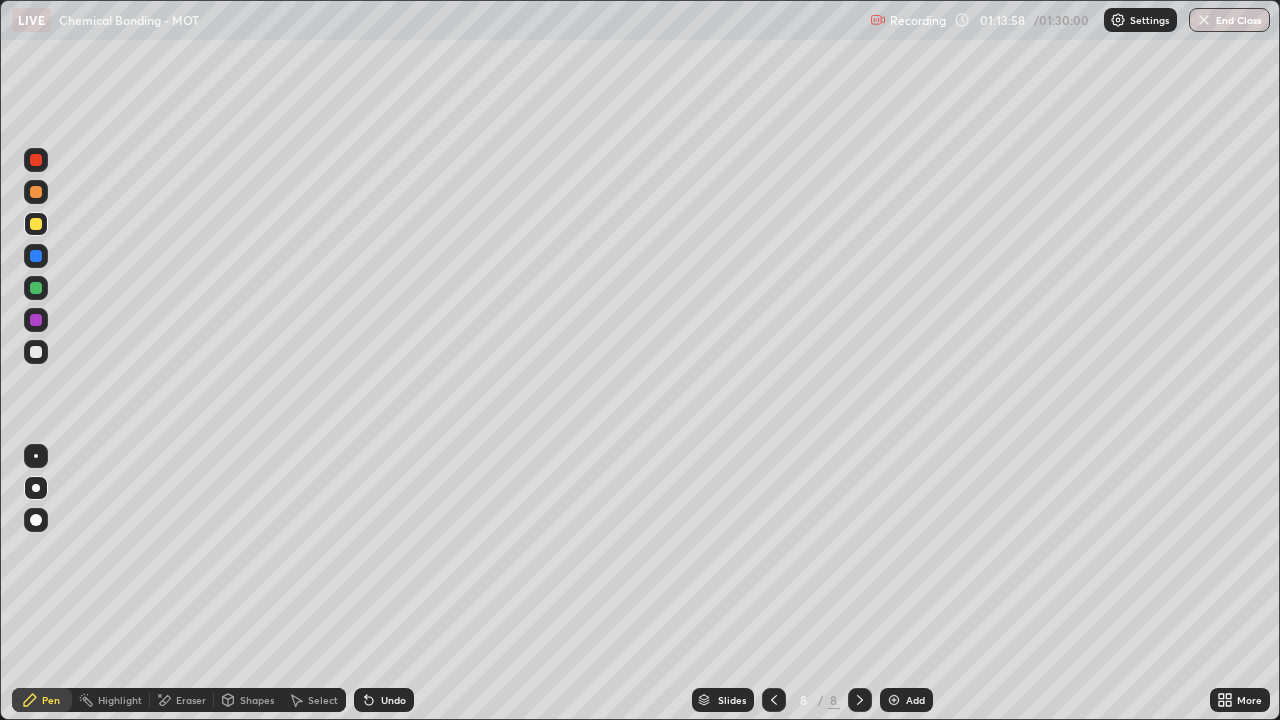click at bounding box center (36, 352) 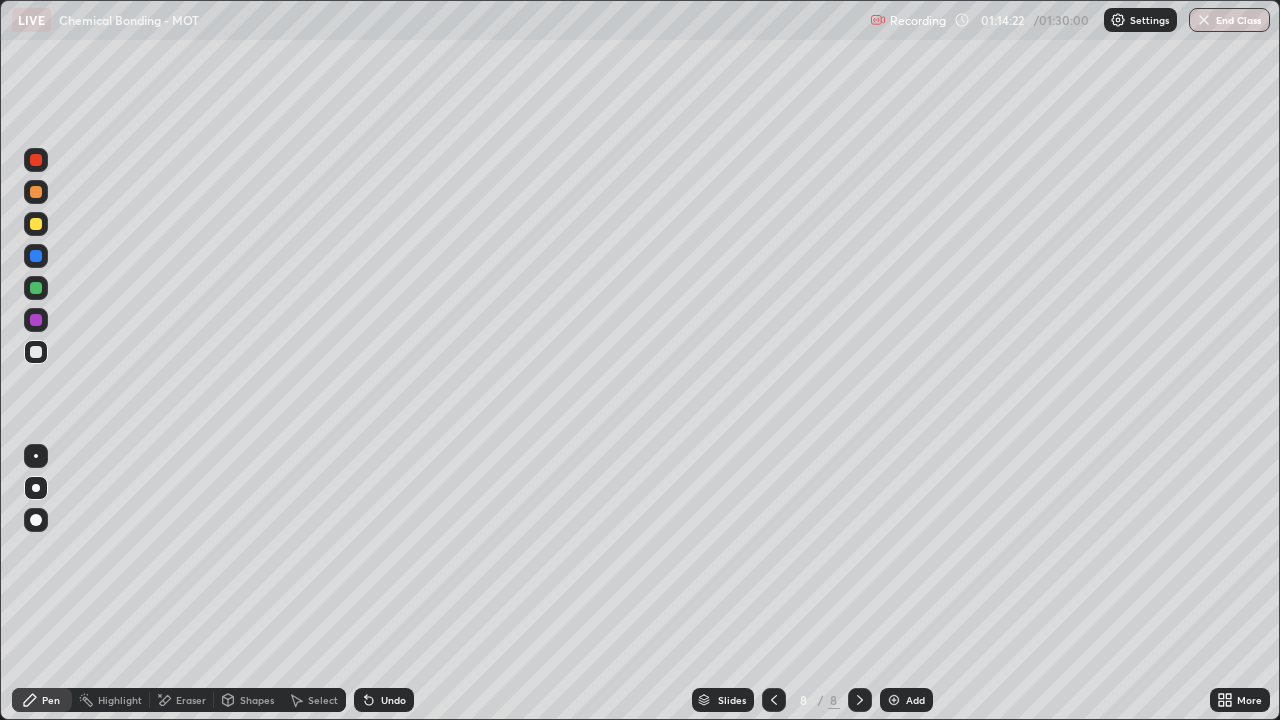 click 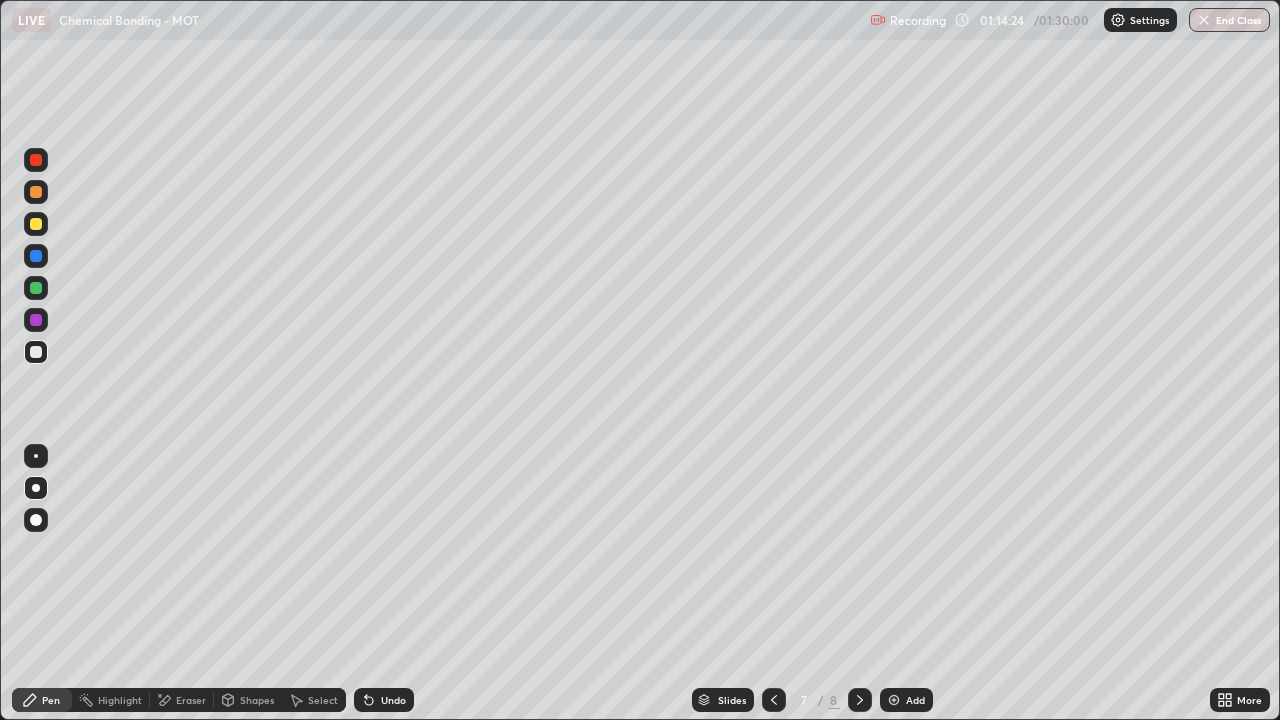 click at bounding box center [774, 700] 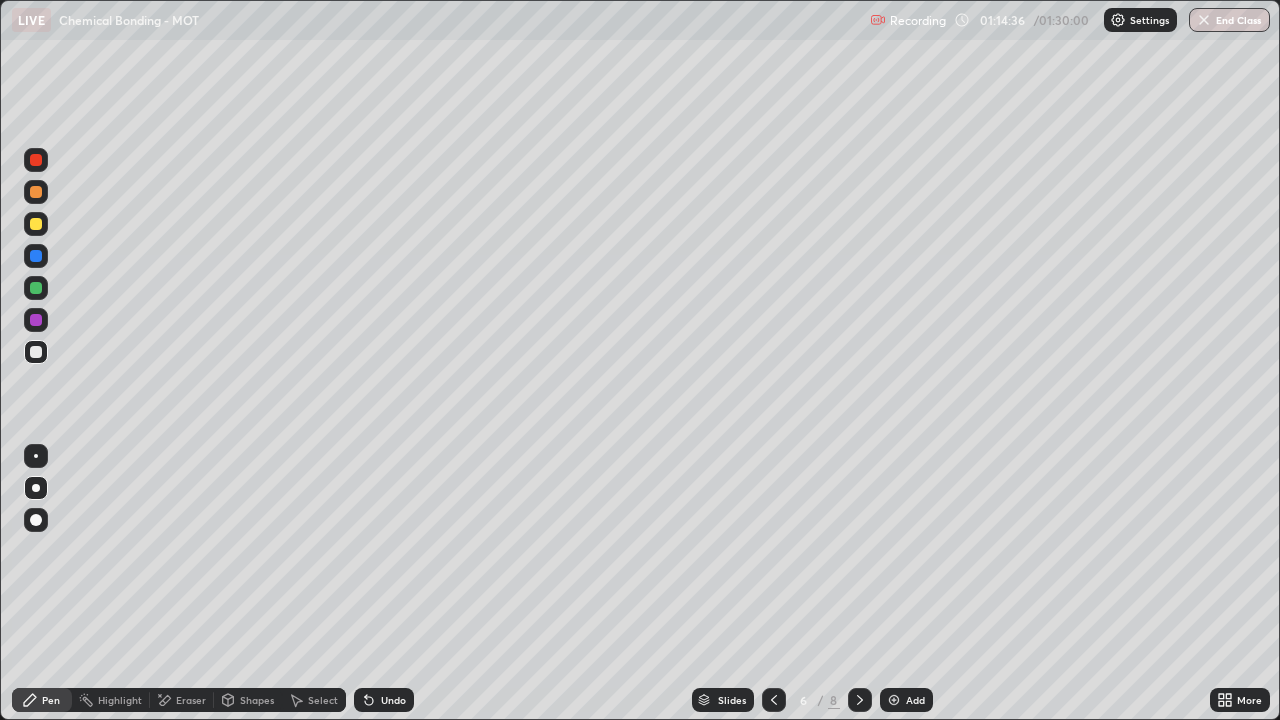 click 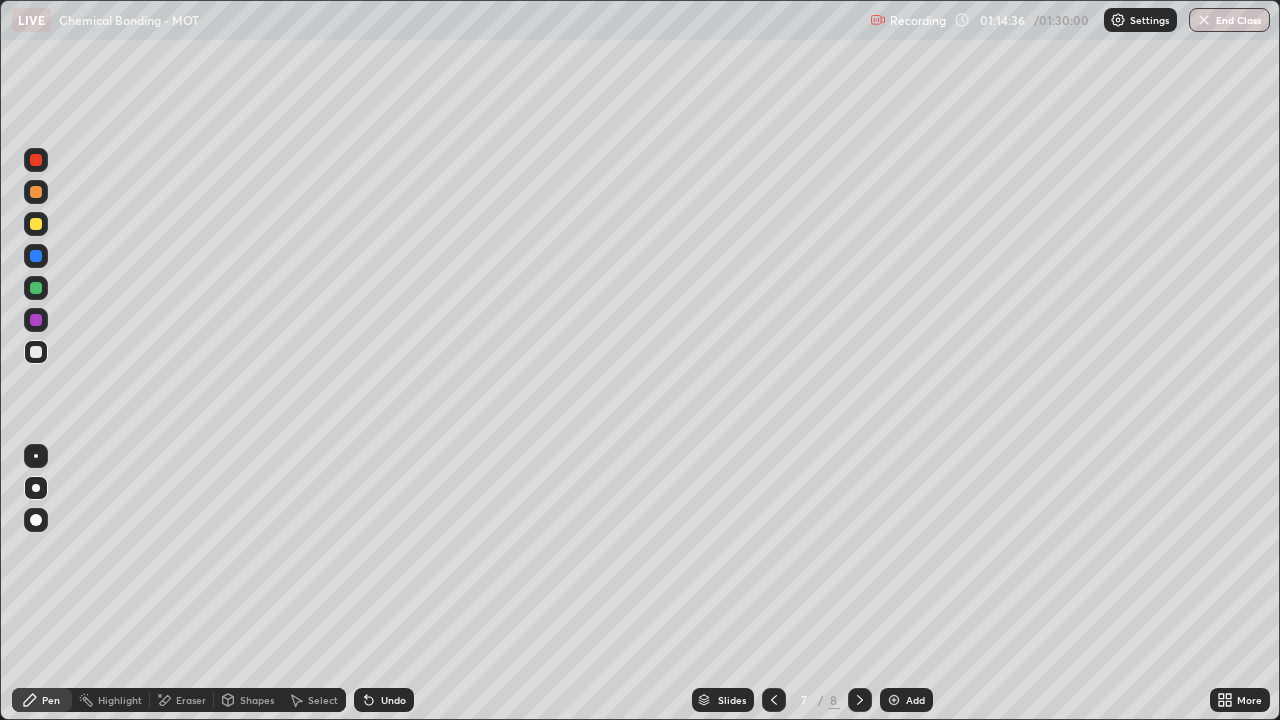 click 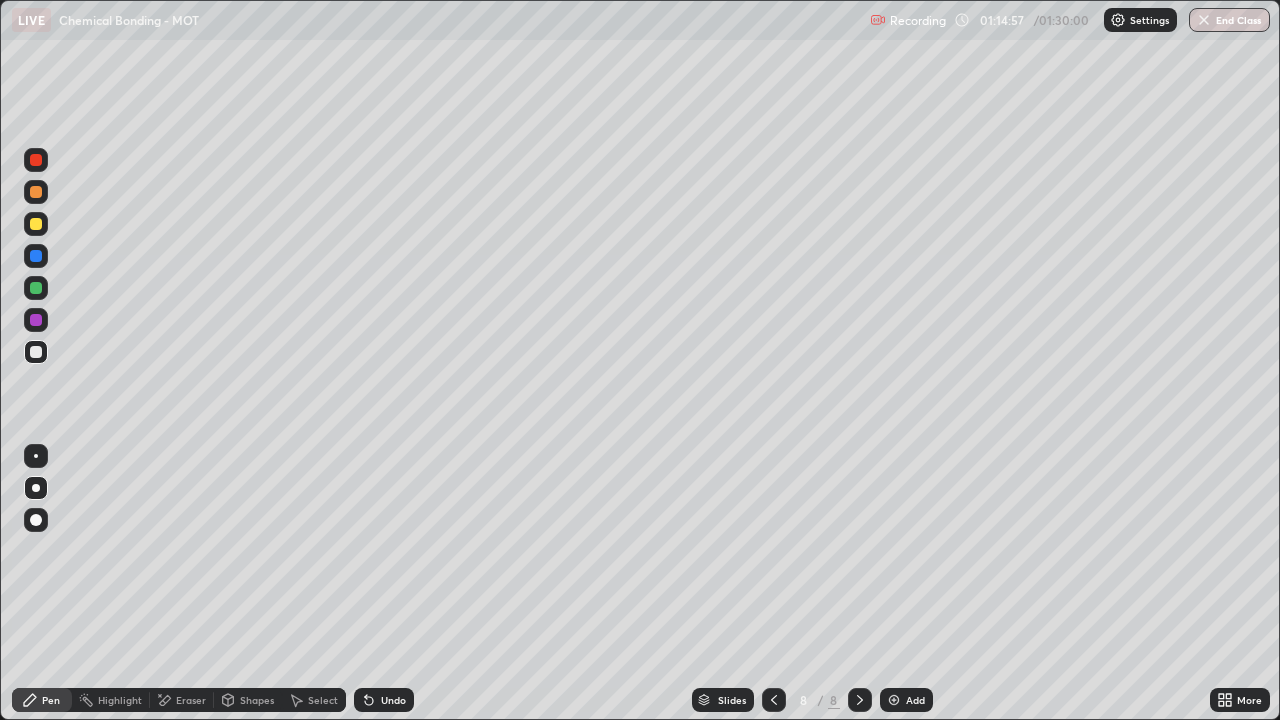 click on "Eraser" at bounding box center [191, 700] 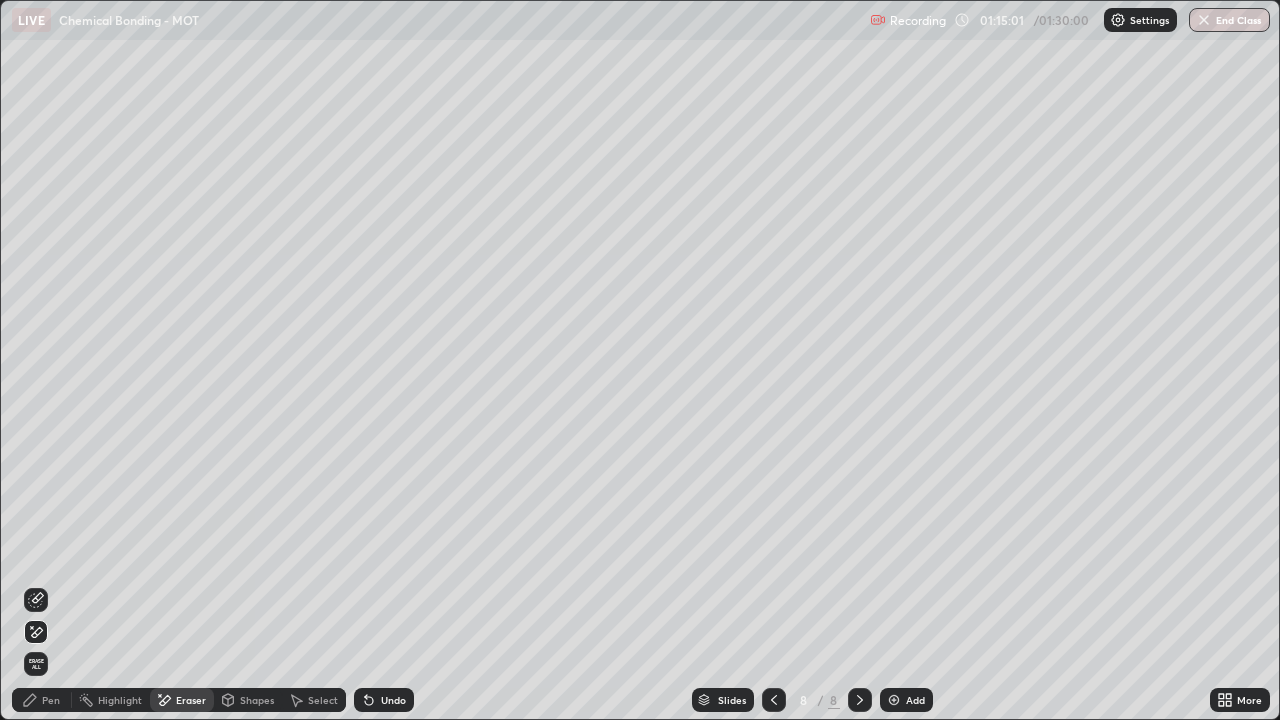 click on "Pen" at bounding box center [51, 700] 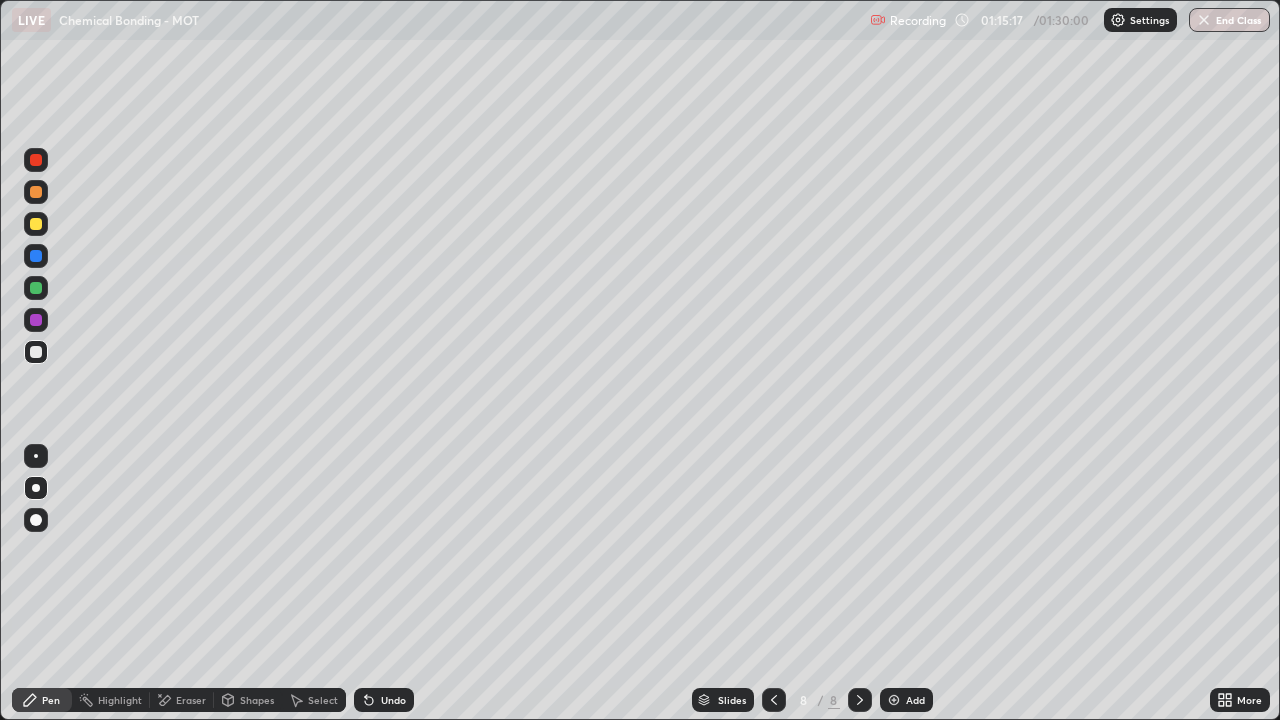 click on "Undo" at bounding box center [384, 700] 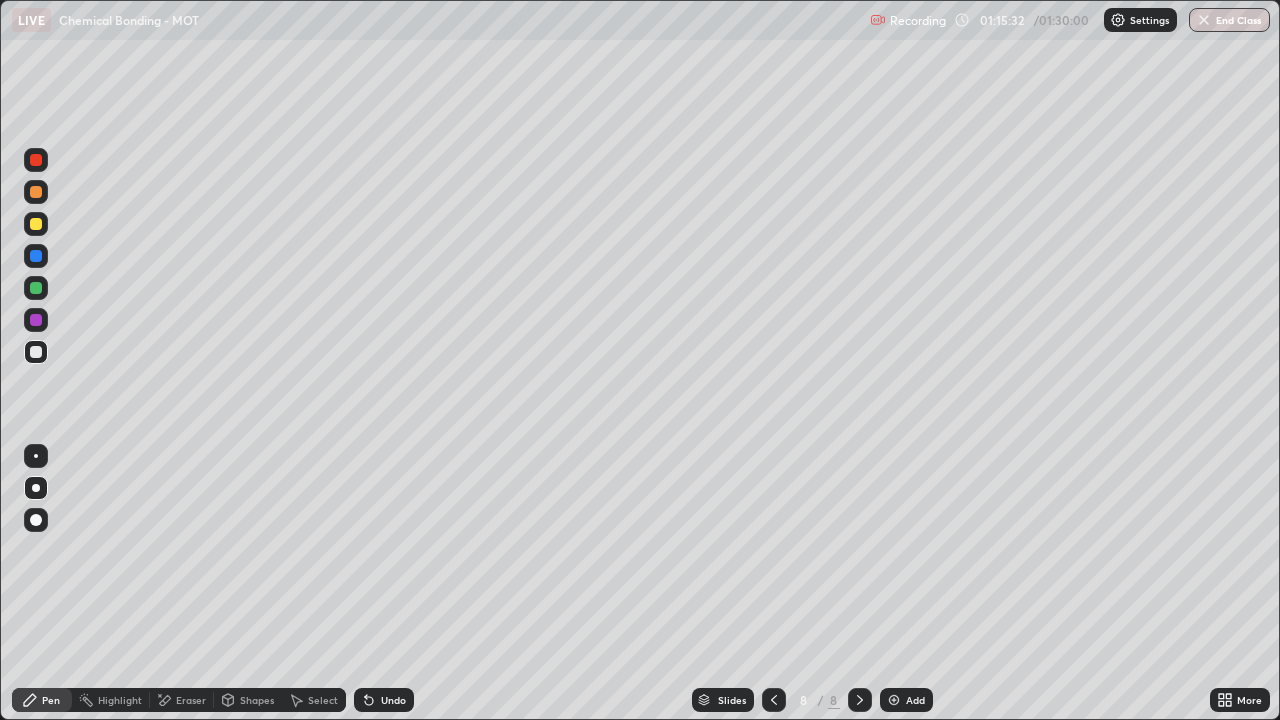 click on "Undo" at bounding box center (393, 700) 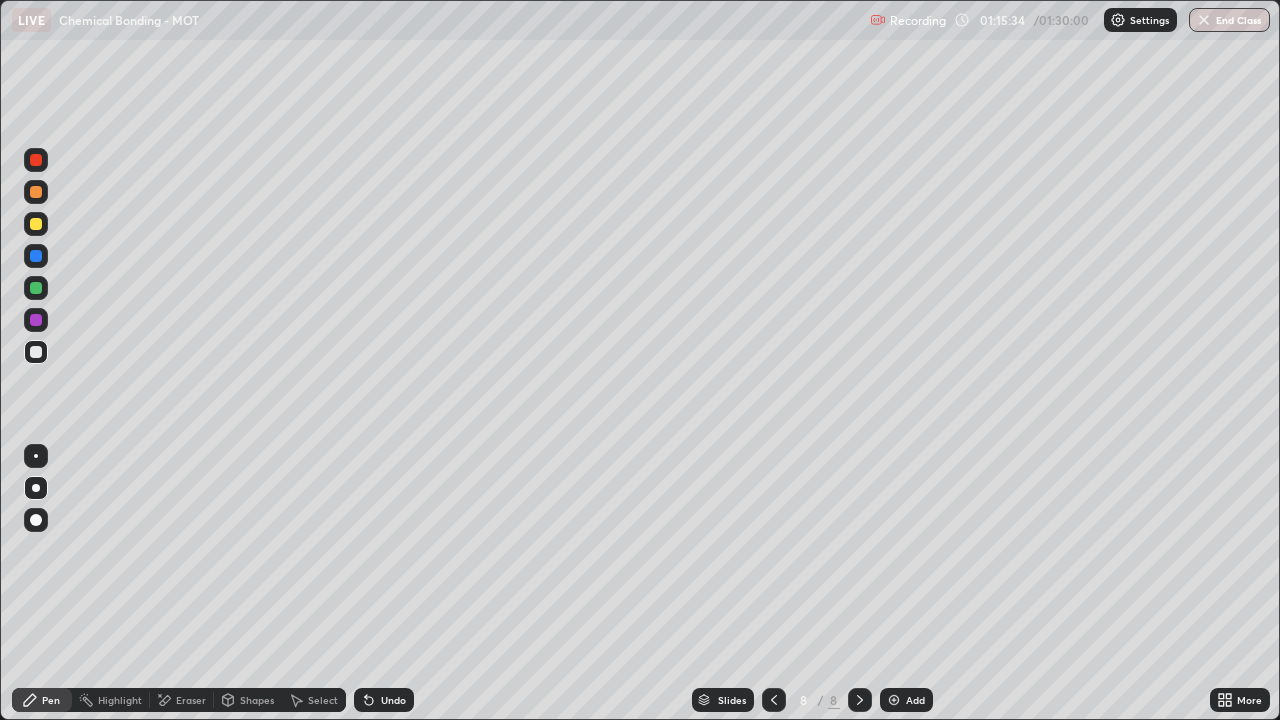 click at bounding box center [36, 224] 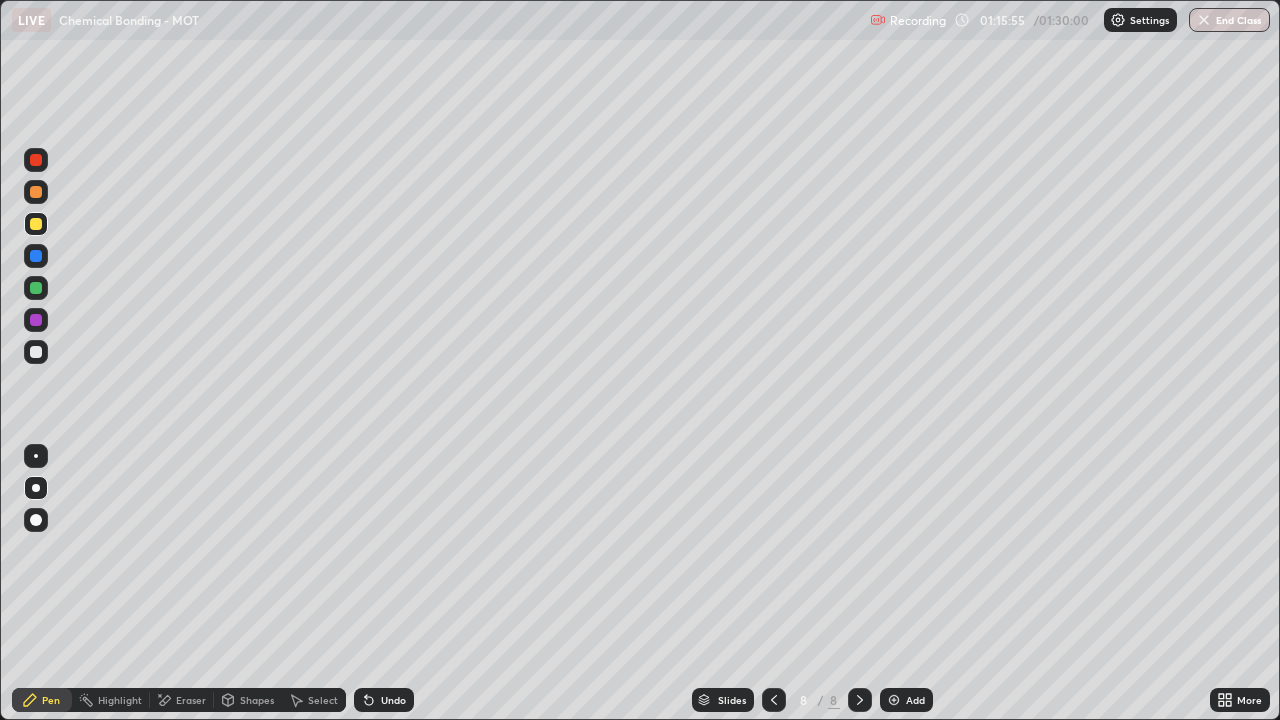 click at bounding box center [36, 352] 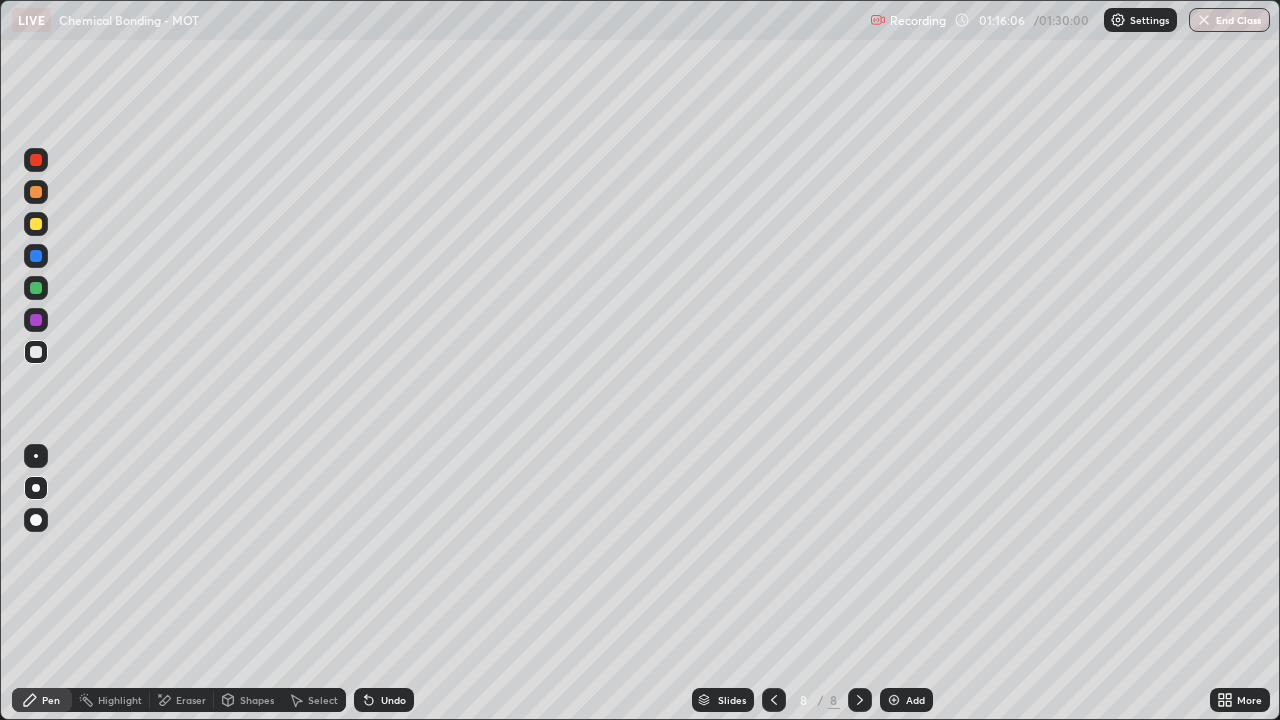 click at bounding box center (36, 192) 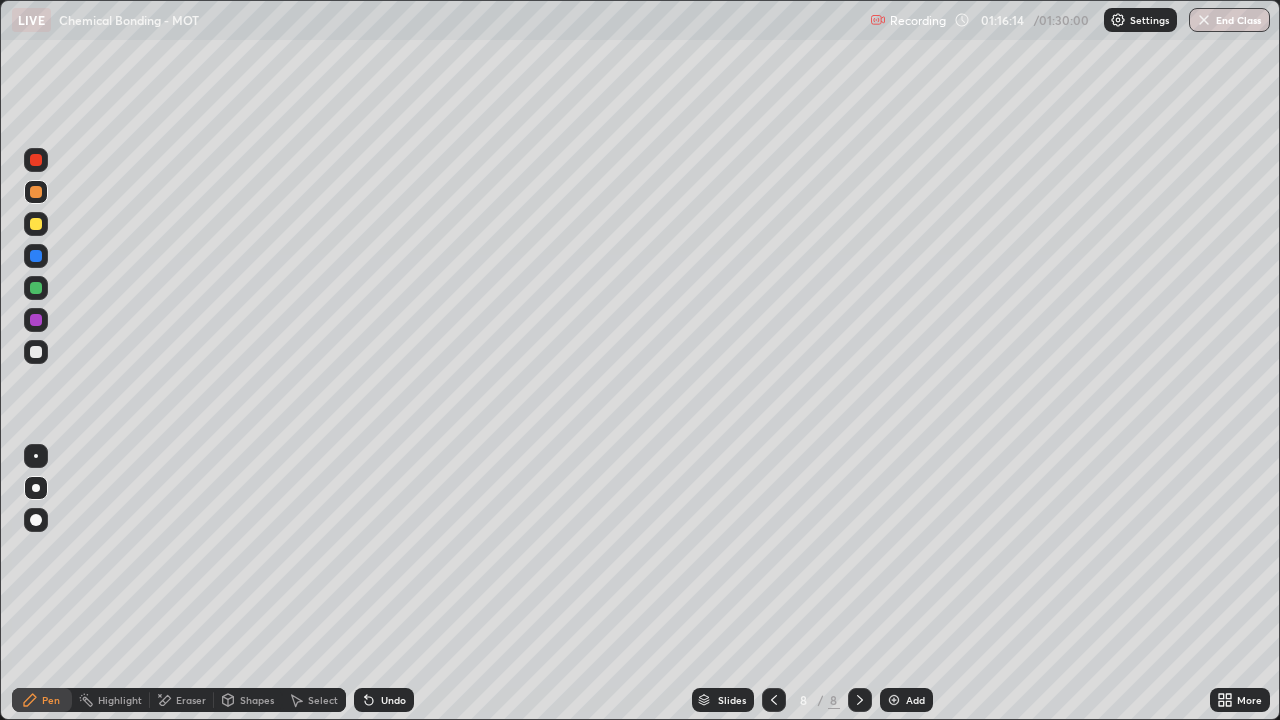 click at bounding box center [36, 352] 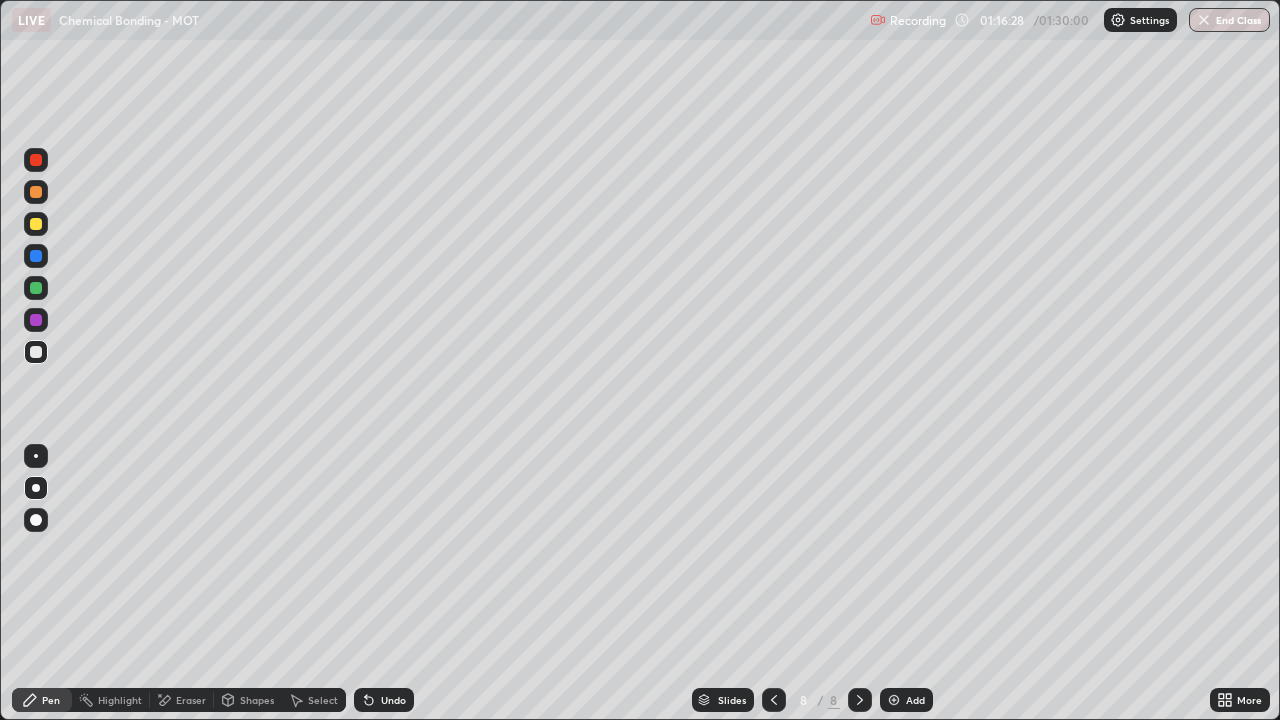 click on "Undo" at bounding box center (384, 700) 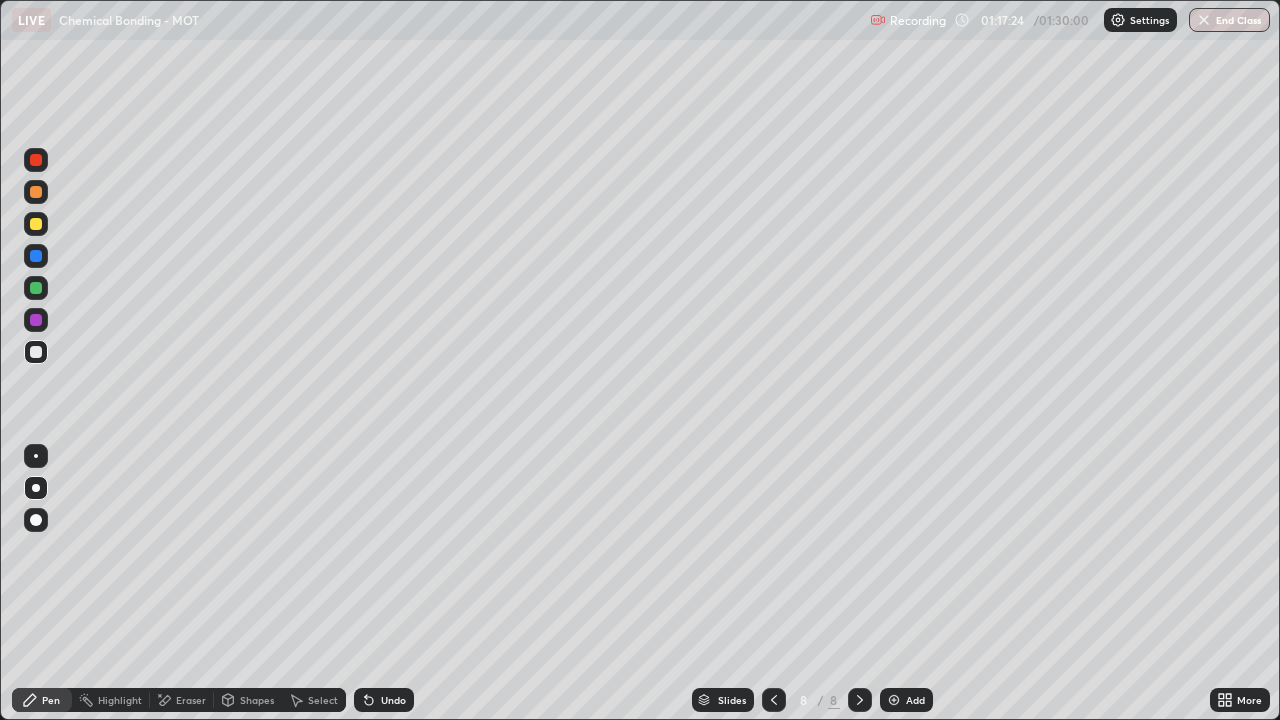 click at bounding box center [36, 288] 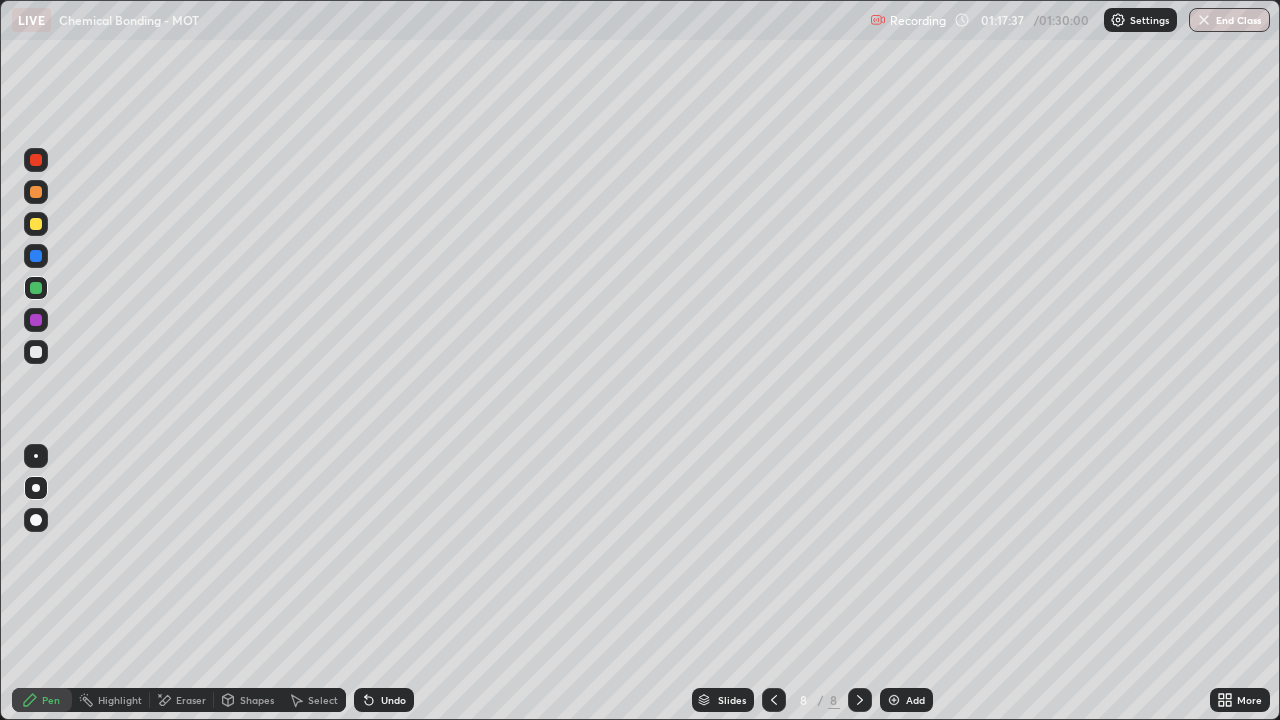 click at bounding box center [36, 192] 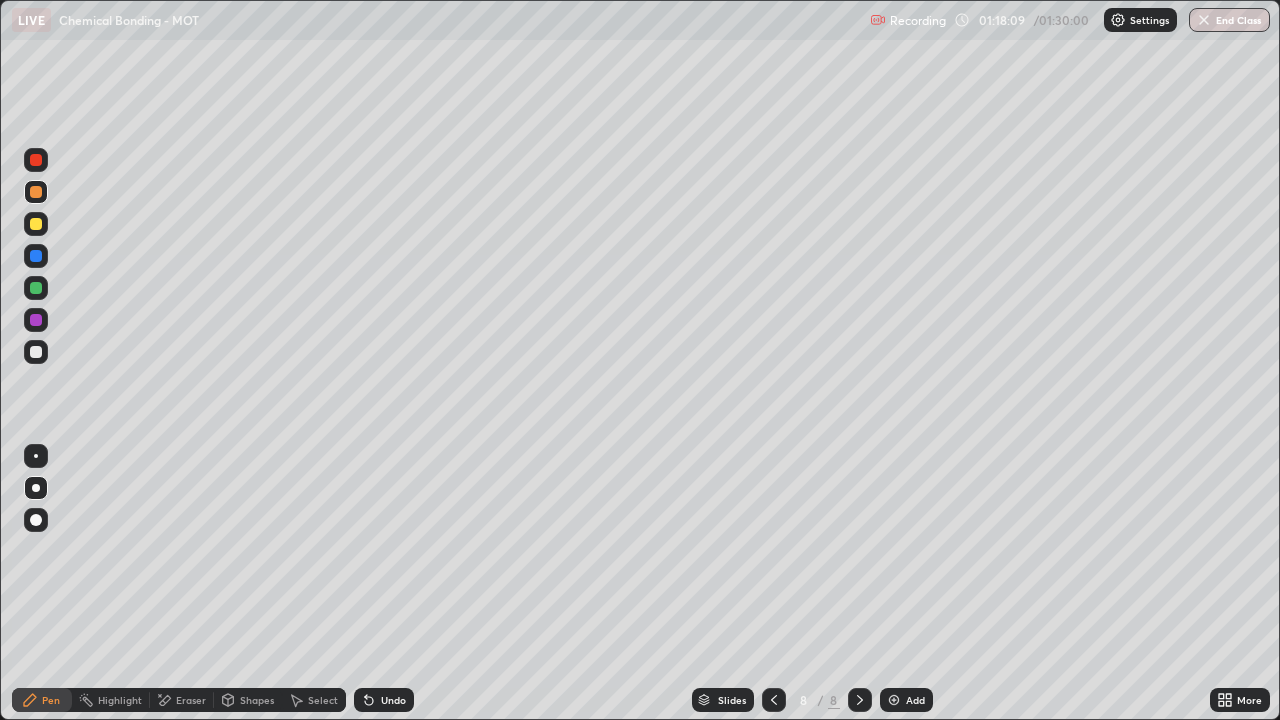 click 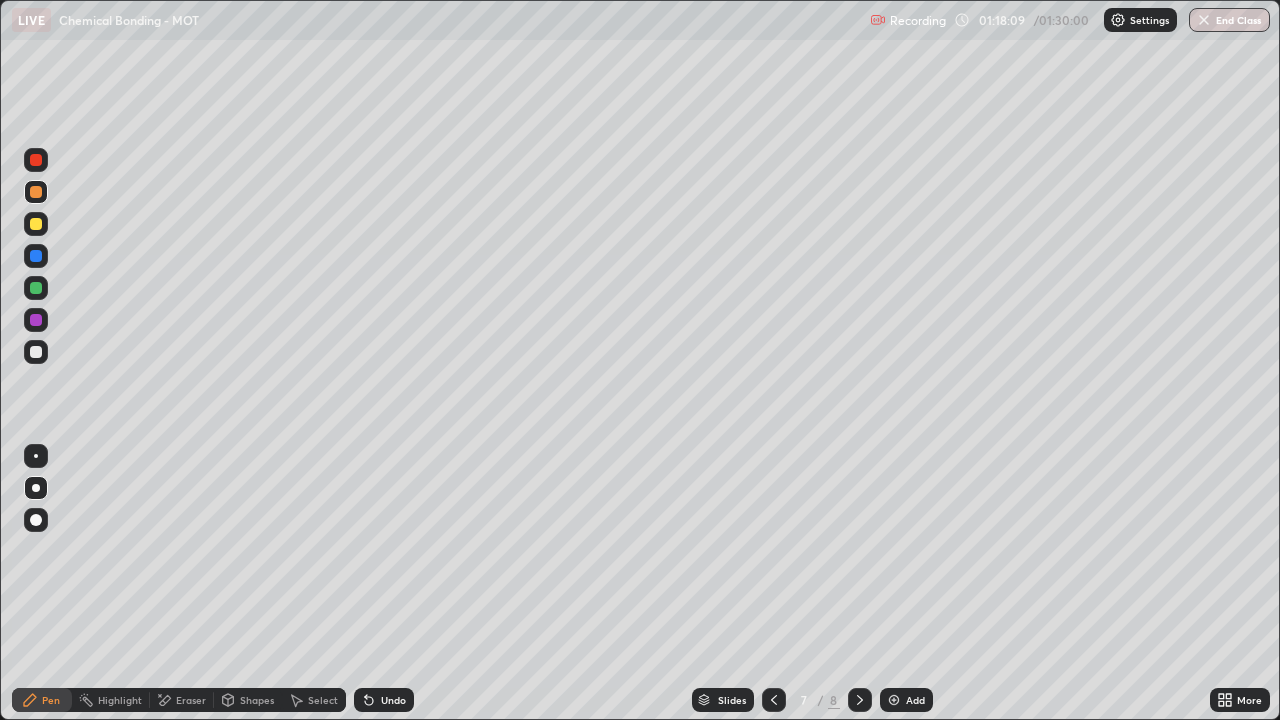 click 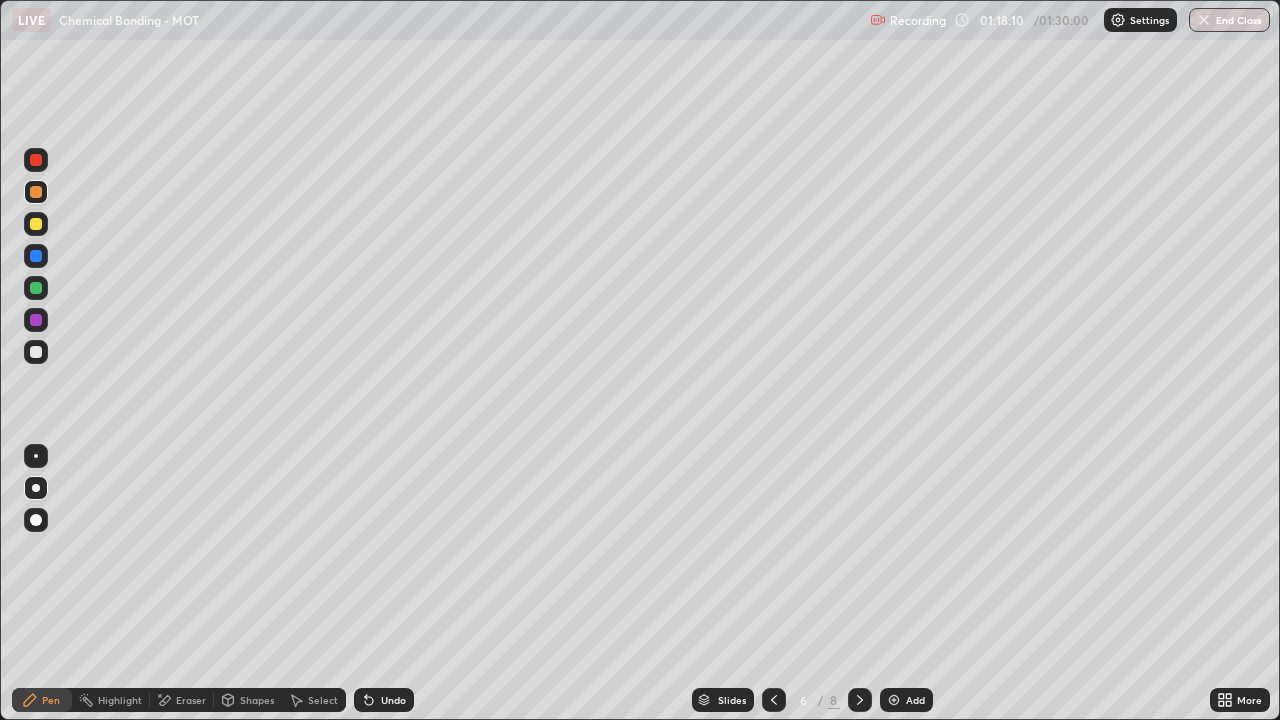 click 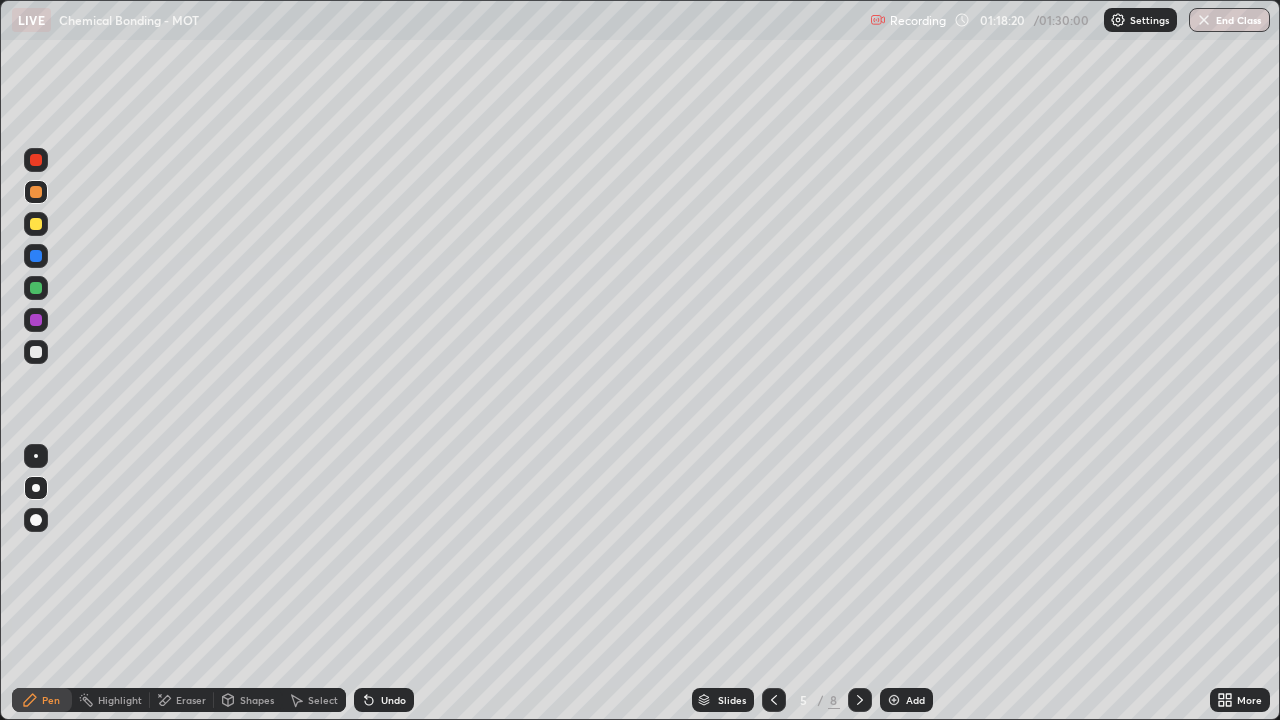 click at bounding box center (860, 700) 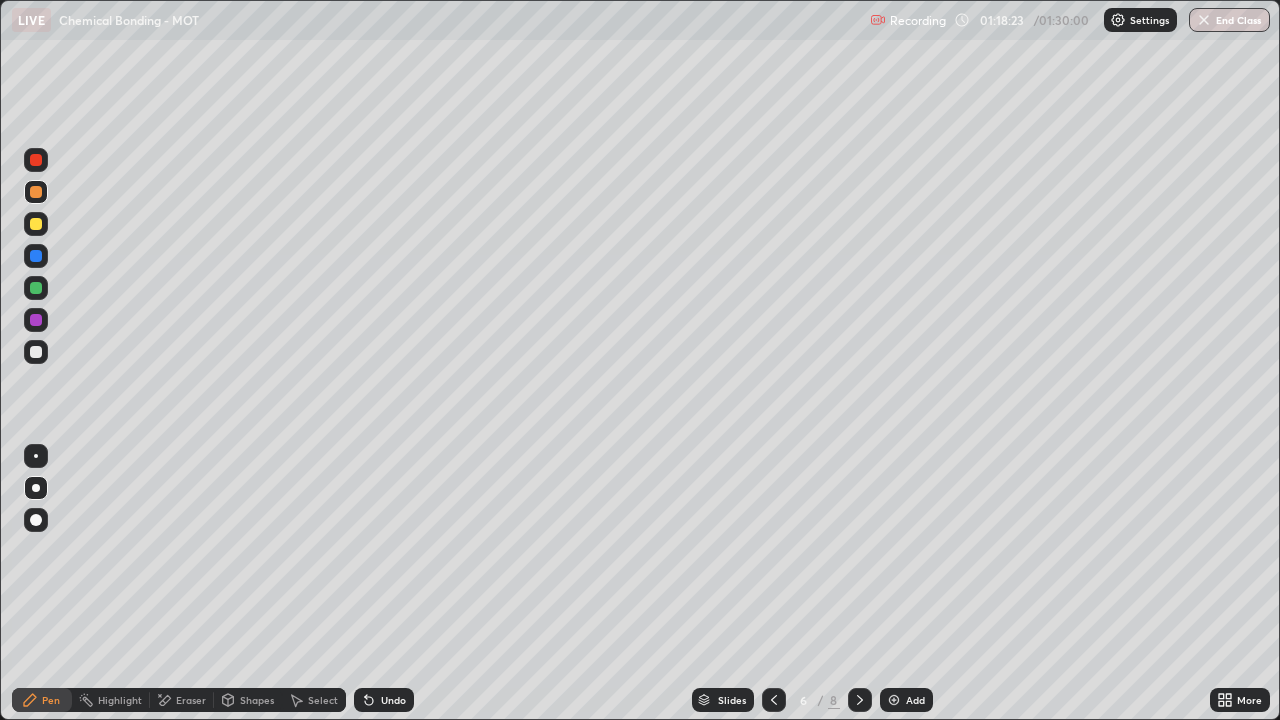click 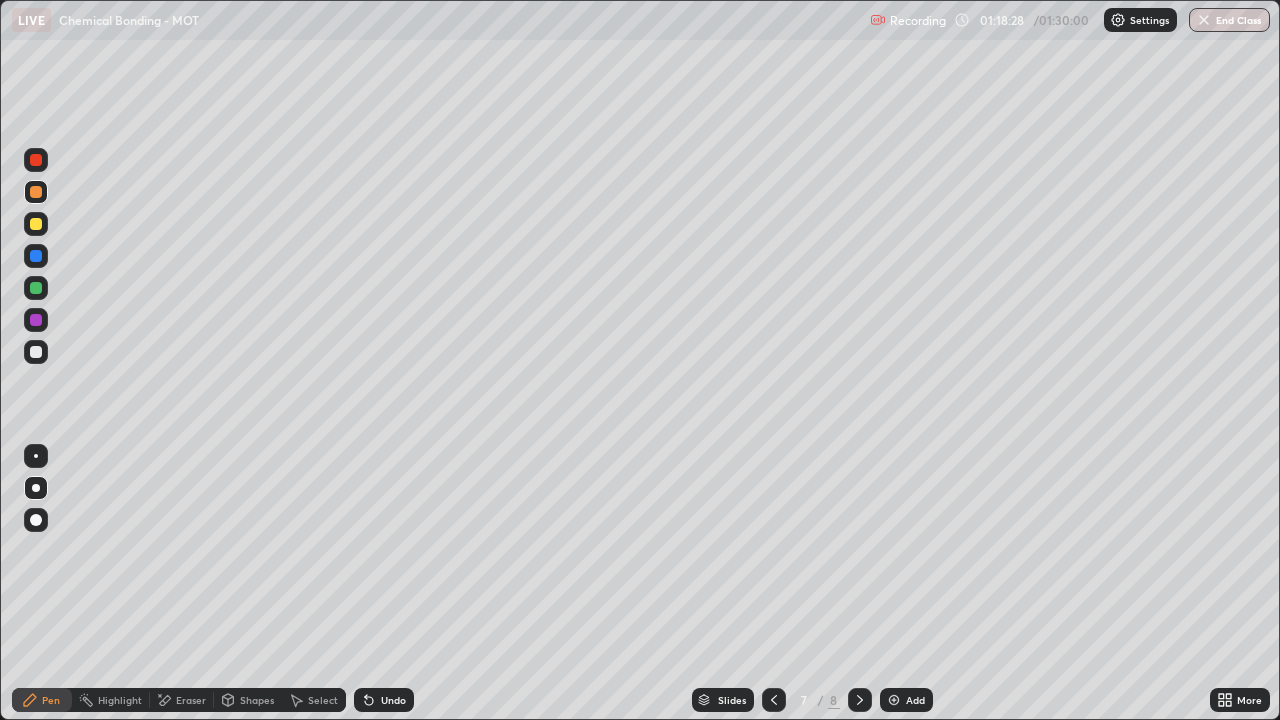 click 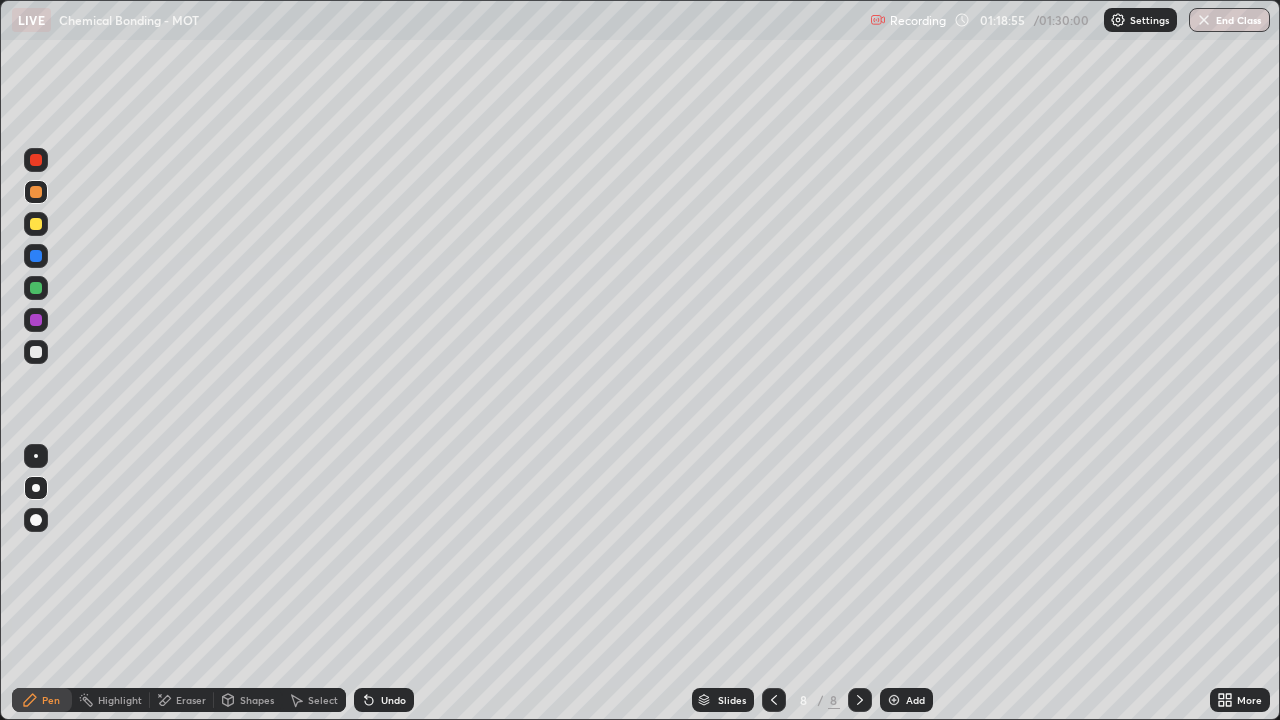 click at bounding box center [36, 224] 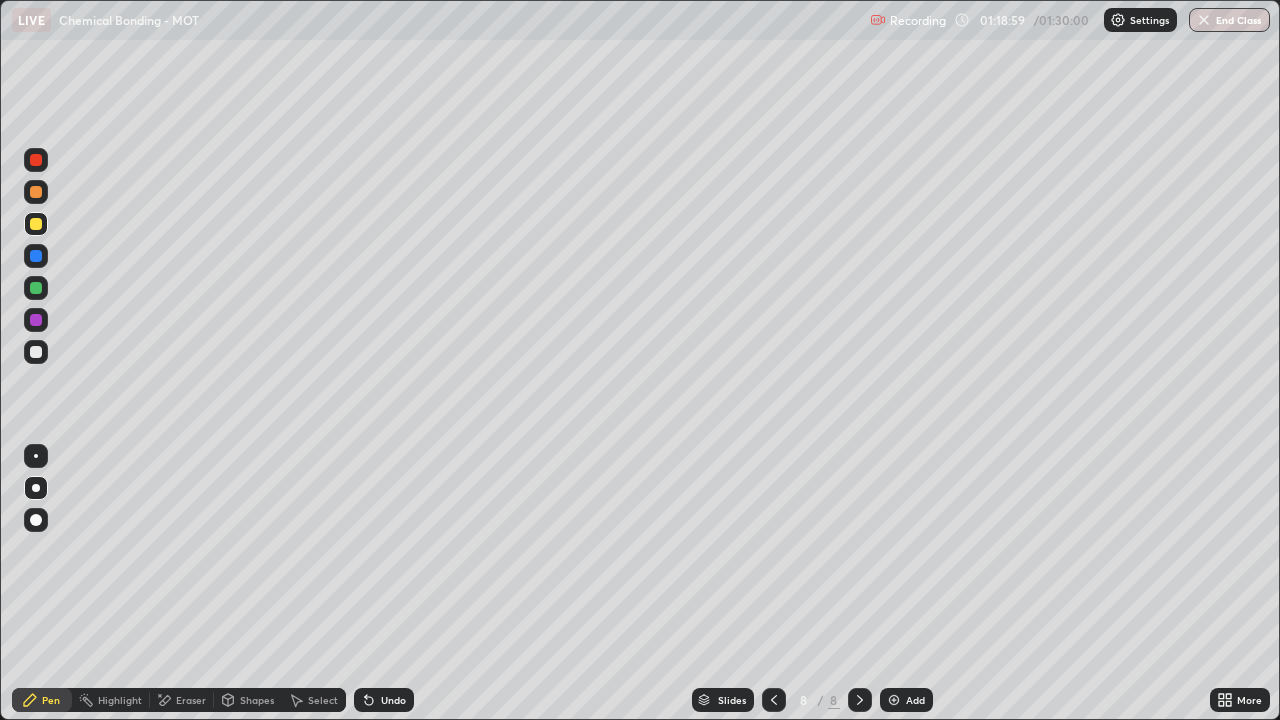 click at bounding box center [36, 352] 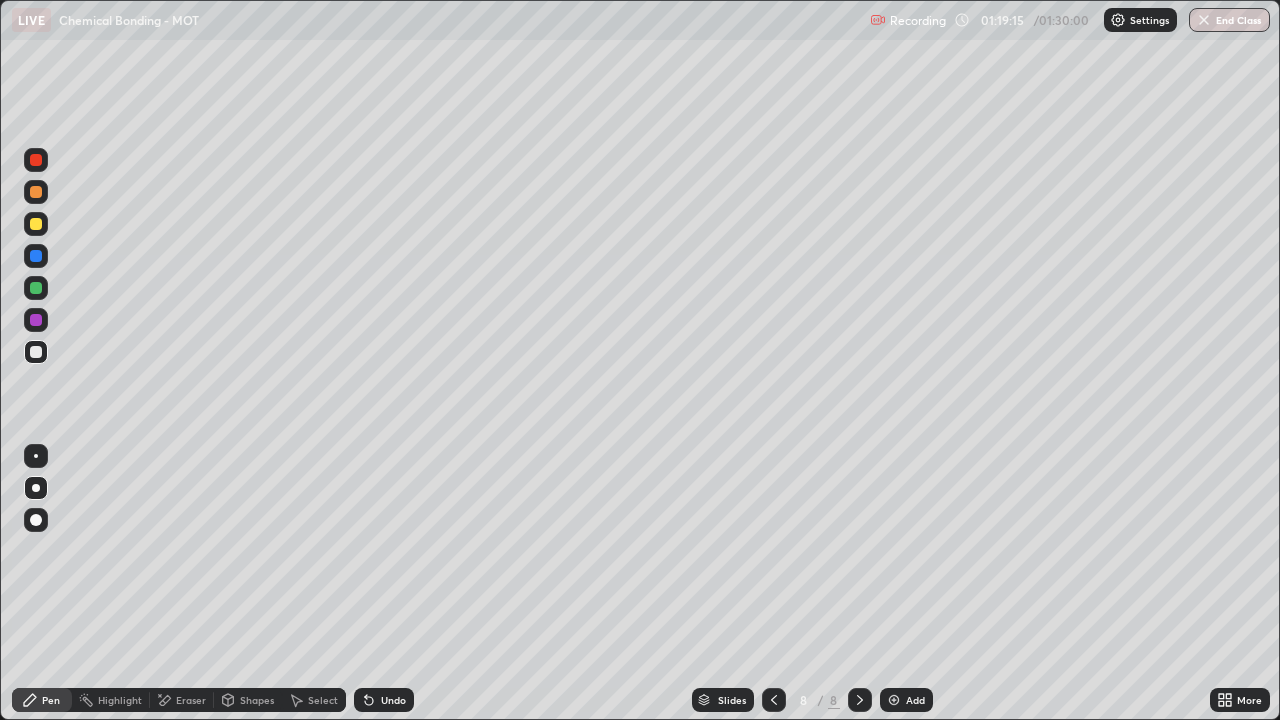 click 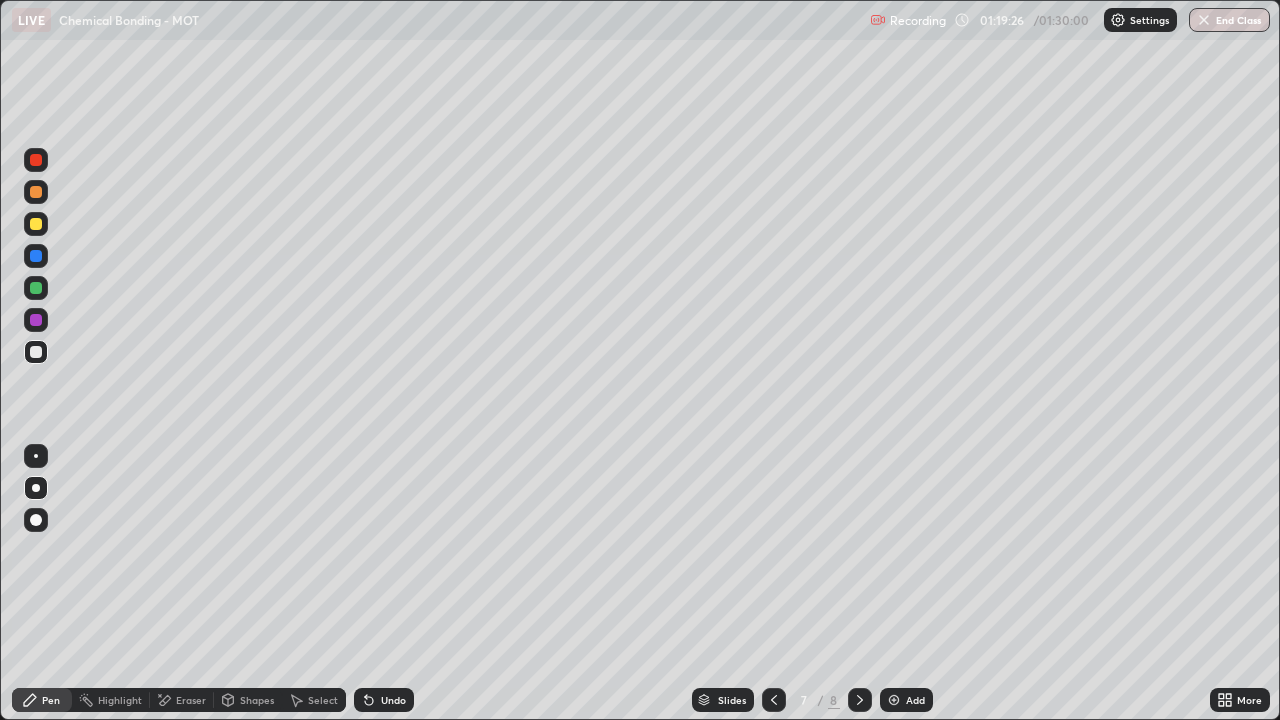 click 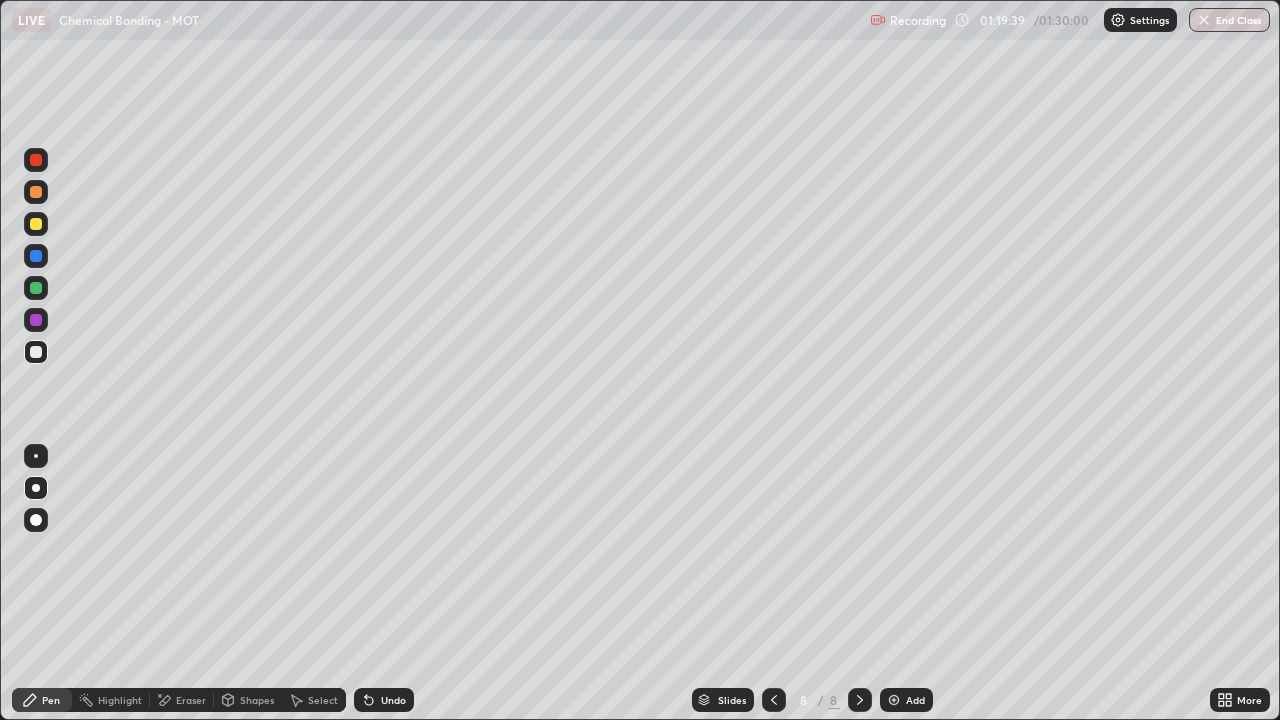 click on "Undo" at bounding box center (393, 700) 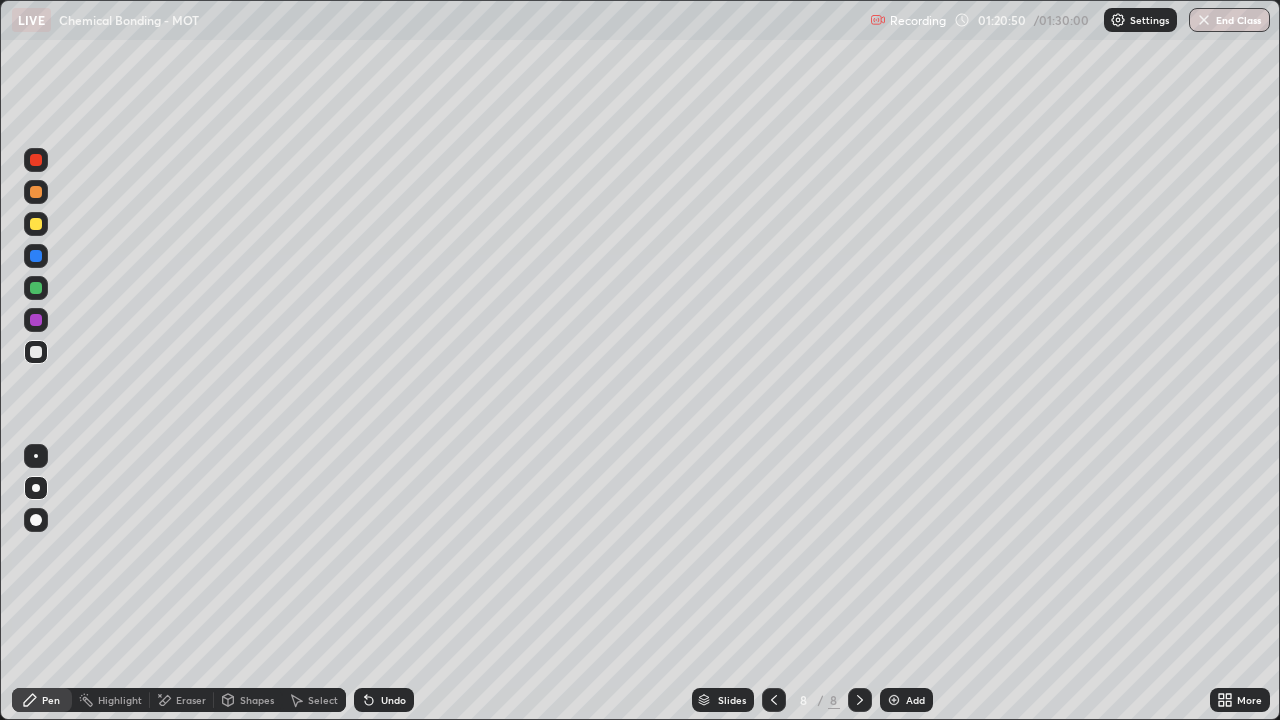 click at bounding box center (894, 700) 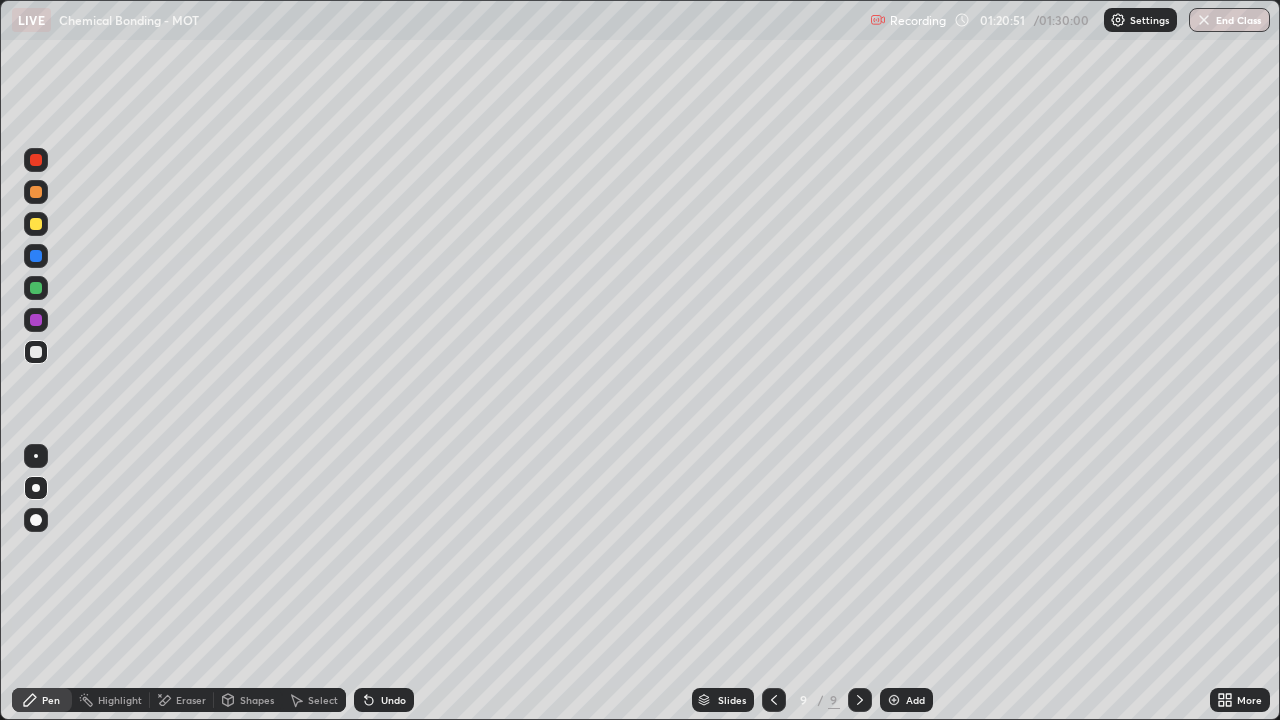 click at bounding box center [36, 224] 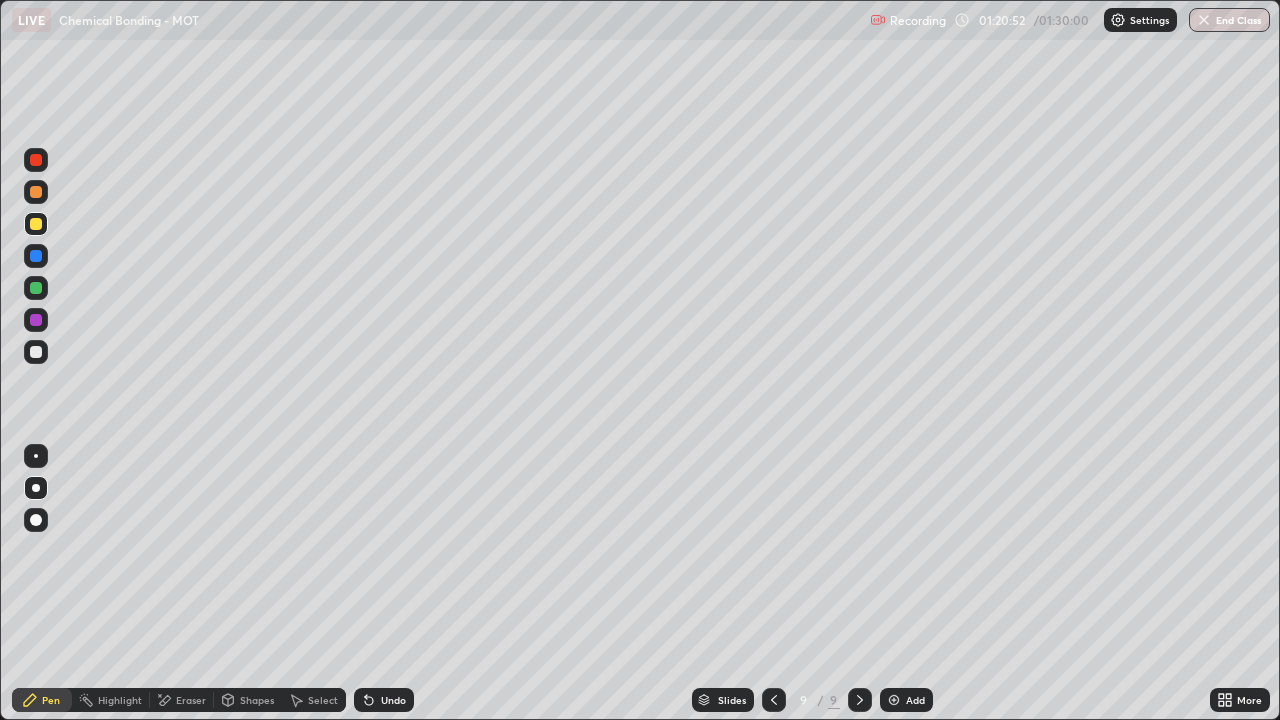 click at bounding box center [36, 192] 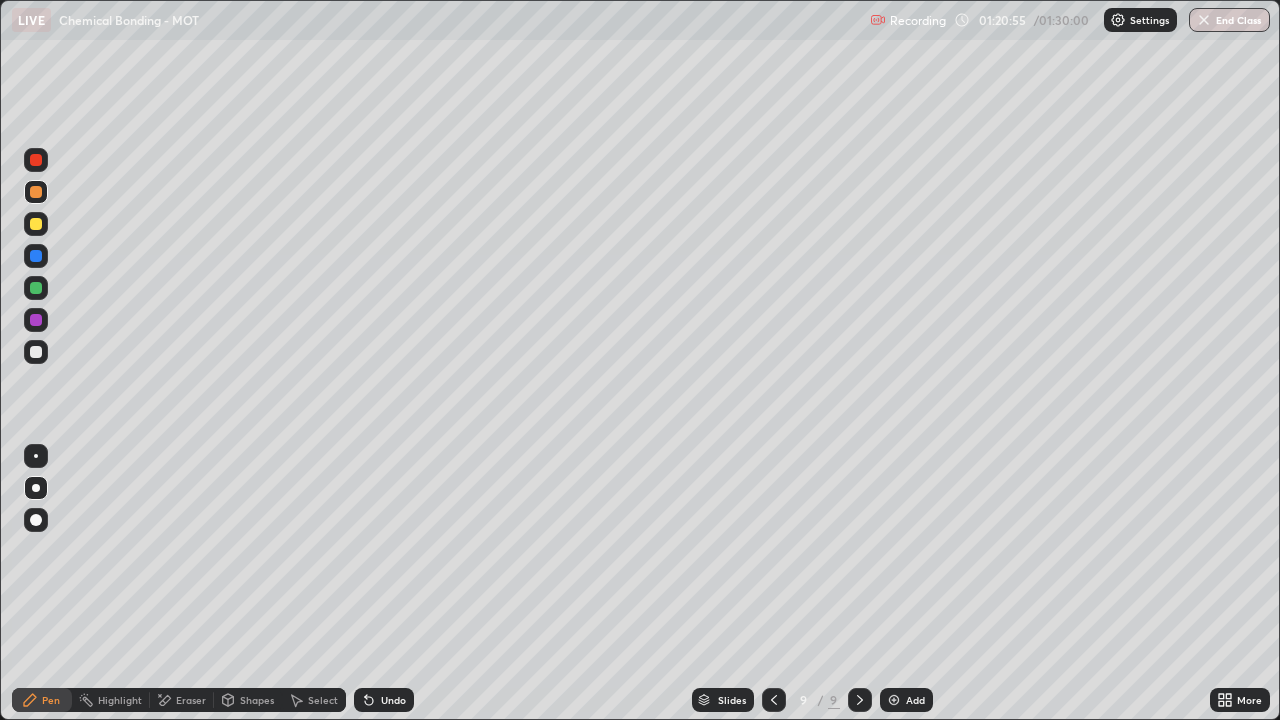 click on "Undo" at bounding box center (384, 700) 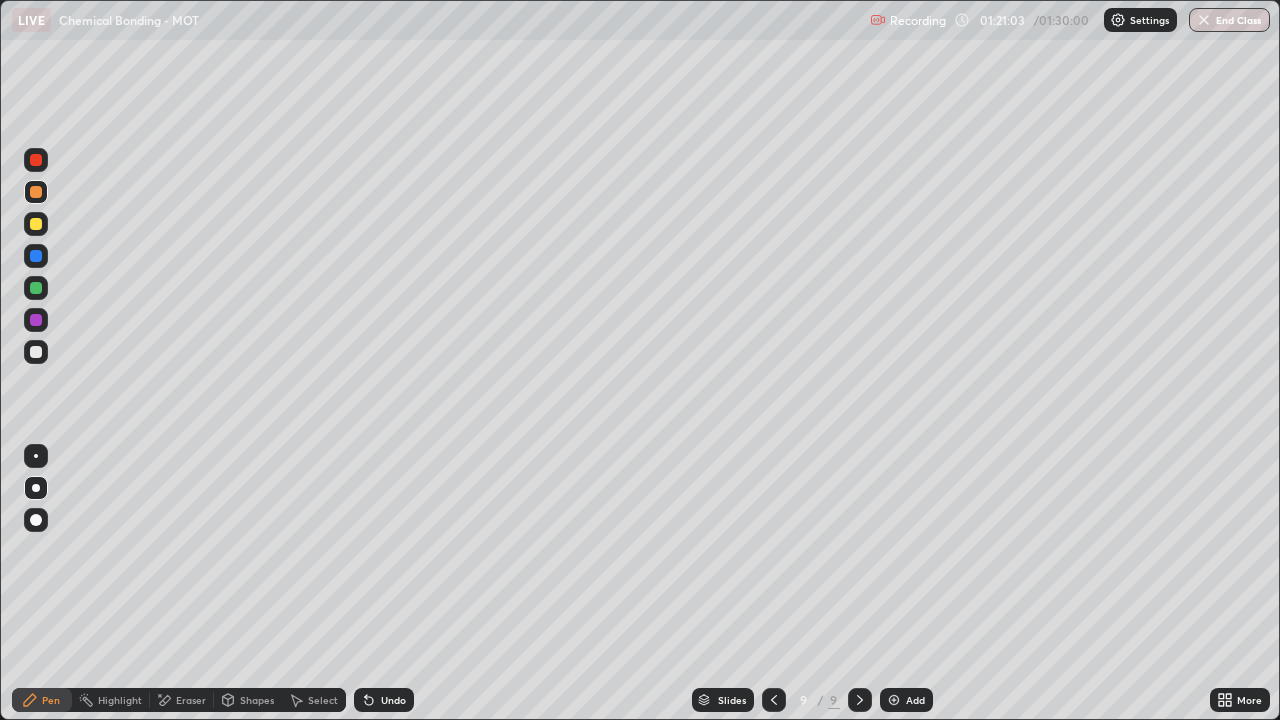 click at bounding box center [36, 352] 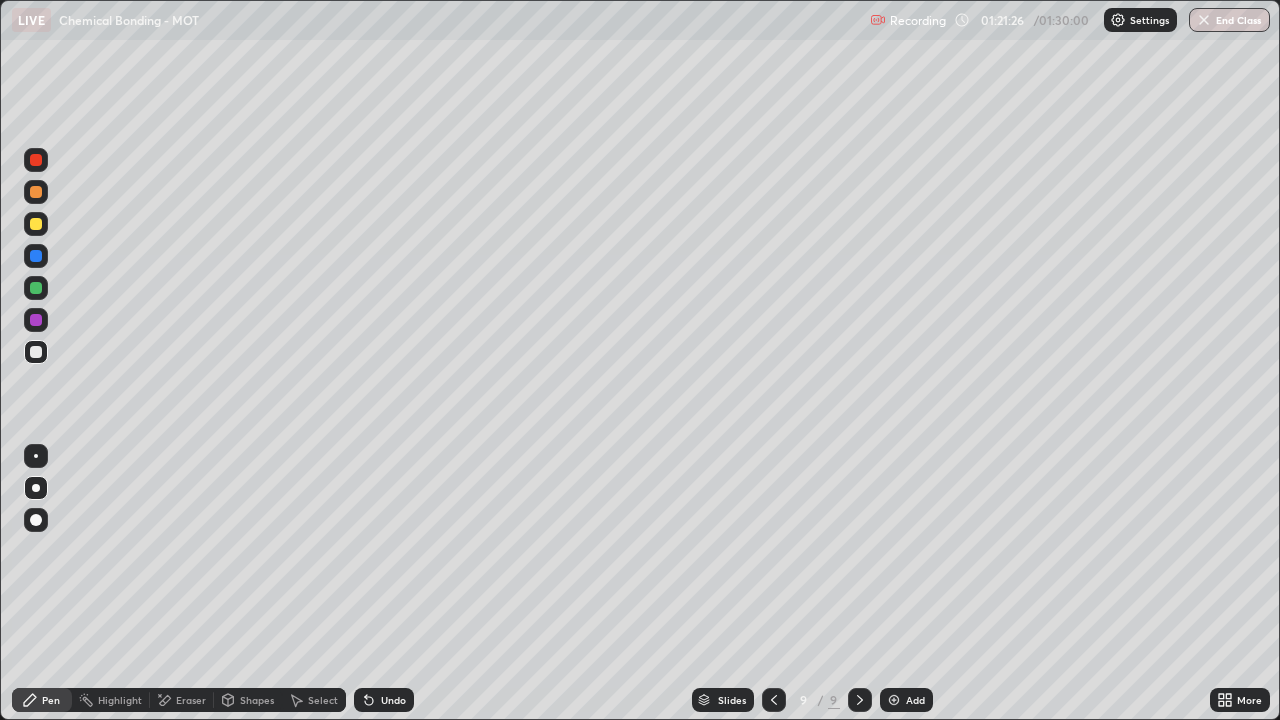 click on "Undo" at bounding box center (393, 700) 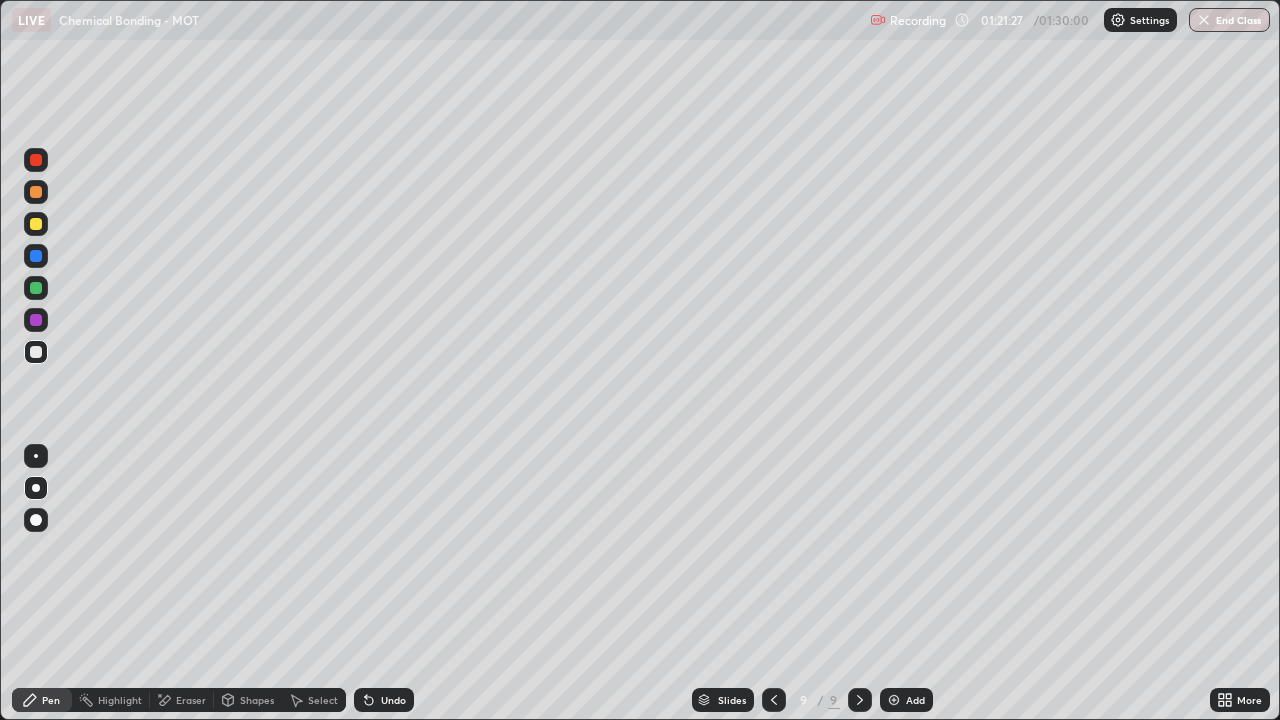 click on "Undo" at bounding box center [393, 700] 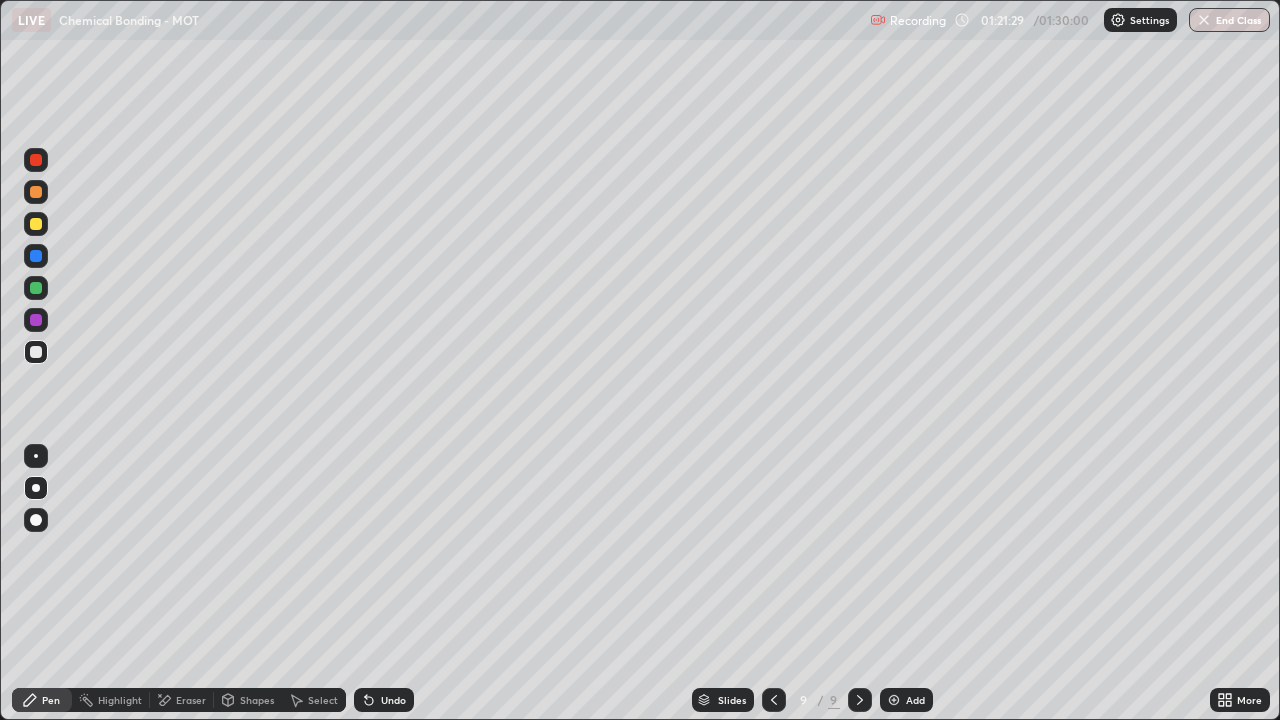 click on "Undo" at bounding box center [384, 700] 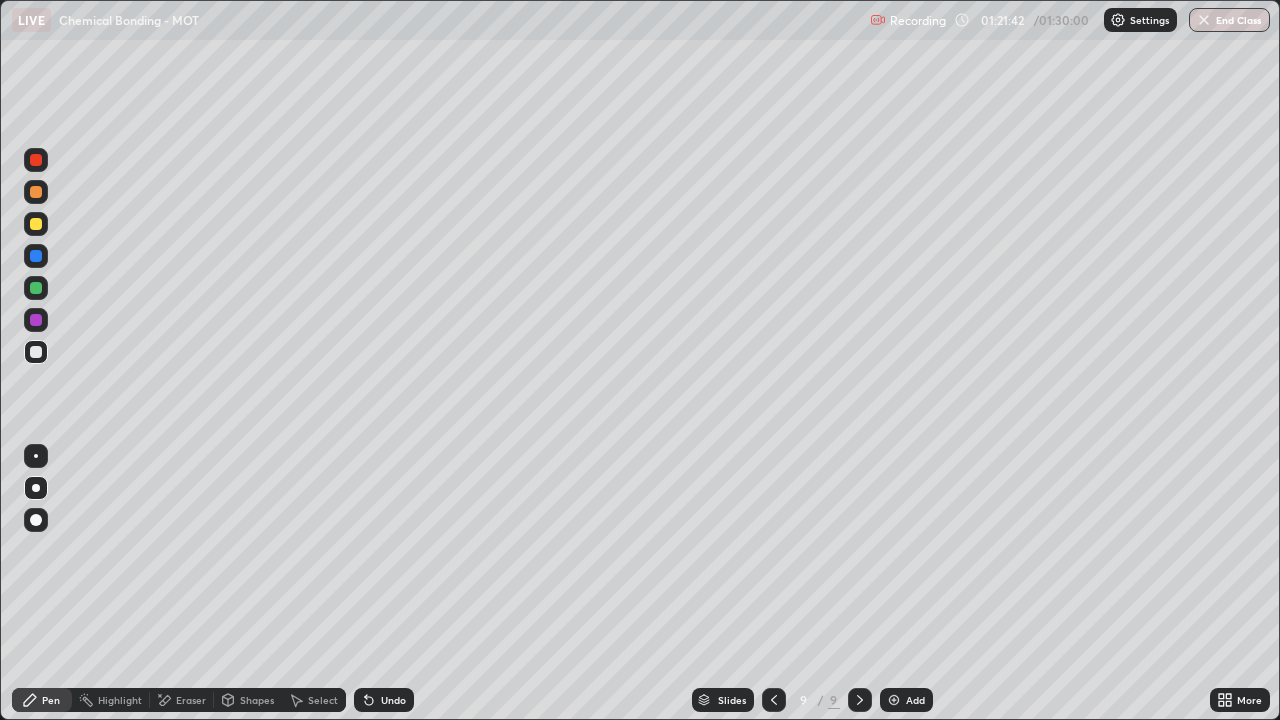 click at bounding box center (36, 224) 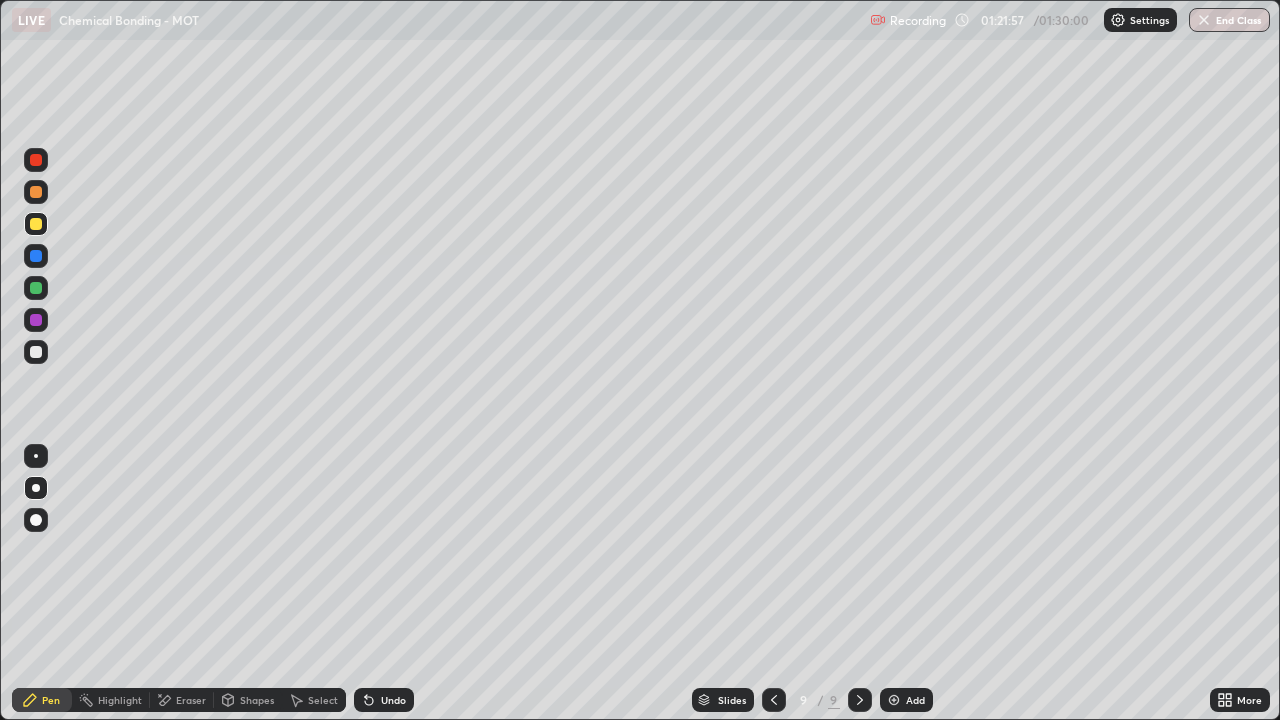 click at bounding box center (36, 352) 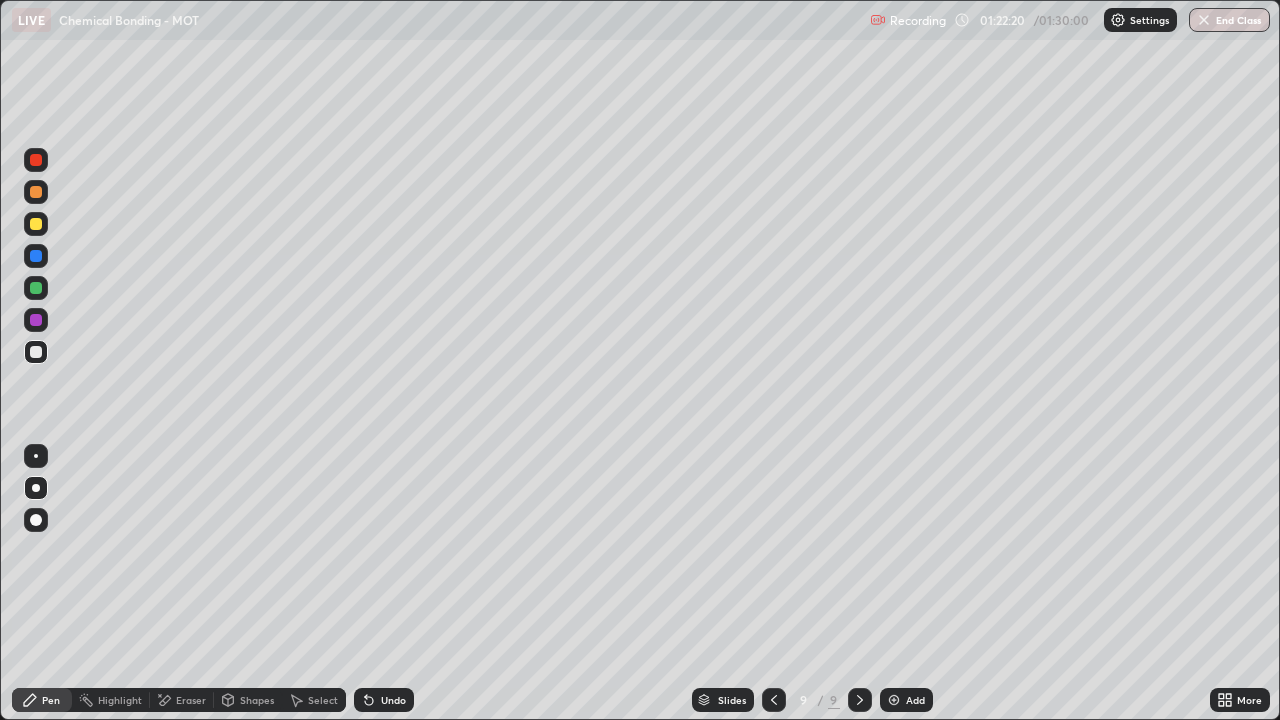 click at bounding box center [36, 192] 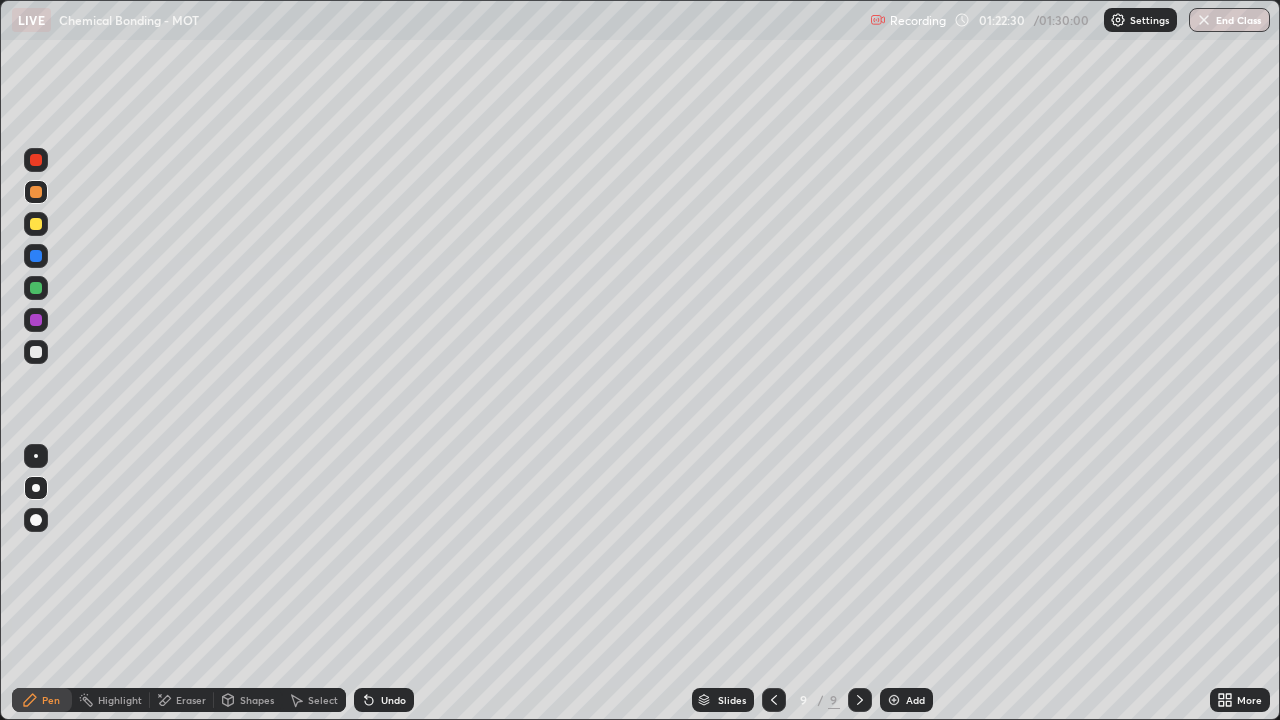 click at bounding box center [36, 352] 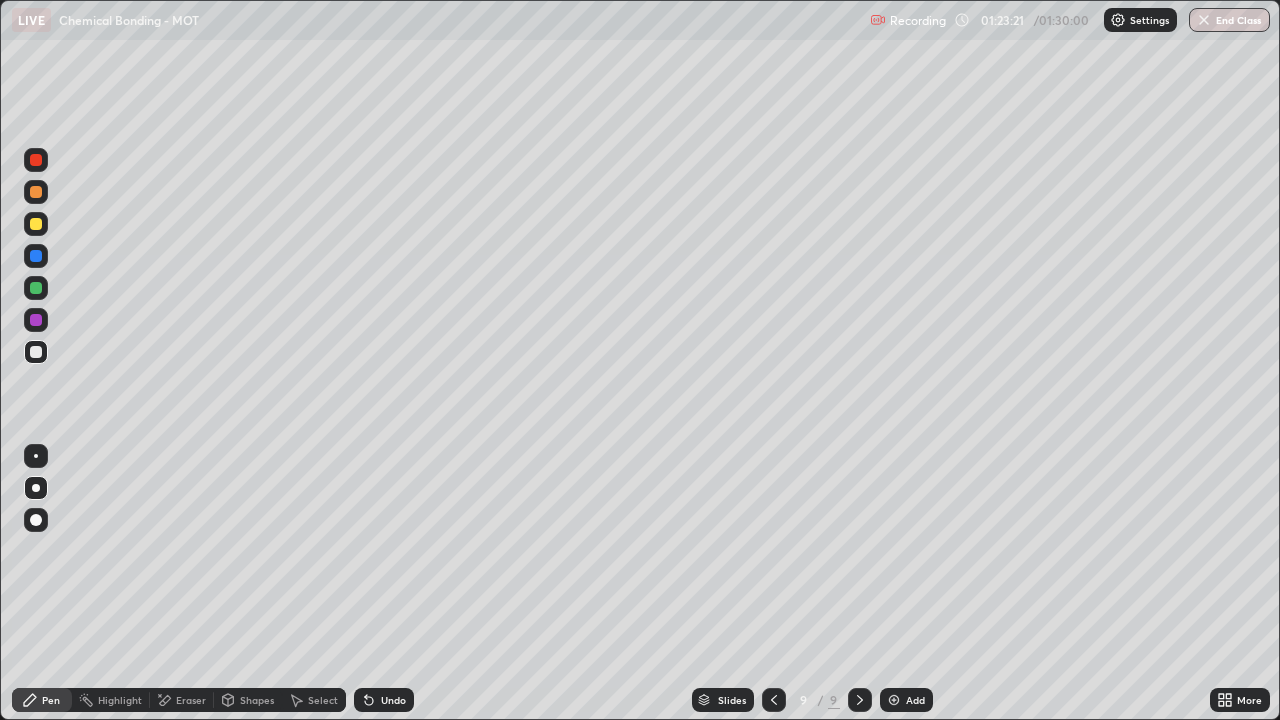 click 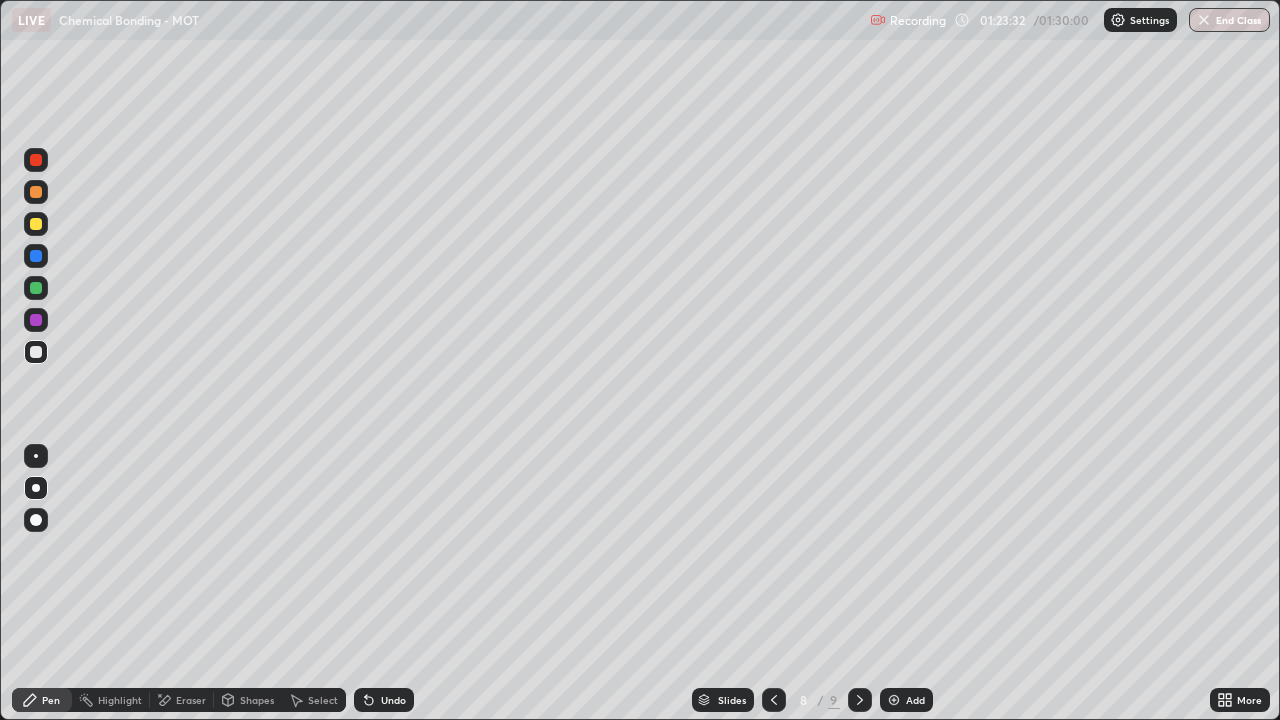 click 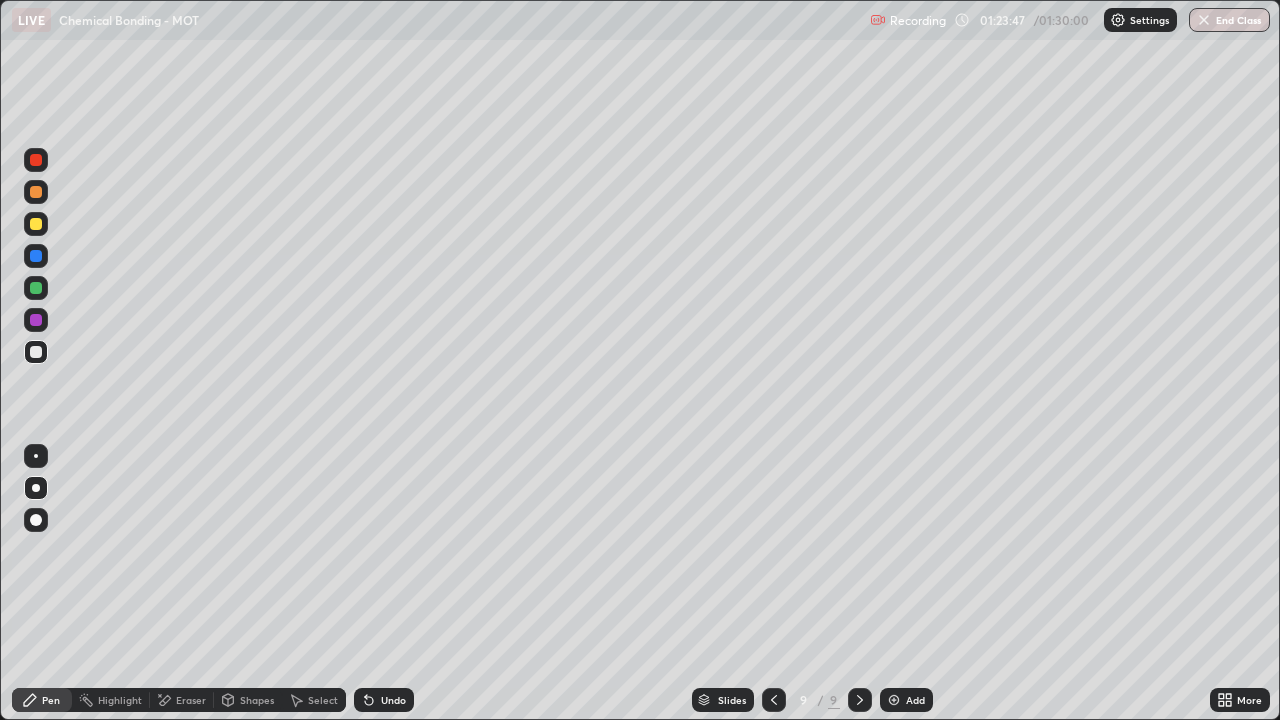 click on "Select" at bounding box center (314, 700) 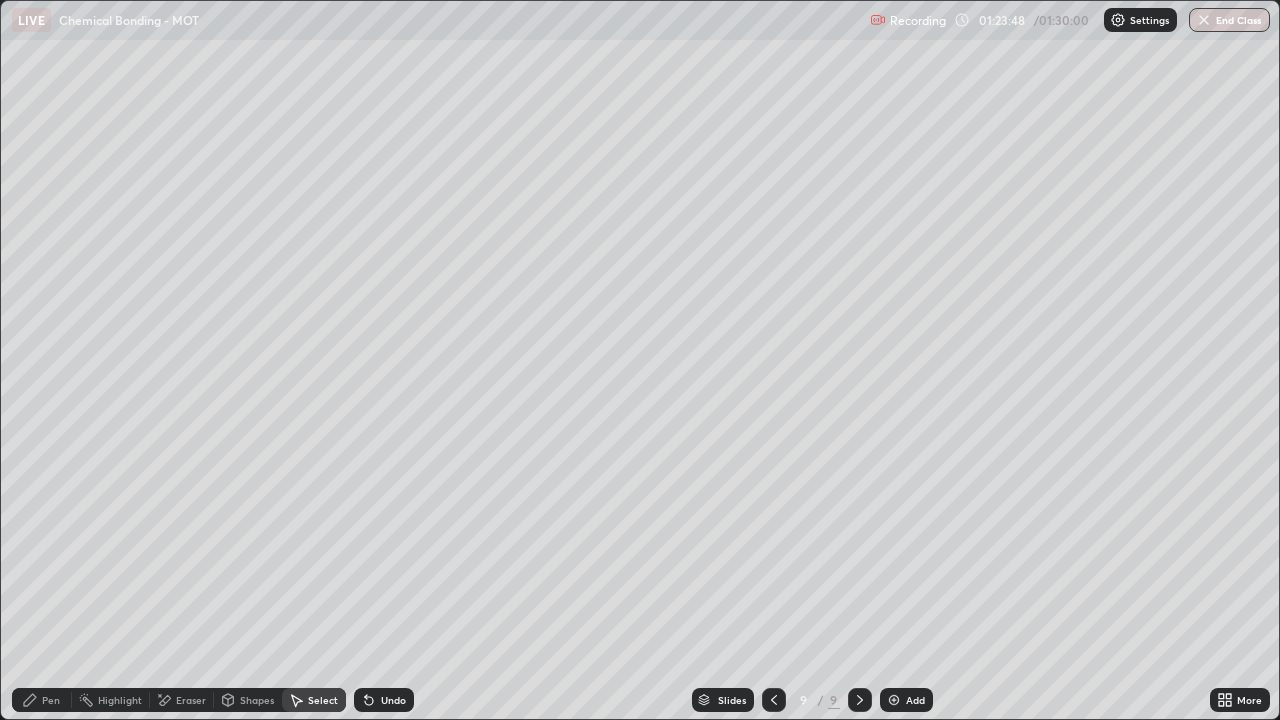 click on "Pen" at bounding box center (42, 700) 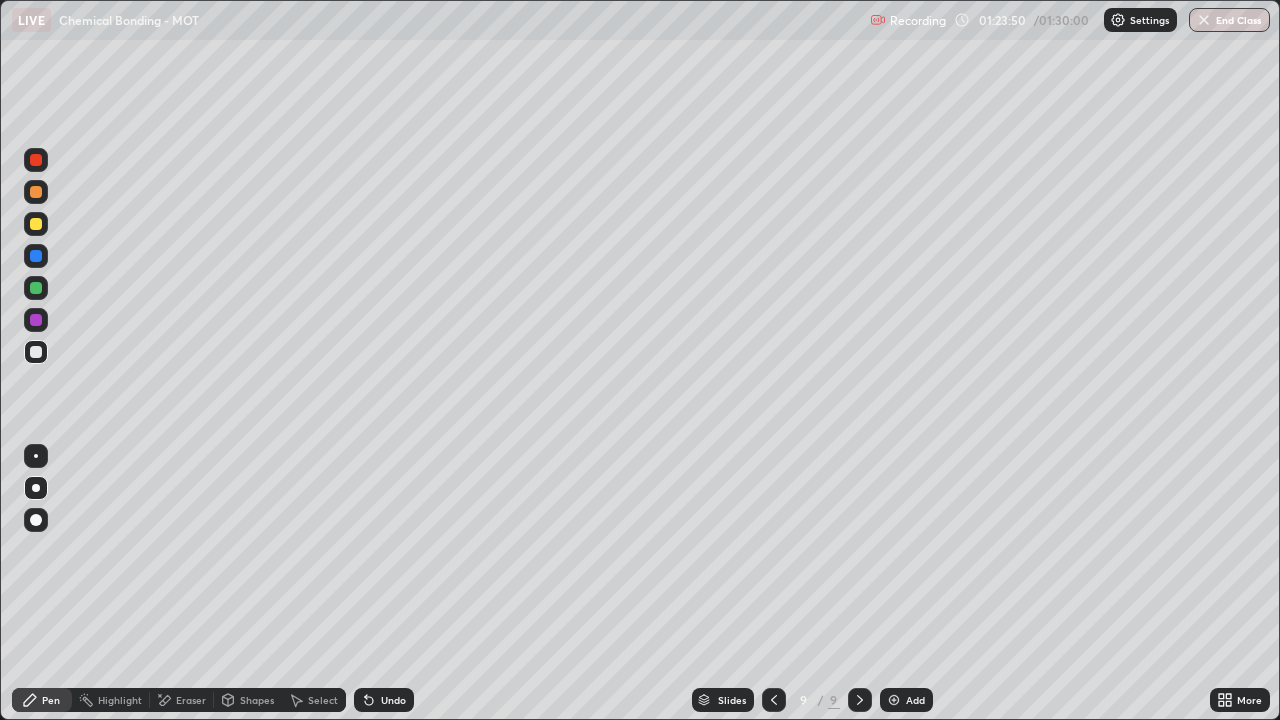 click on "Select" at bounding box center [314, 700] 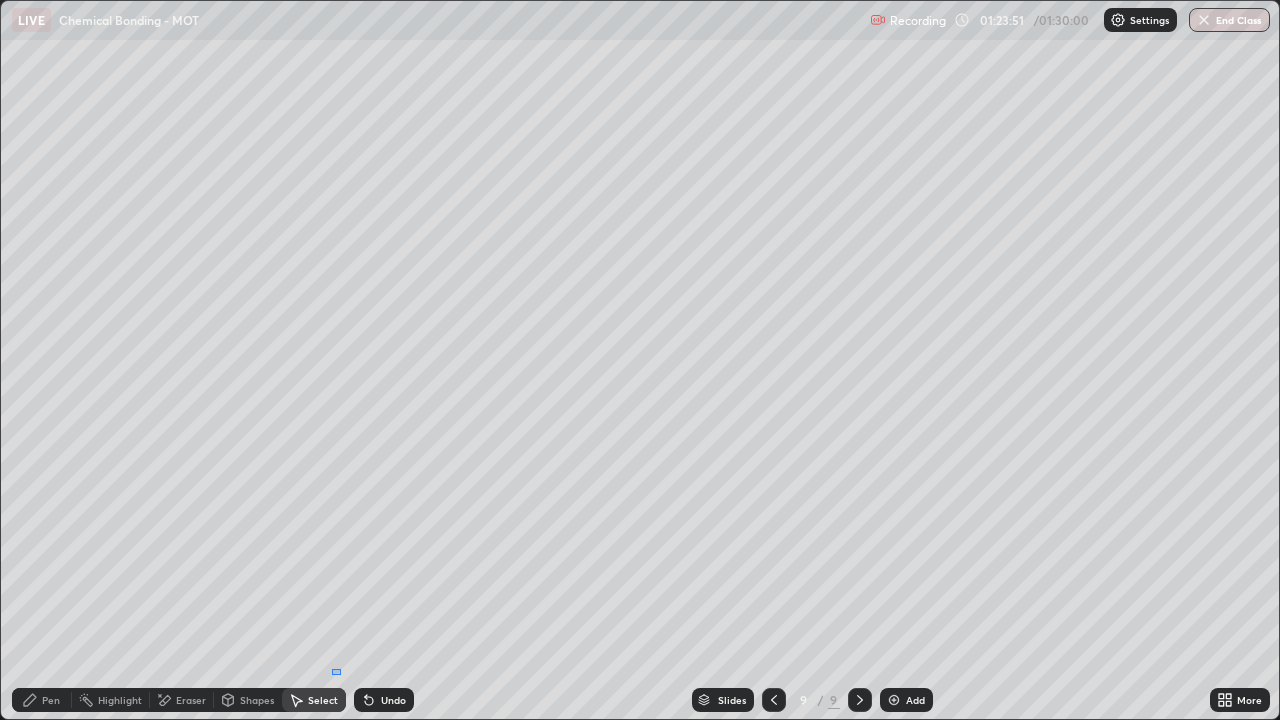 click on "0 ° Undo Copy Duplicate Duplicate to new slide Delete" at bounding box center (640, 360) 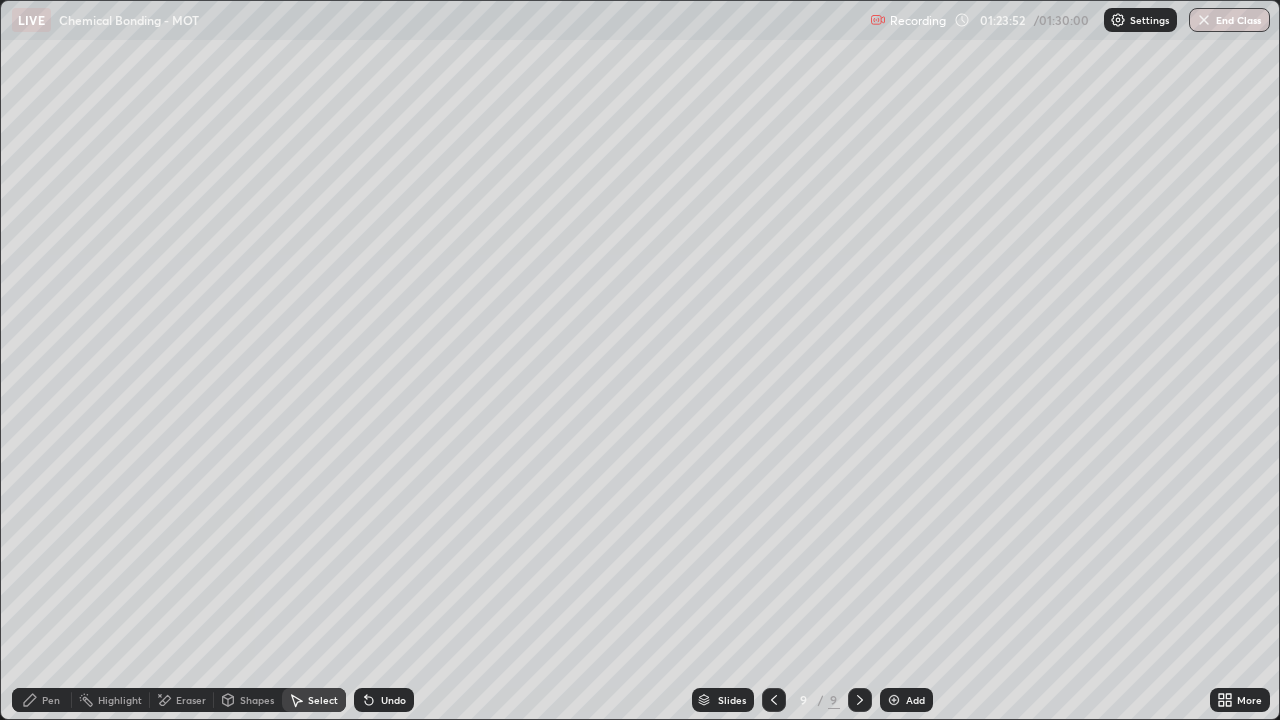 click on "Pen" at bounding box center (42, 700) 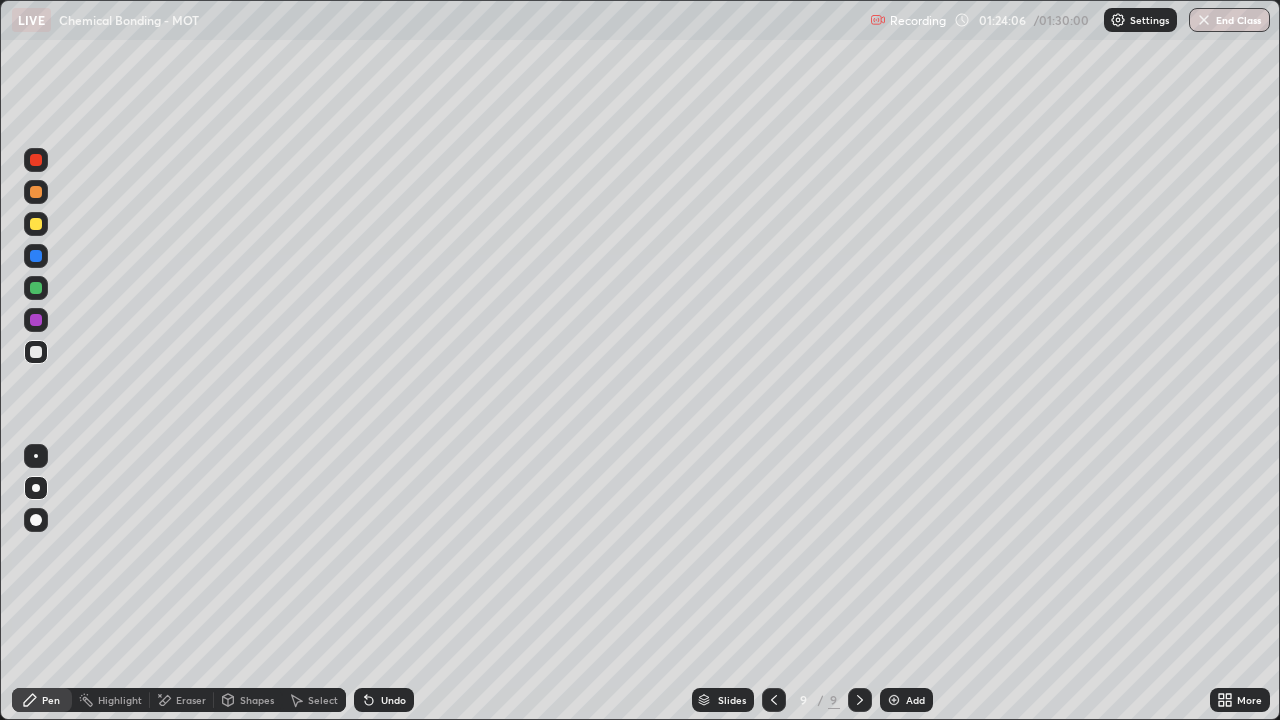 click at bounding box center [36, 288] 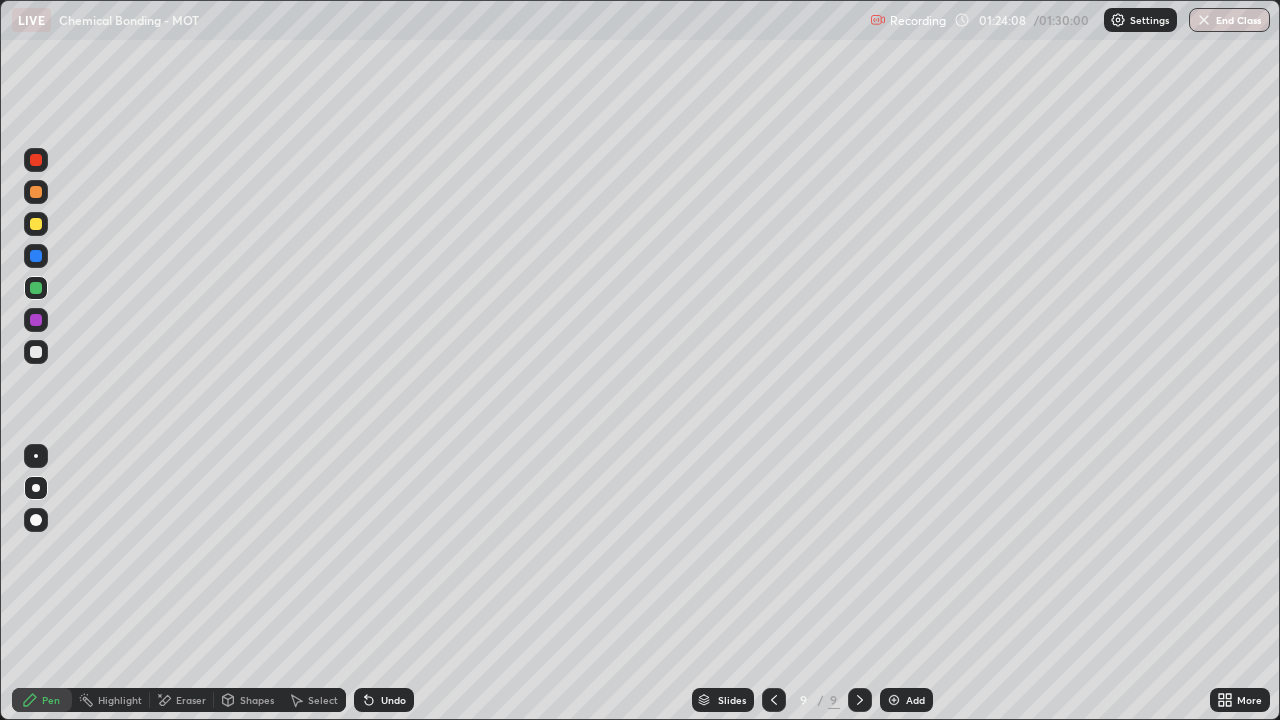 click at bounding box center [36, 352] 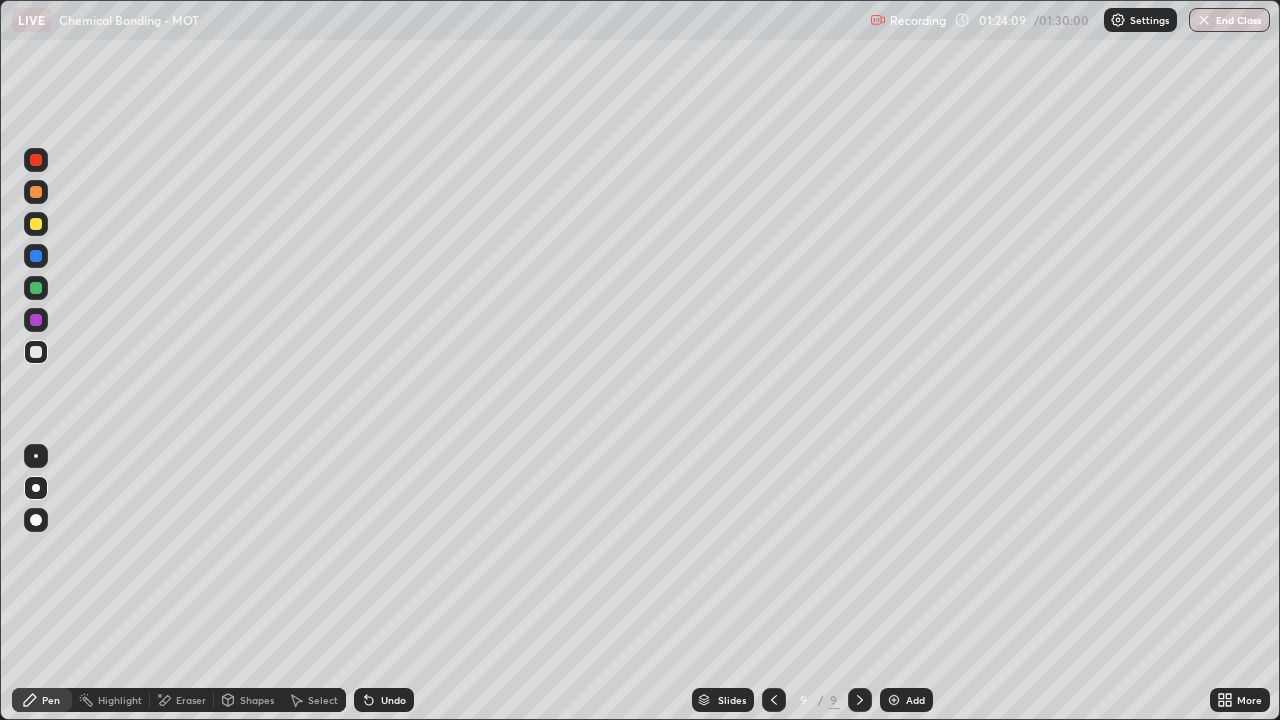 click on "Eraser" at bounding box center (191, 700) 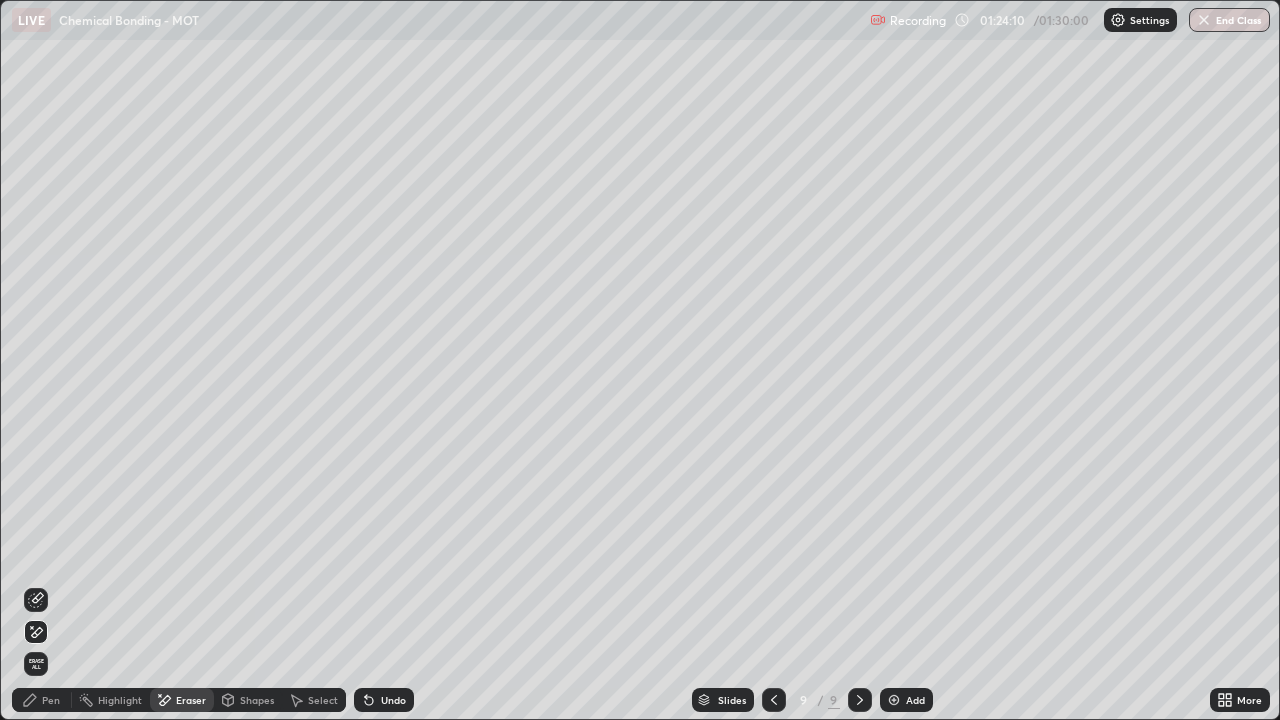 click 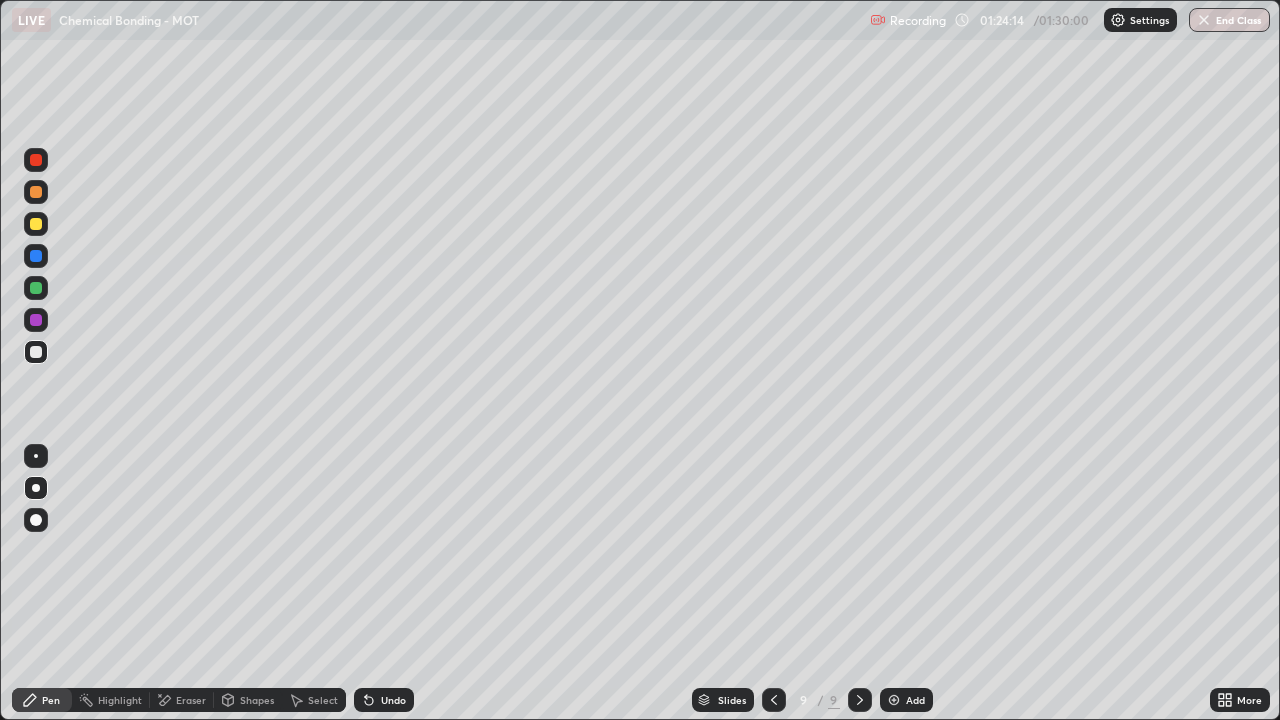 click on "Eraser" at bounding box center [191, 700] 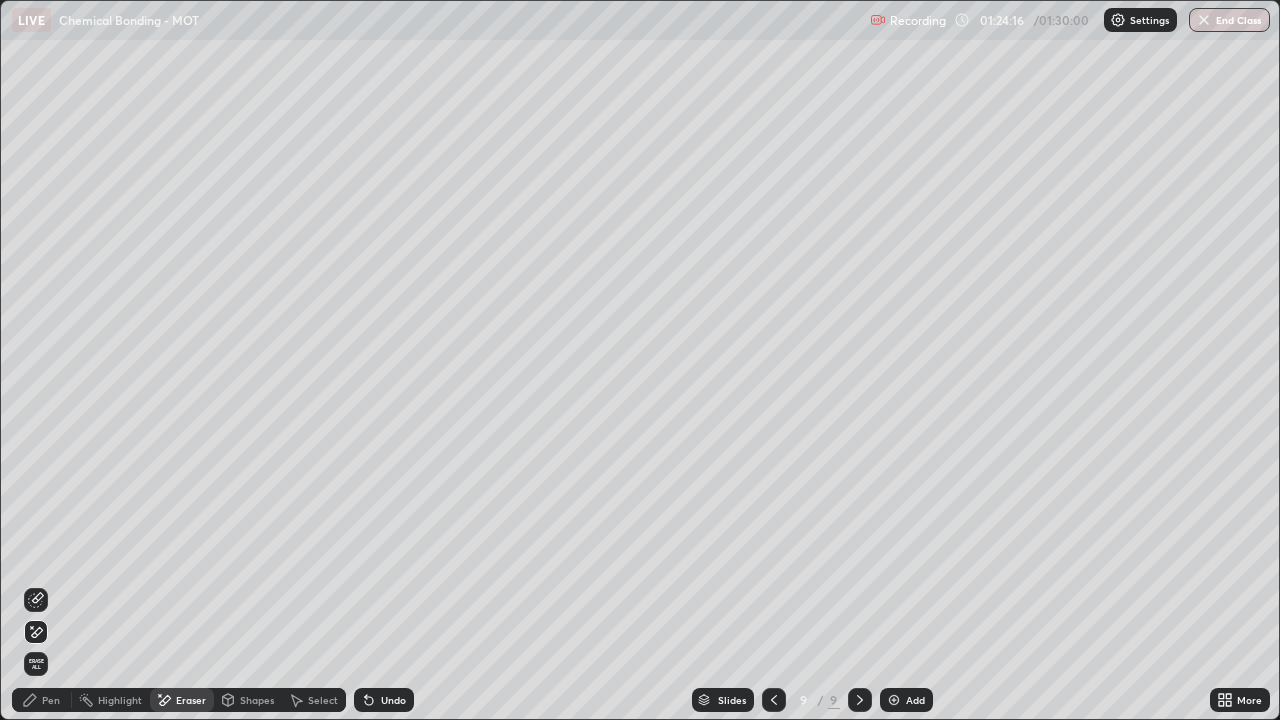 click 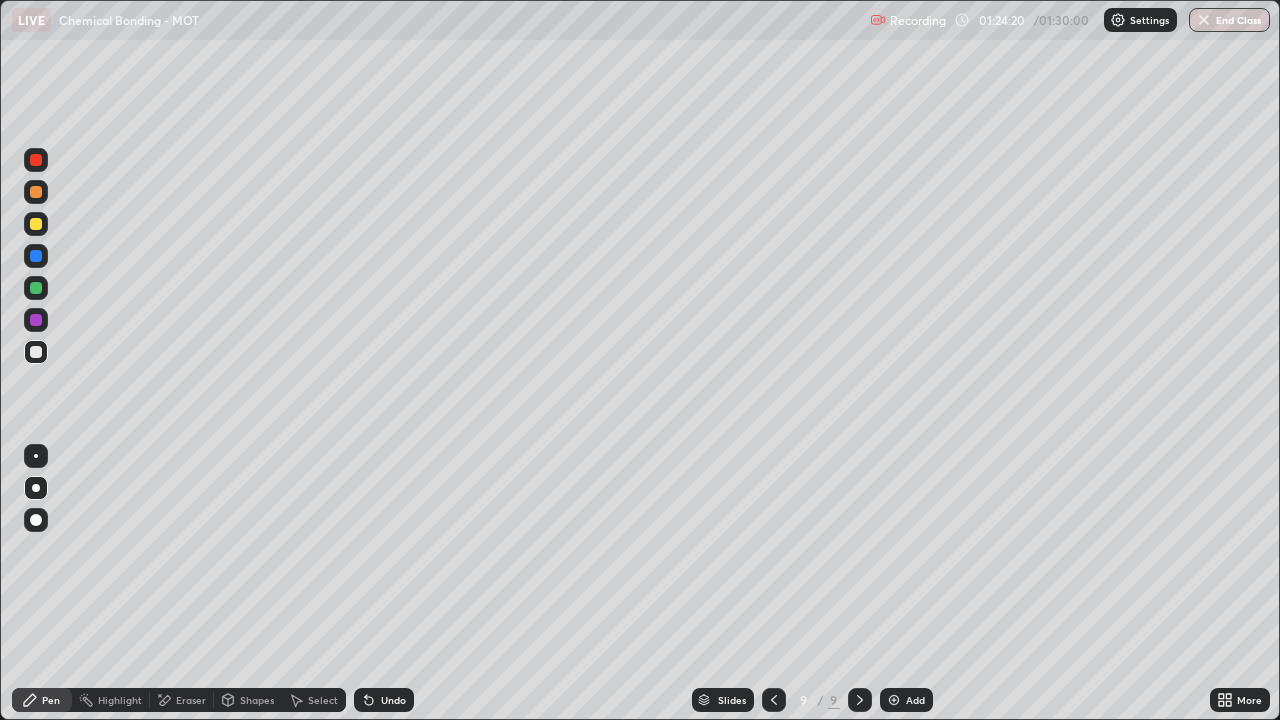 click at bounding box center (36, 288) 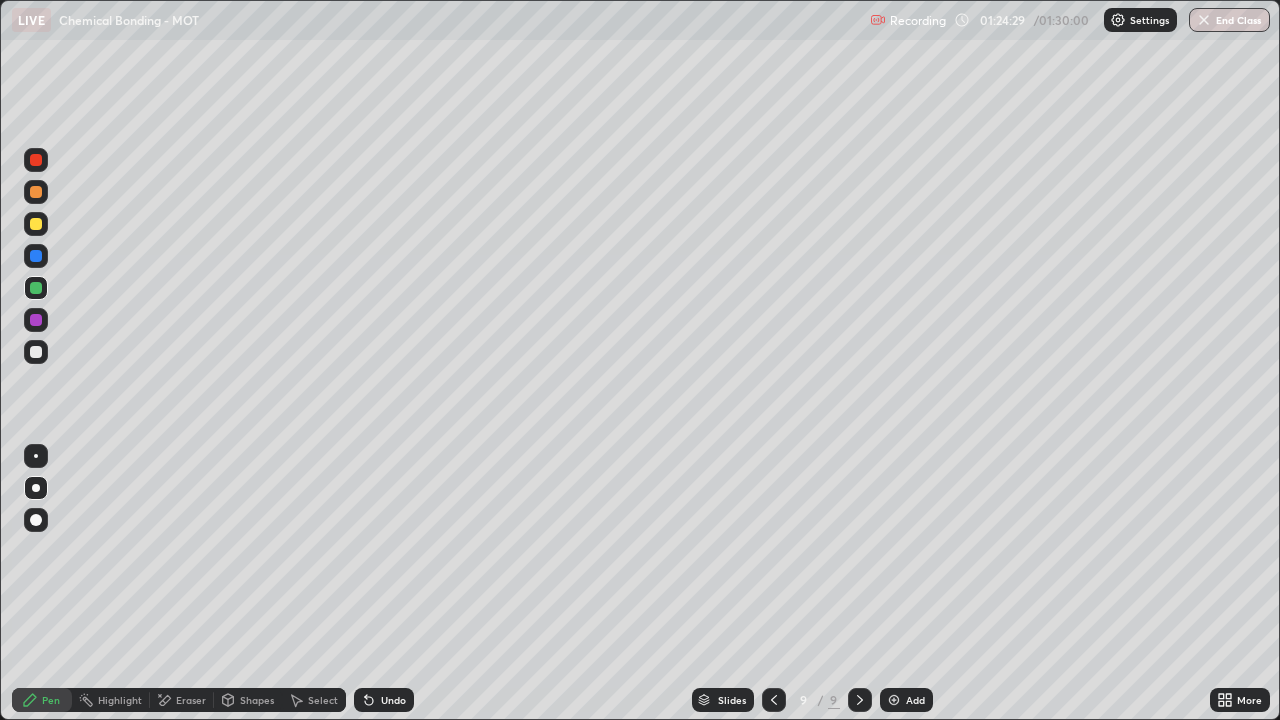 click at bounding box center [36, 320] 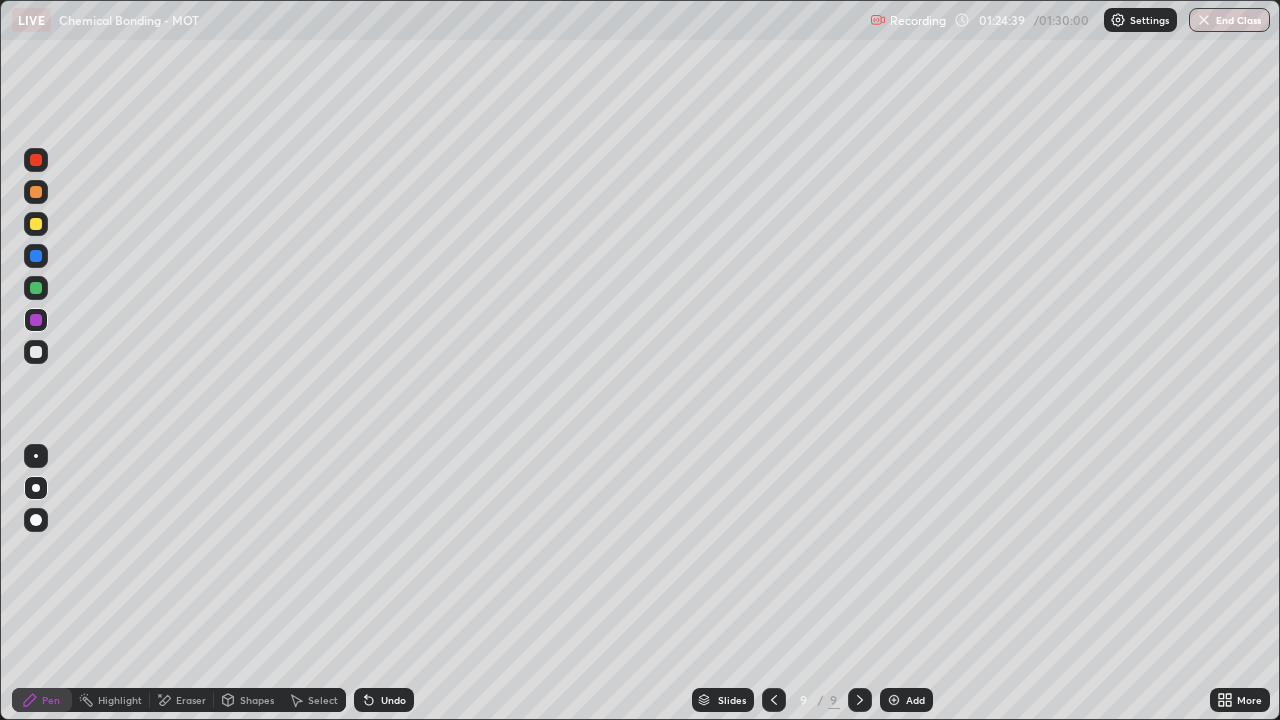 click at bounding box center [36, 288] 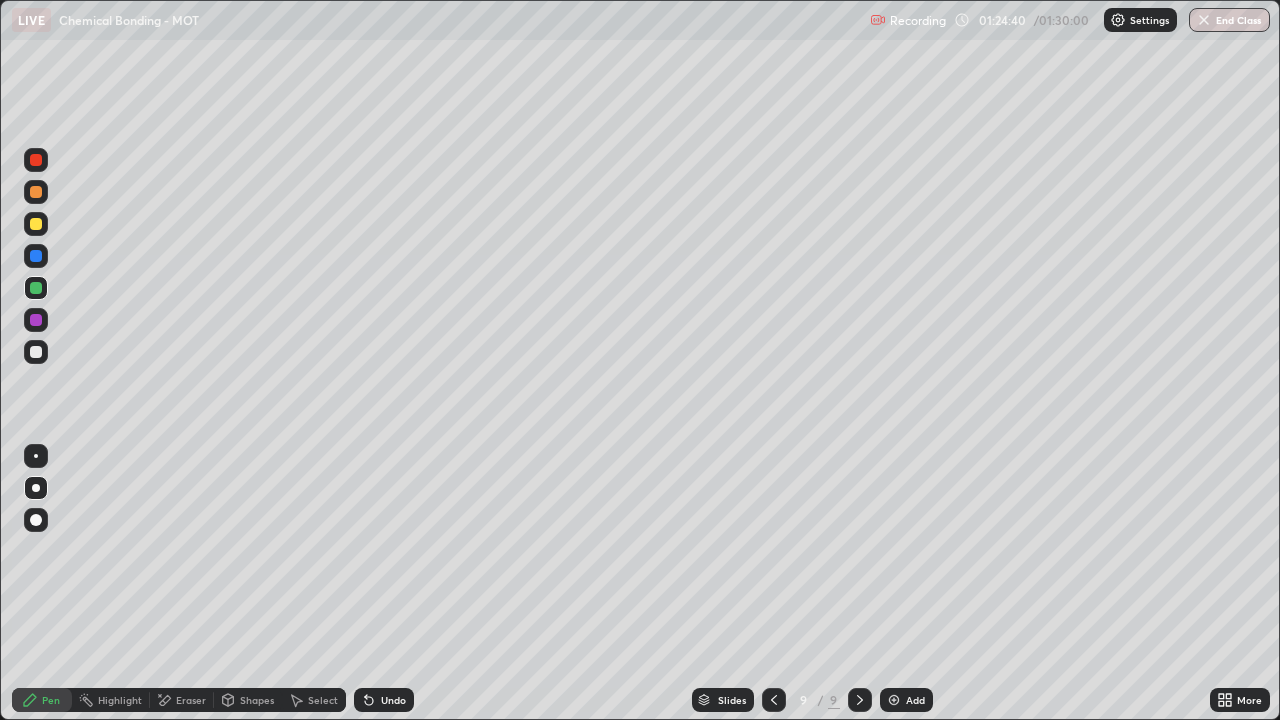 click on "Eraser" at bounding box center (191, 700) 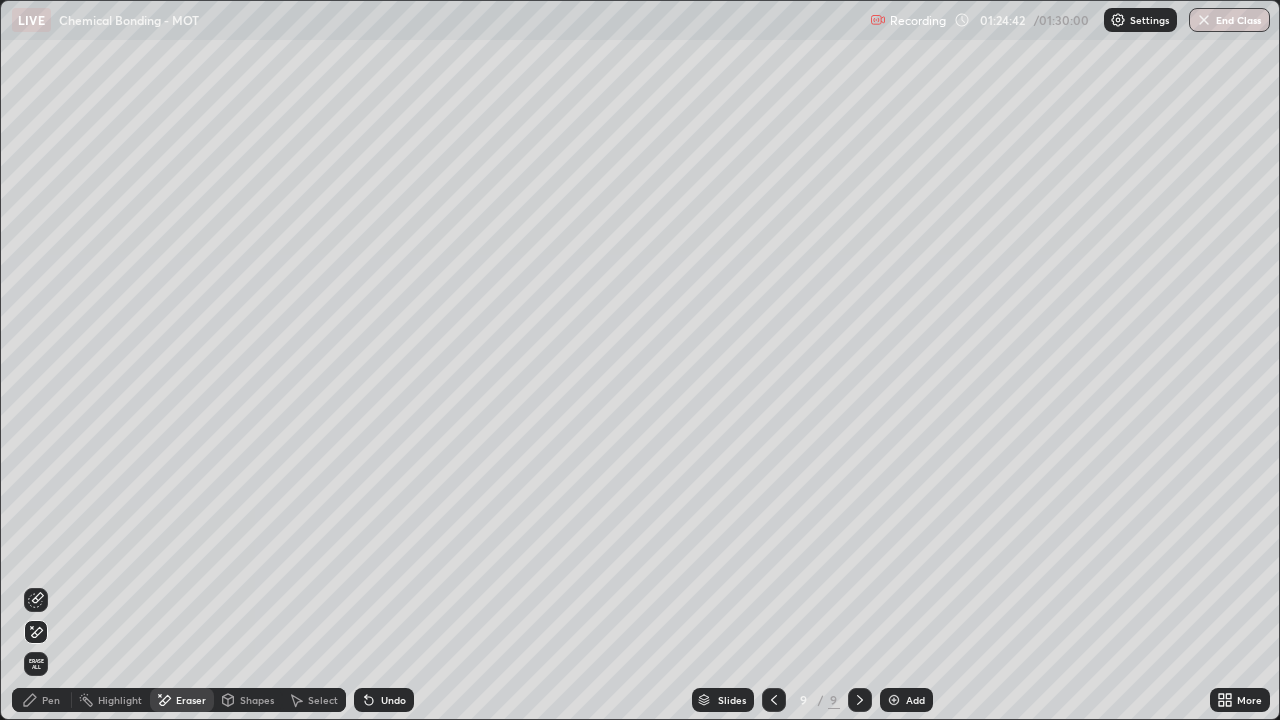 click 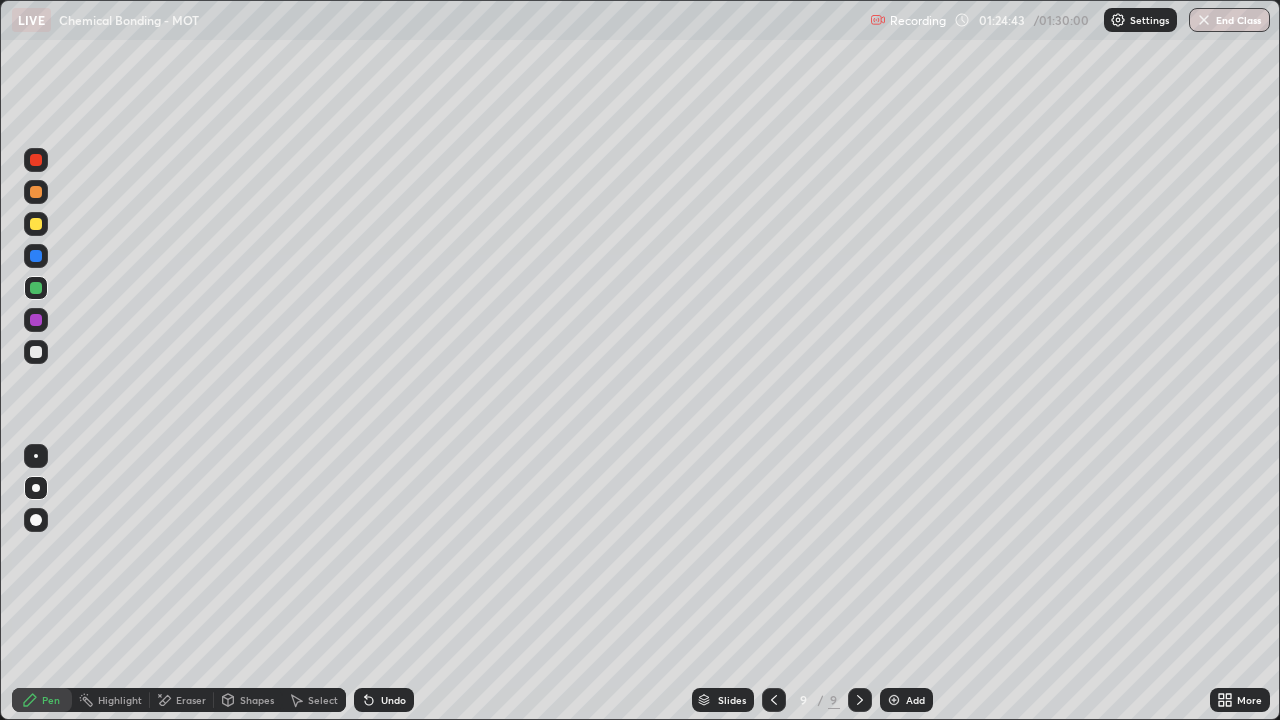 click at bounding box center [36, 352] 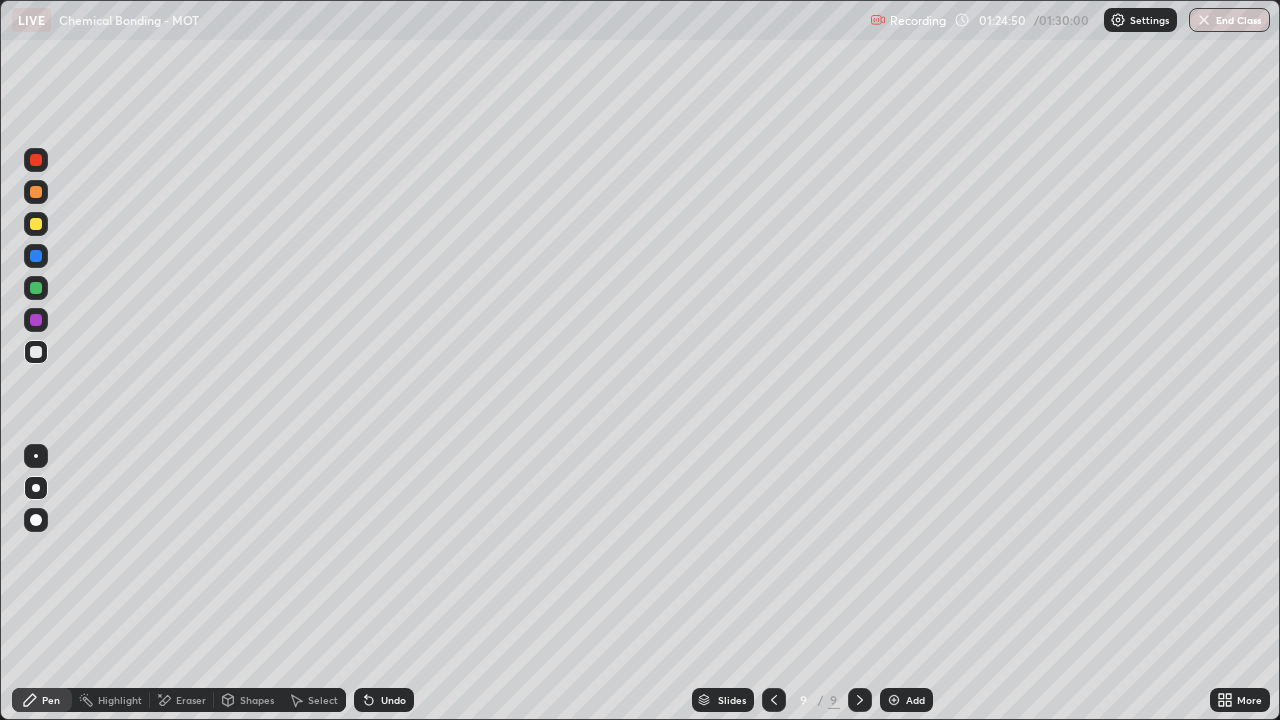 click at bounding box center (36, 288) 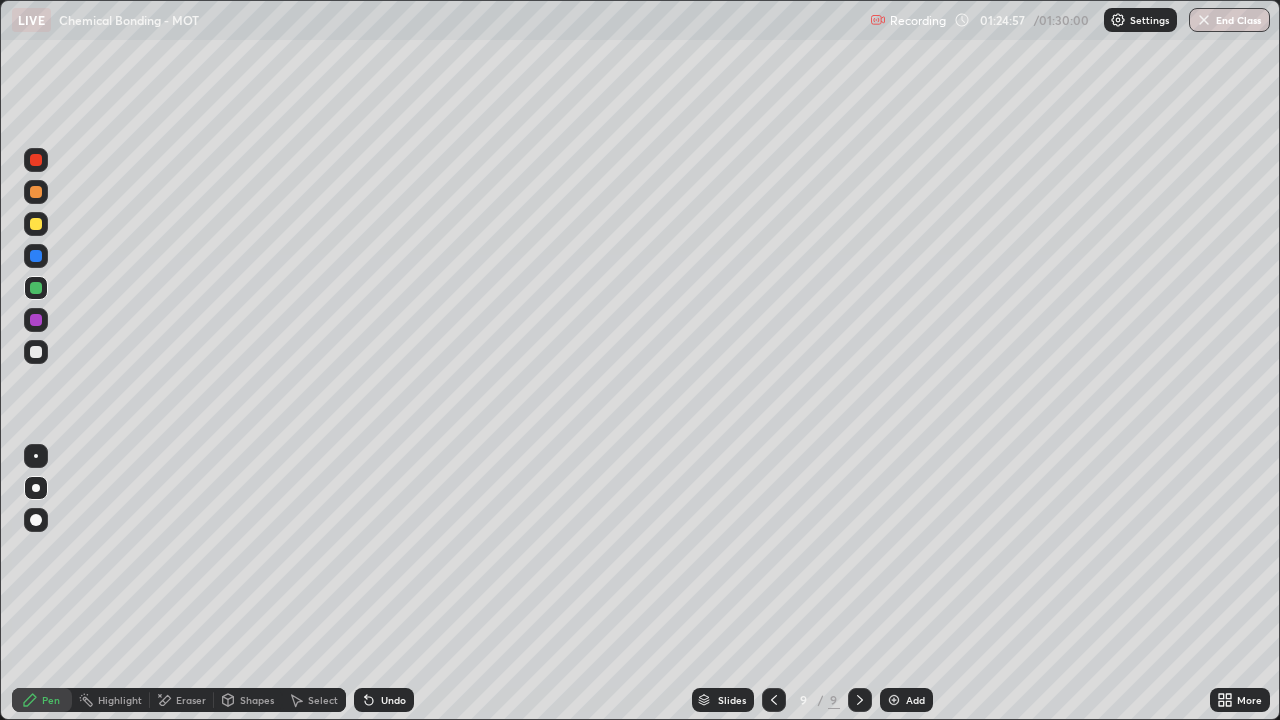 click at bounding box center [36, 320] 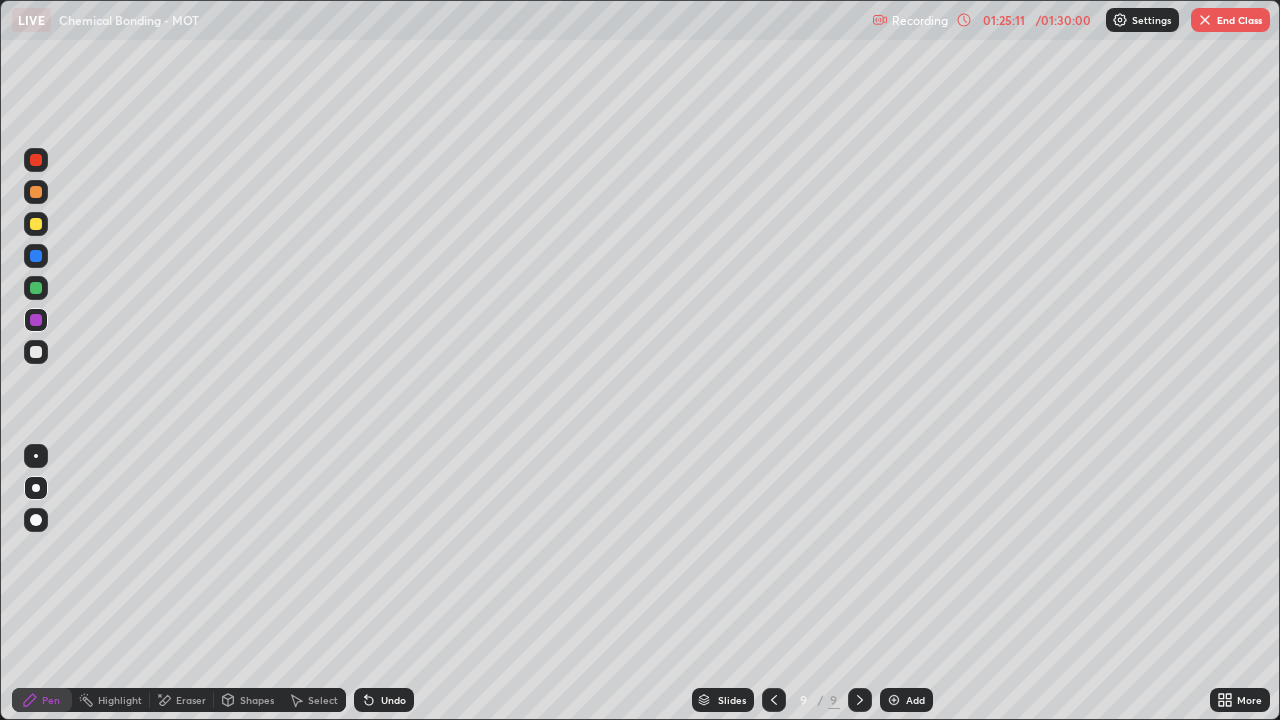 click at bounding box center (36, 352) 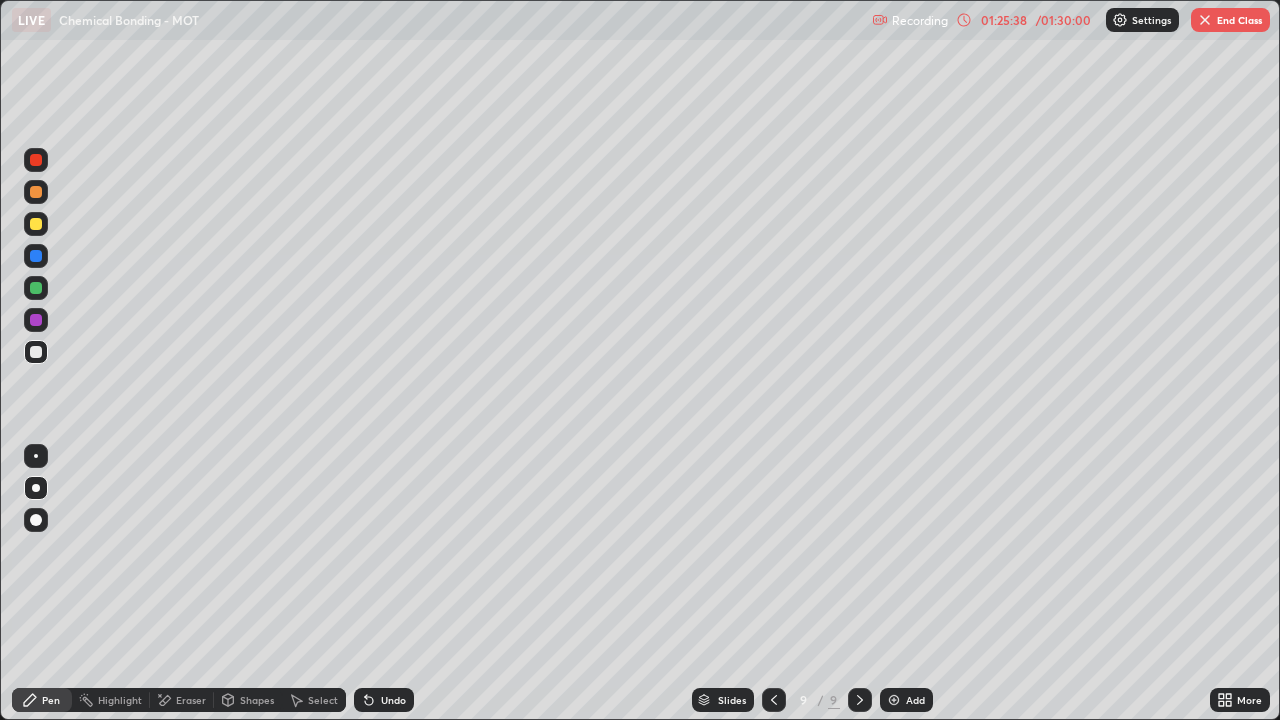 click 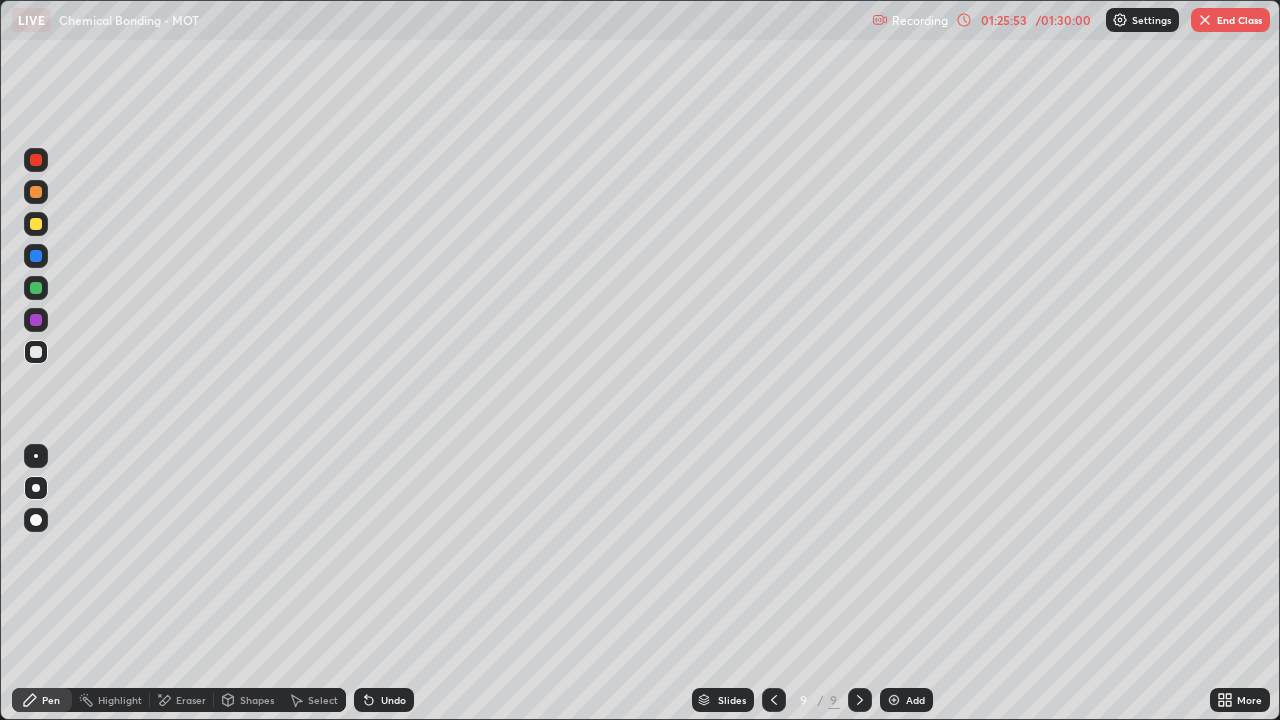 click at bounding box center (36, 192) 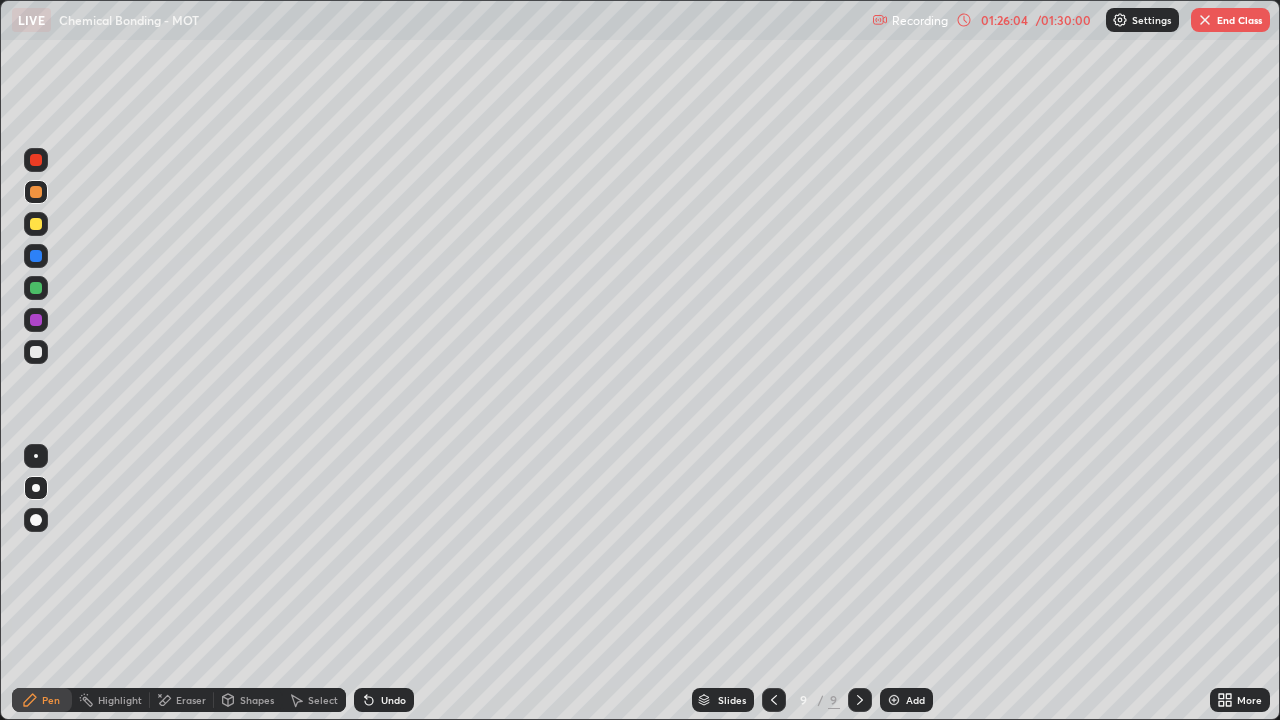 click at bounding box center (36, 352) 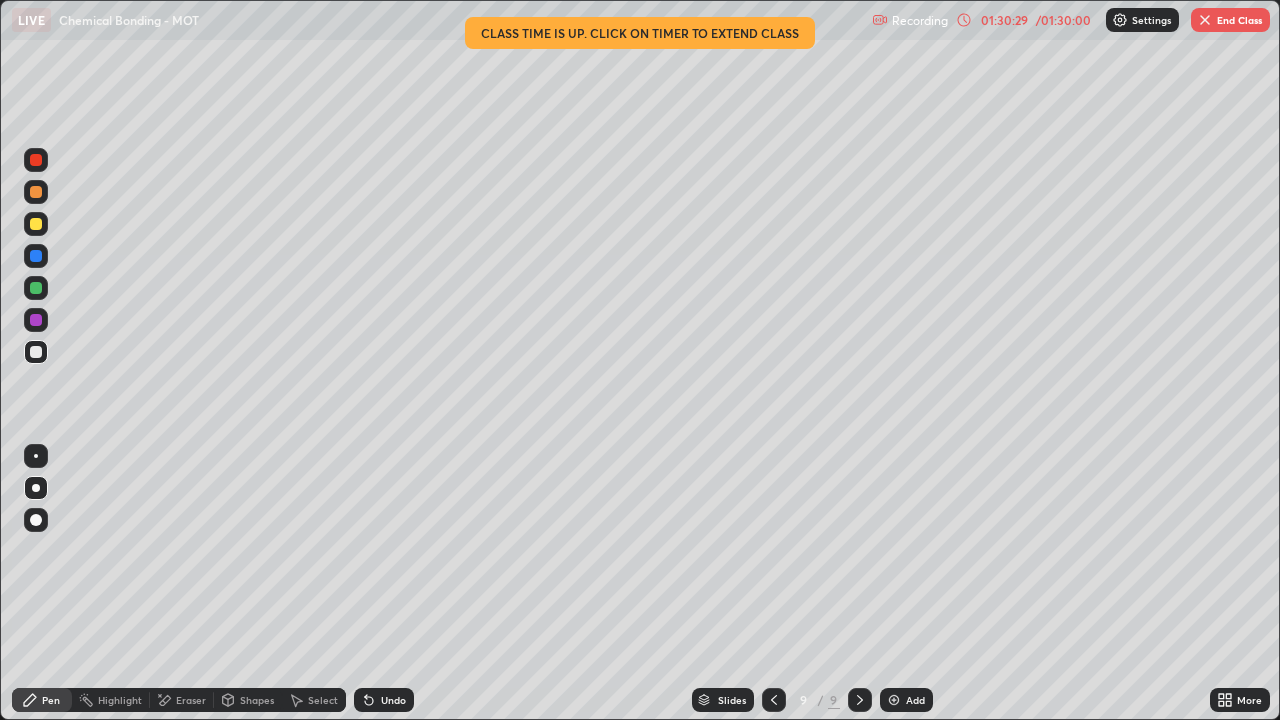 click 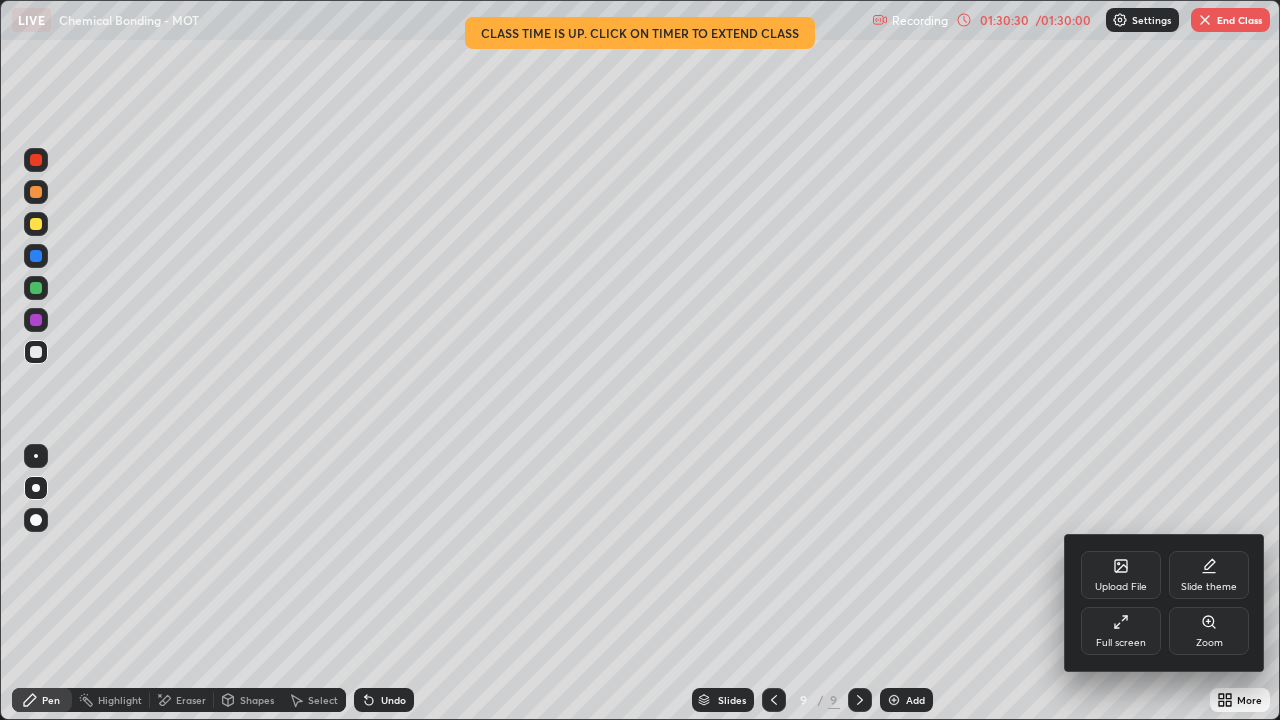 click on "Full screen" at bounding box center (1121, 631) 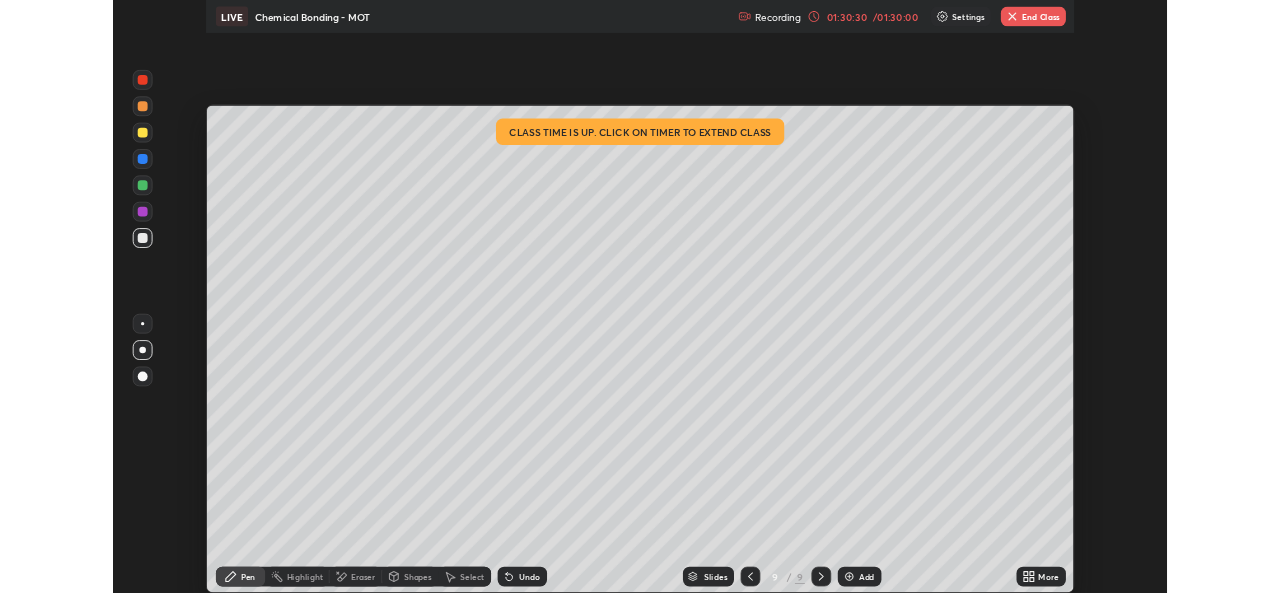 scroll, scrollTop: 593, scrollLeft: 1280, axis: both 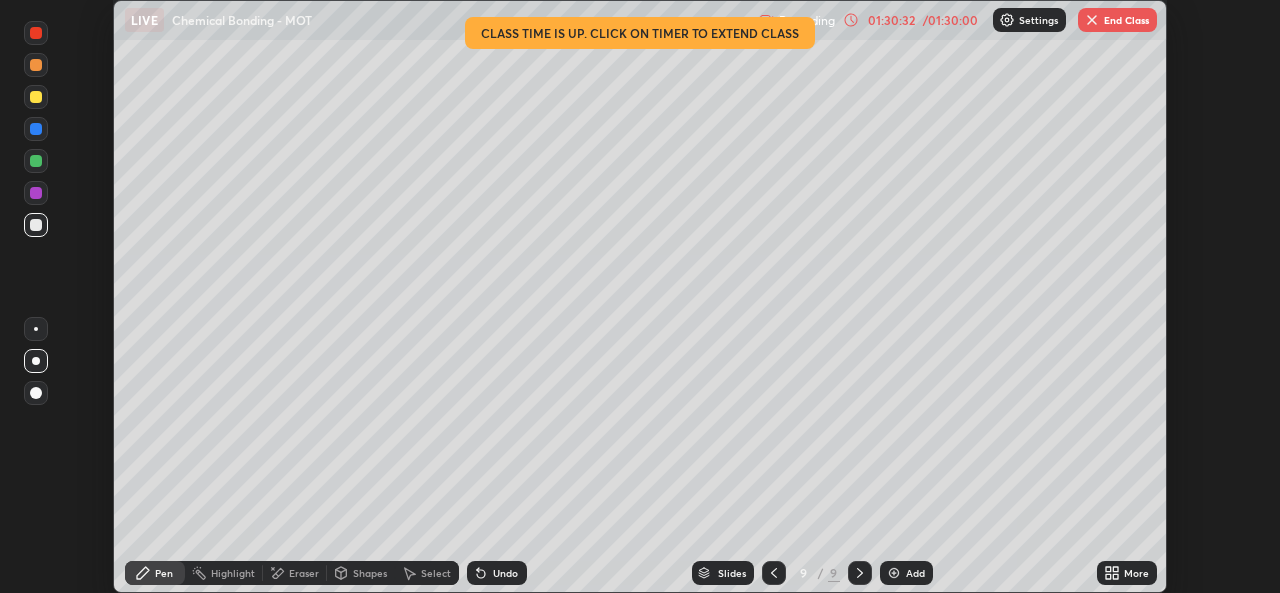 click on "End Class" at bounding box center [1117, 20] 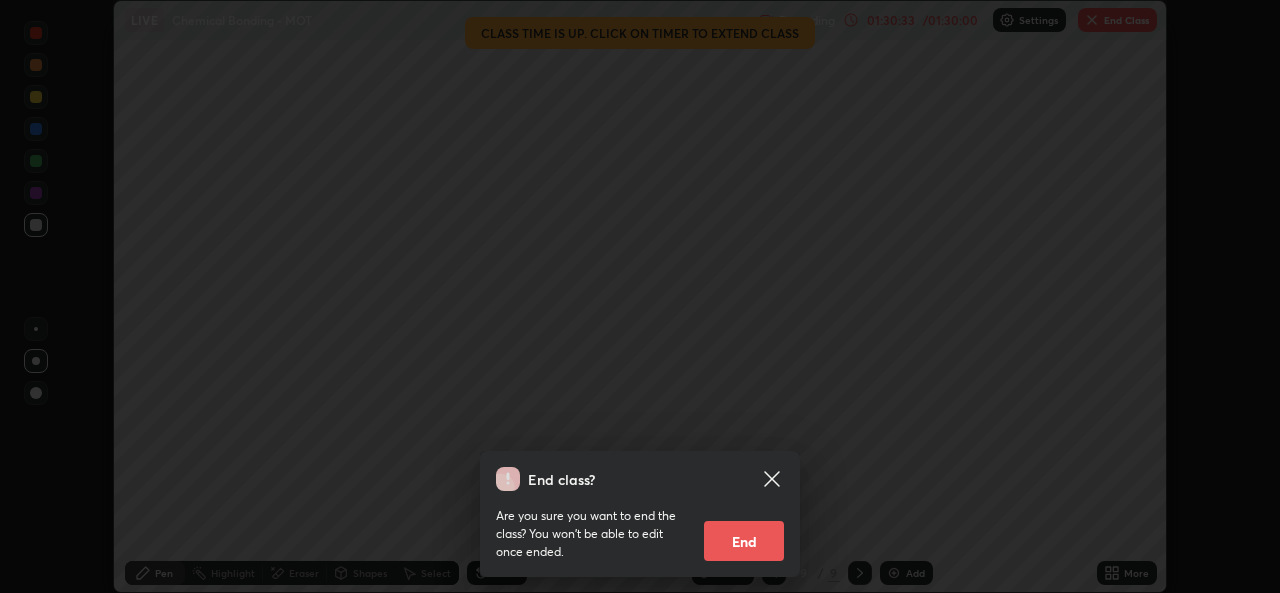 click on "End" at bounding box center [744, 541] 